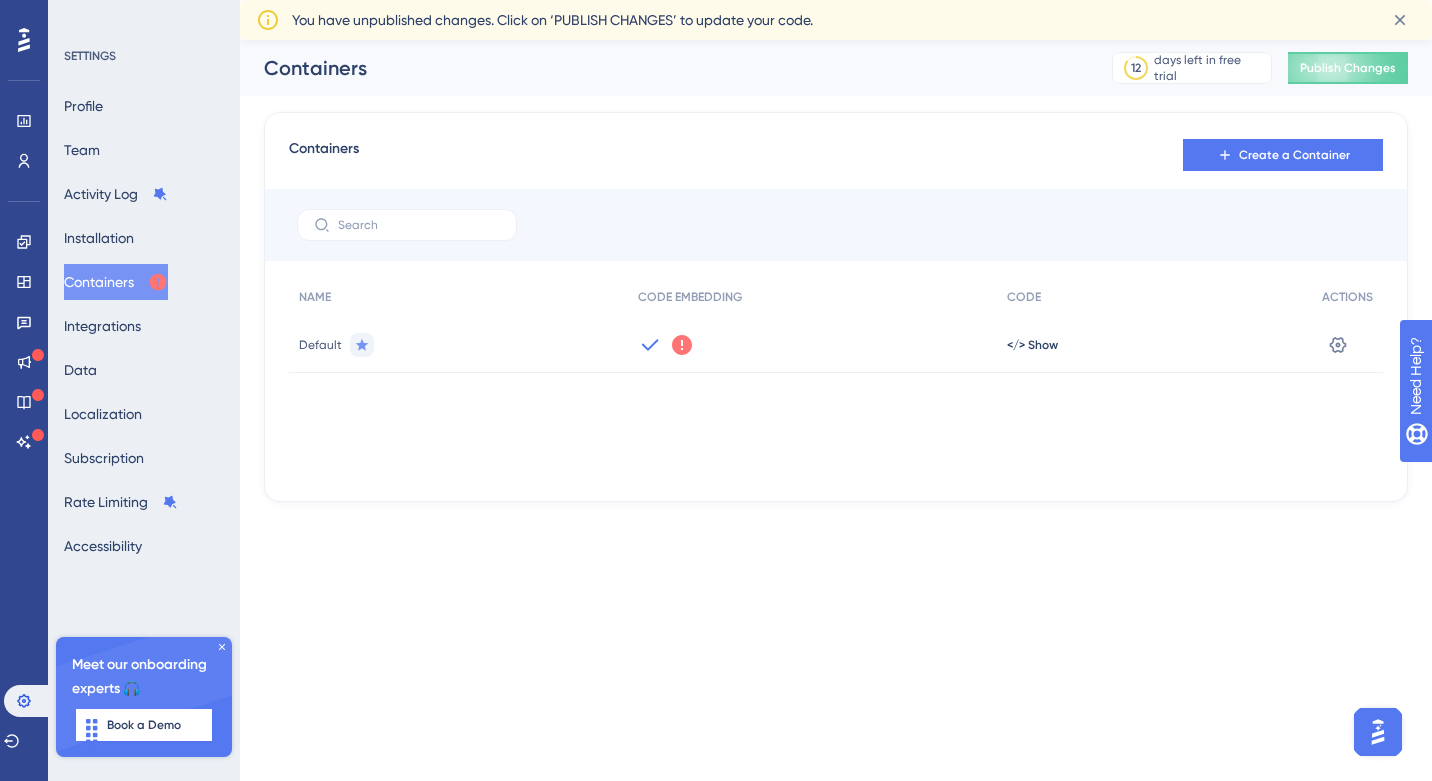 scroll, scrollTop: 0, scrollLeft: 0, axis: both 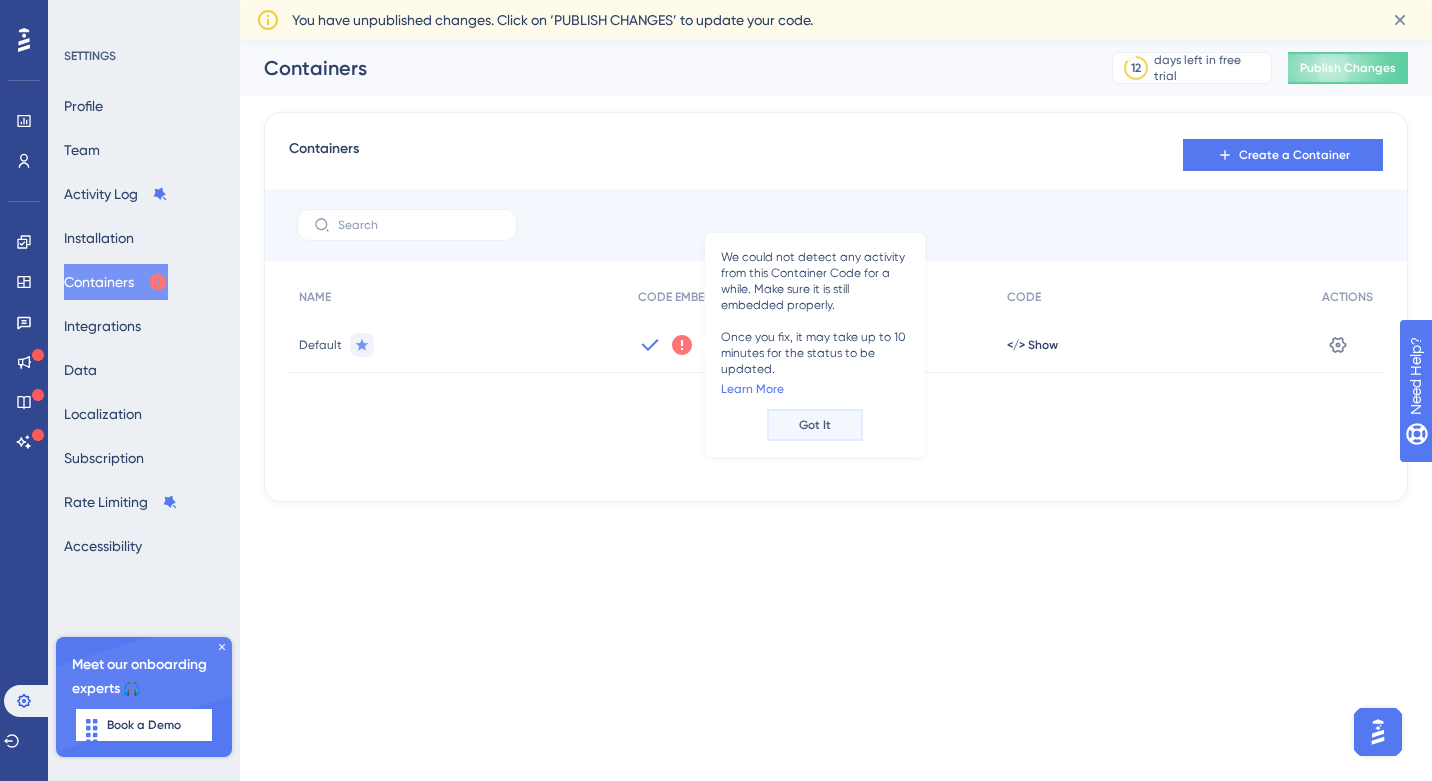 click on "Got It" at bounding box center (815, 425) 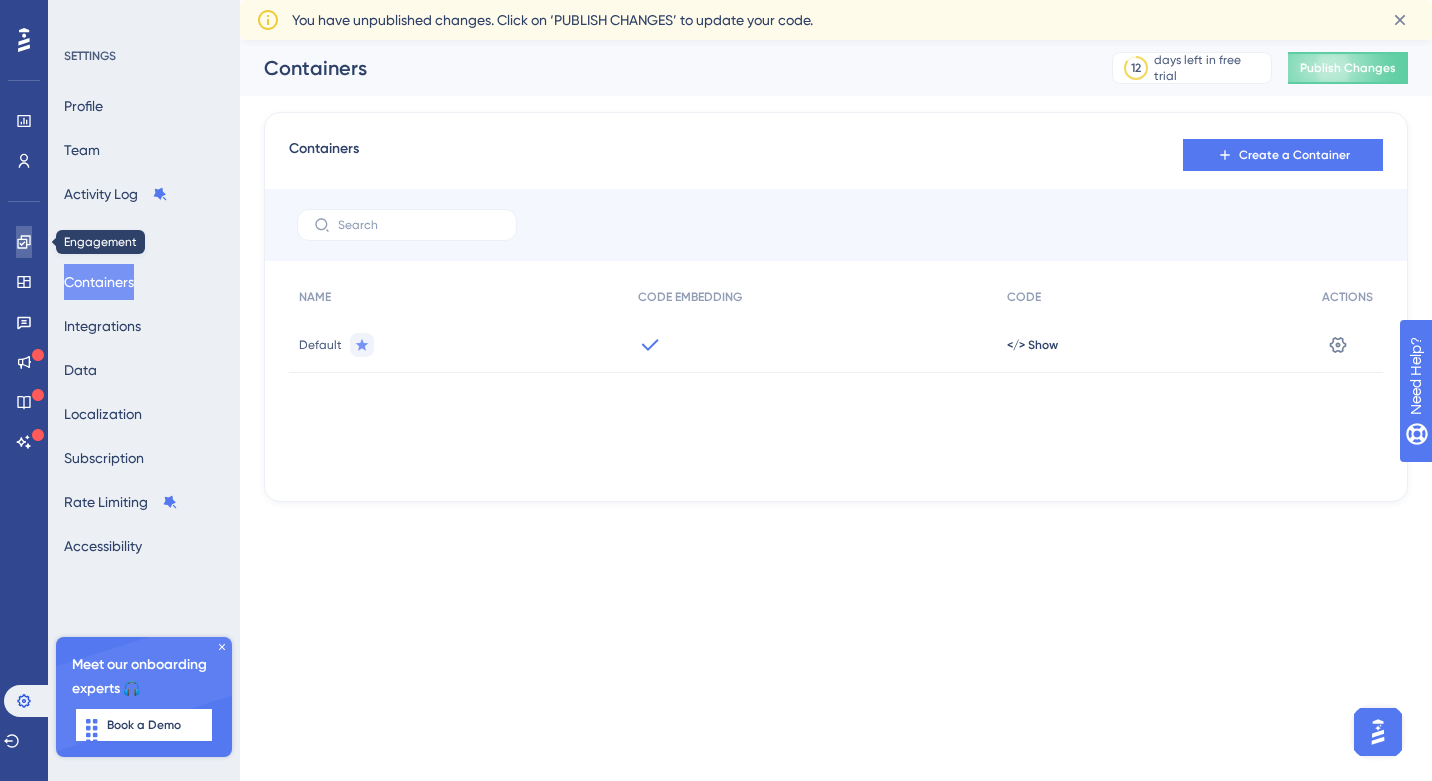 click 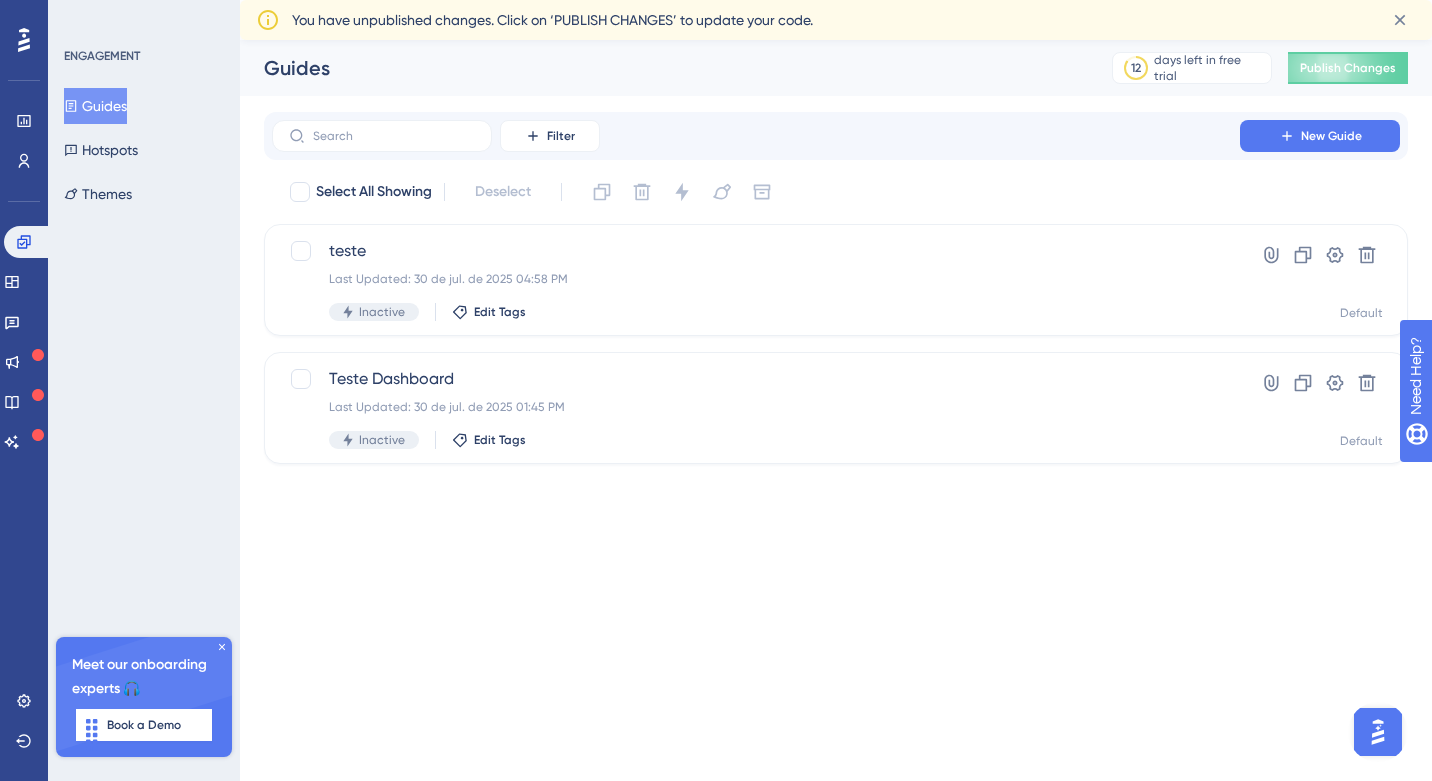 click on "You have unpublished changes. Click on ‘PUBLISH CHANGES’ to update your code." at bounding box center (552, 20) 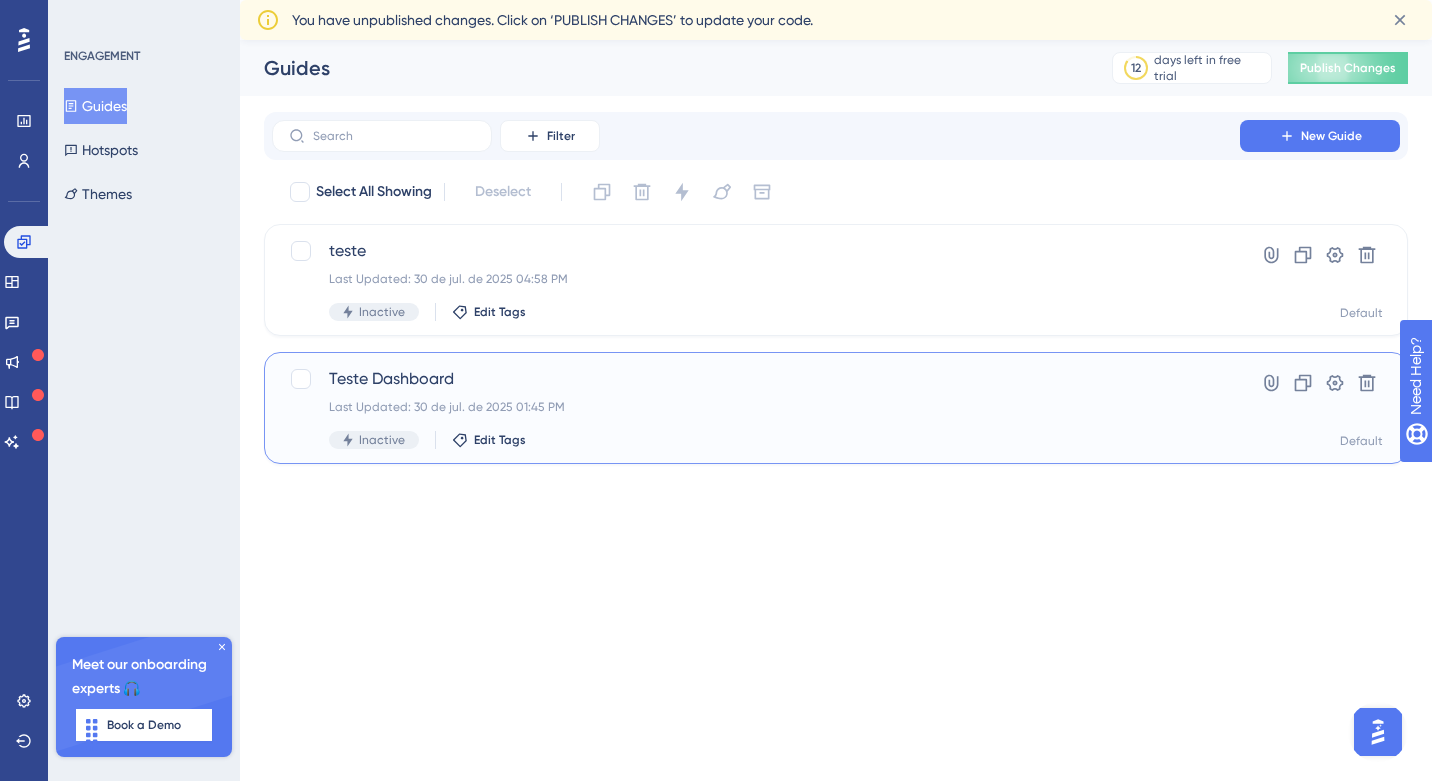 click on "Teste Dashboard Last Updated: 30 de jul. de 2025 01:45 PM Inactive Edit Tags" at bounding box center (756, 408) 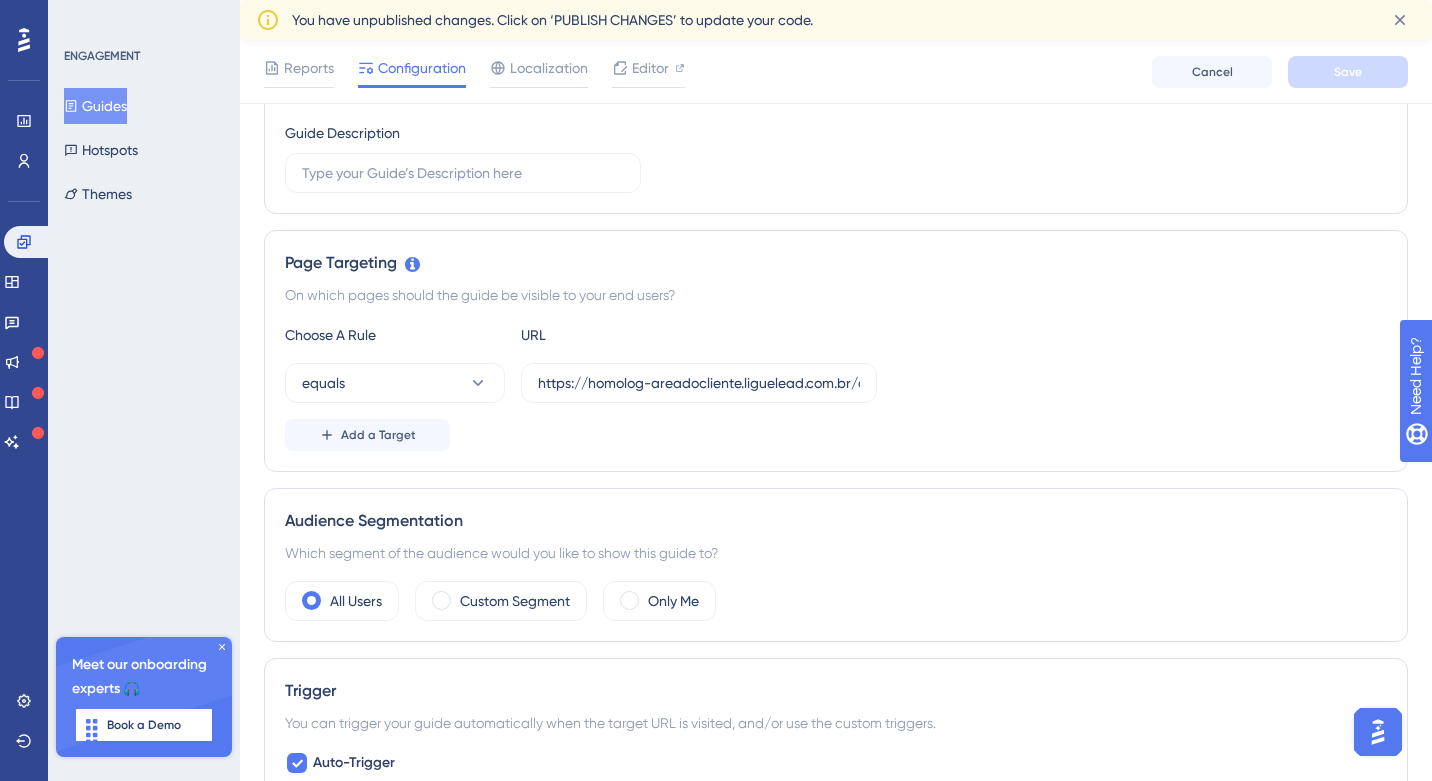 scroll, scrollTop: 0, scrollLeft: 0, axis: both 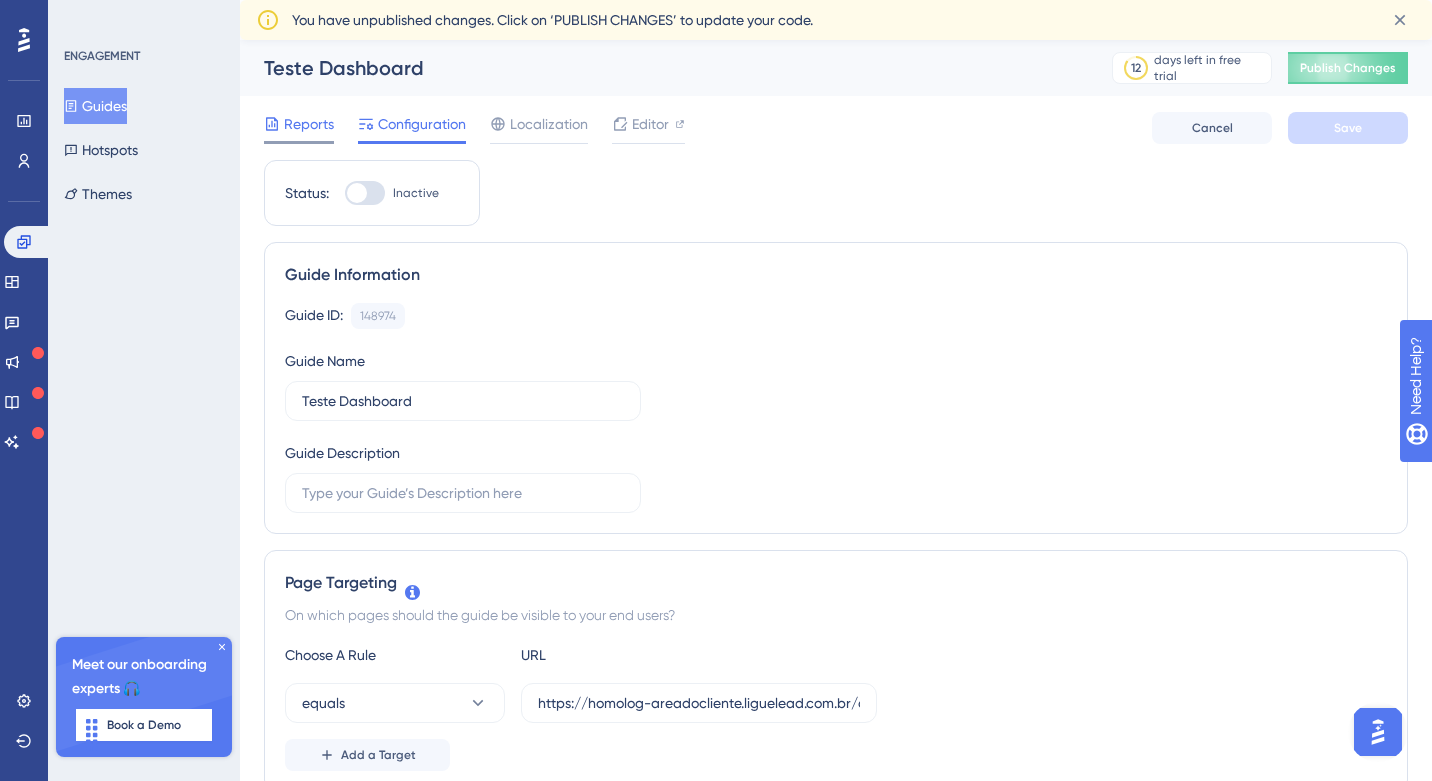 click on "Reports" at bounding box center [309, 124] 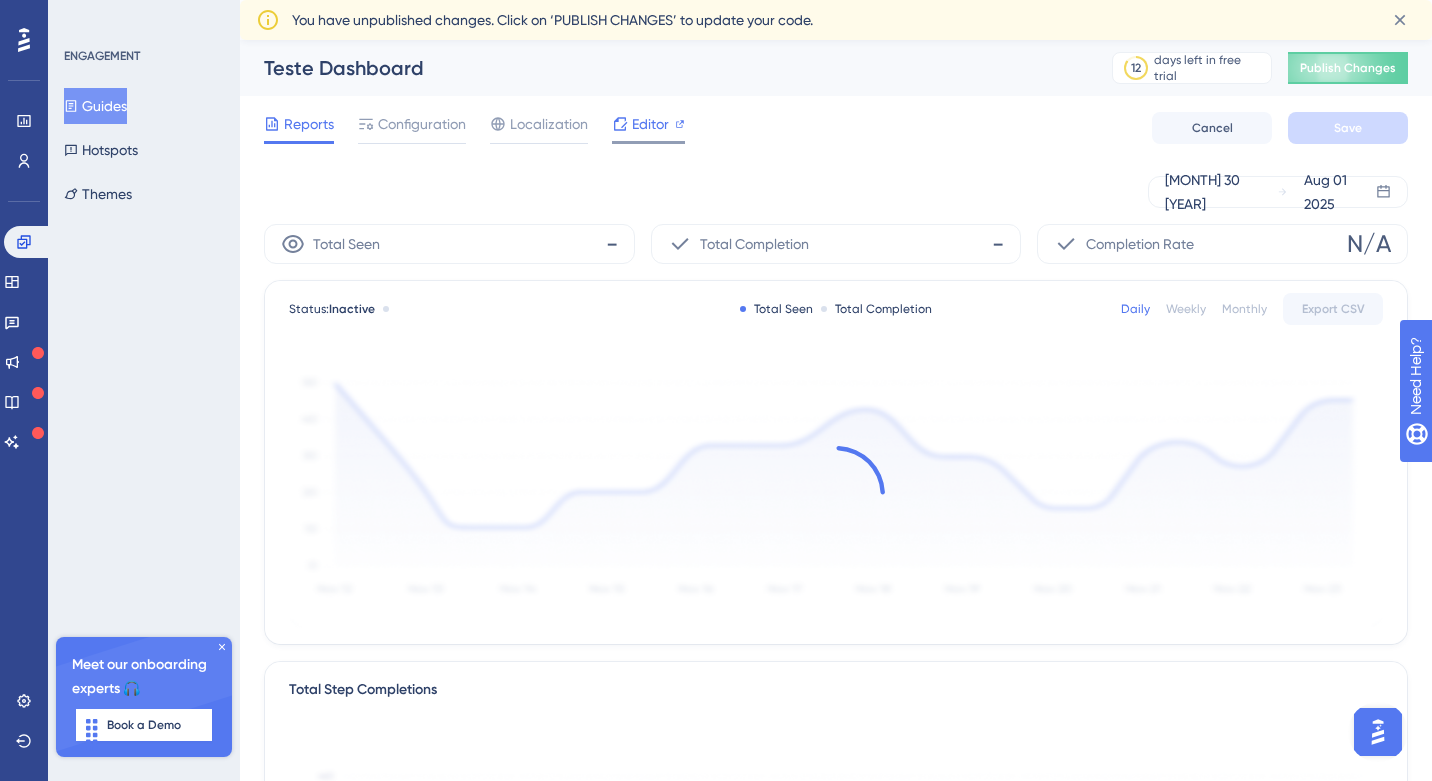 click at bounding box center [648, 142] 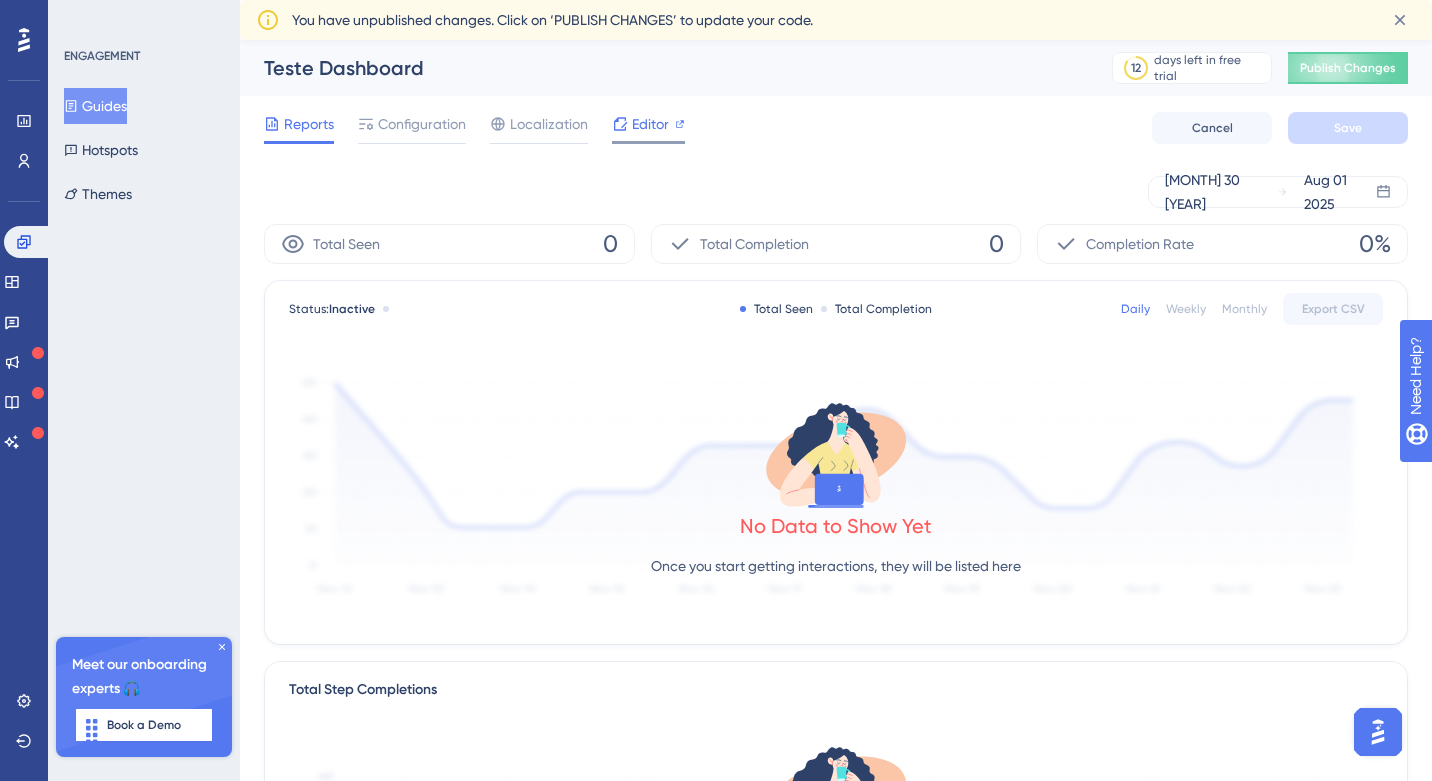 click on "Editor" at bounding box center (650, 124) 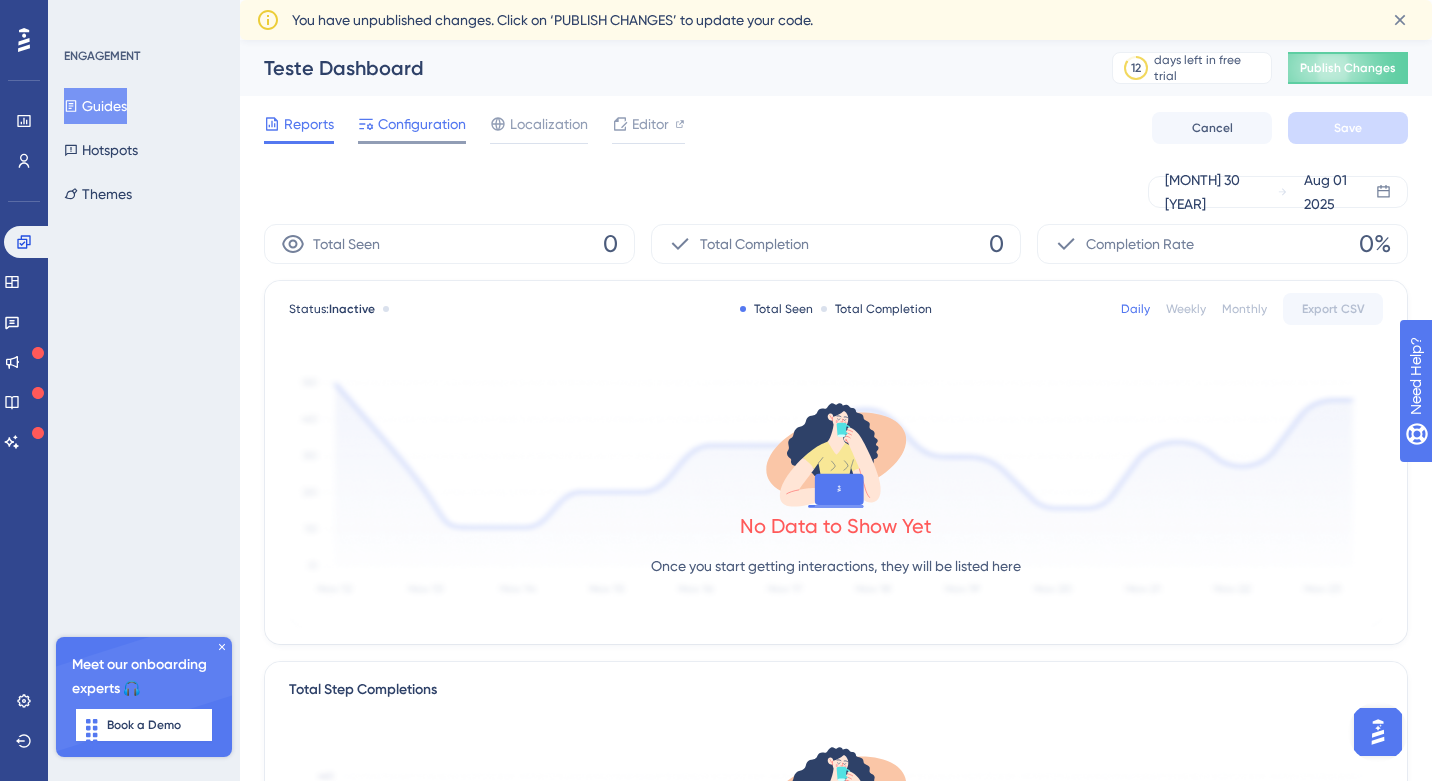 click on "Configuration" at bounding box center [422, 124] 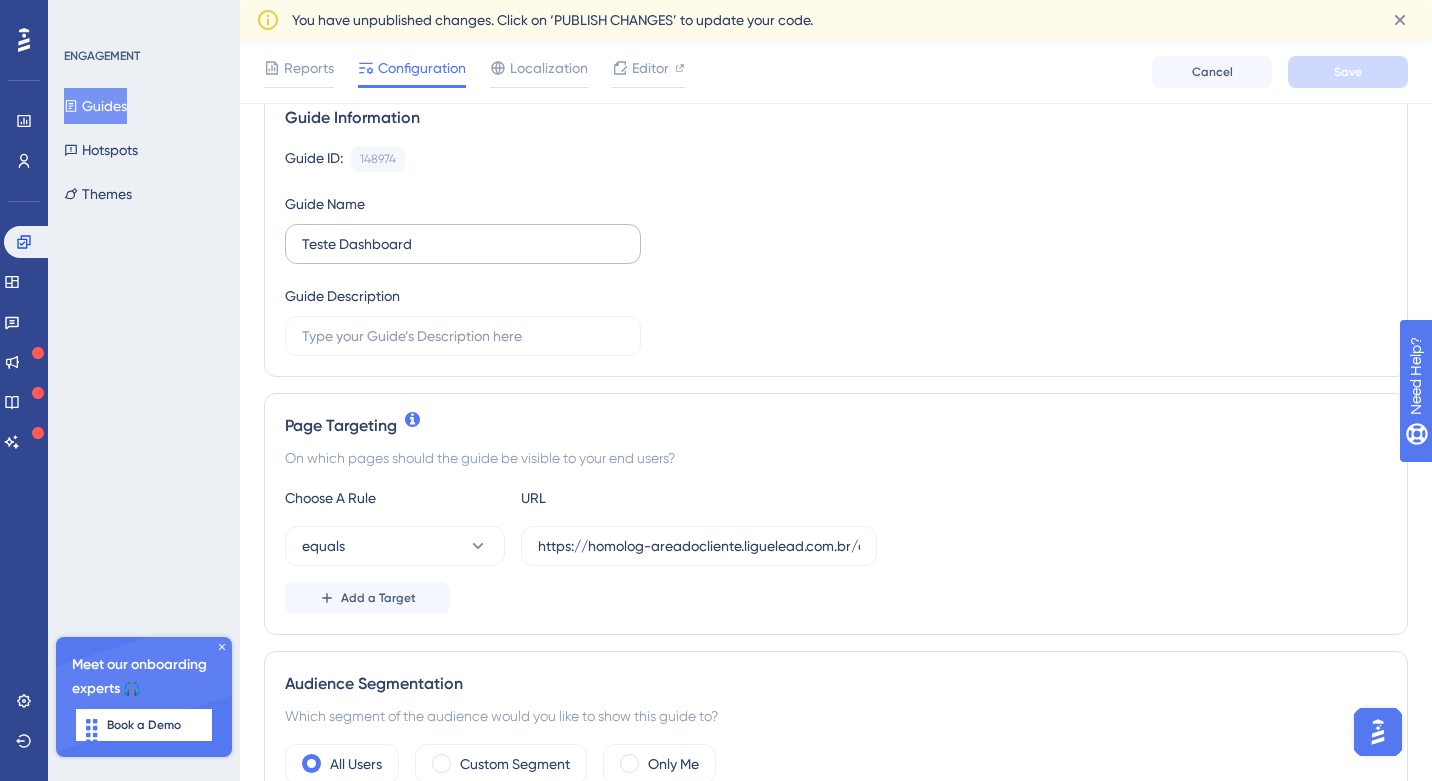scroll, scrollTop: 166, scrollLeft: 0, axis: vertical 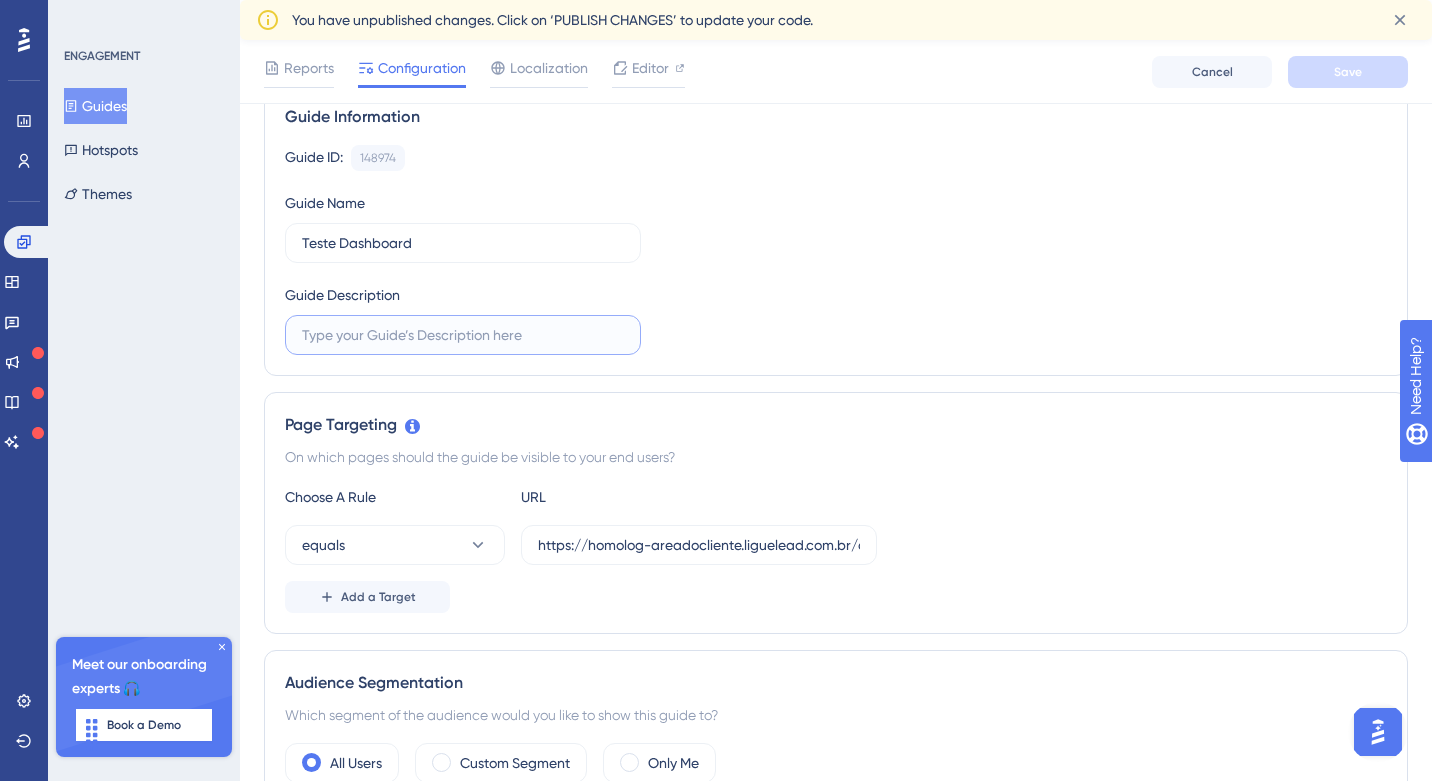 click at bounding box center (463, 335) 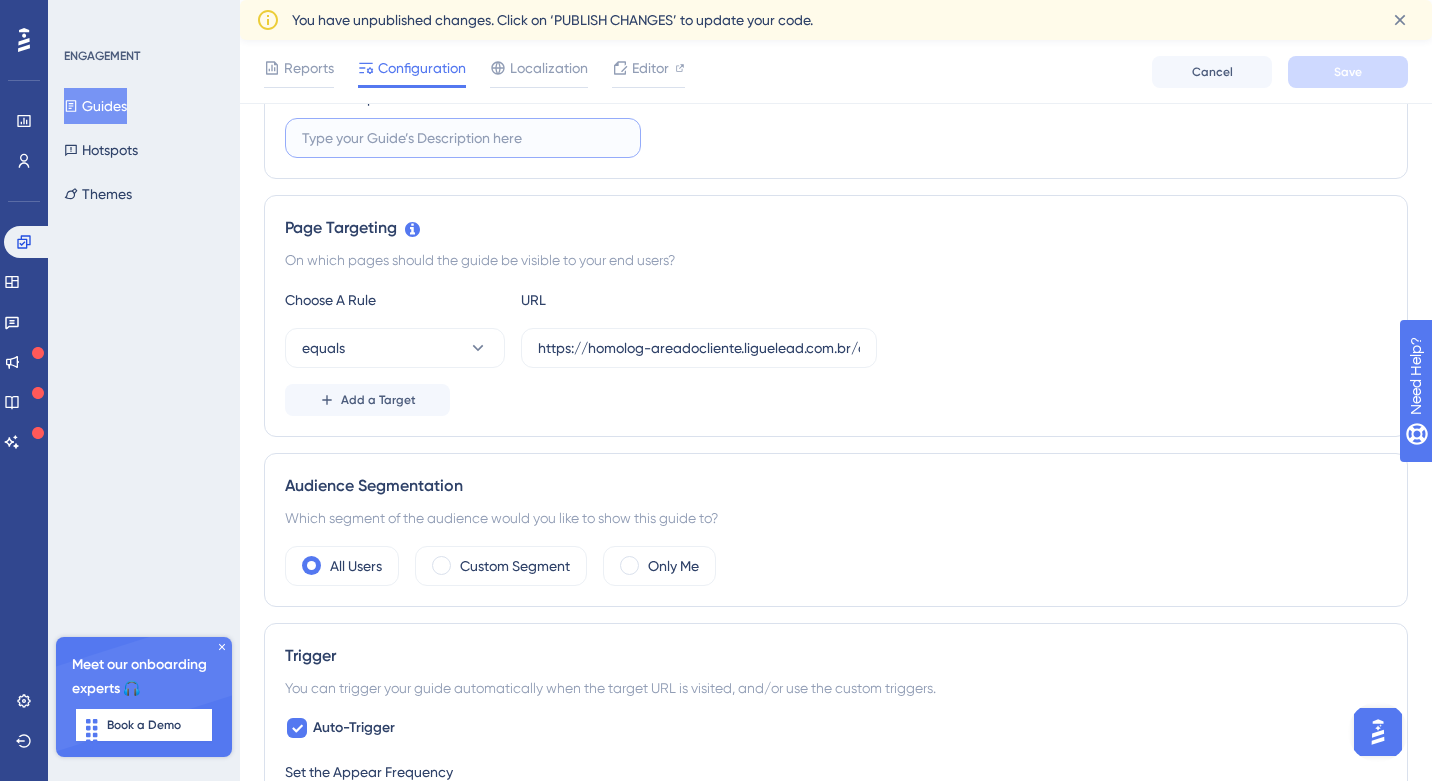 scroll, scrollTop: 365, scrollLeft: 0, axis: vertical 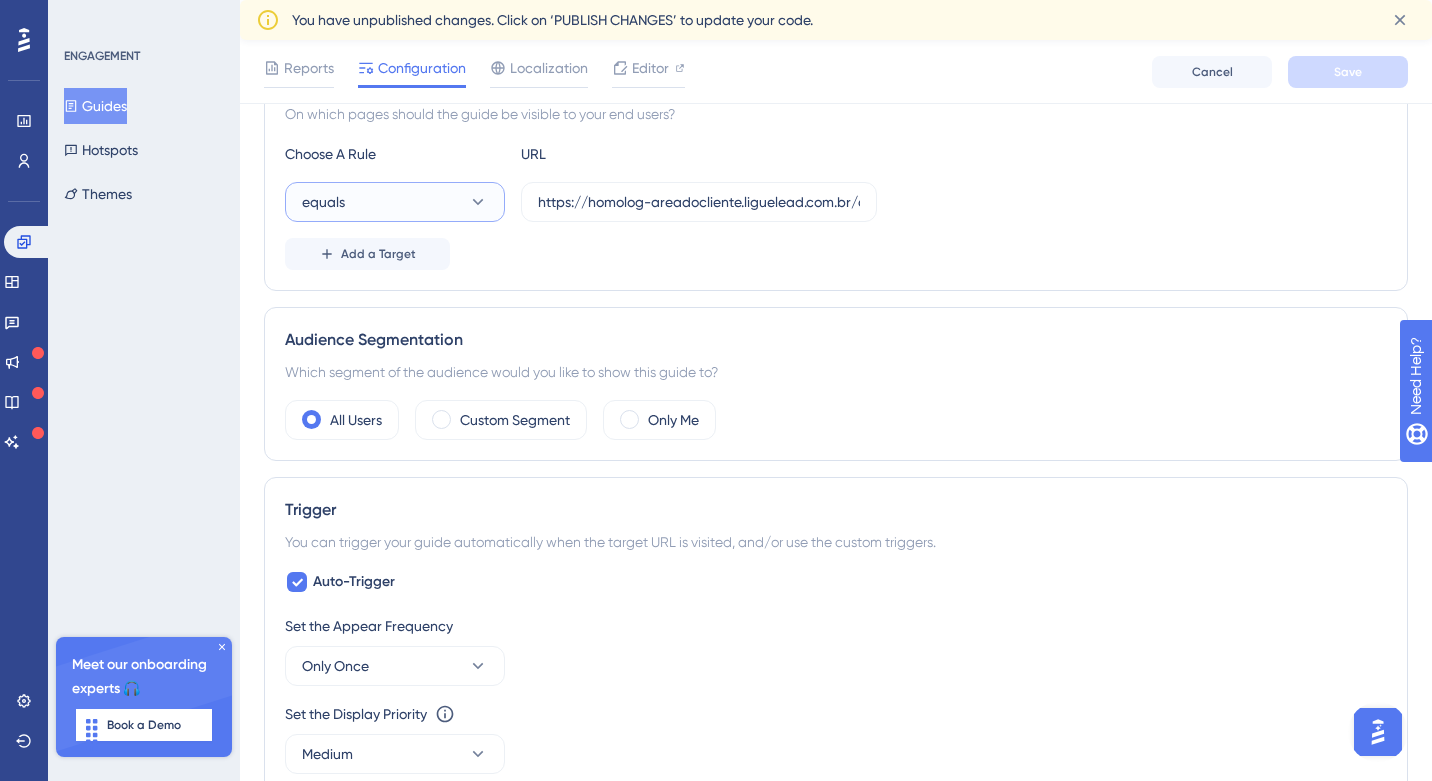 click on "equals" at bounding box center [395, 202] 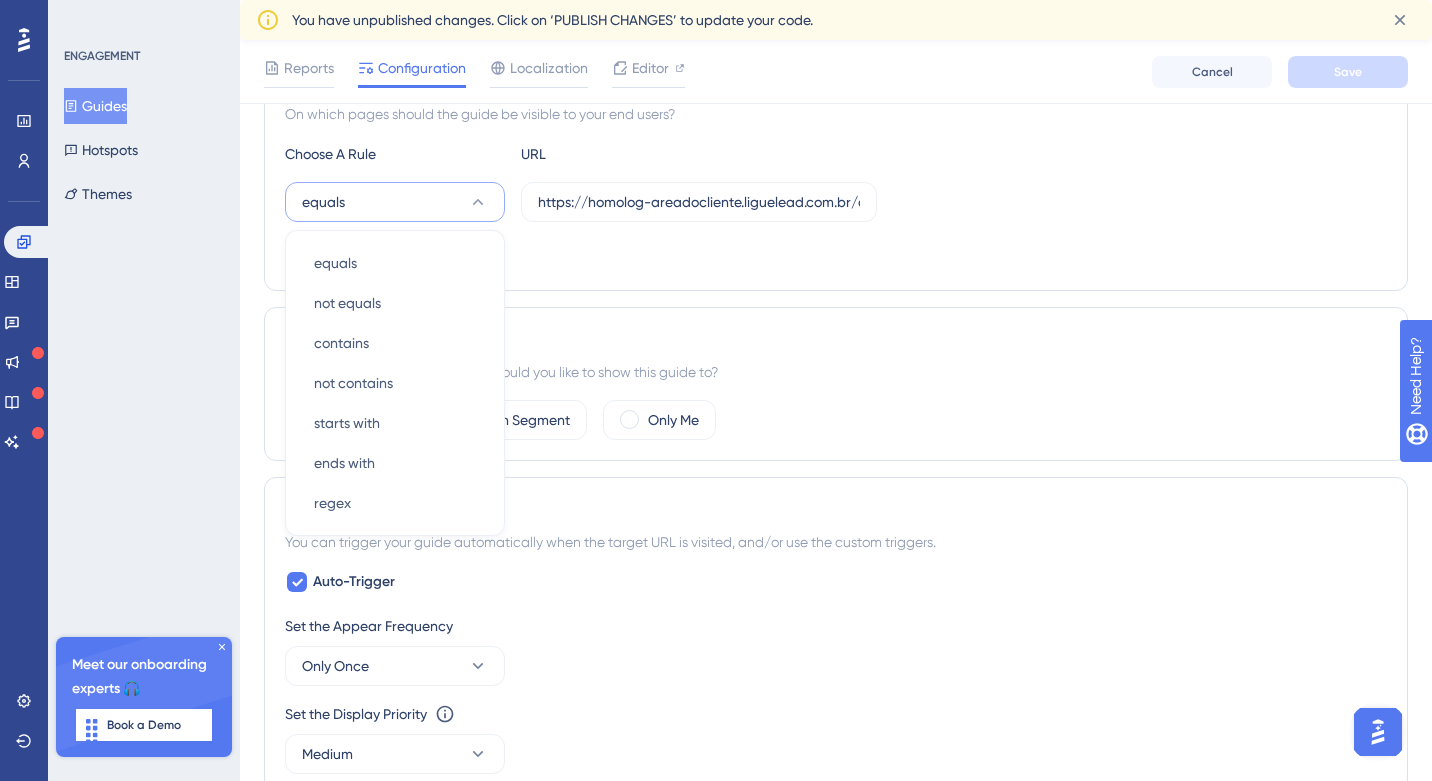 scroll, scrollTop: 501, scrollLeft: 0, axis: vertical 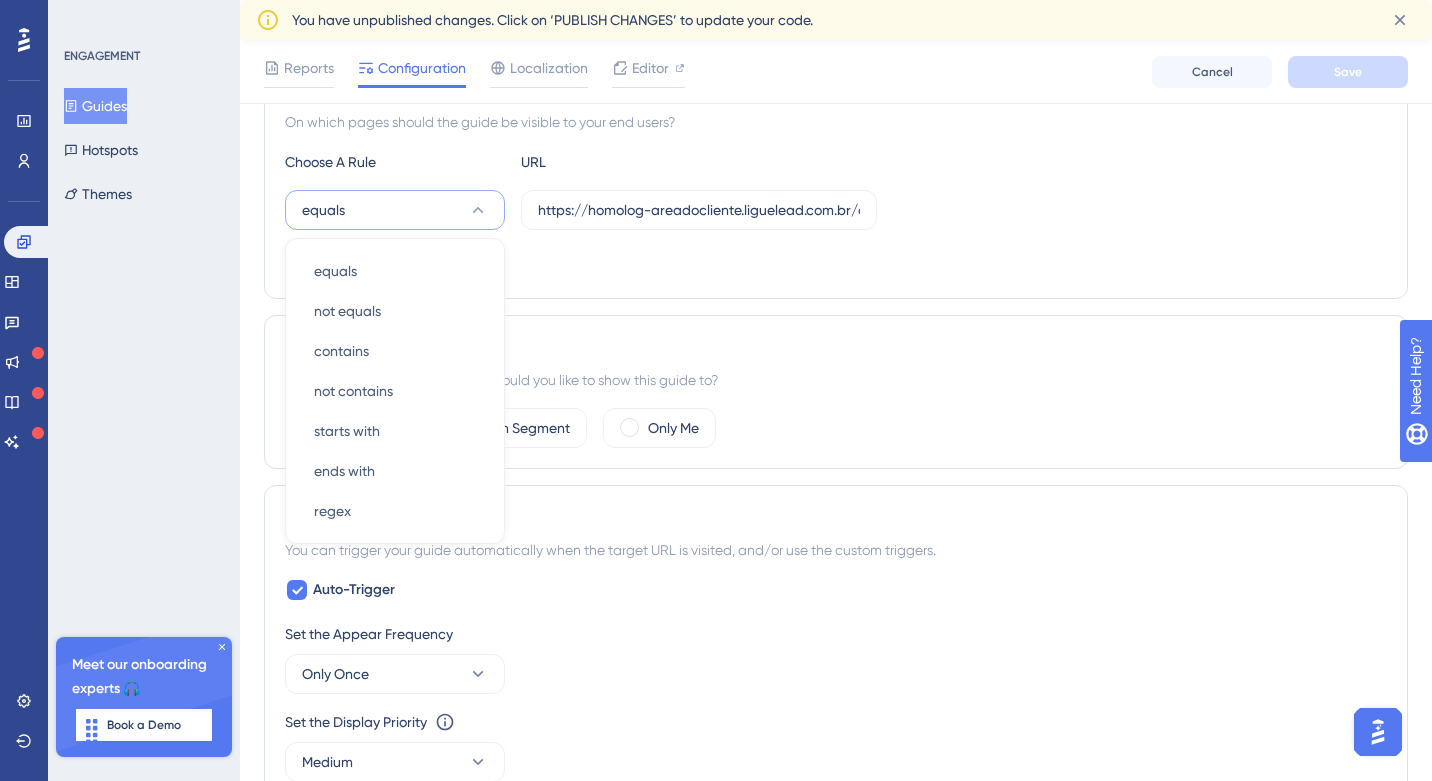 click on "equals" at bounding box center (395, 210) 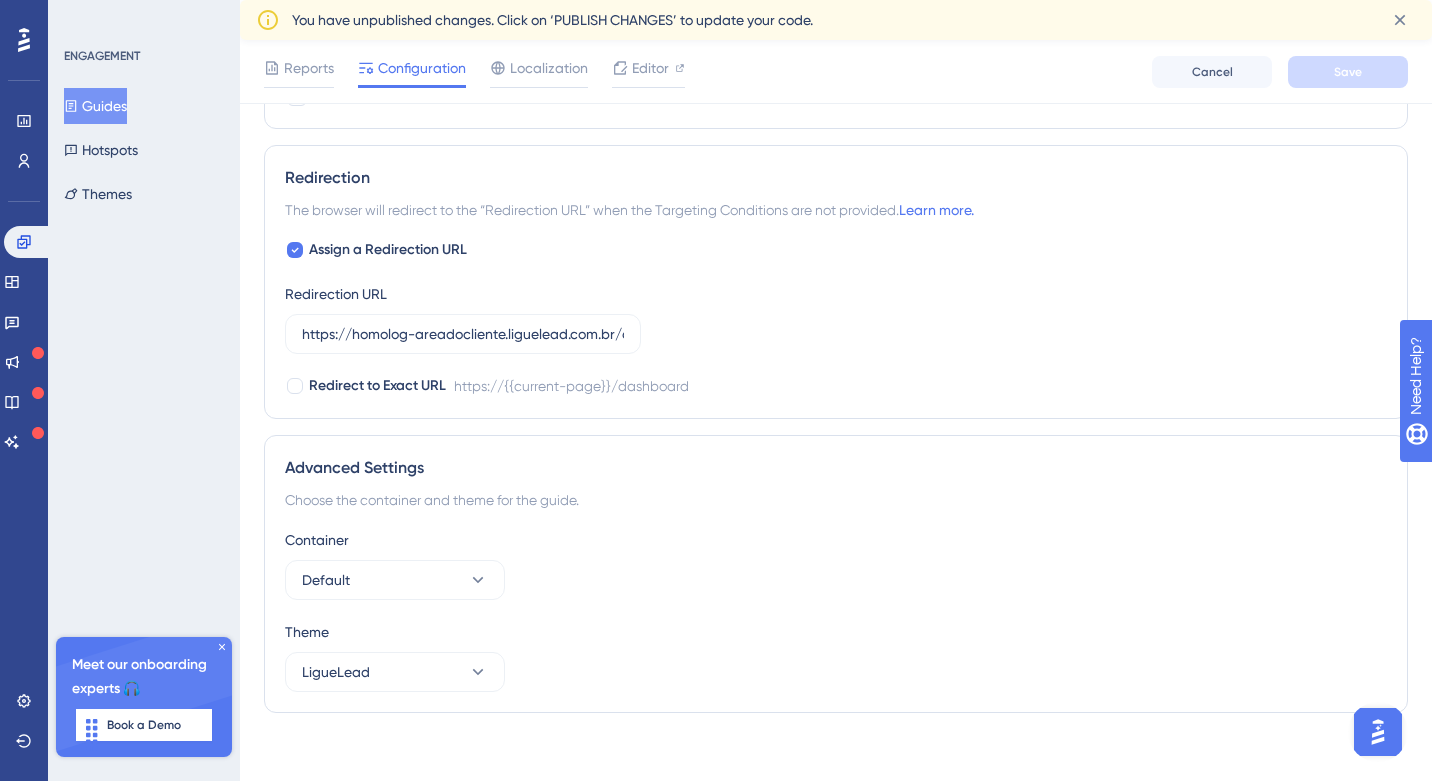 scroll, scrollTop: 1389, scrollLeft: 0, axis: vertical 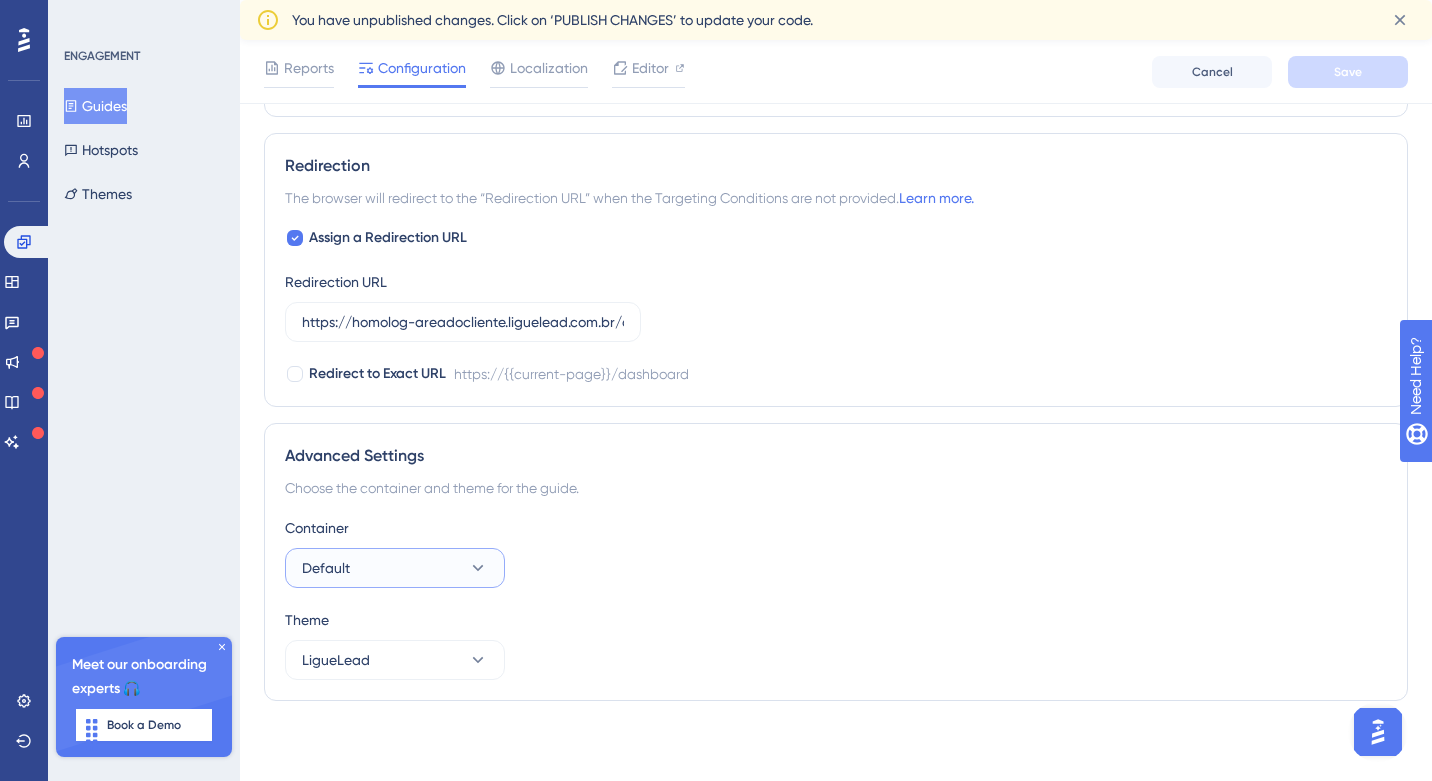 click on "Default" at bounding box center (395, 568) 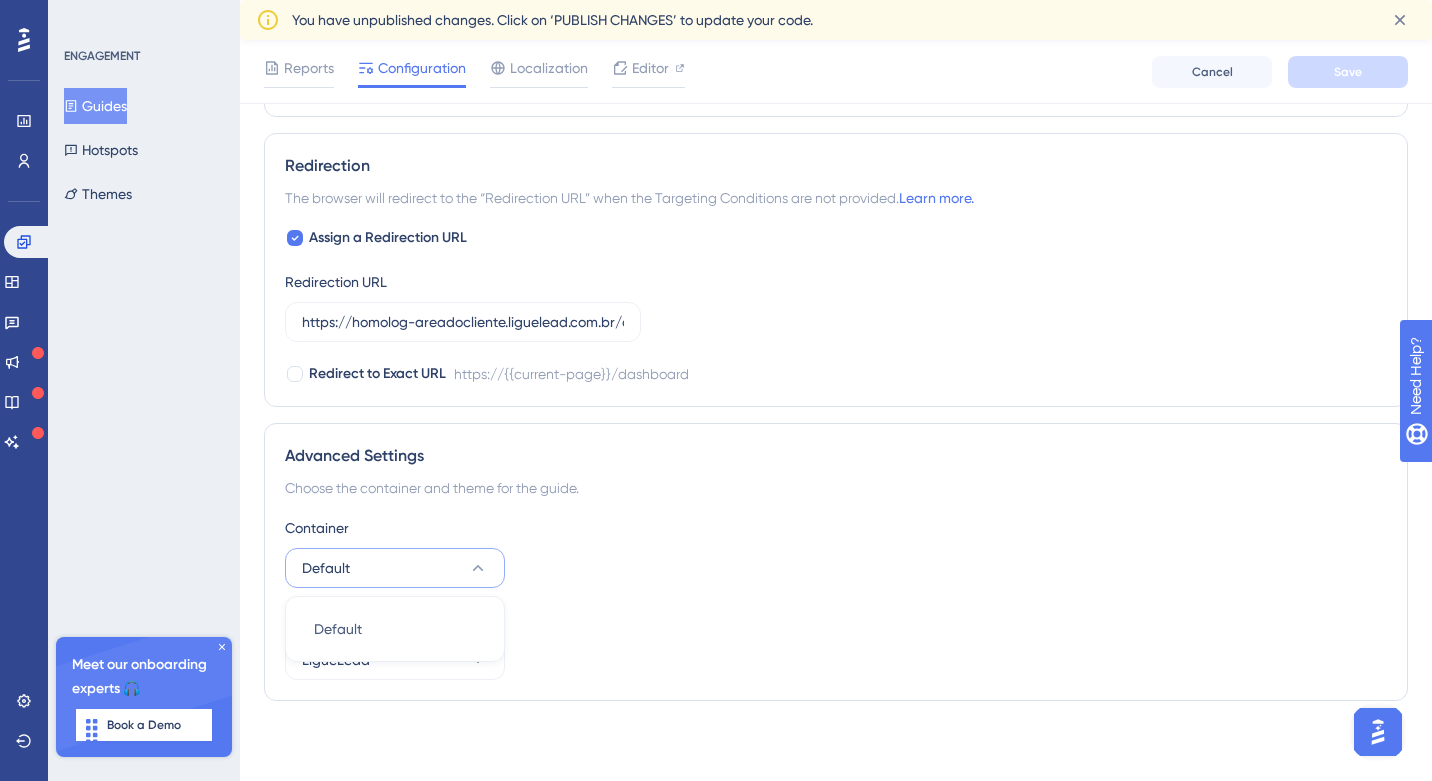 click on "Default" at bounding box center (395, 568) 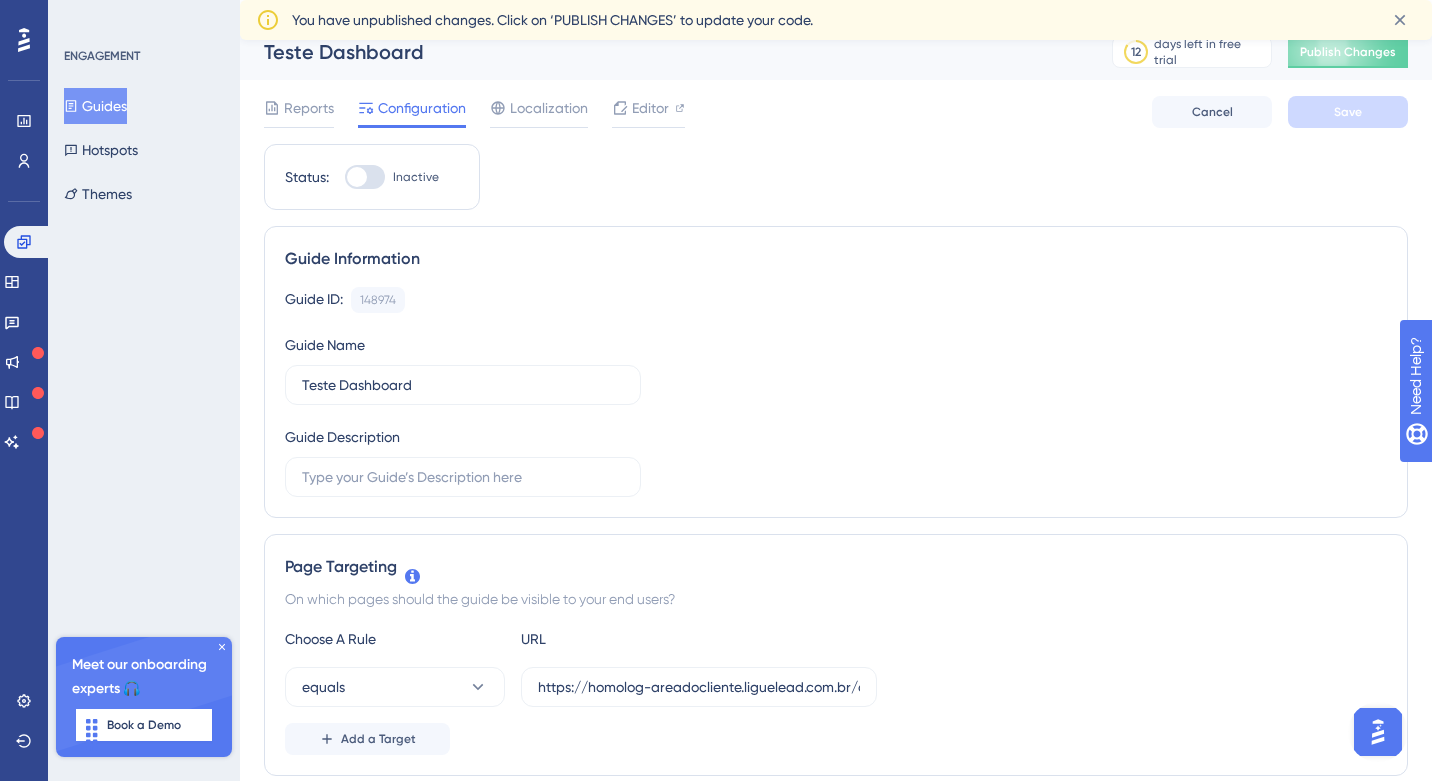 scroll, scrollTop: 0, scrollLeft: 0, axis: both 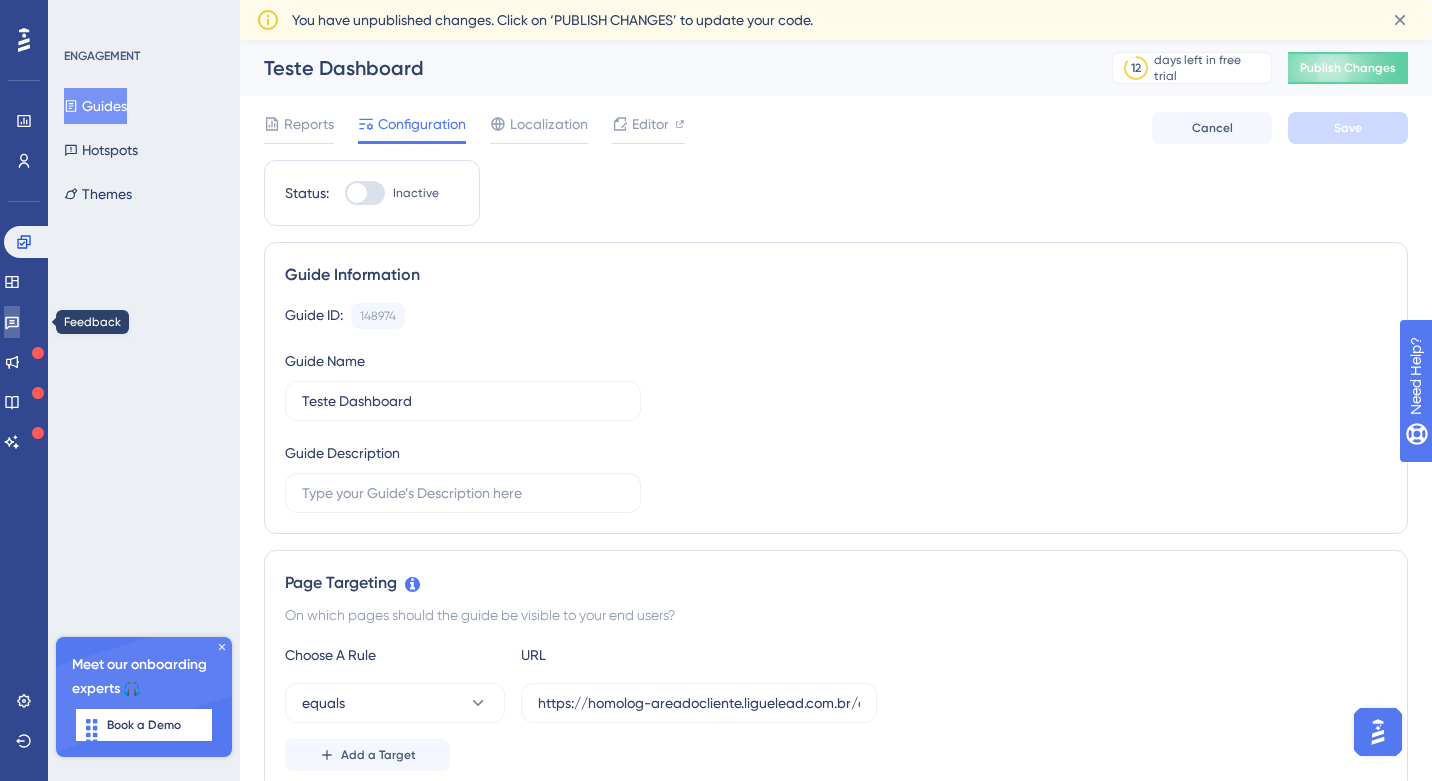 click 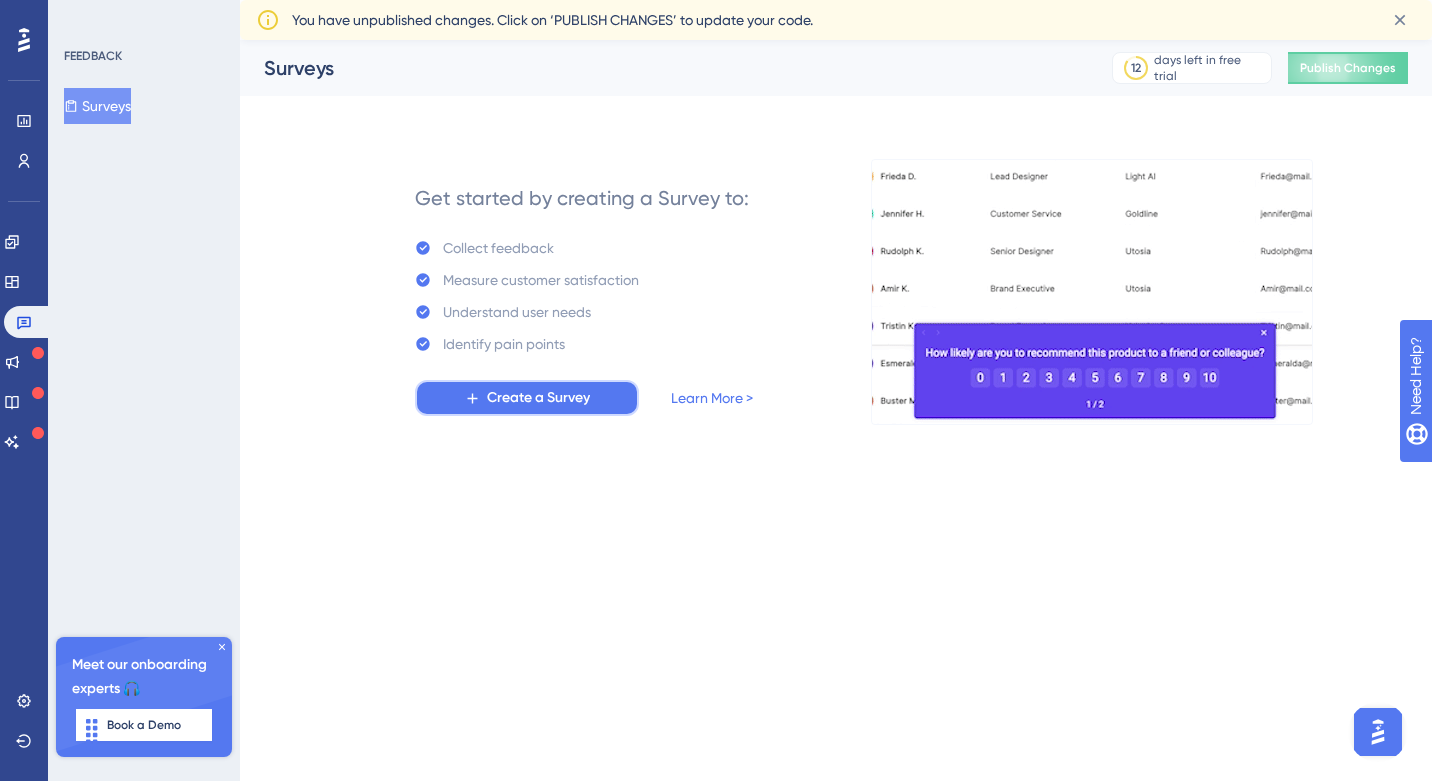 click on "Create a Survey" at bounding box center [527, 398] 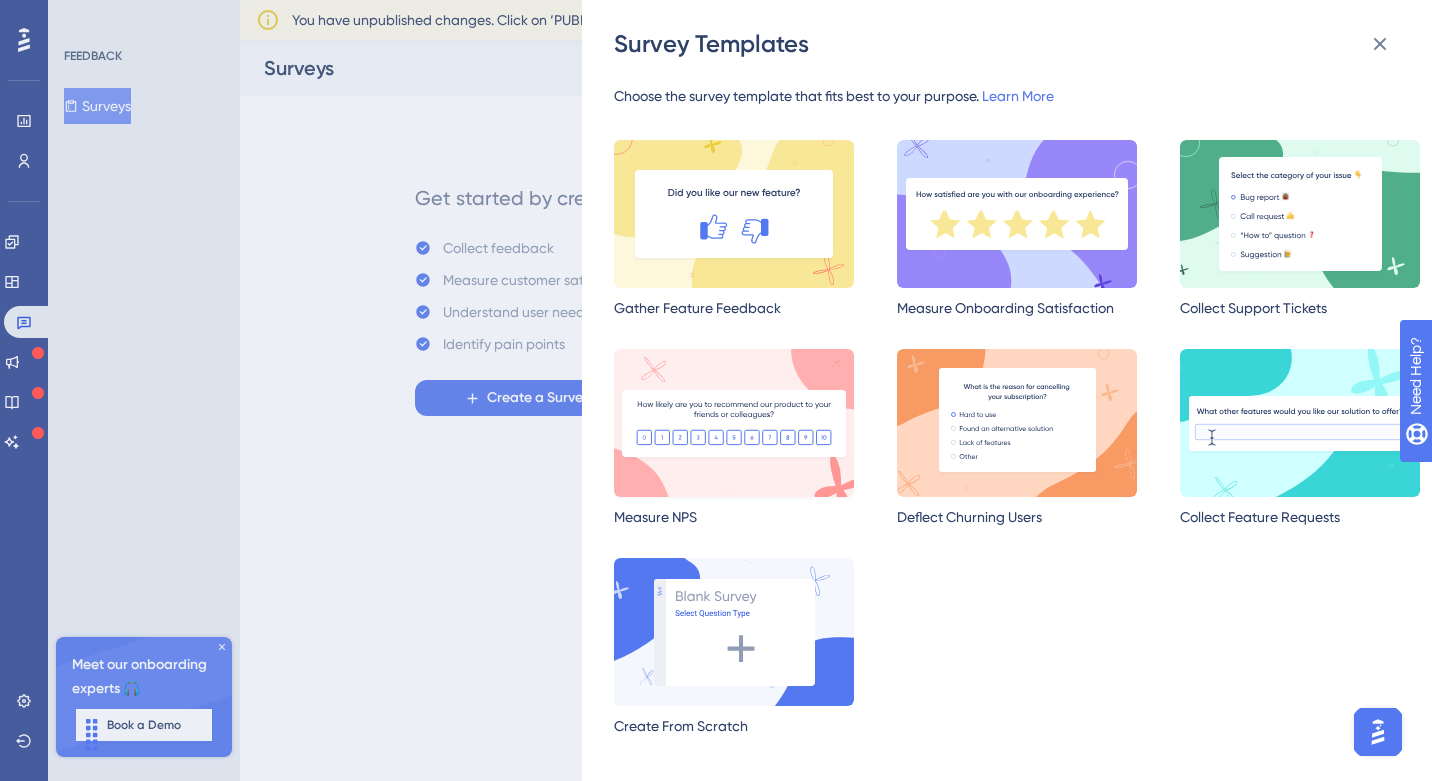 click at bounding box center [734, 423] 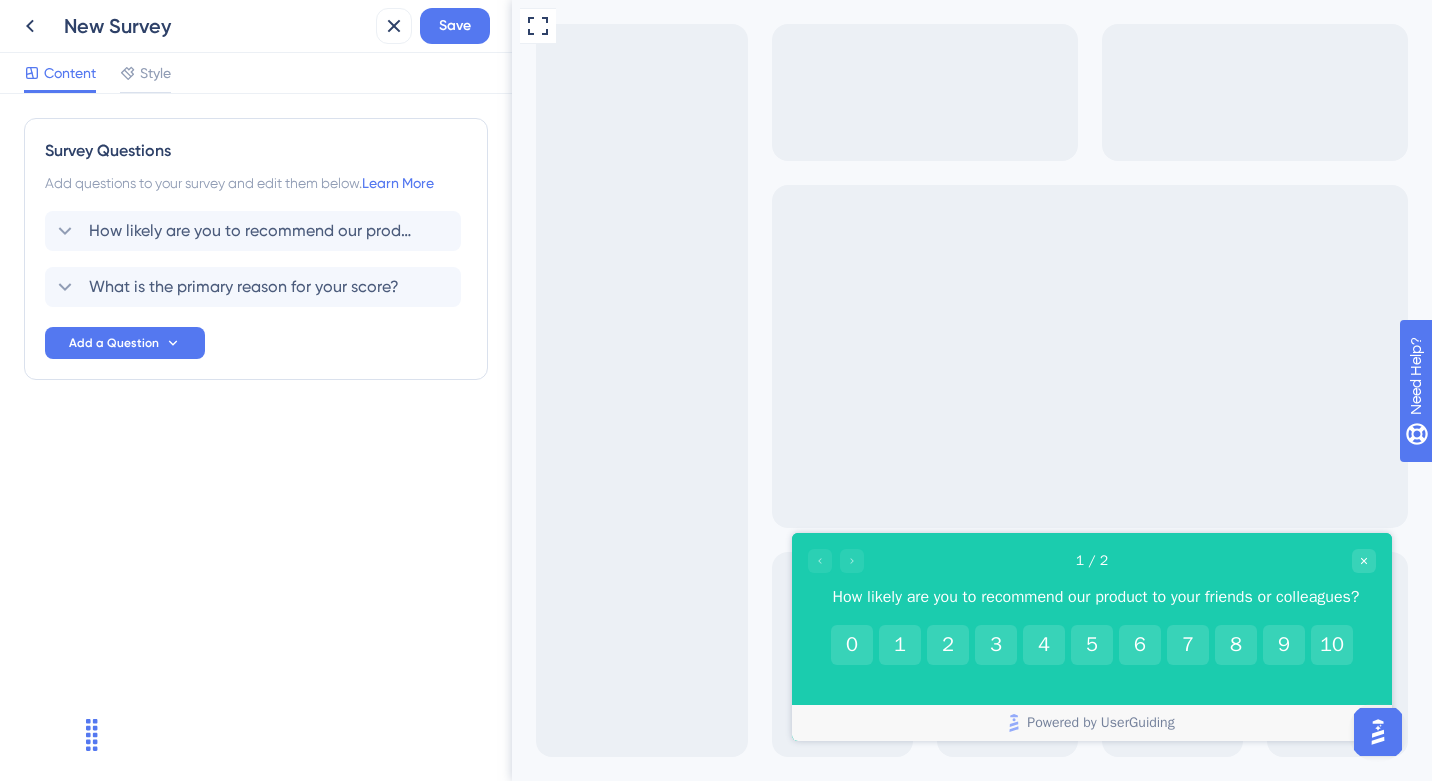 scroll, scrollTop: 0, scrollLeft: 0, axis: both 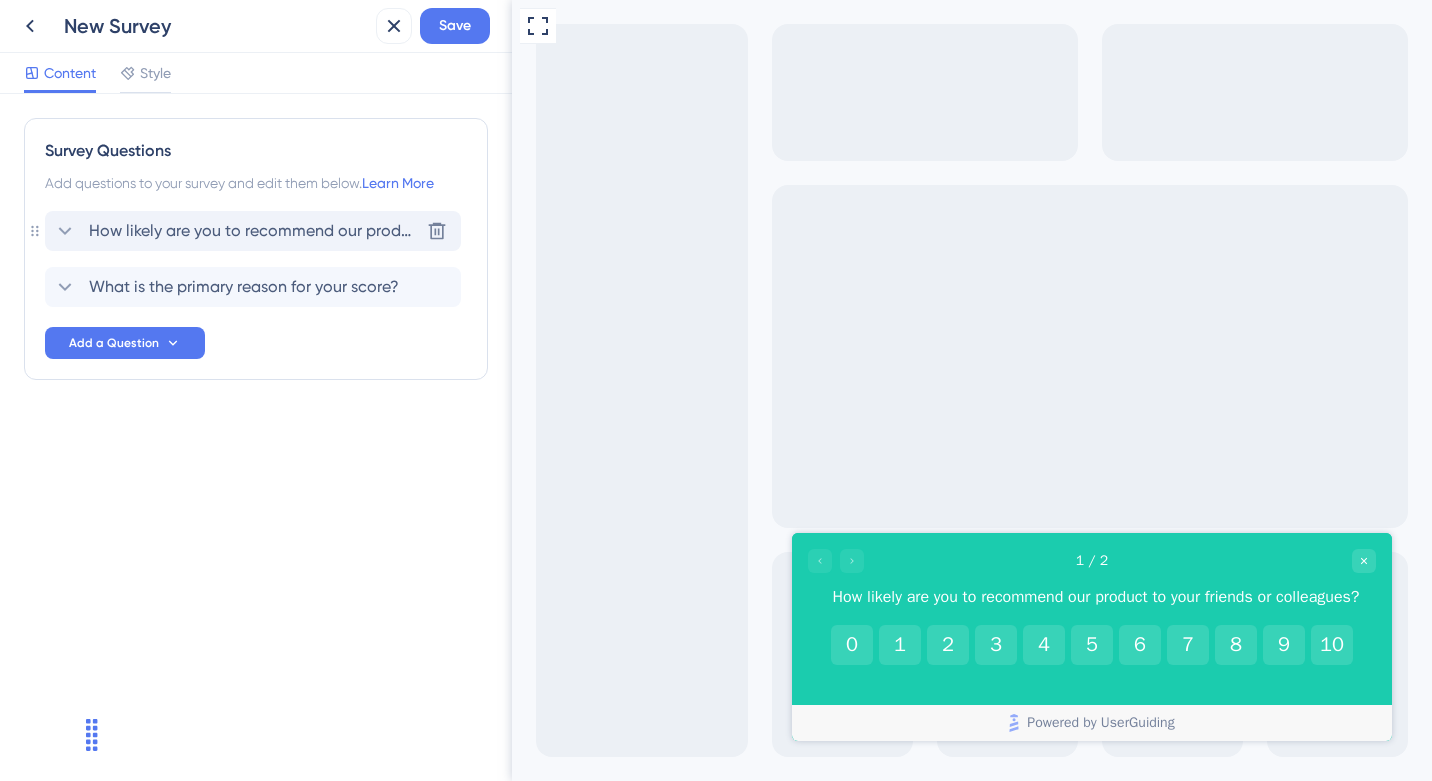 click on "How likely are you to recommend our product to your friends or colleagues?" at bounding box center [254, 231] 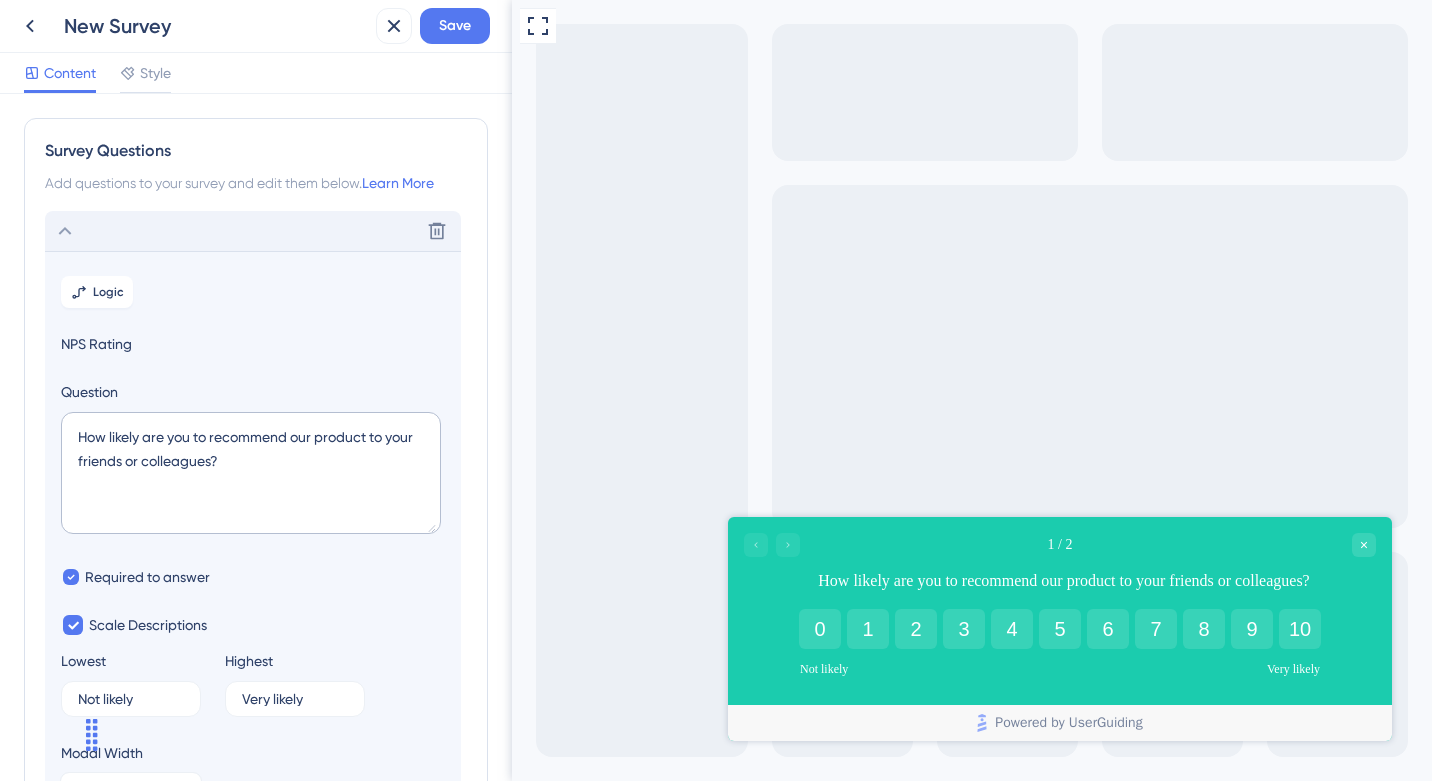 scroll, scrollTop: 0, scrollLeft: 0, axis: both 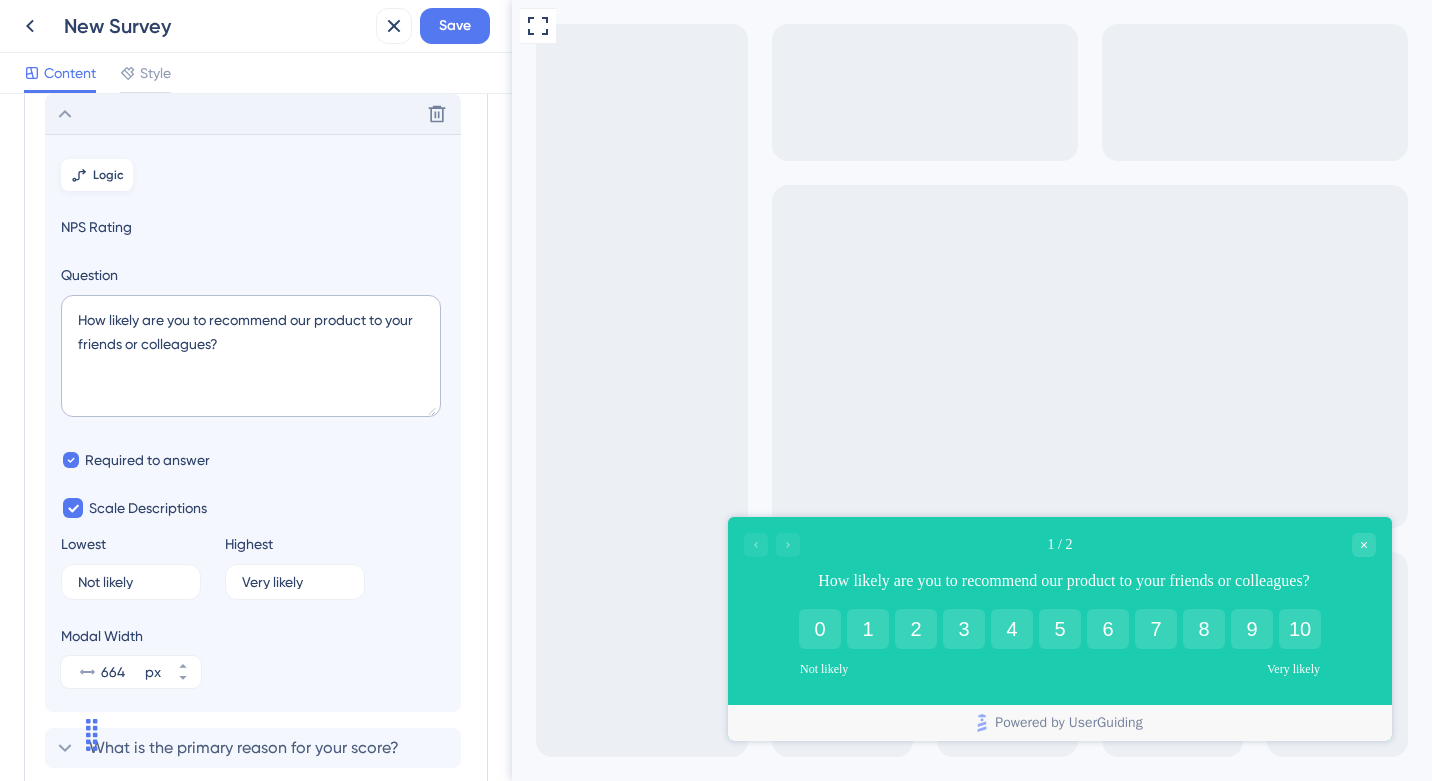 click on "Logic" at bounding box center [108, 175] 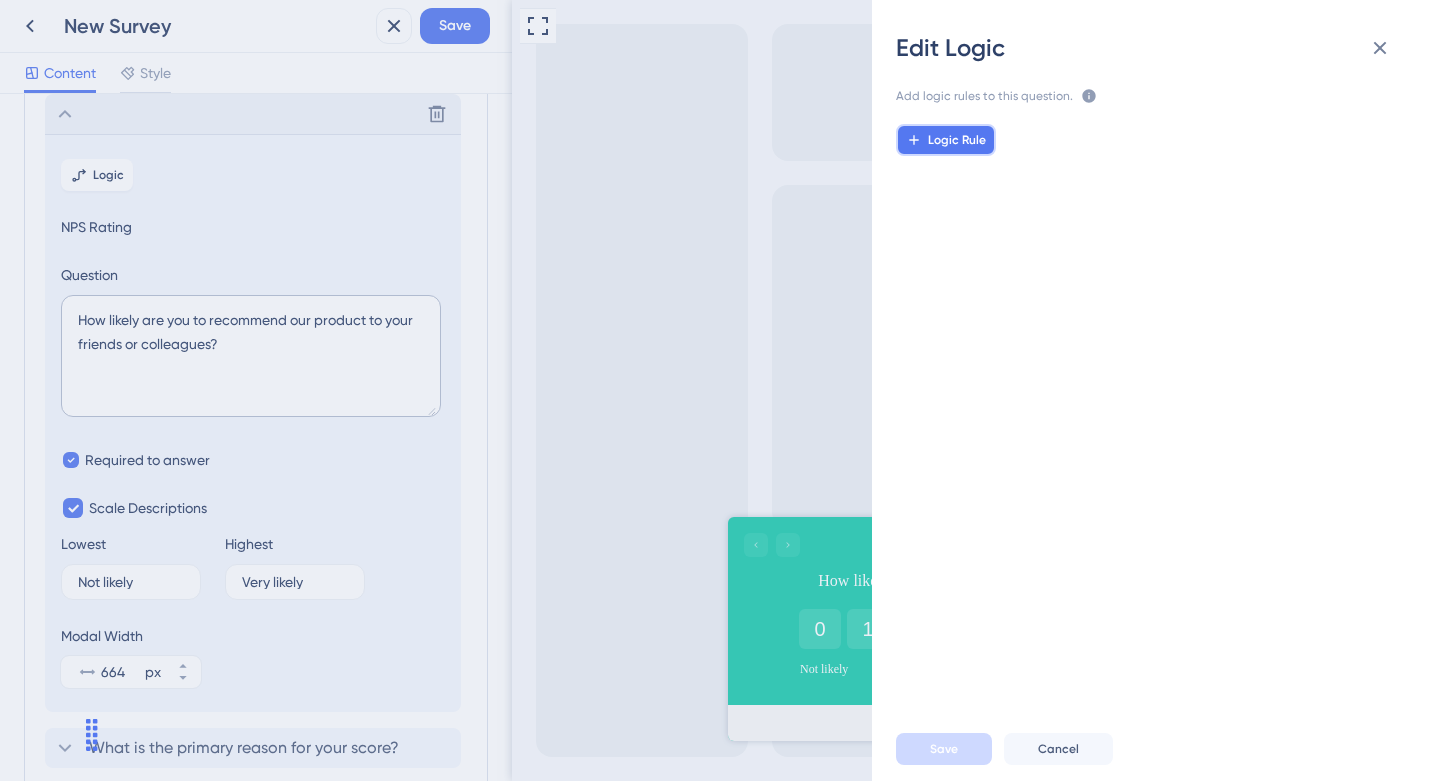 click on "Logic Rule" at bounding box center [957, 140] 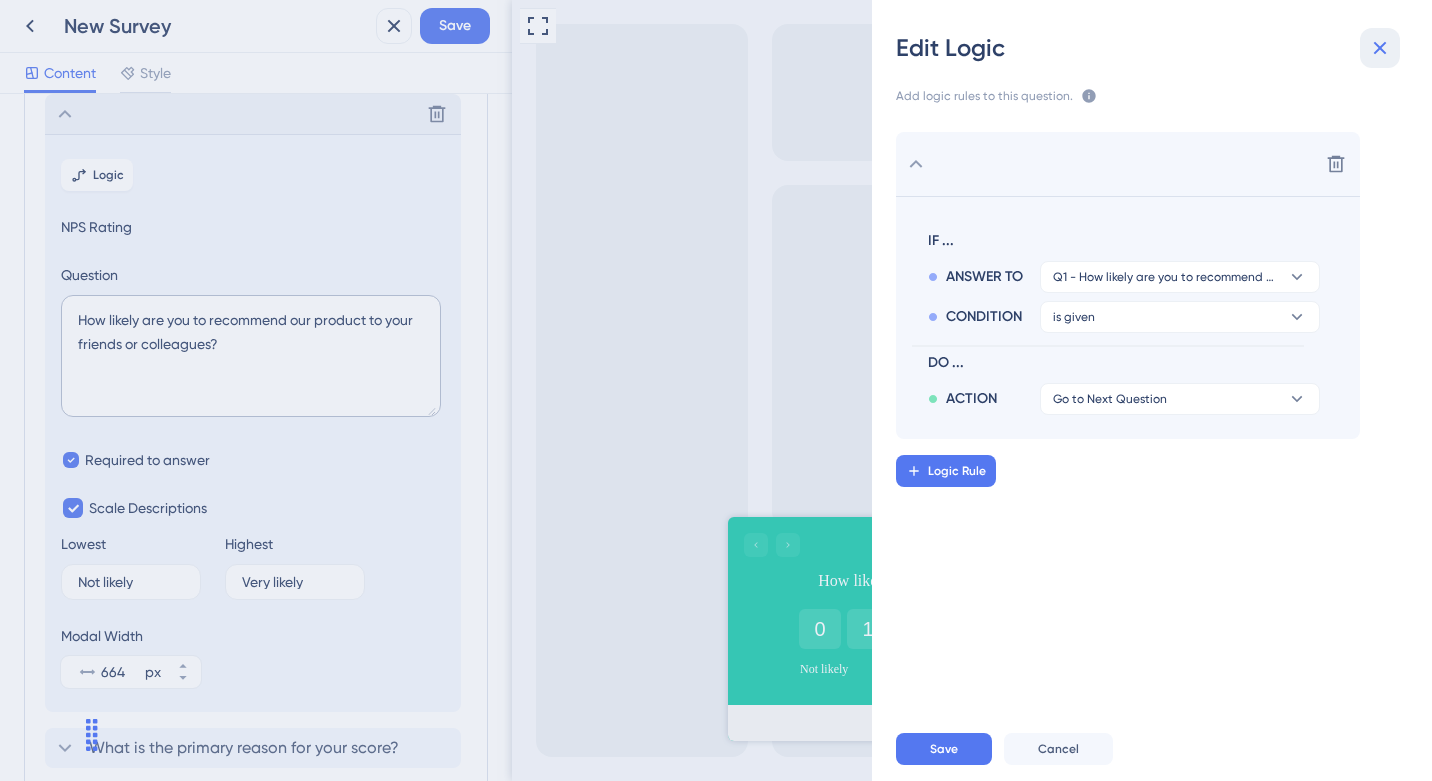 click 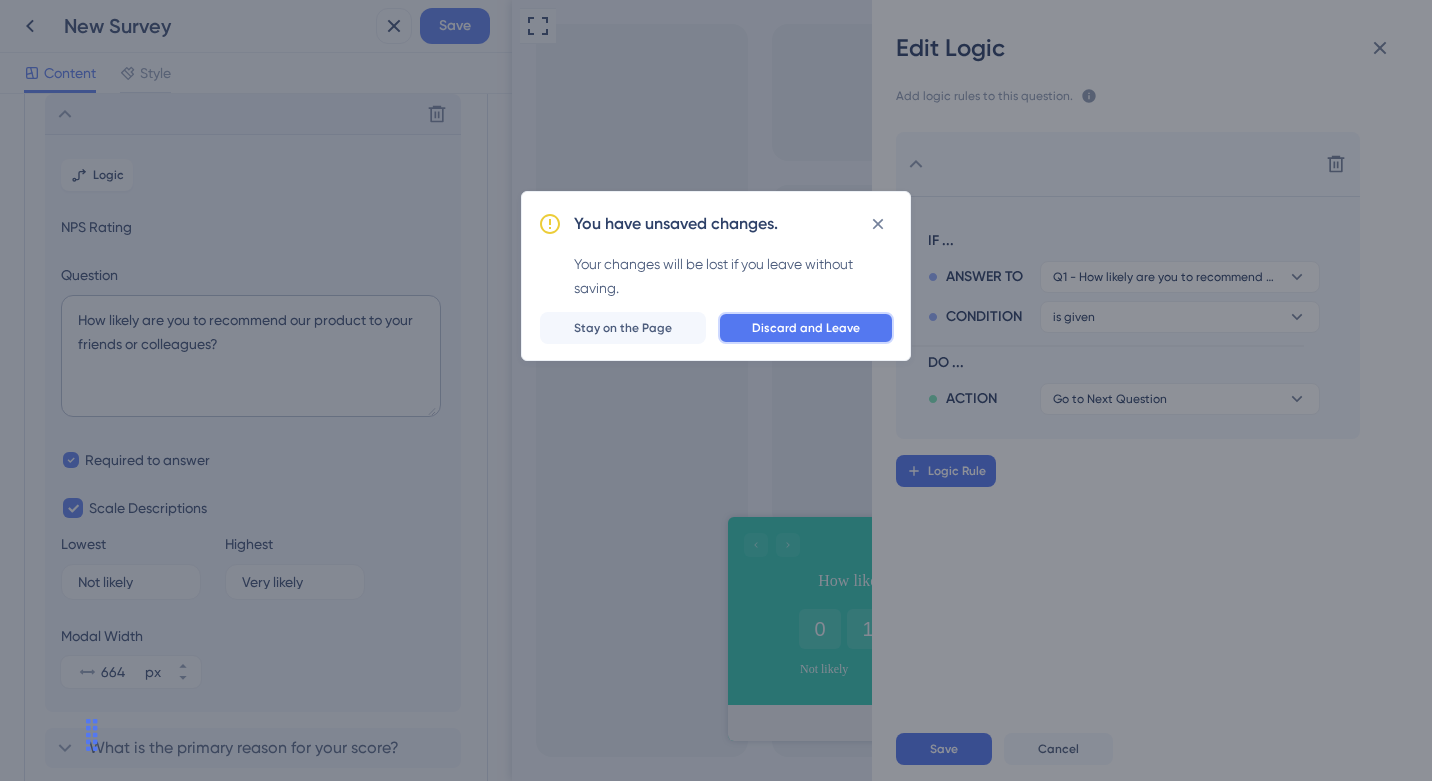 click on "Discard and Leave" at bounding box center [806, 328] 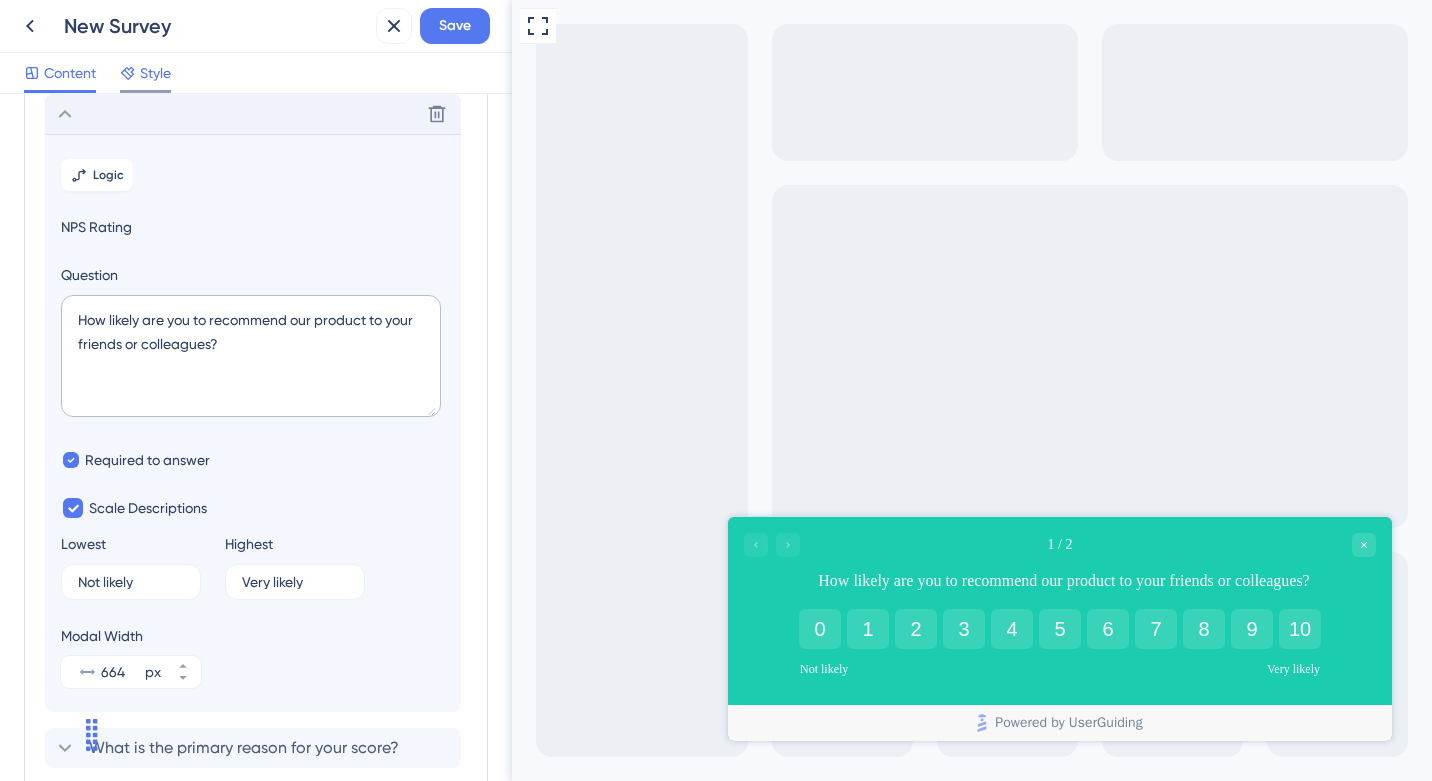 click at bounding box center (145, 91) 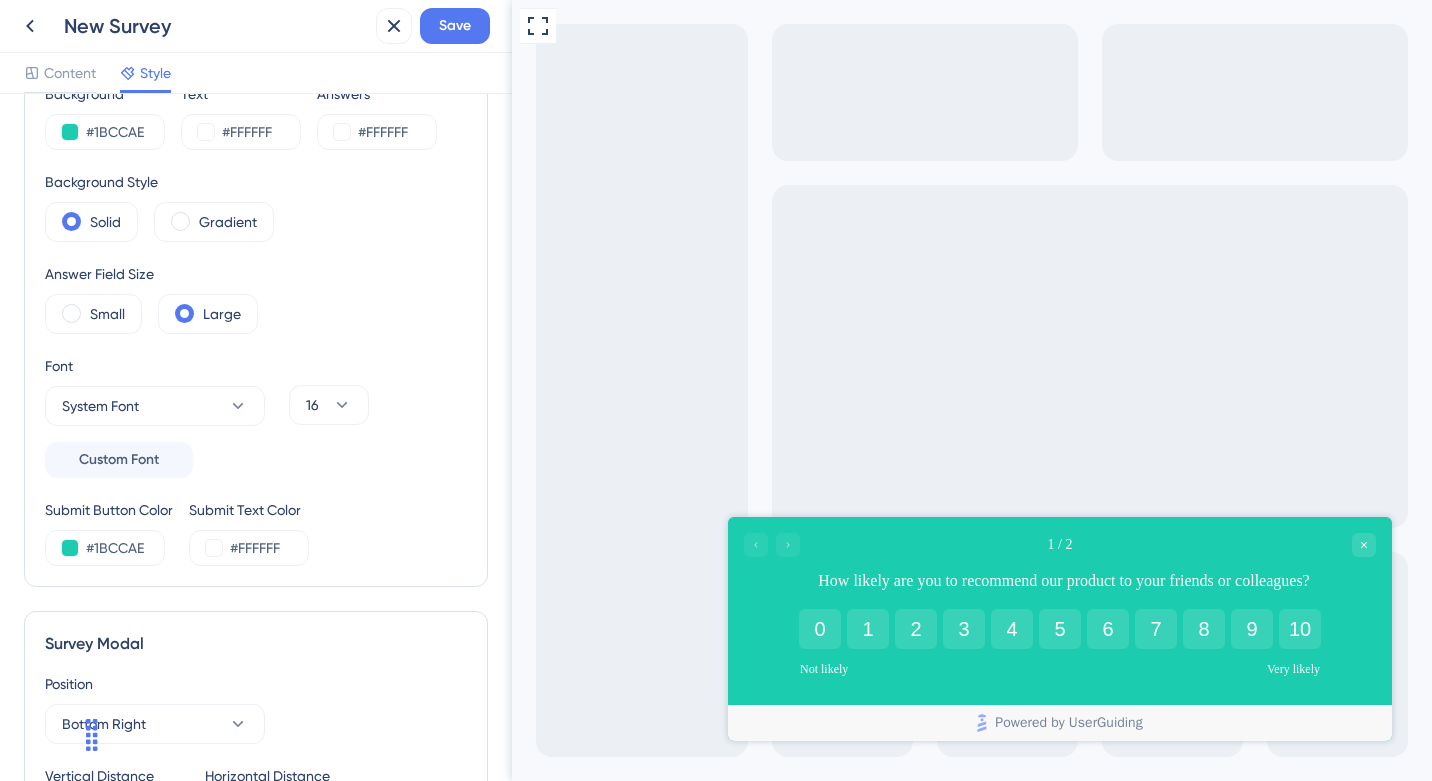 scroll, scrollTop: 0, scrollLeft: 0, axis: both 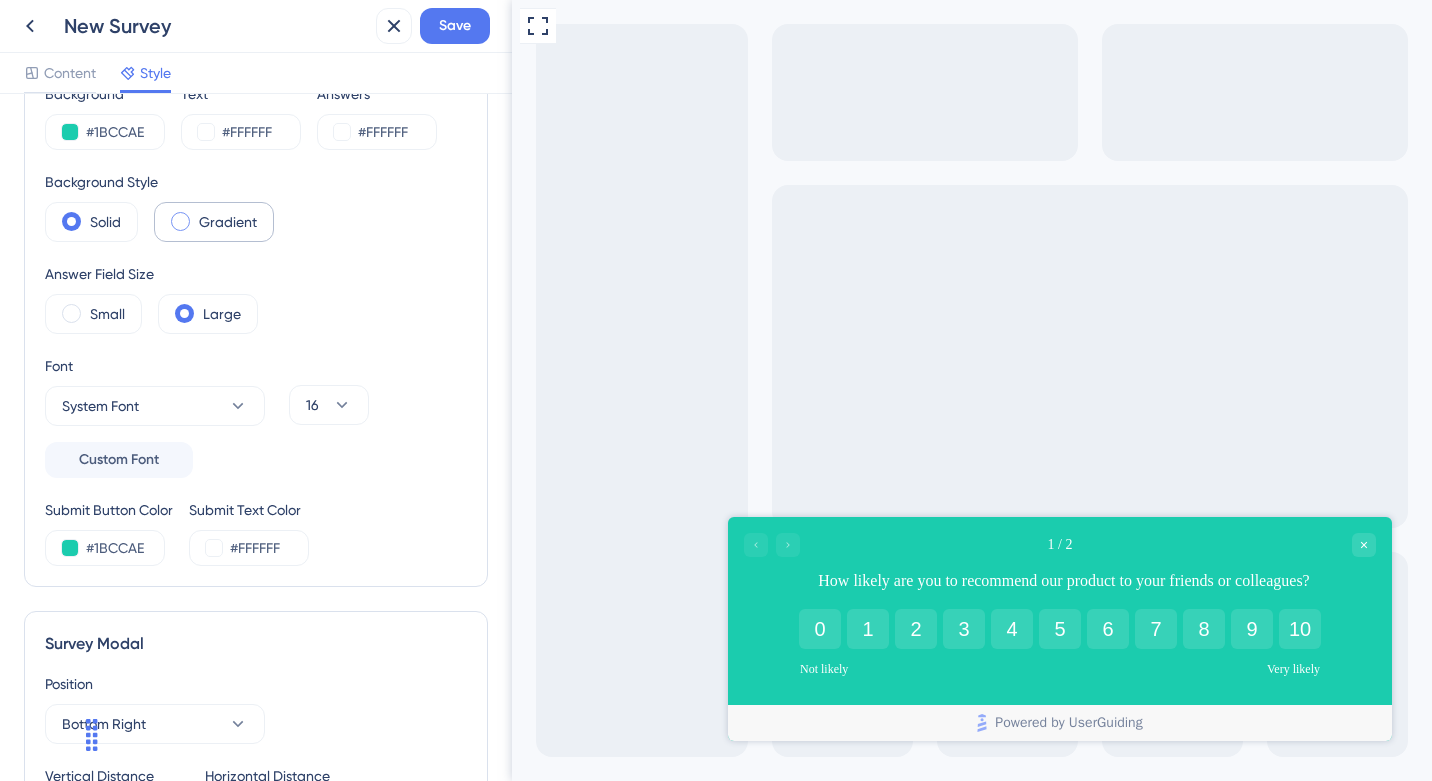 click at bounding box center (180, 221) 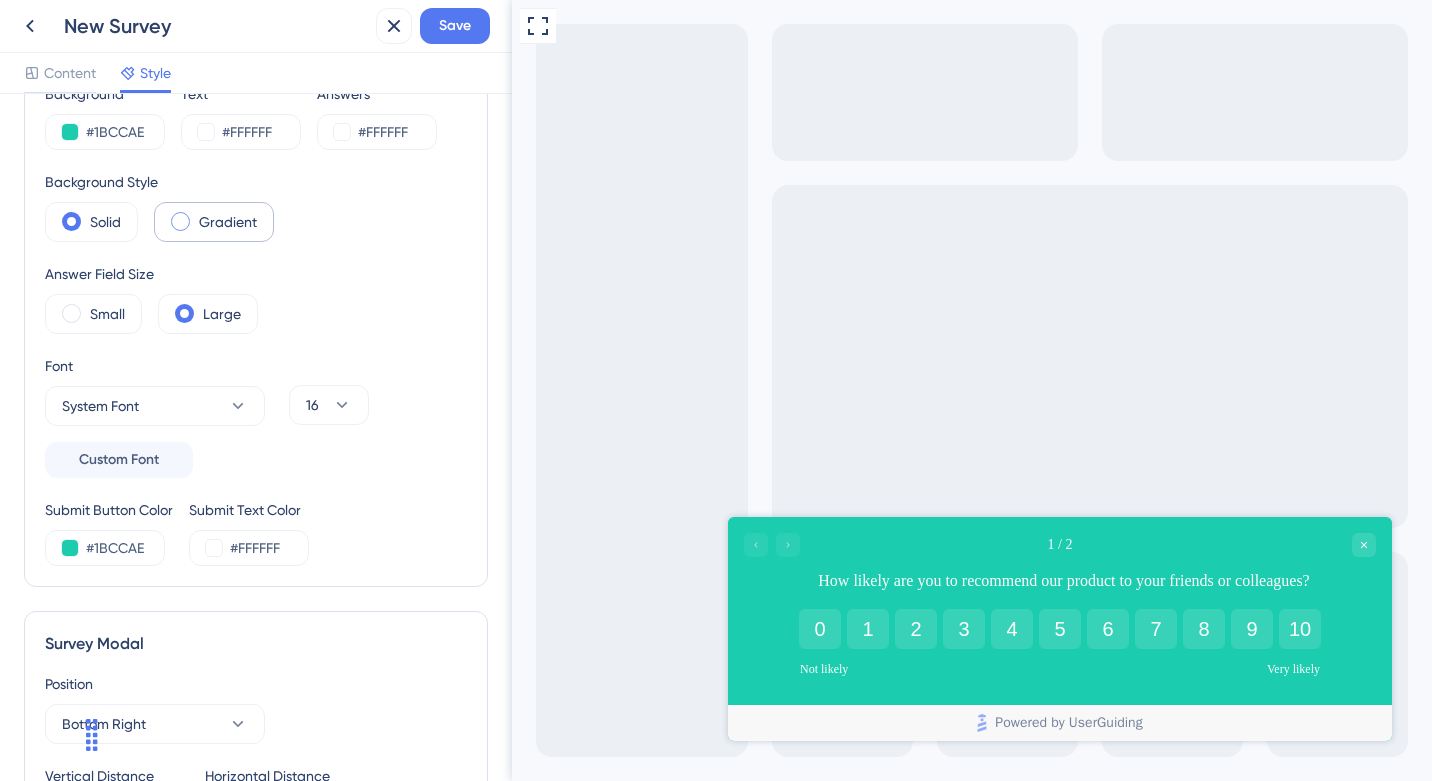 click at bounding box center (196, 215) 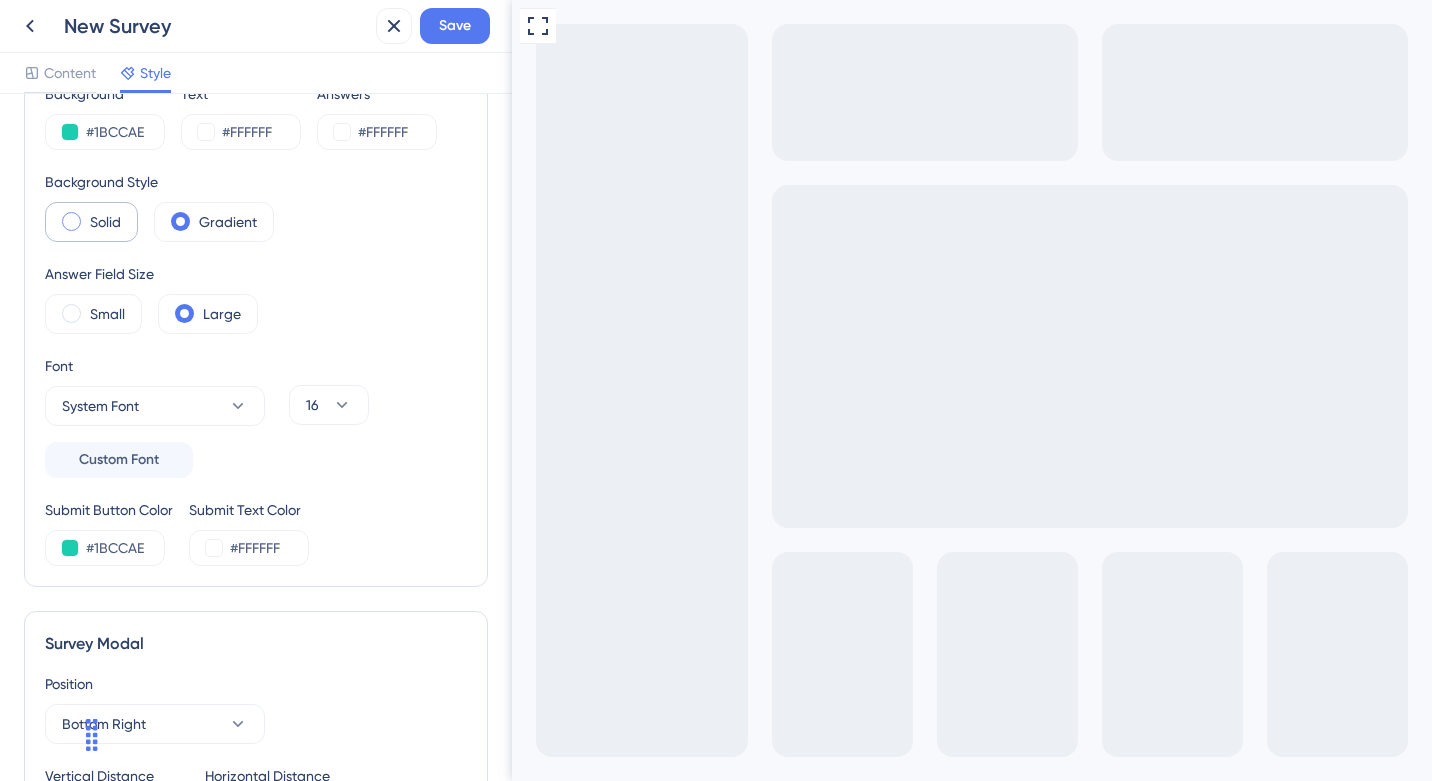 click on "Solid" at bounding box center (105, 222) 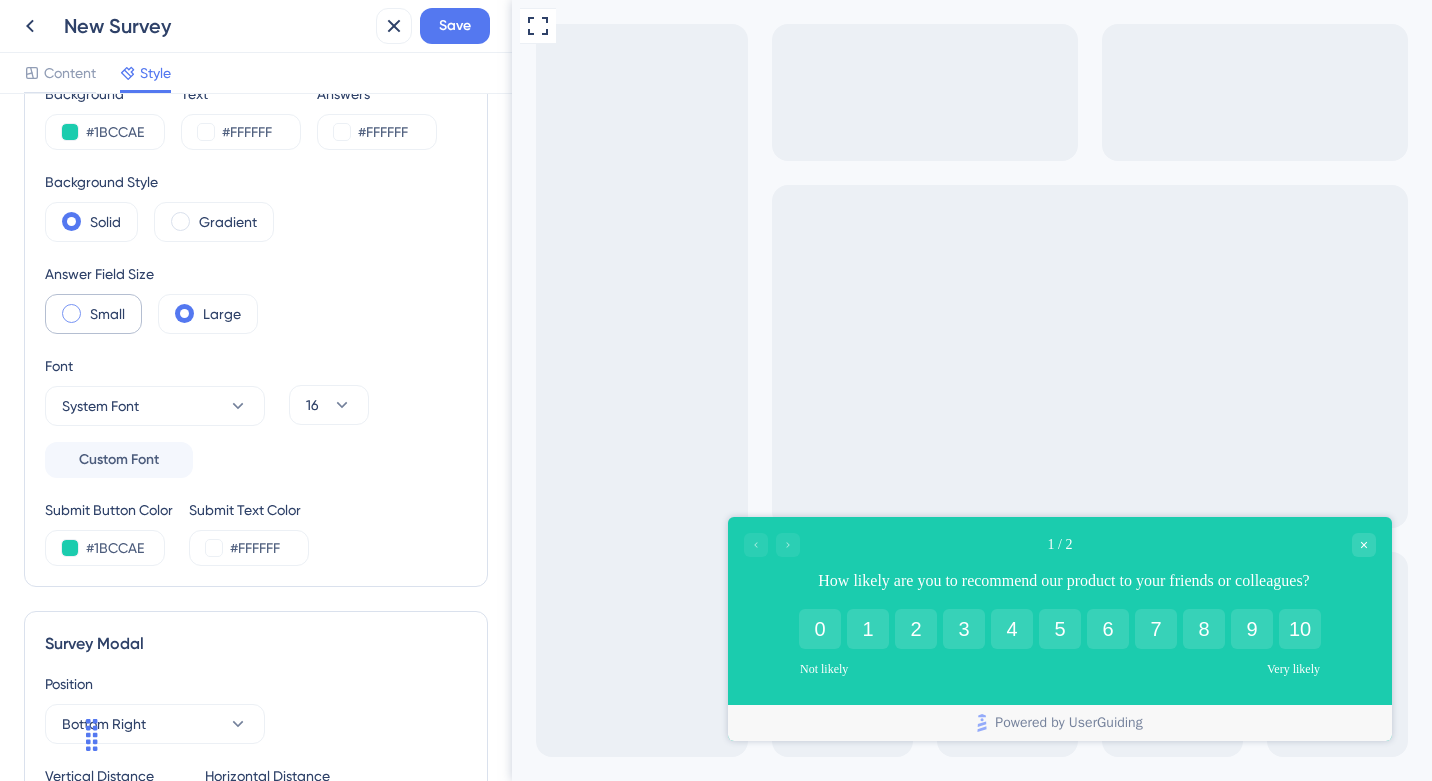 click on "Small" at bounding box center (107, 314) 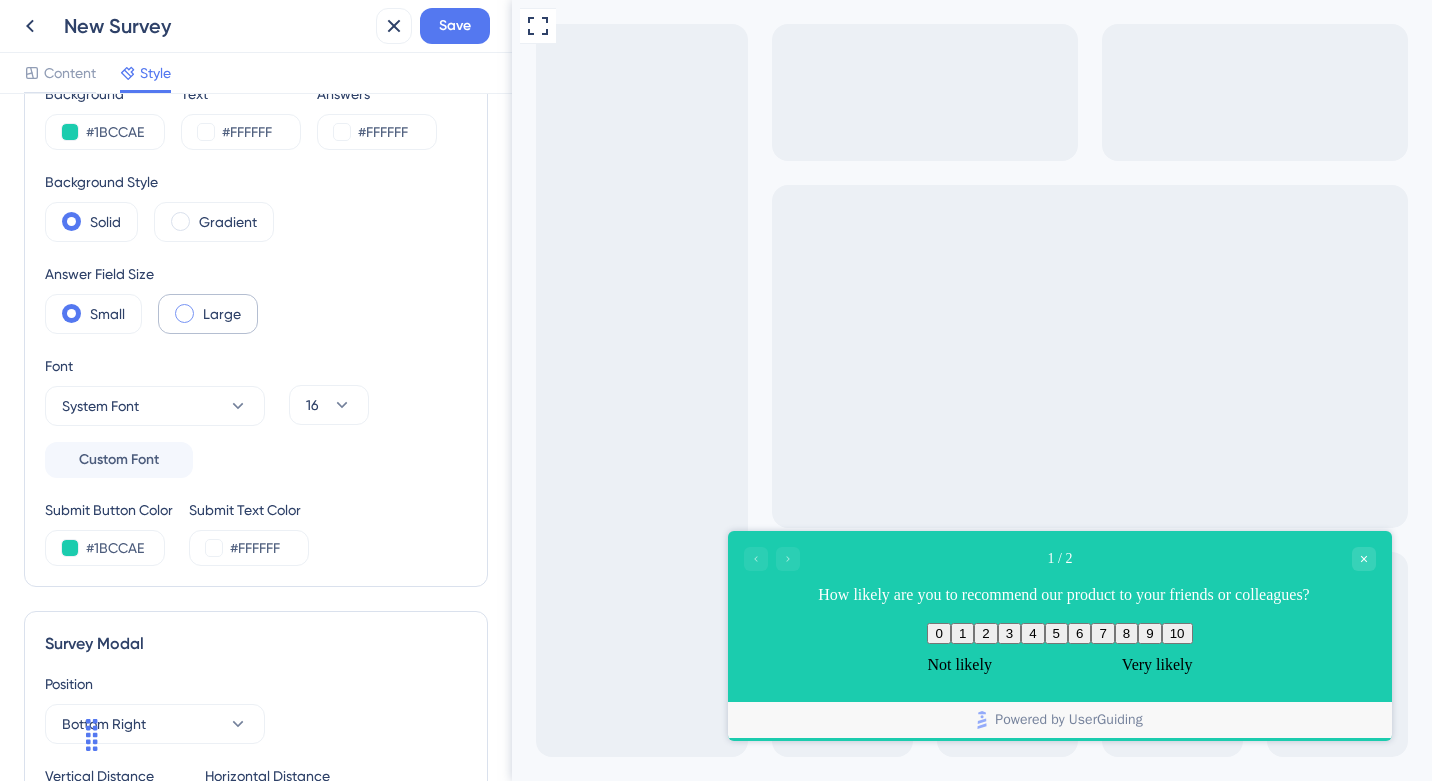 click on "Large" at bounding box center [222, 314] 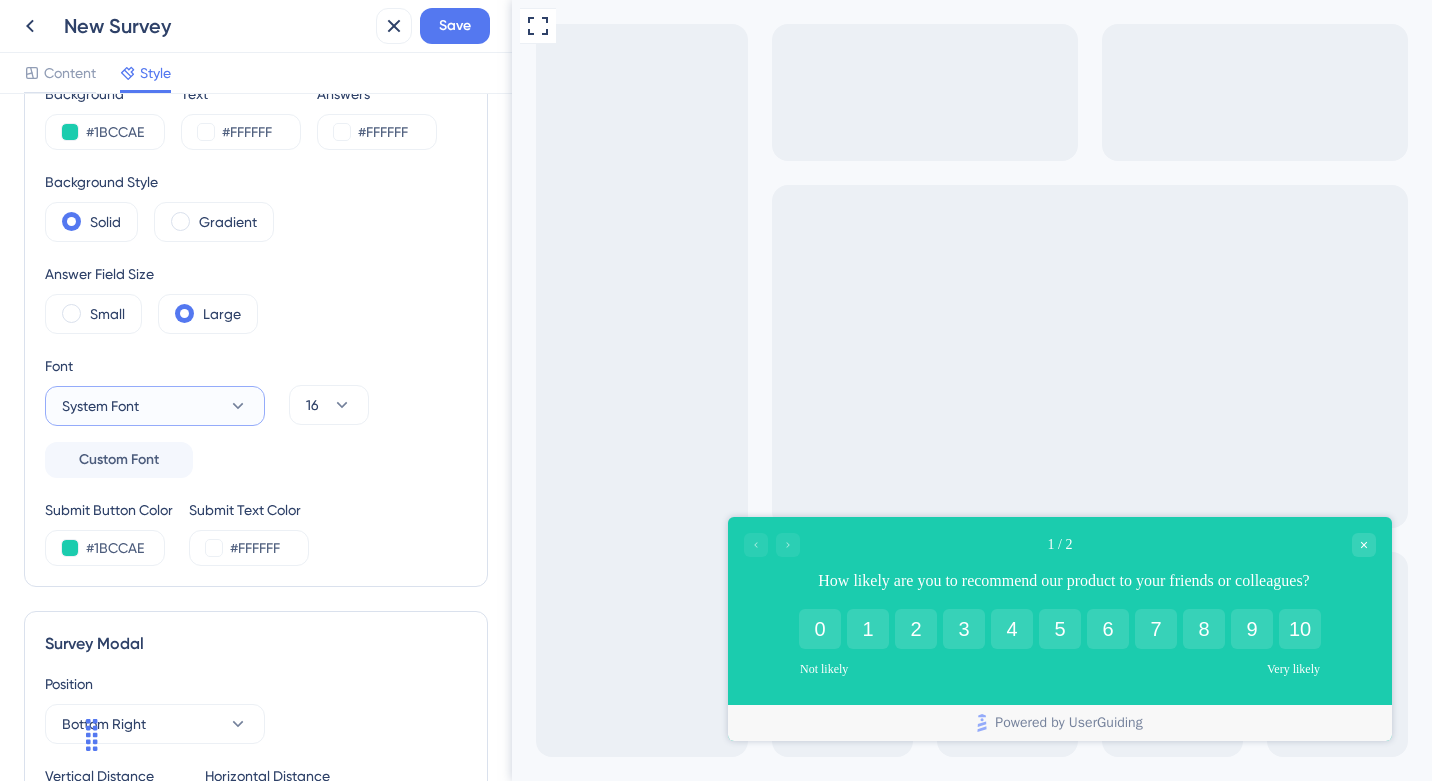 click on "System Font" at bounding box center (155, 406) 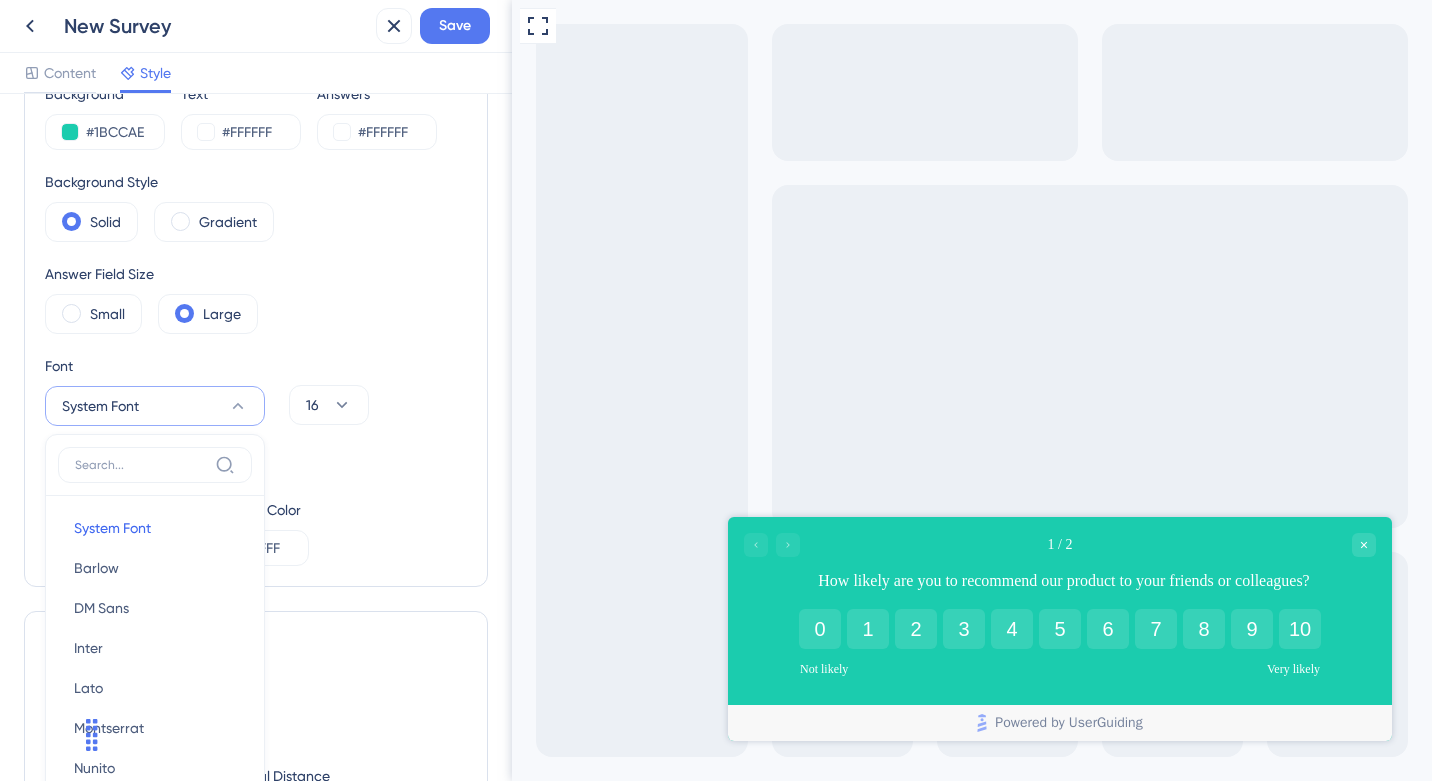 scroll, scrollTop: 311, scrollLeft: 0, axis: vertical 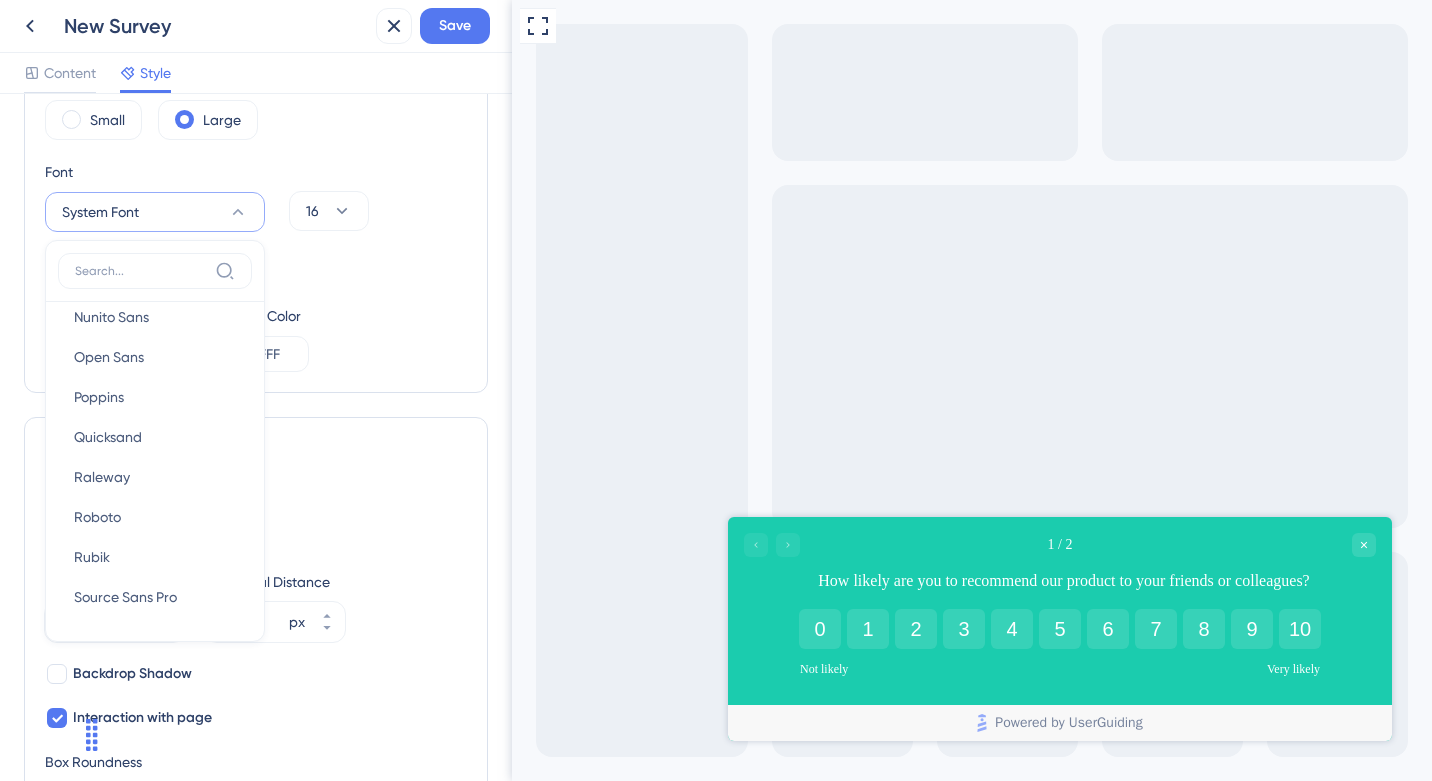 click on "Submit Button Color #1BCCAE Submit Text Color #FFFFFF" at bounding box center [256, 338] 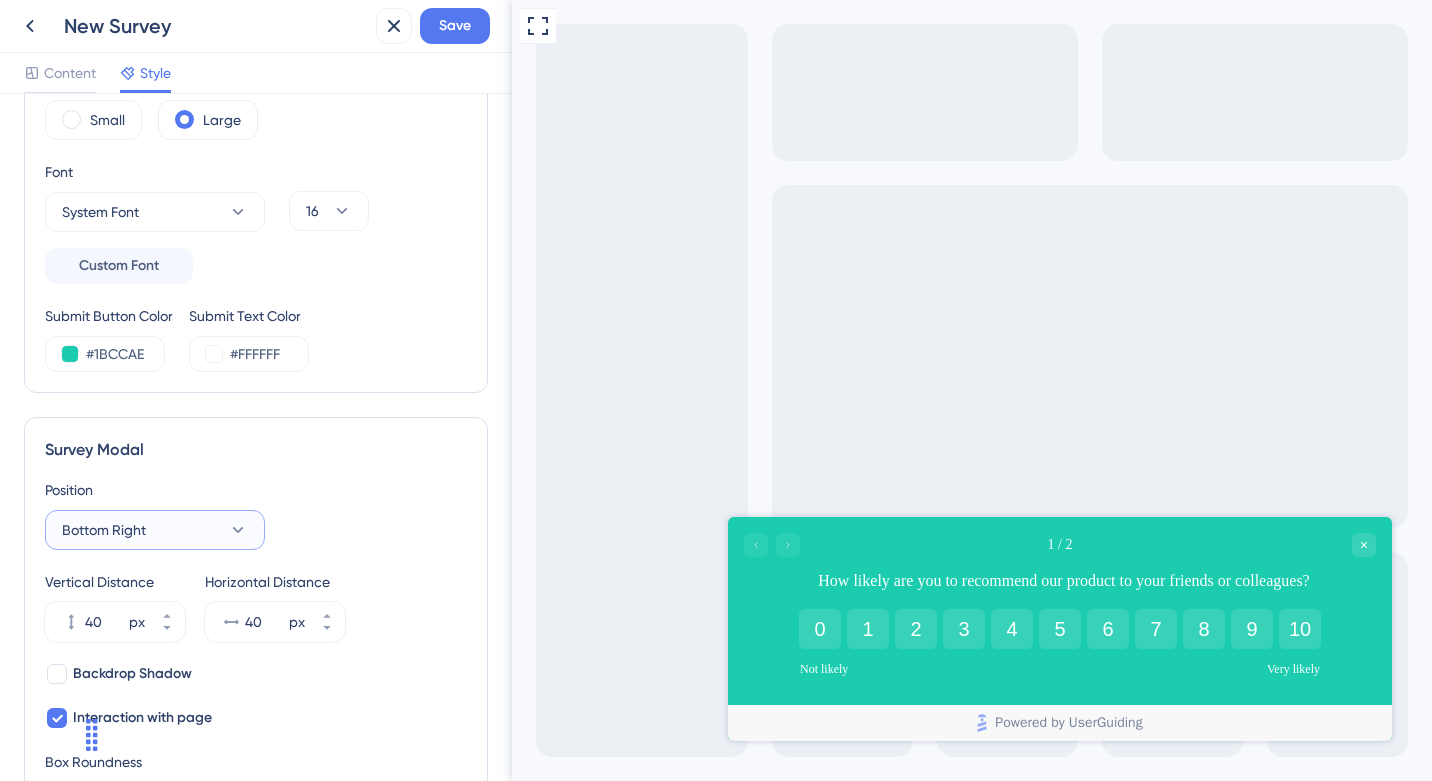 click on "Bottom Right" at bounding box center (155, 530) 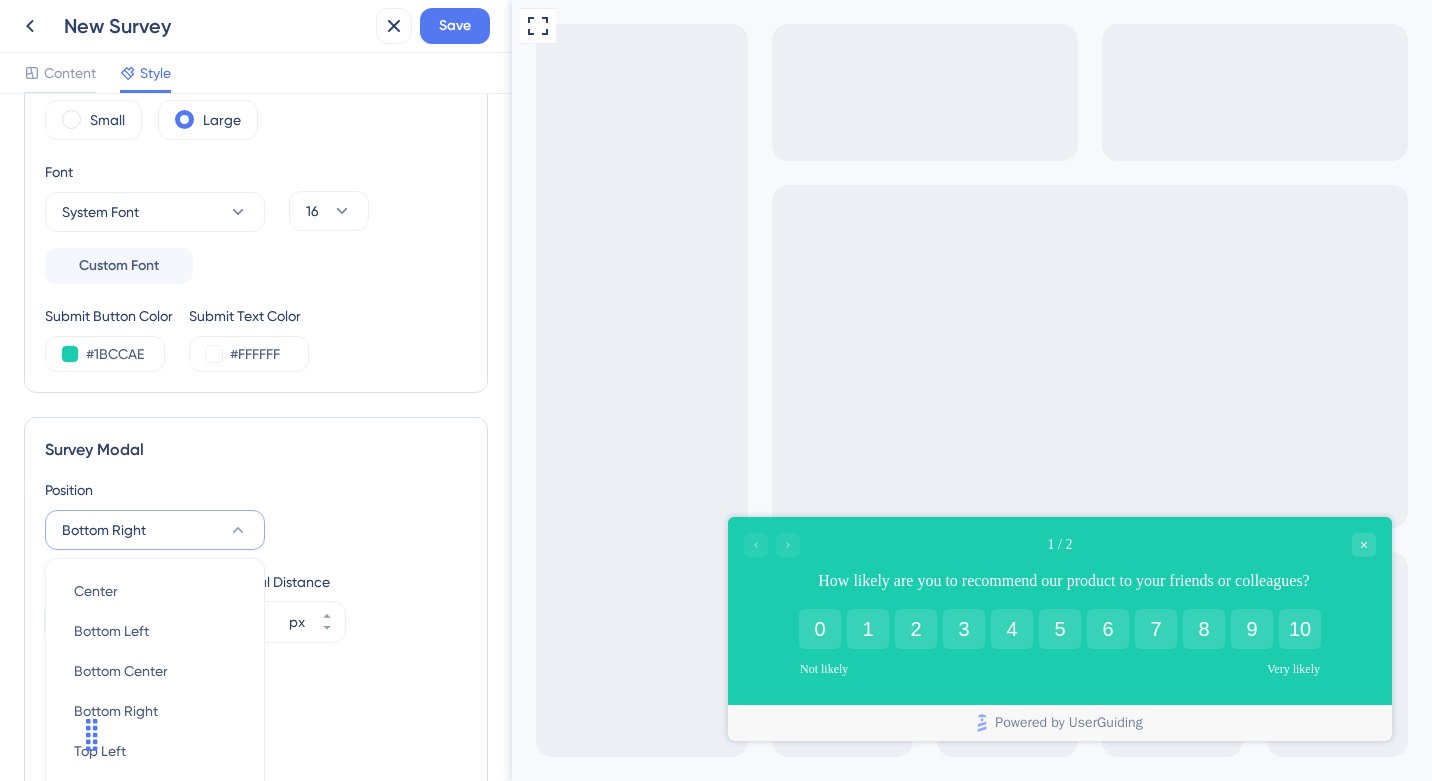 scroll, scrollTop: 584, scrollLeft: 0, axis: vertical 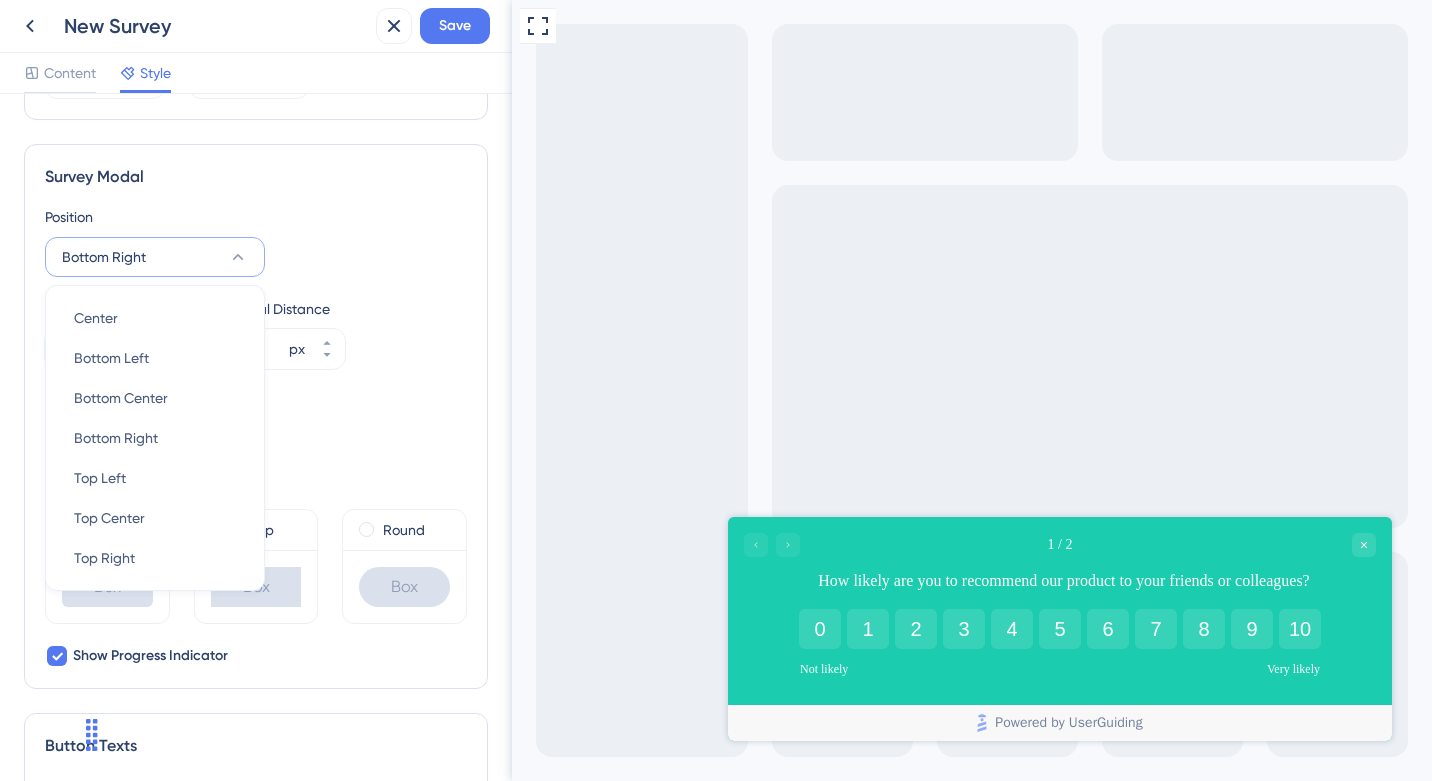 click on "Vertical Distance 40 px Horizontal Distance 40 px" at bounding box center [256, 333] 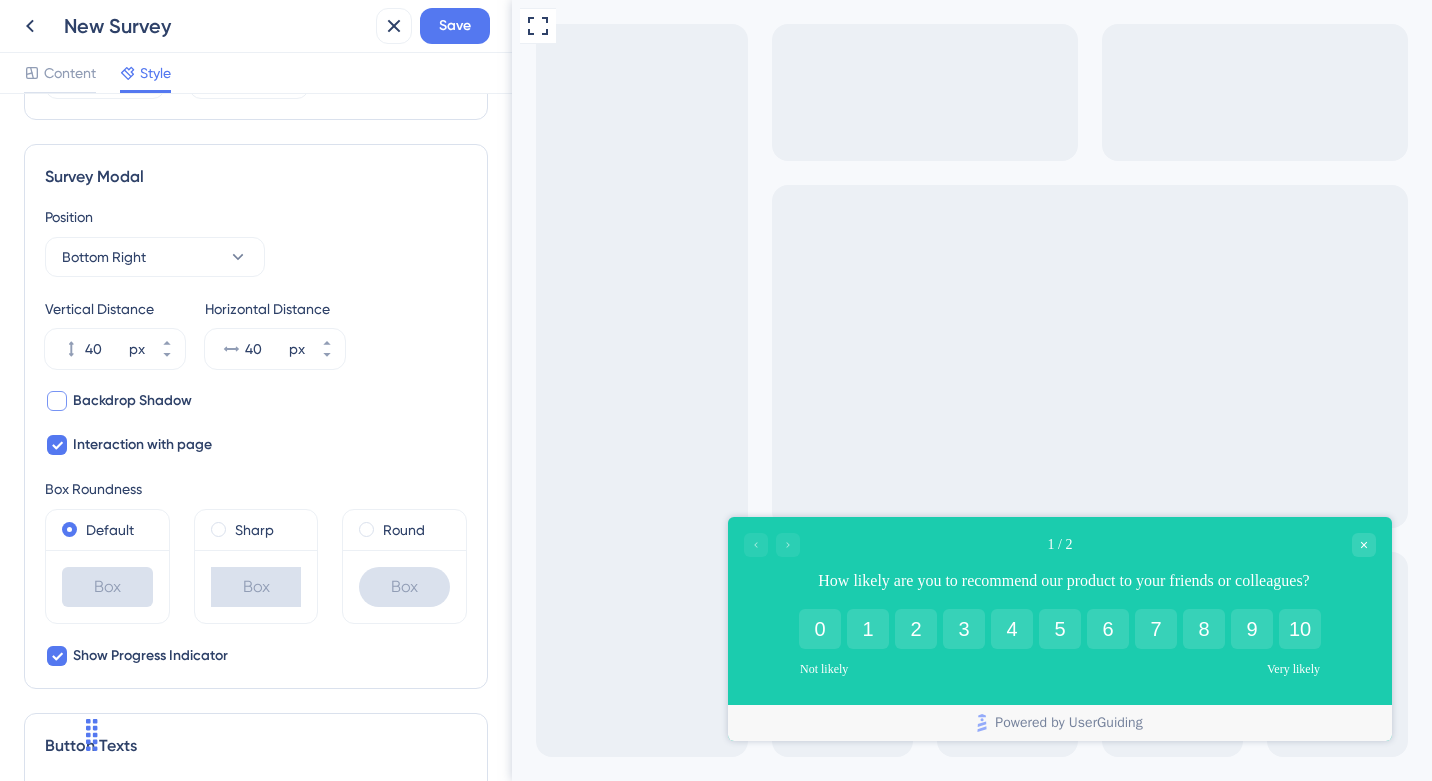 click on "Backdrop Shadow" at bounding box center [132, 401] 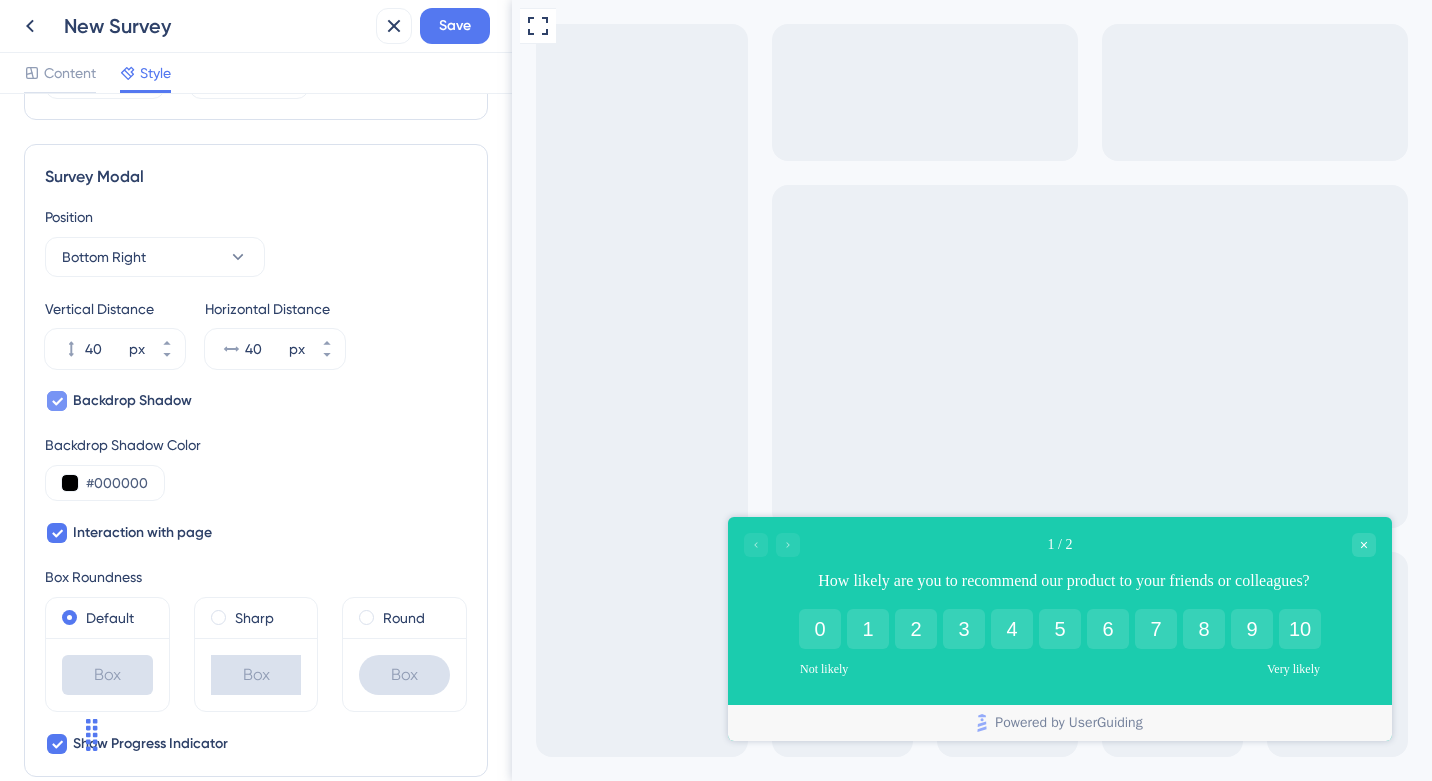 click on "Backdrop Shadow" at bounding box center (132, 401) 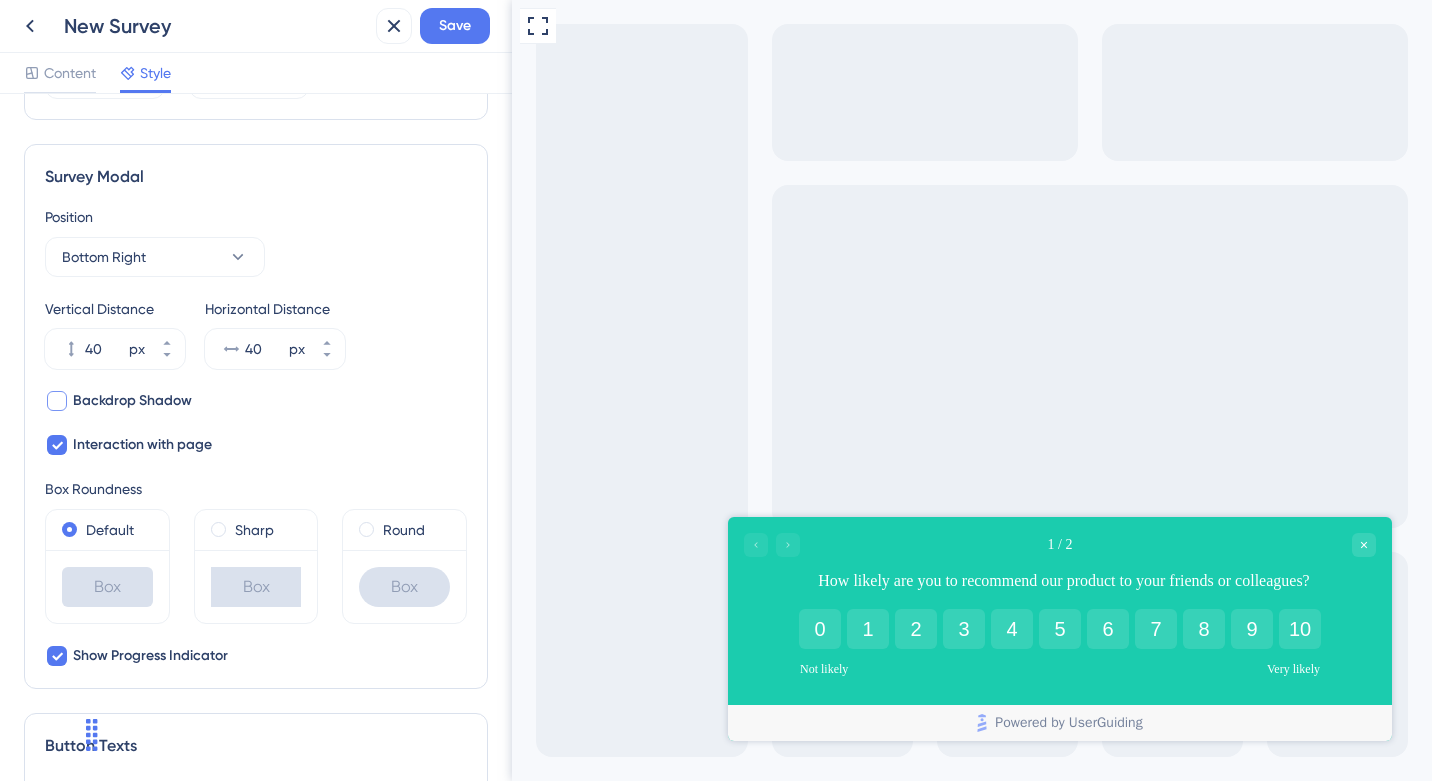 click on "Backdrop Shadow" at bounding box center (132, 401) 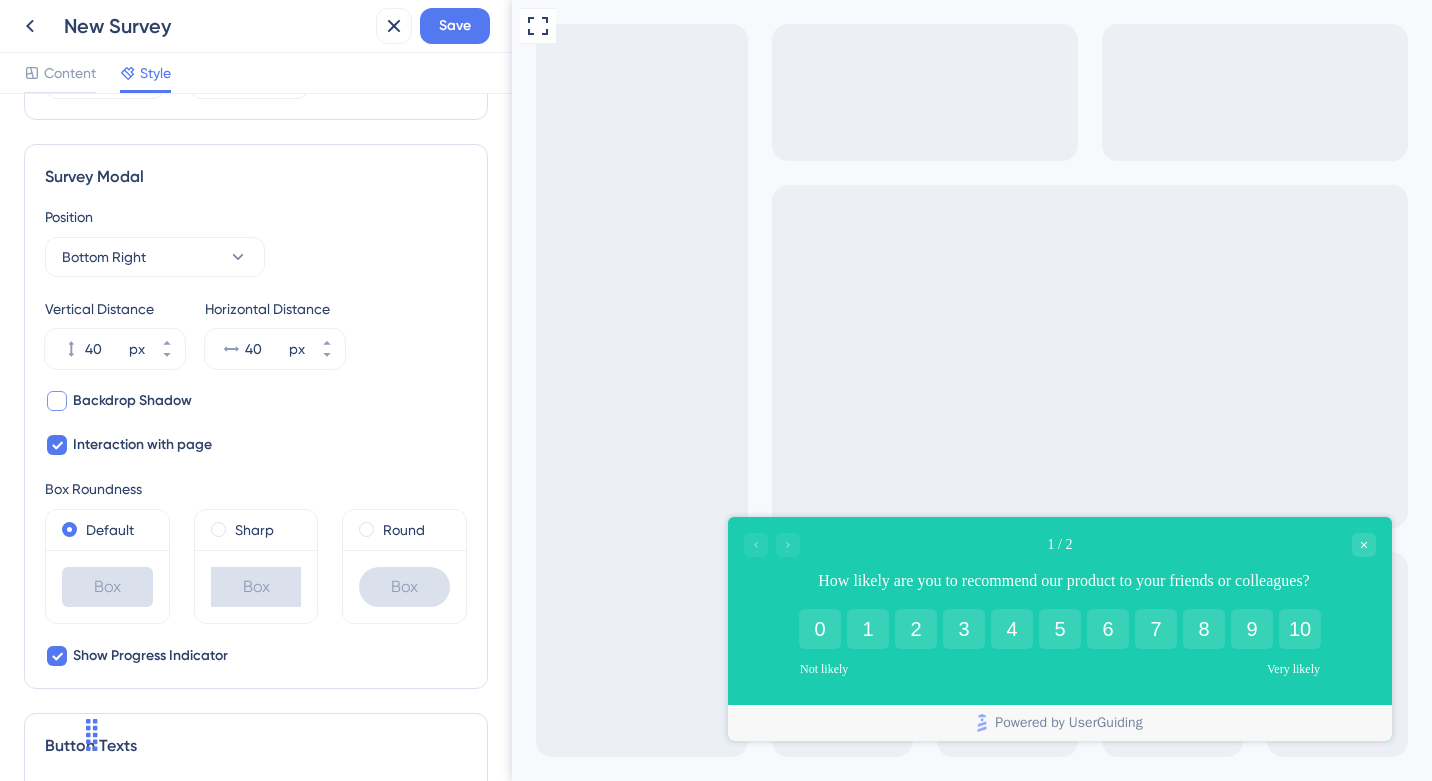 checkbox on "true" 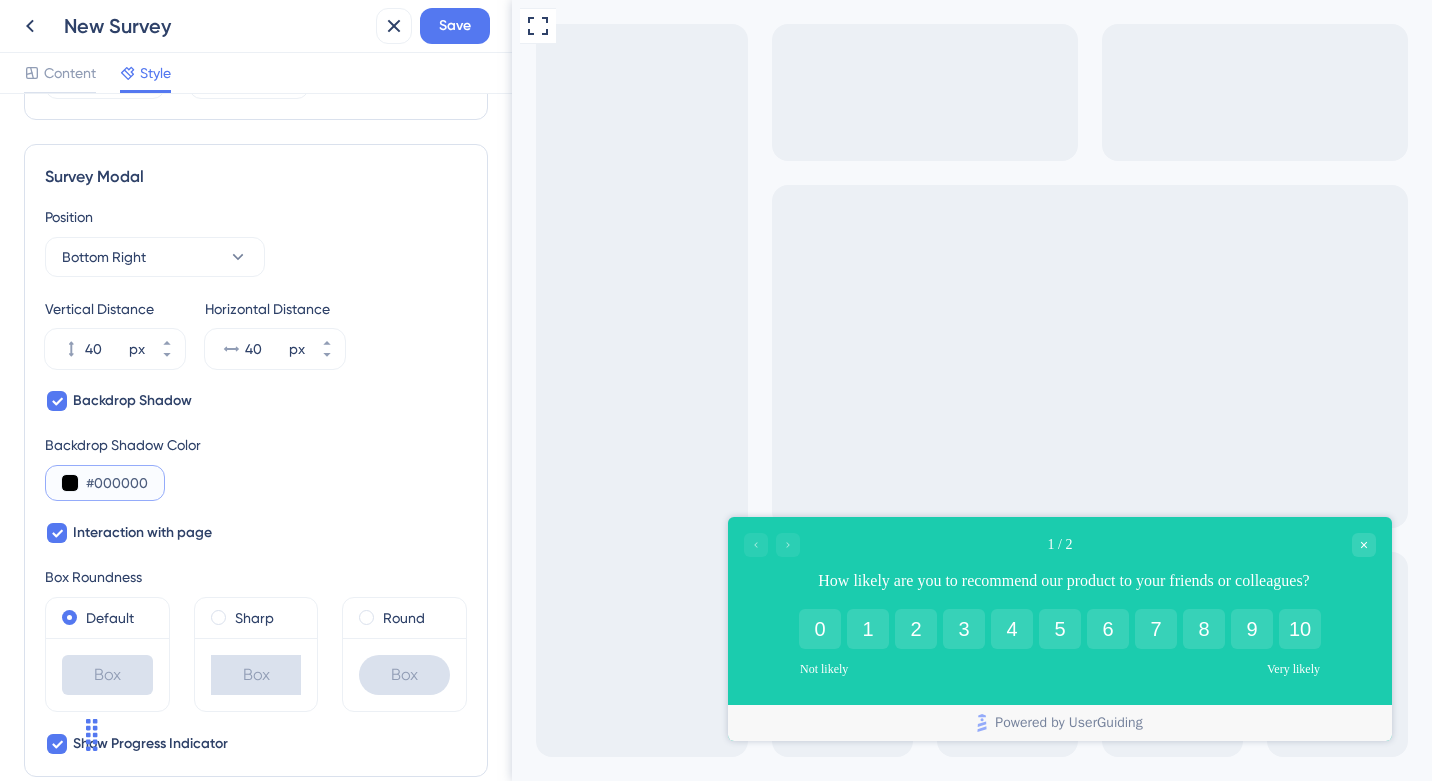 click on "#000000" at bounding box center [127, 483] 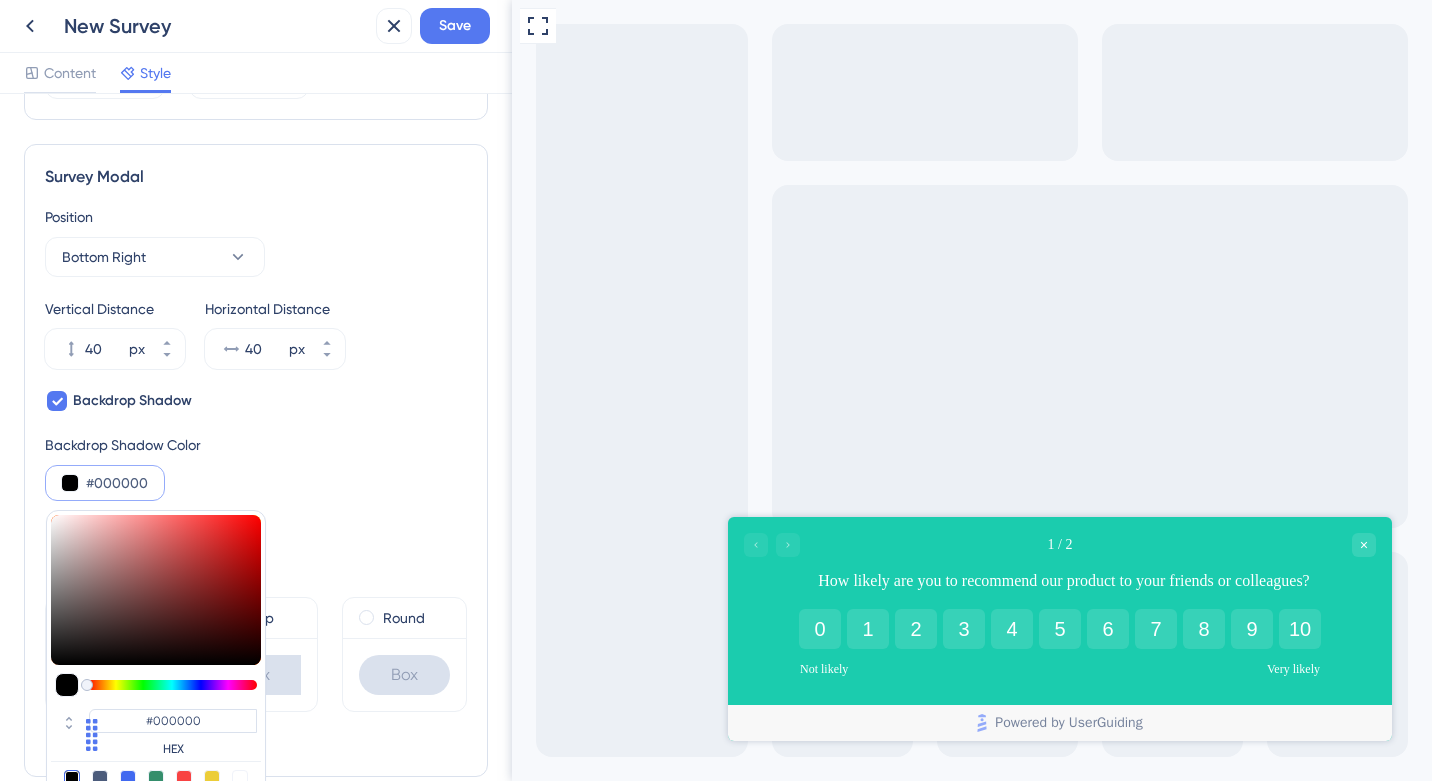type on "#a69c9c" 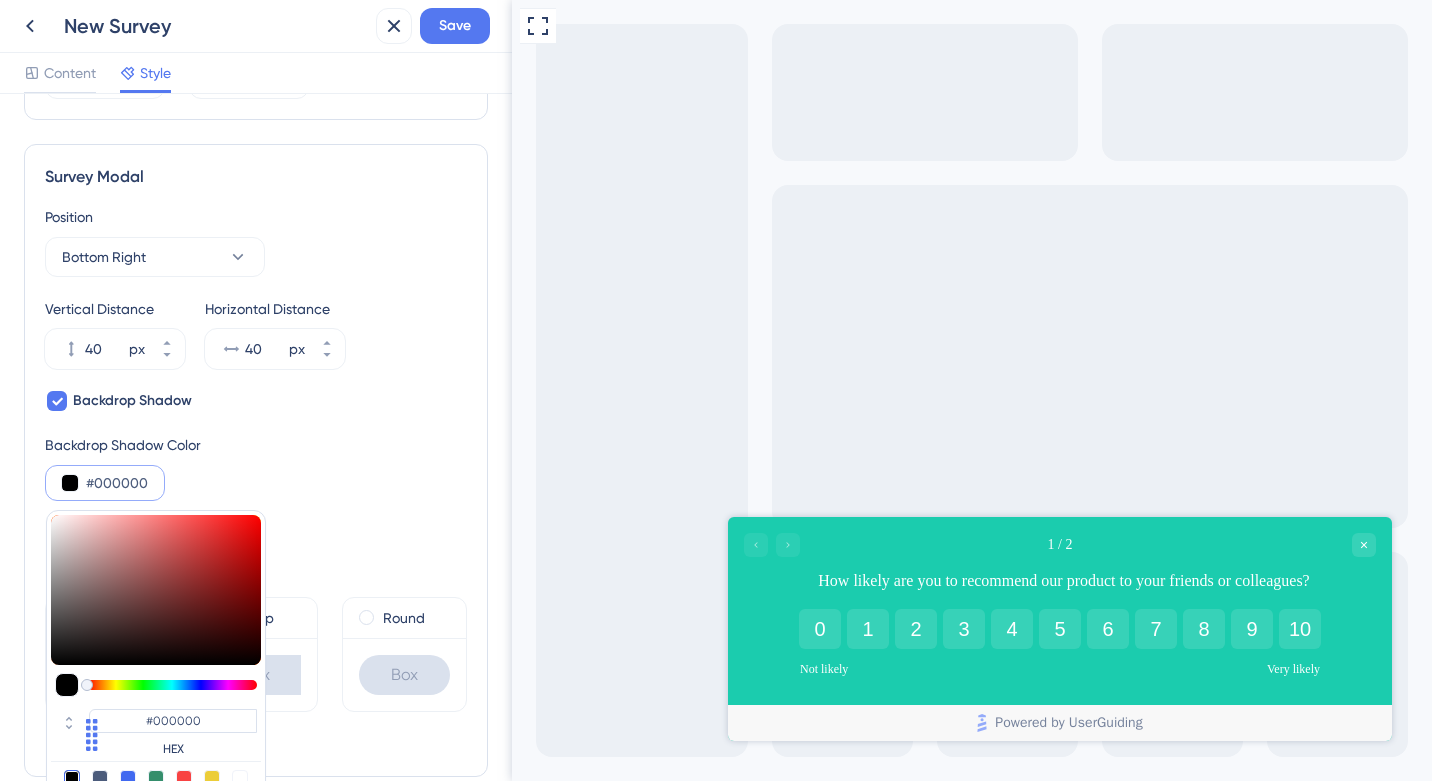 type on "#A69C9C" 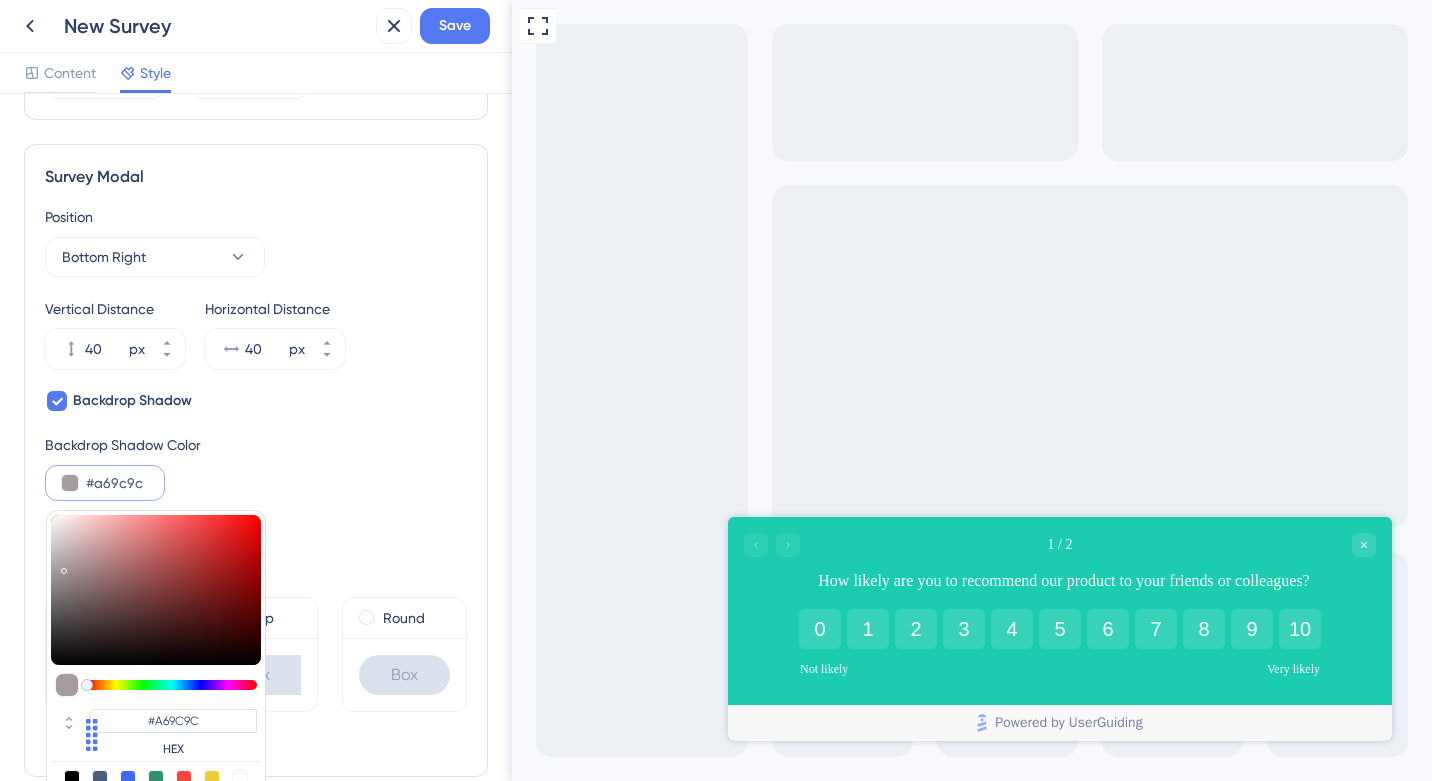 type on "#b3a9a9" 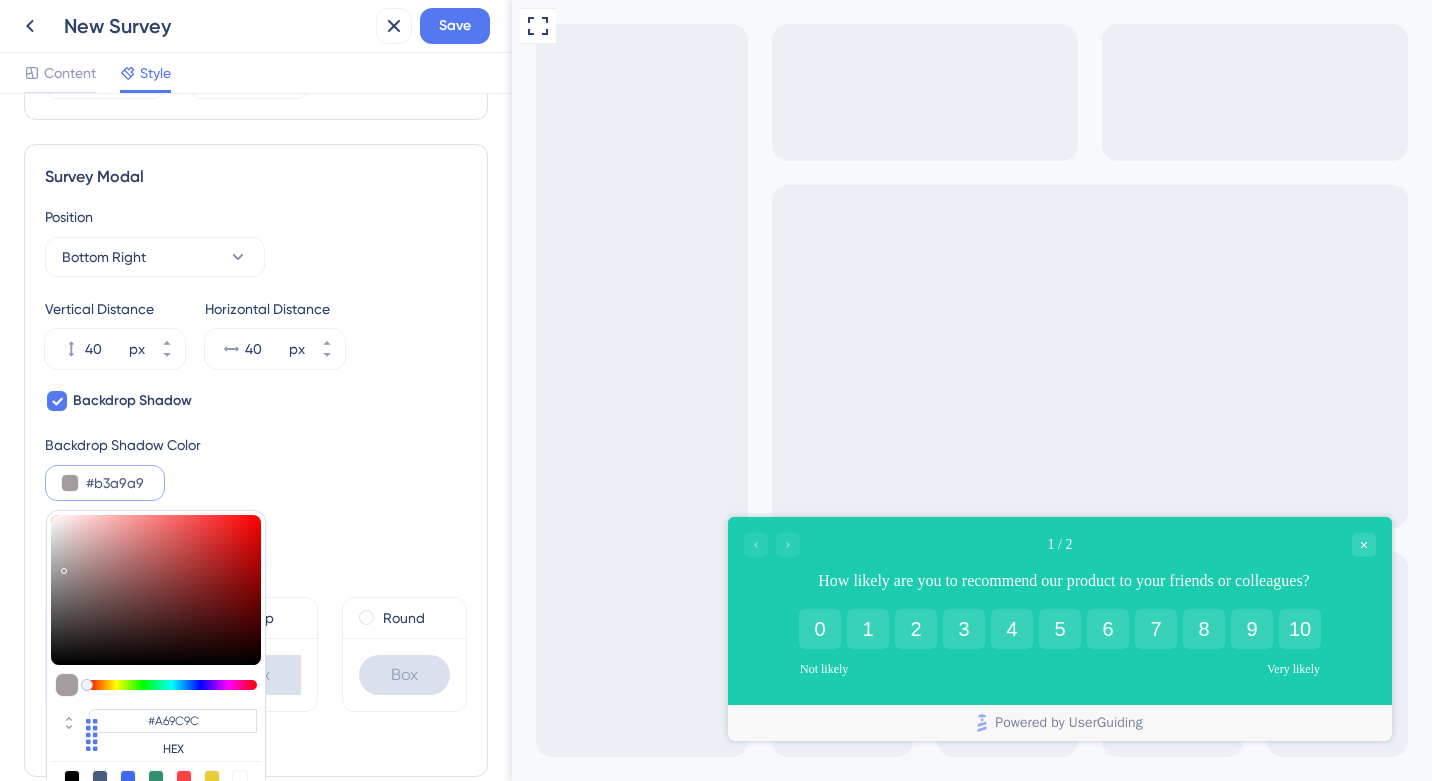 type on "#B3A9A9" 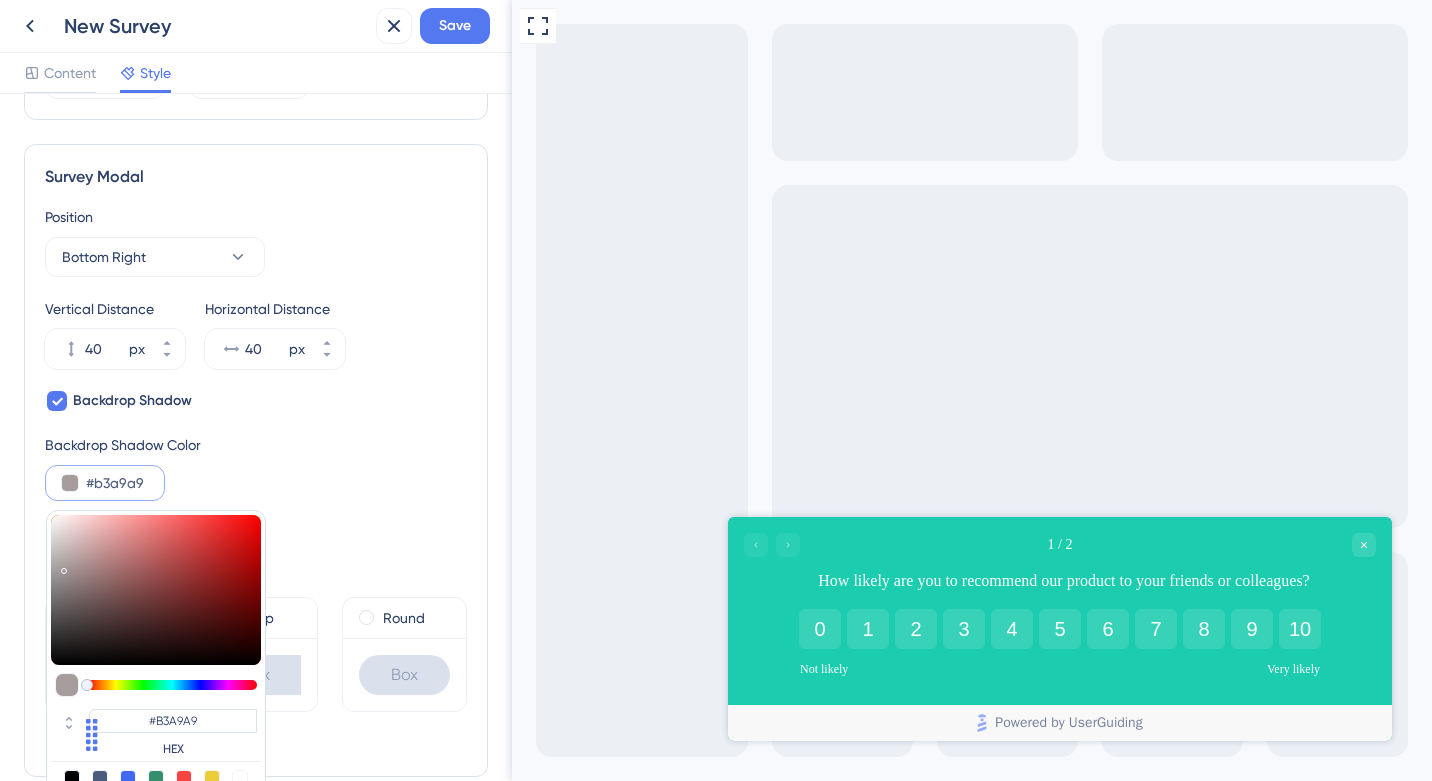type on "#c3b8b8" 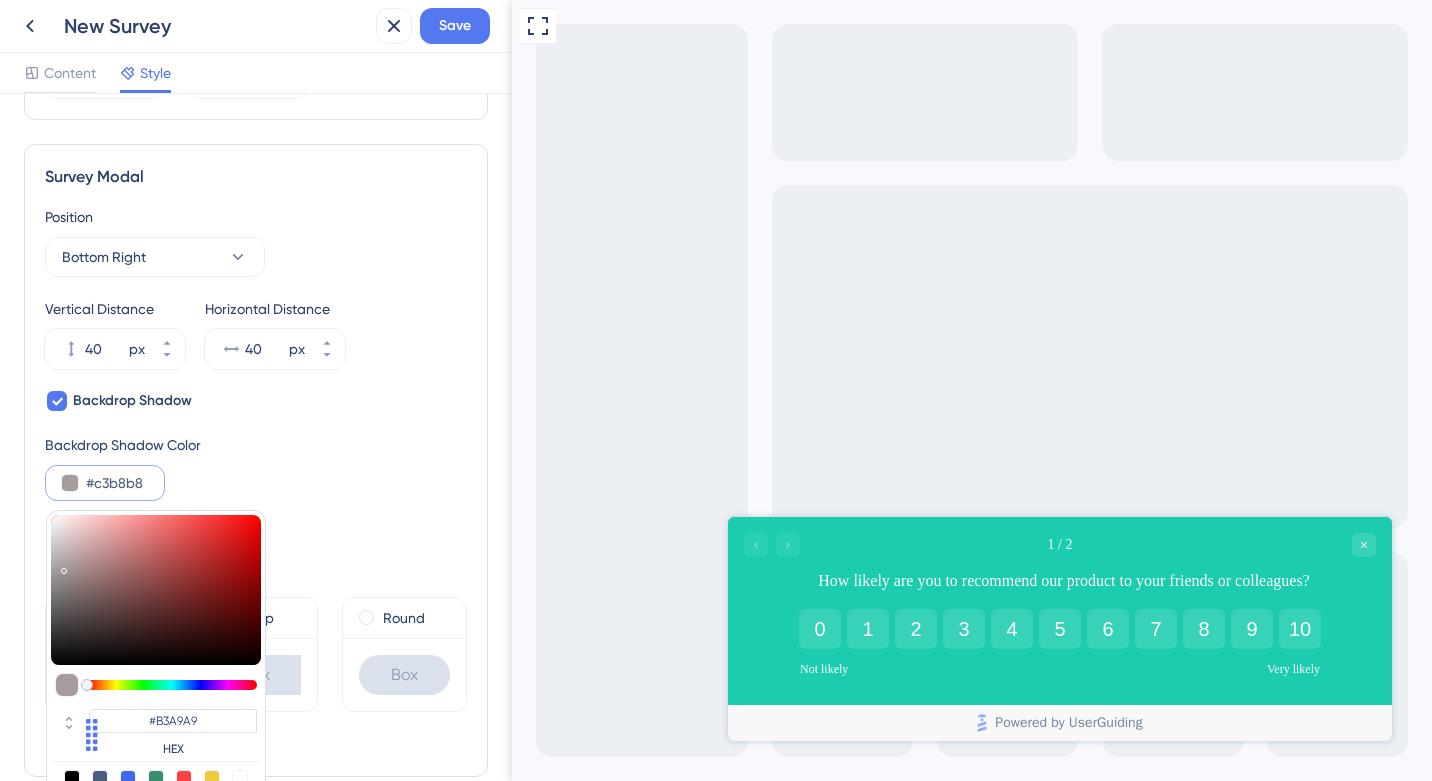 type on "#C3B8B8" 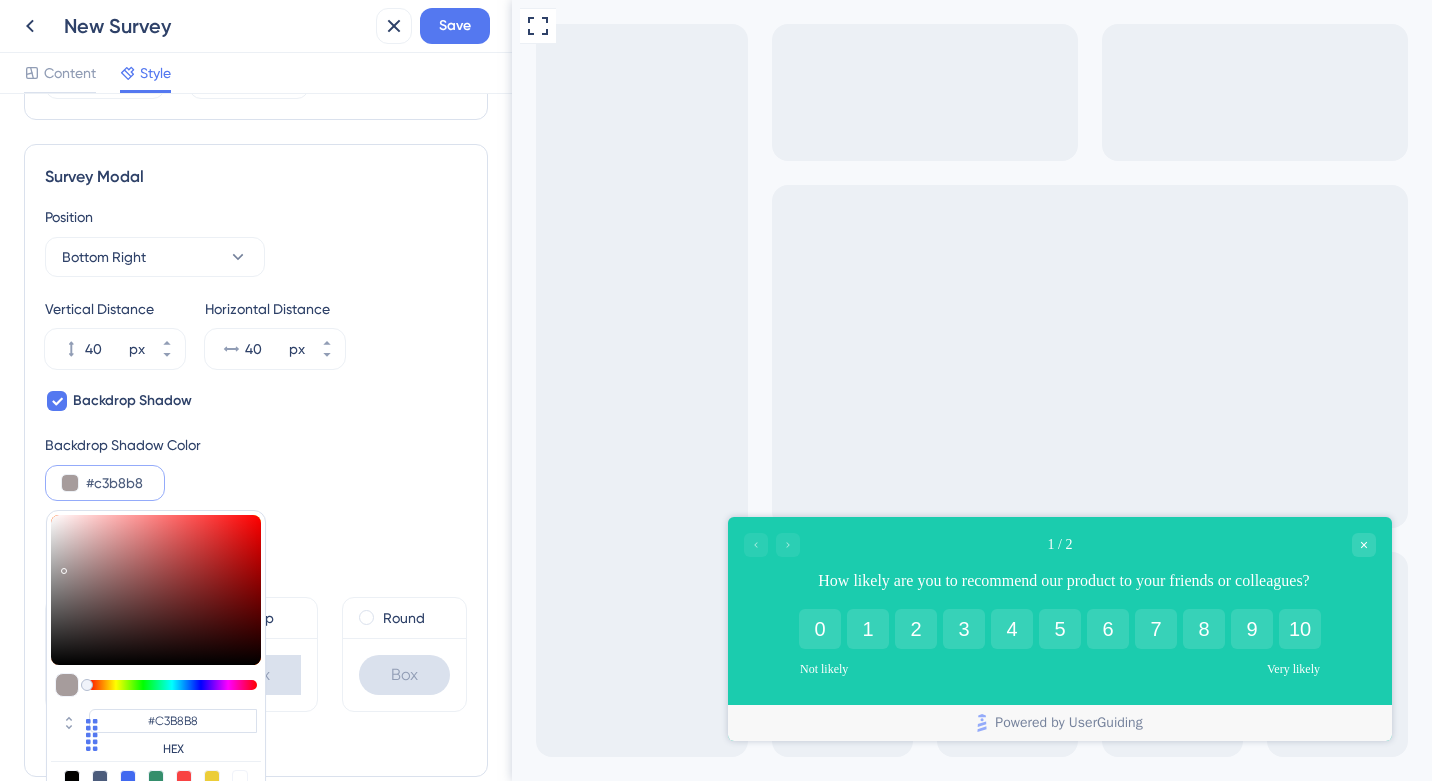 type on "#cdc6c6" 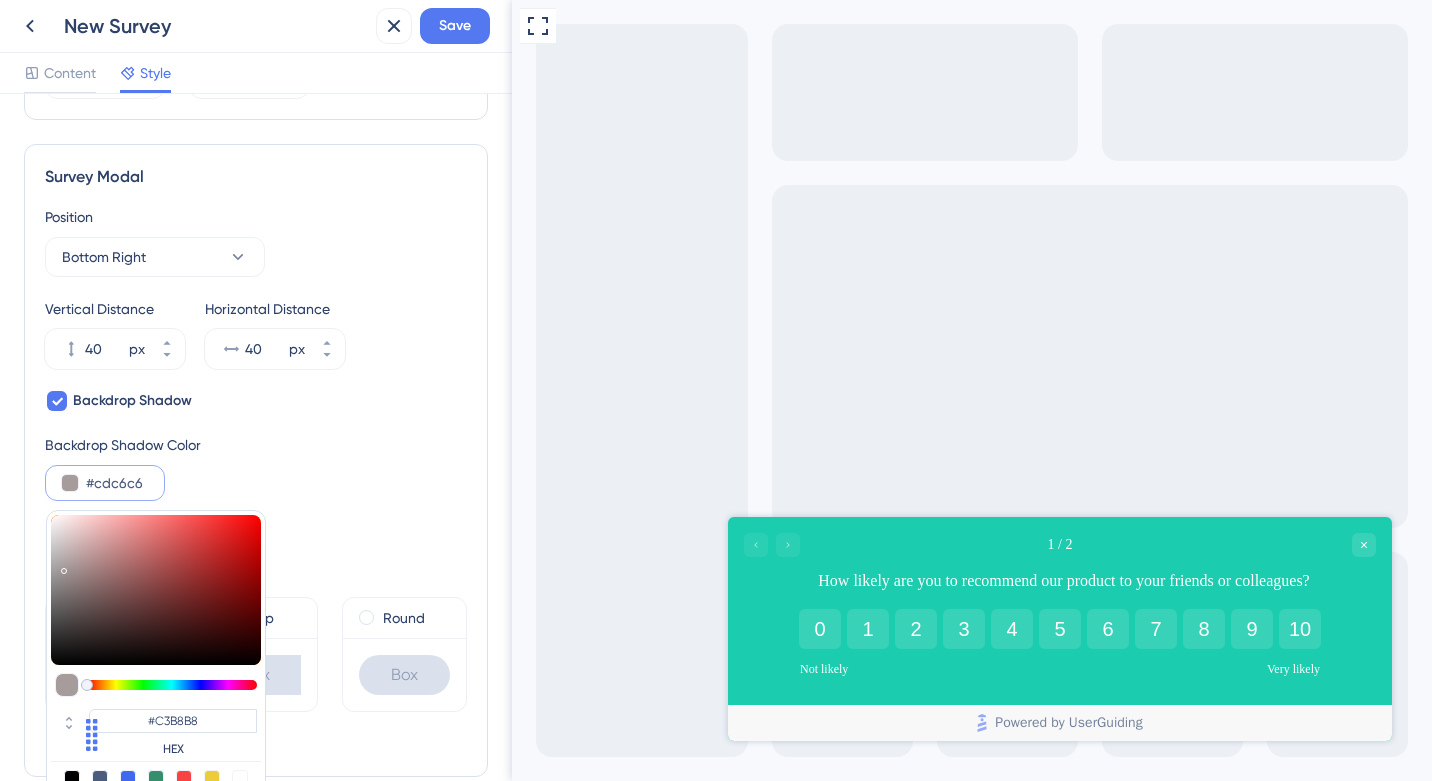 type on "#CDC6C6" 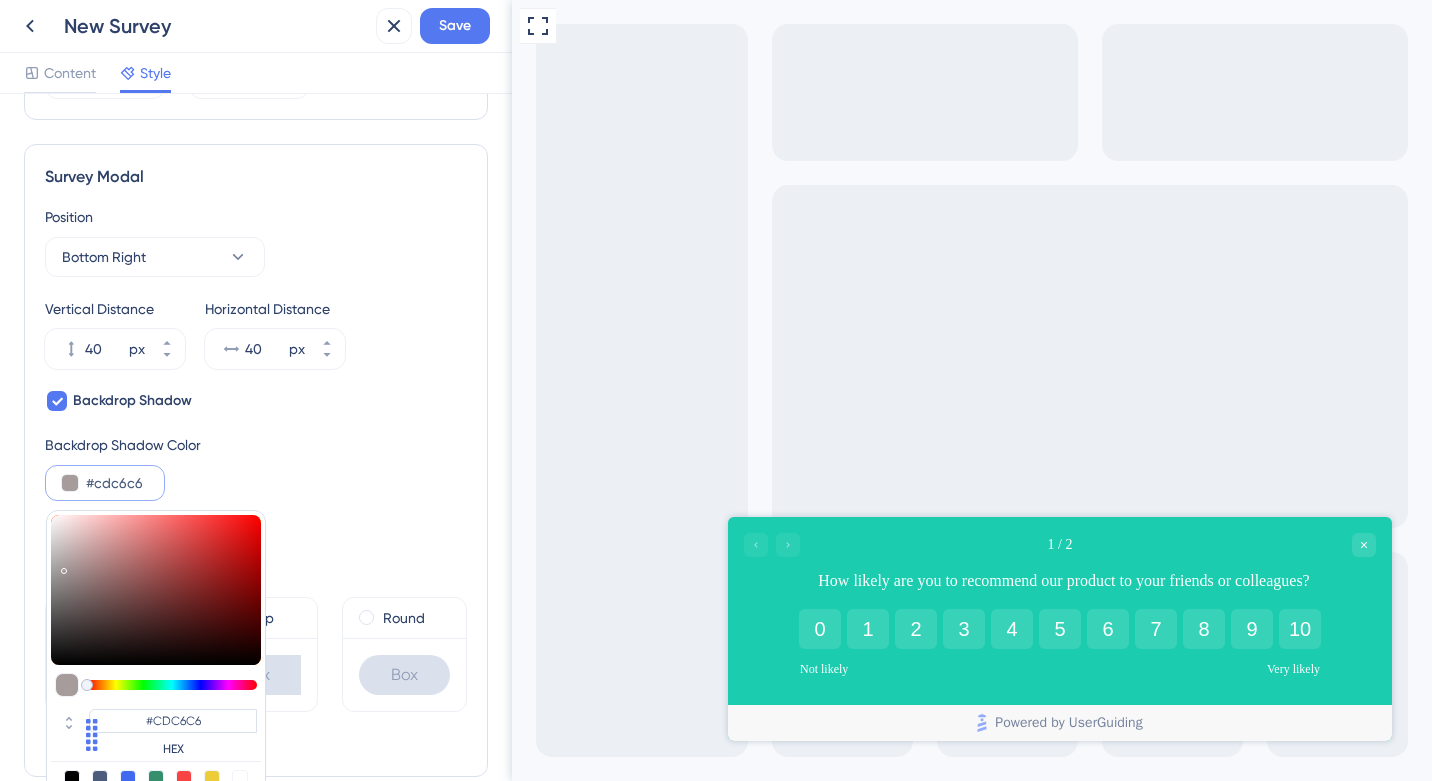 type on "#d2cdcd" 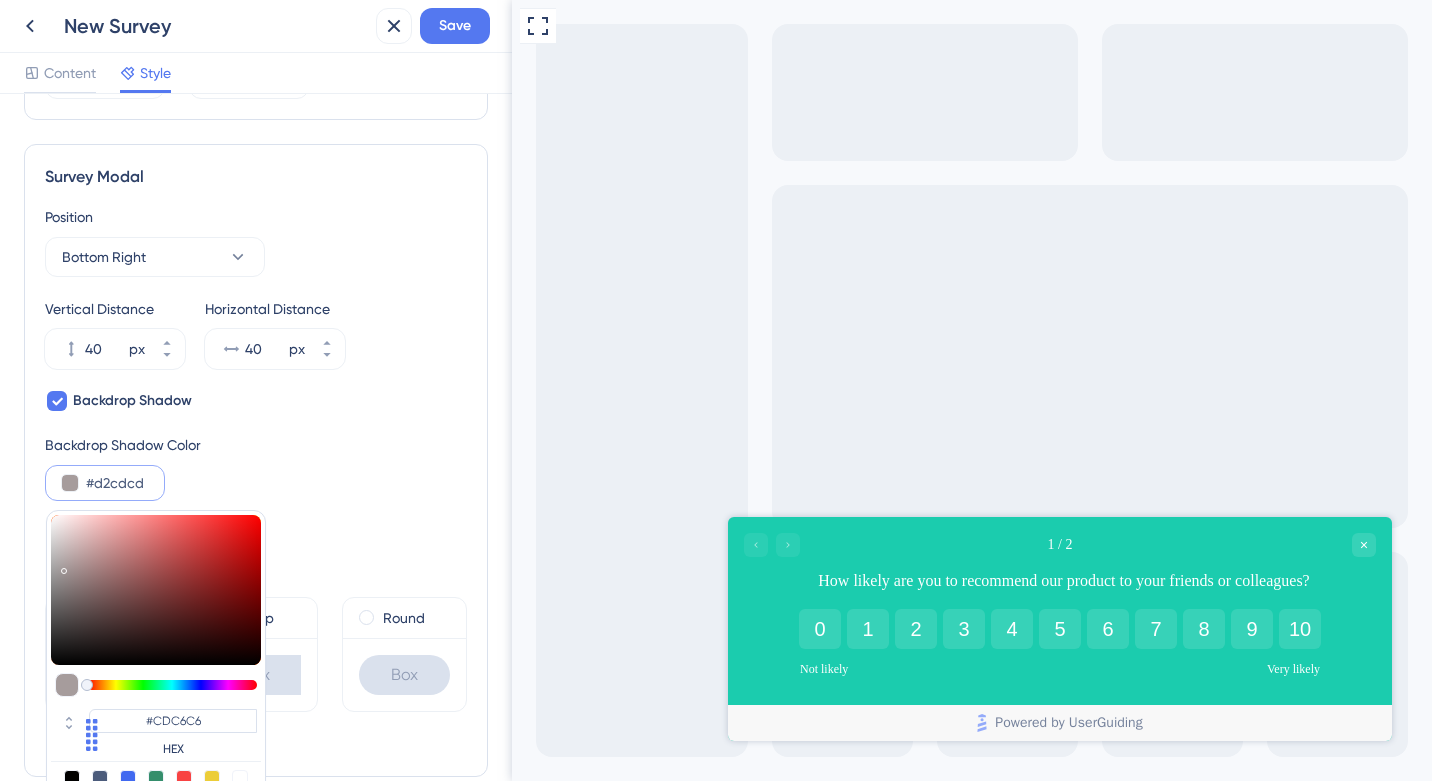 type on "#D2CDCD" 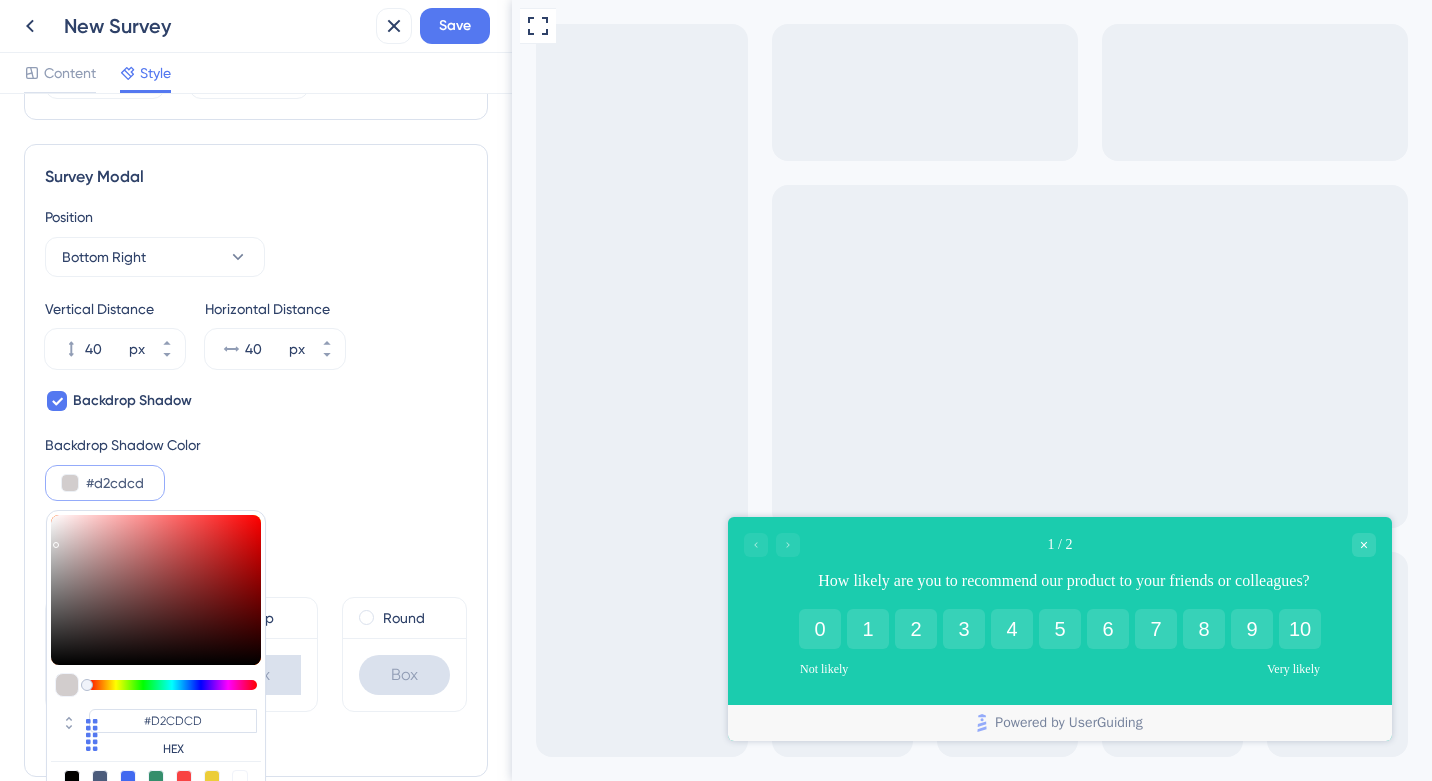 type on "#d4d4d4" 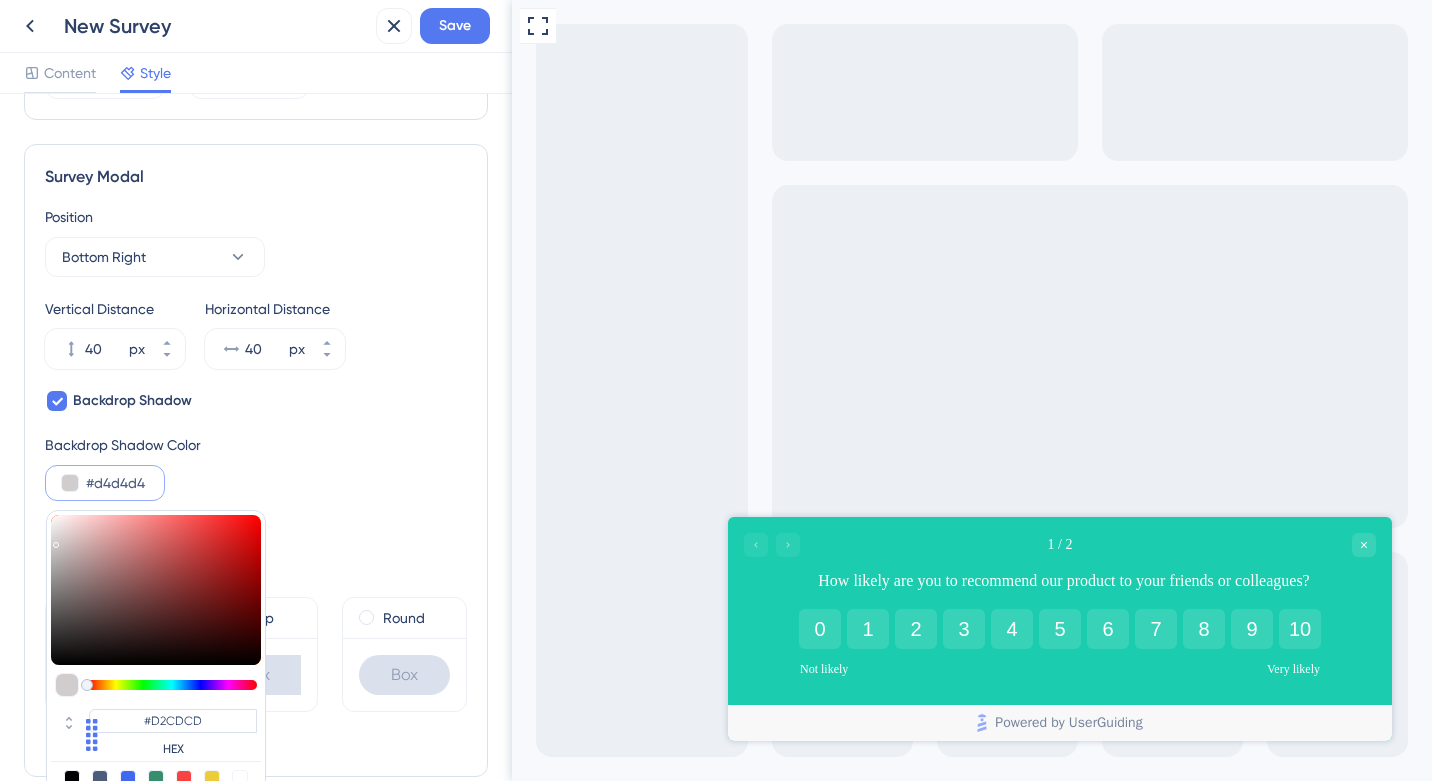 type on "#D4D4D4" 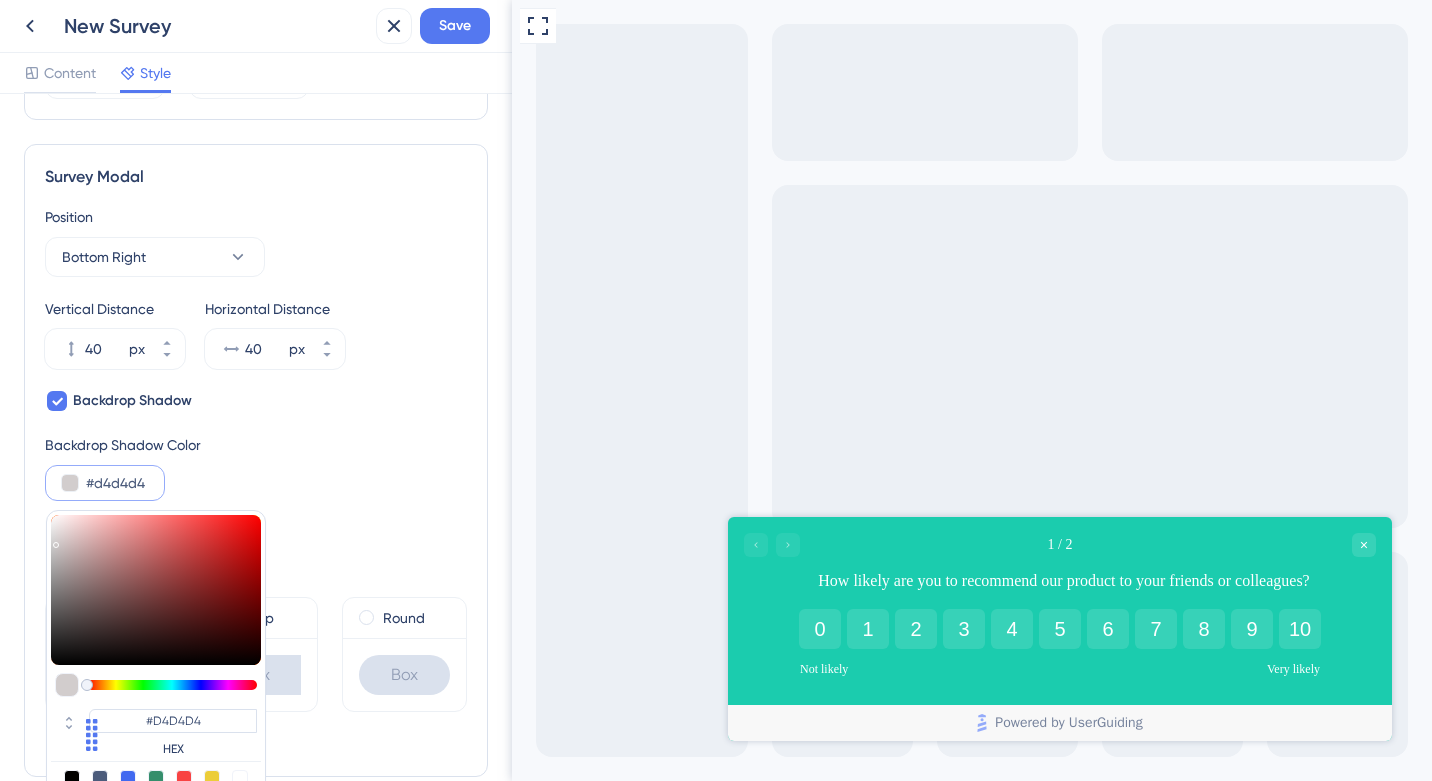 type on "#d5d5d5" 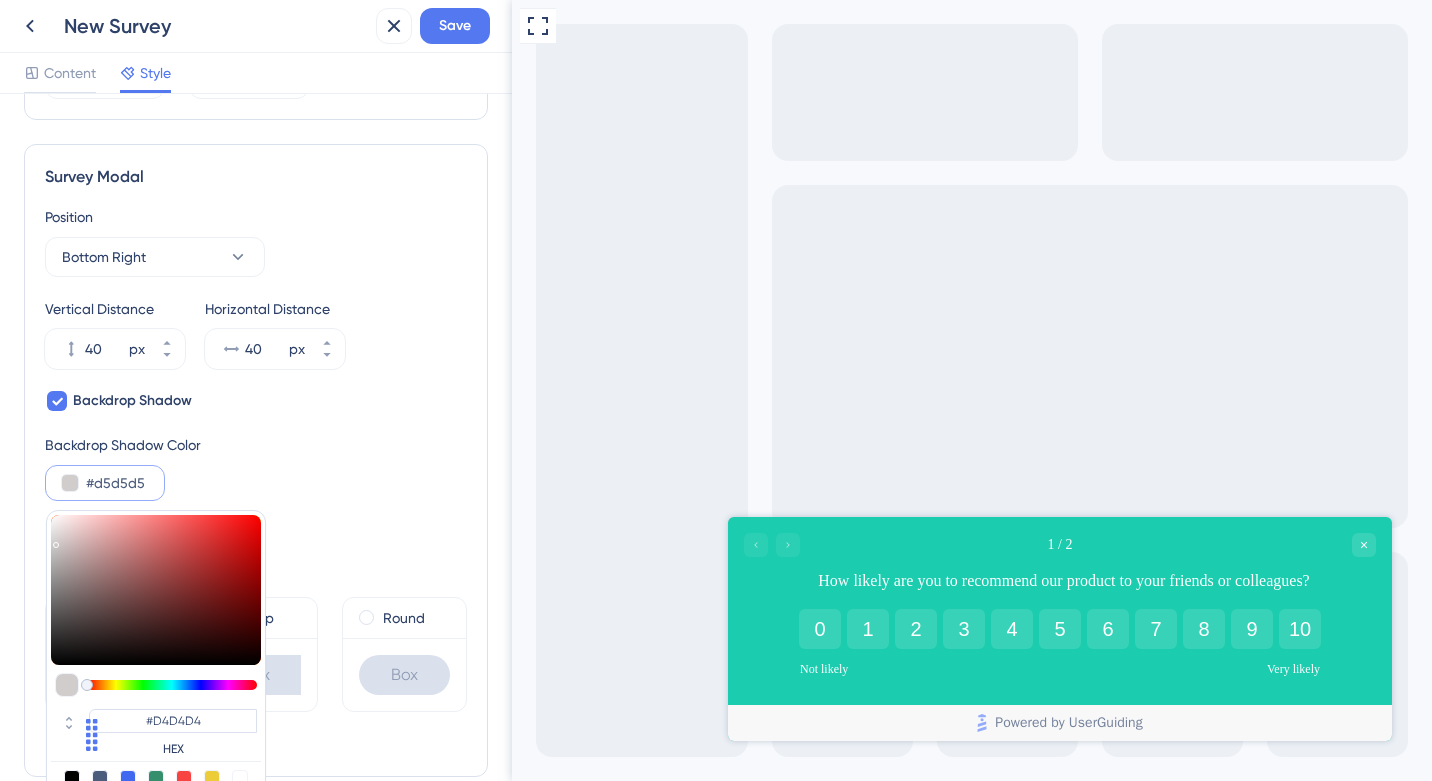 type on "#D5D5D5" 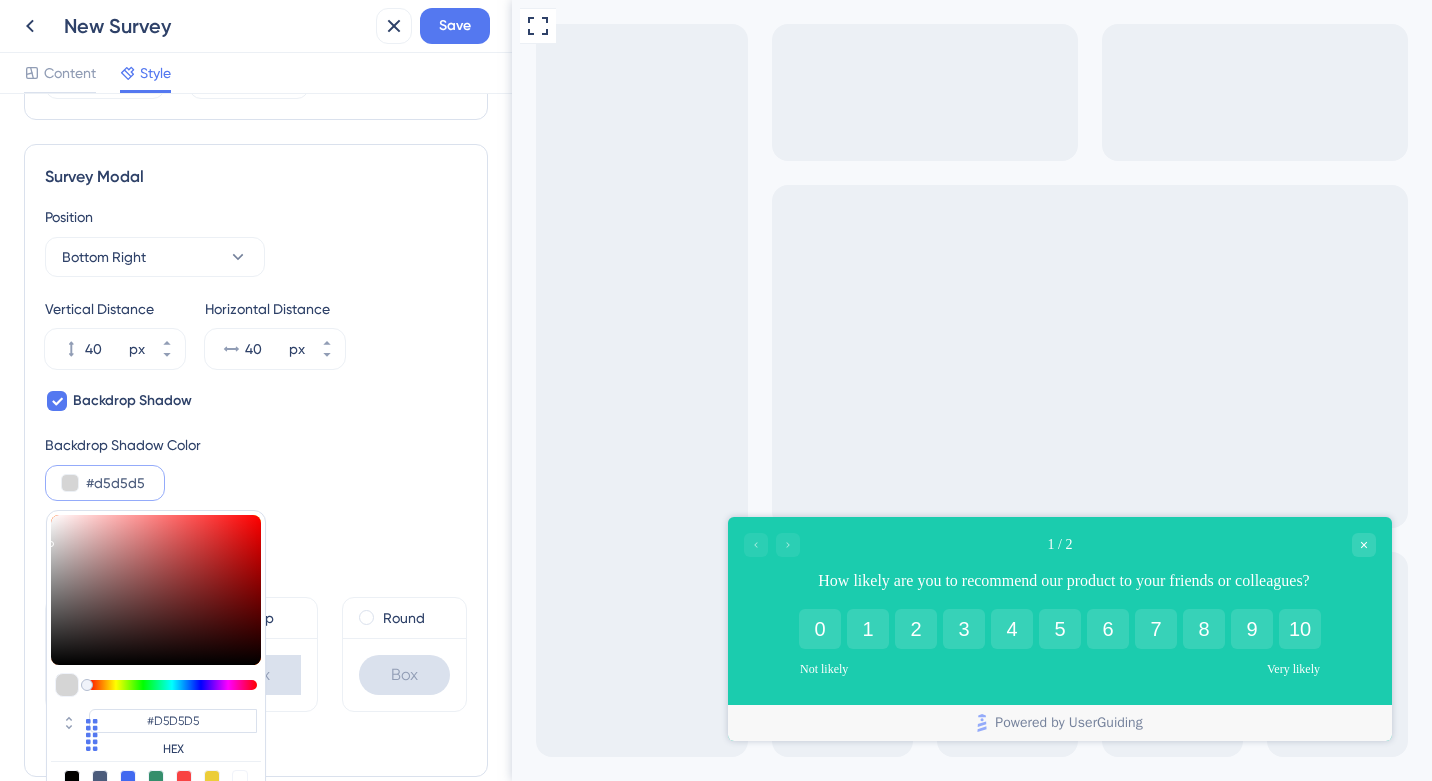 type on "#d7d7d7" 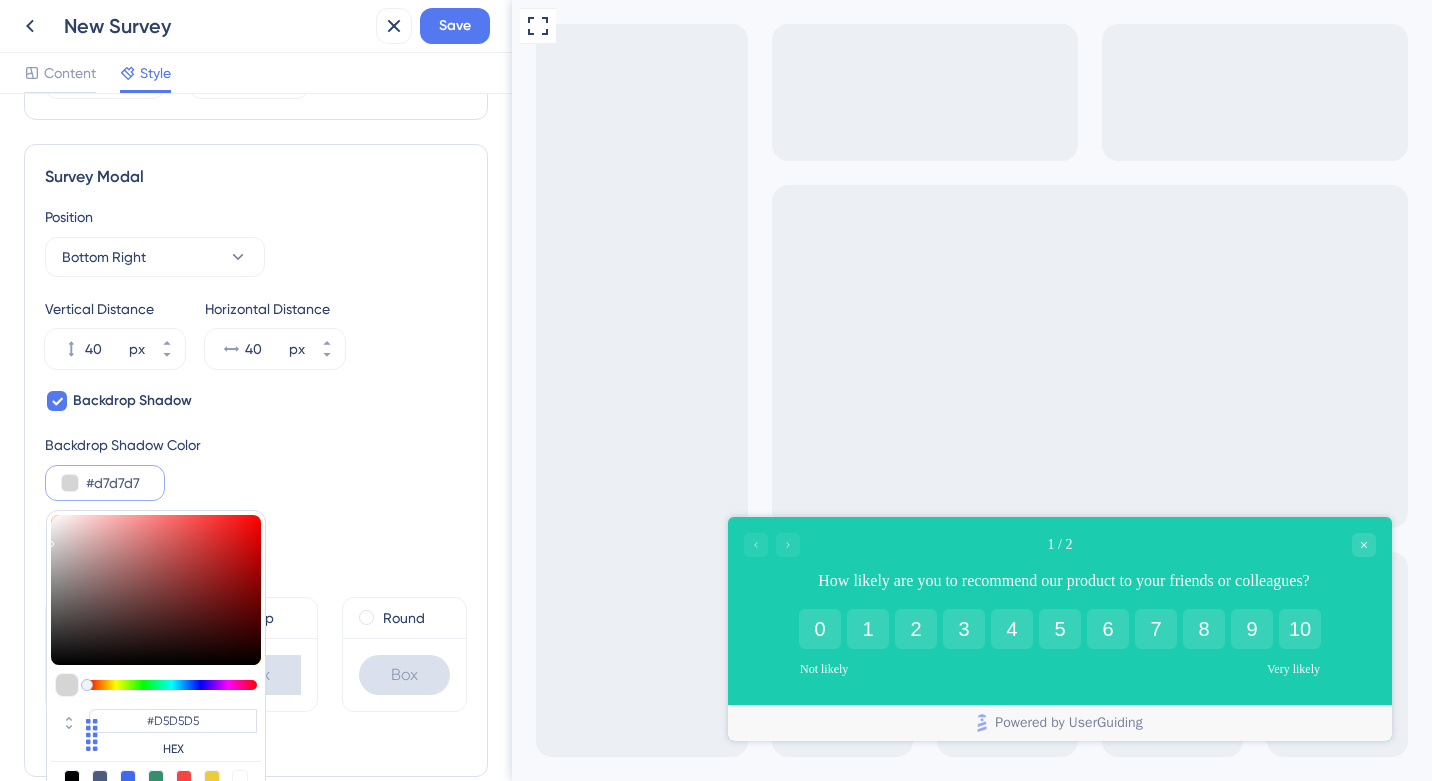 type on "#D7D7D7" 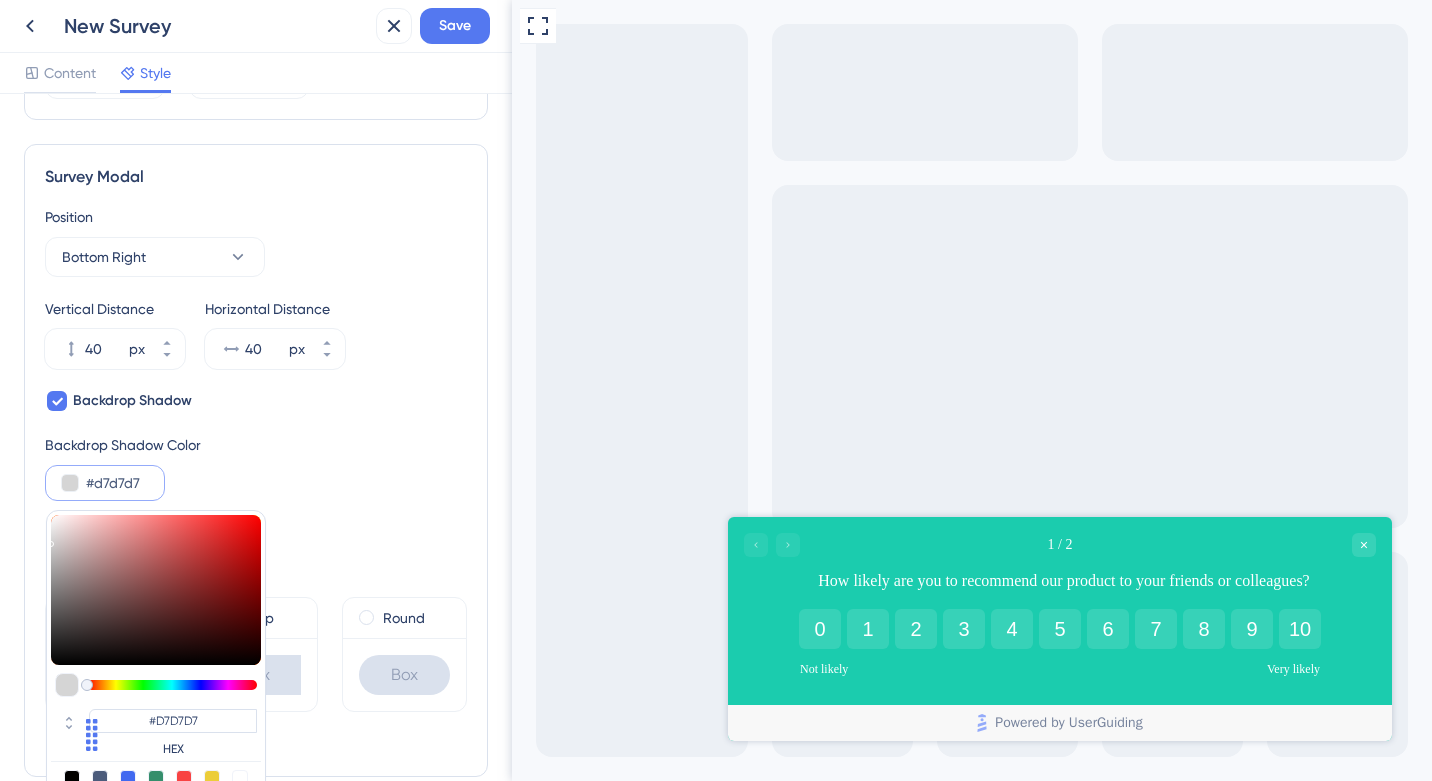 type on "#d9d9d9" 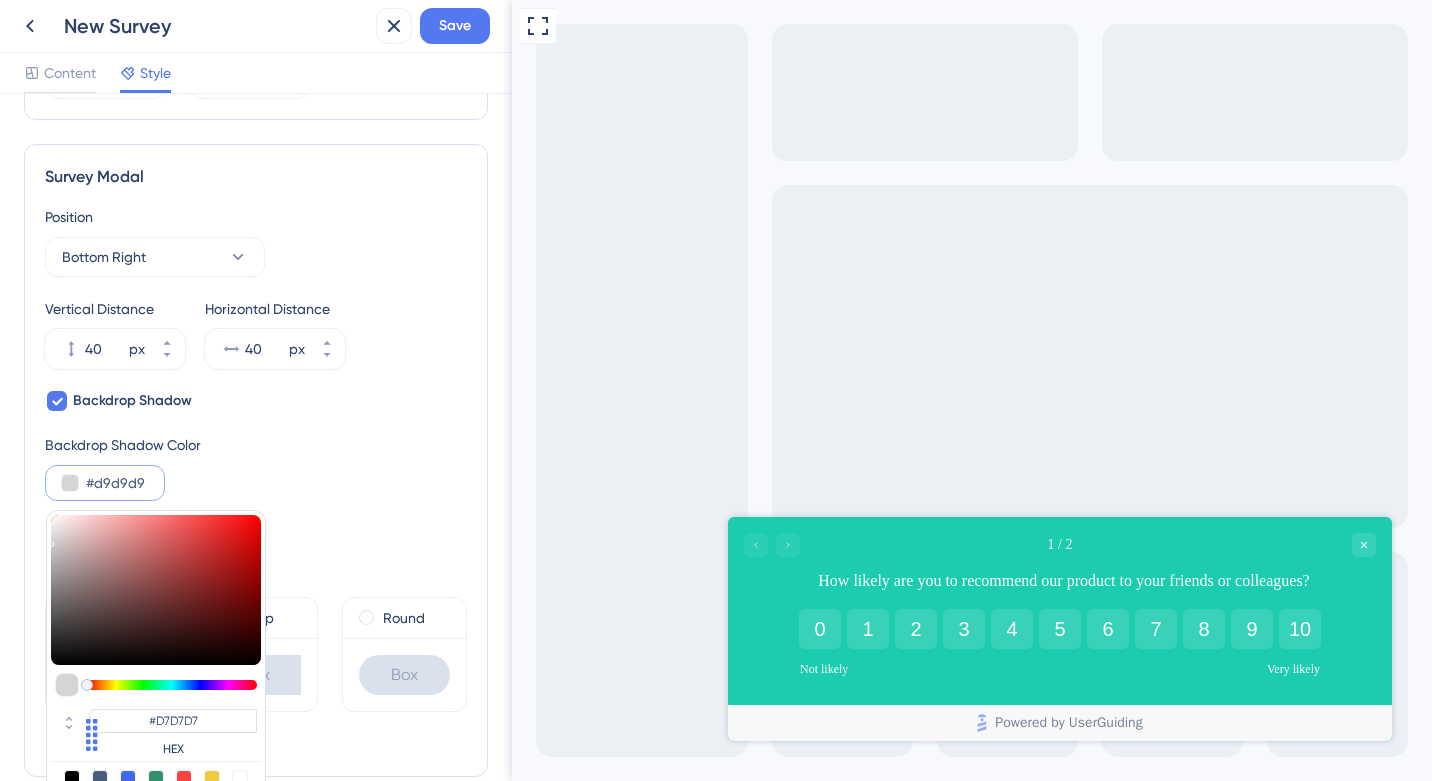 type on "#D9D9D9" 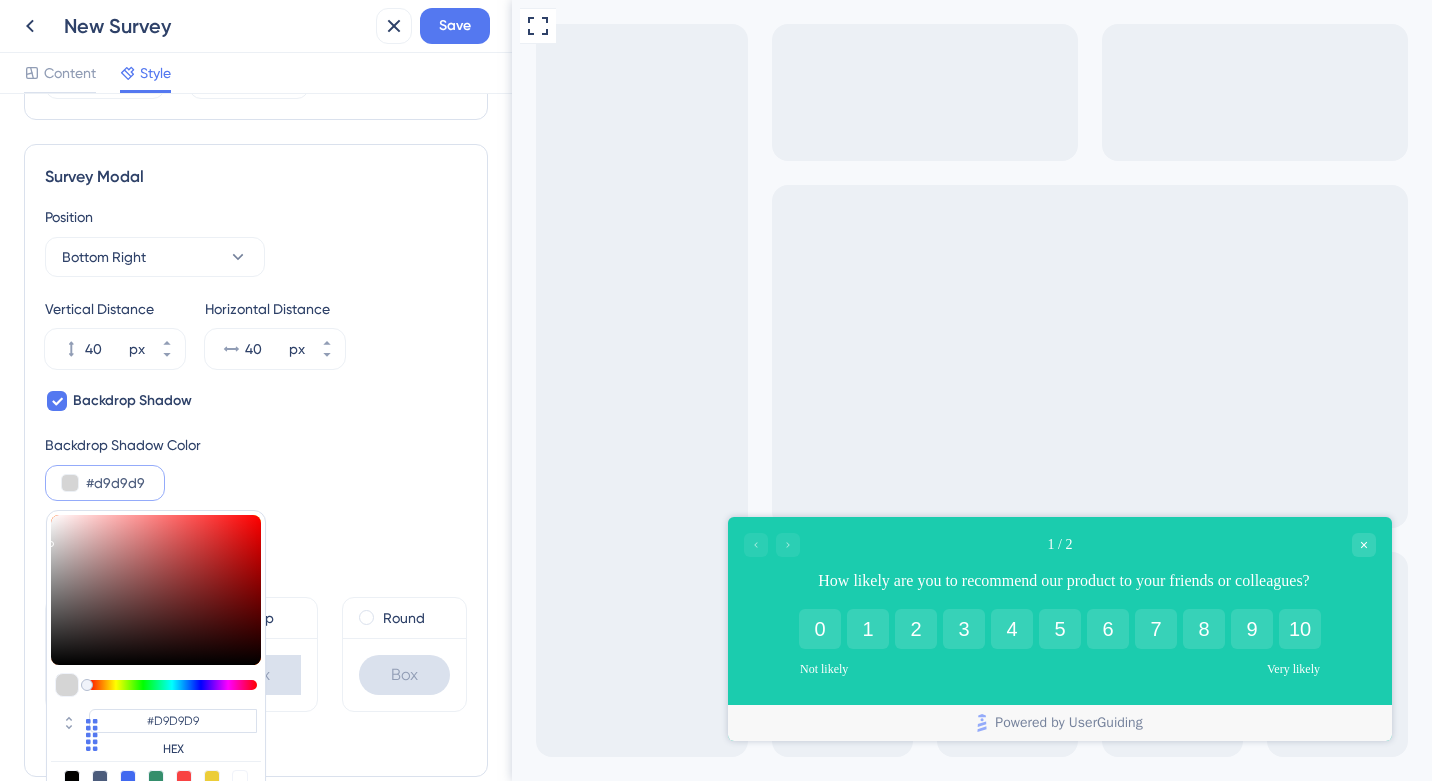 type on "#dcdcdc" 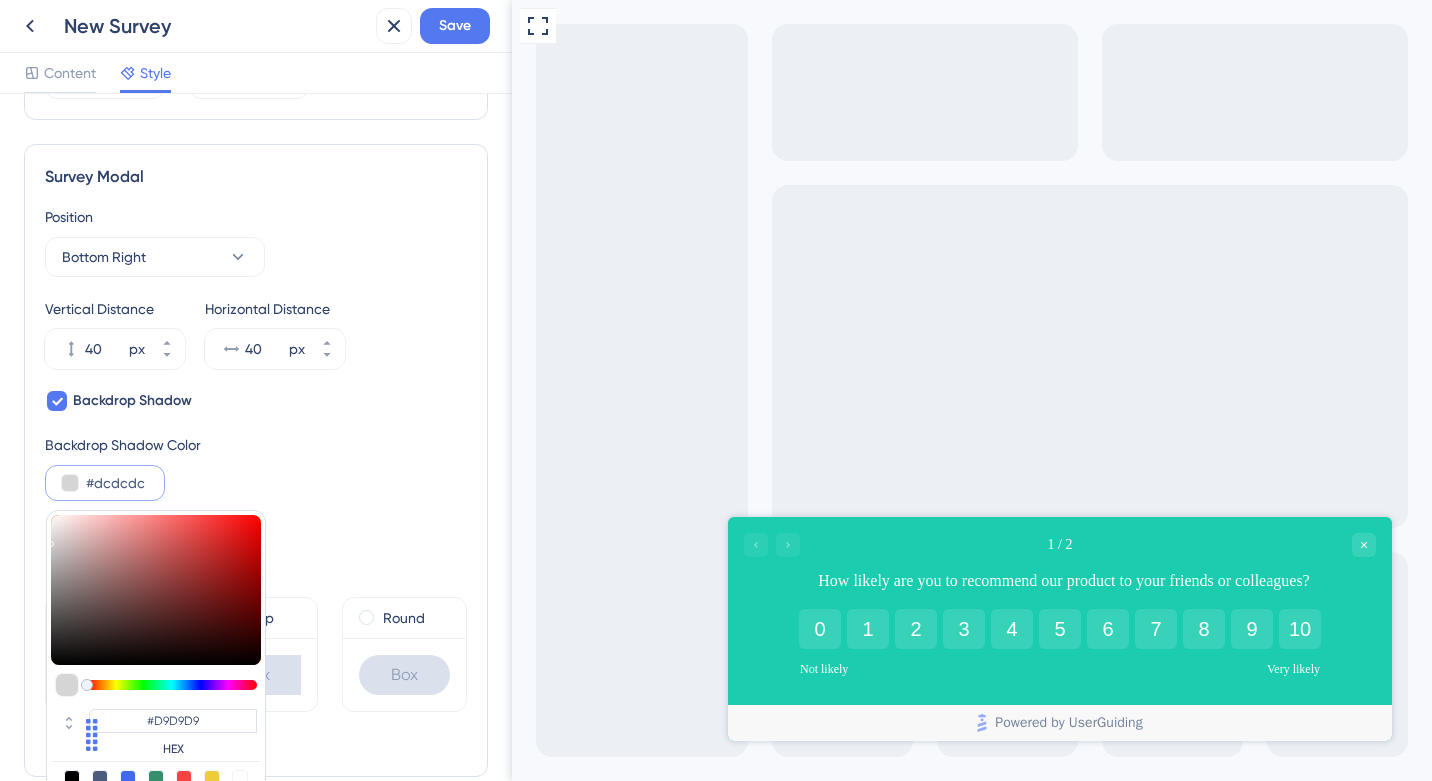 type on "#DCDCDC" 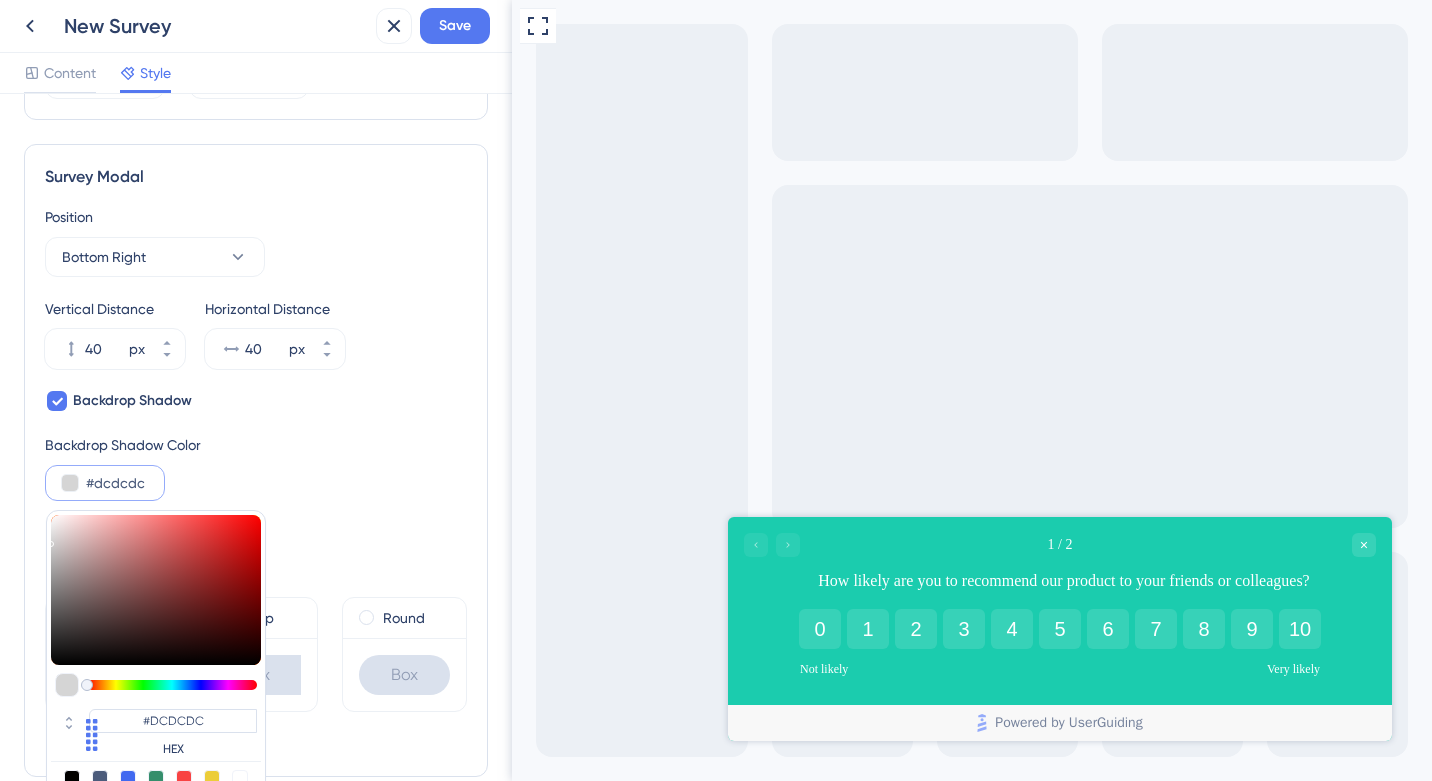type on "#e1e1e1" 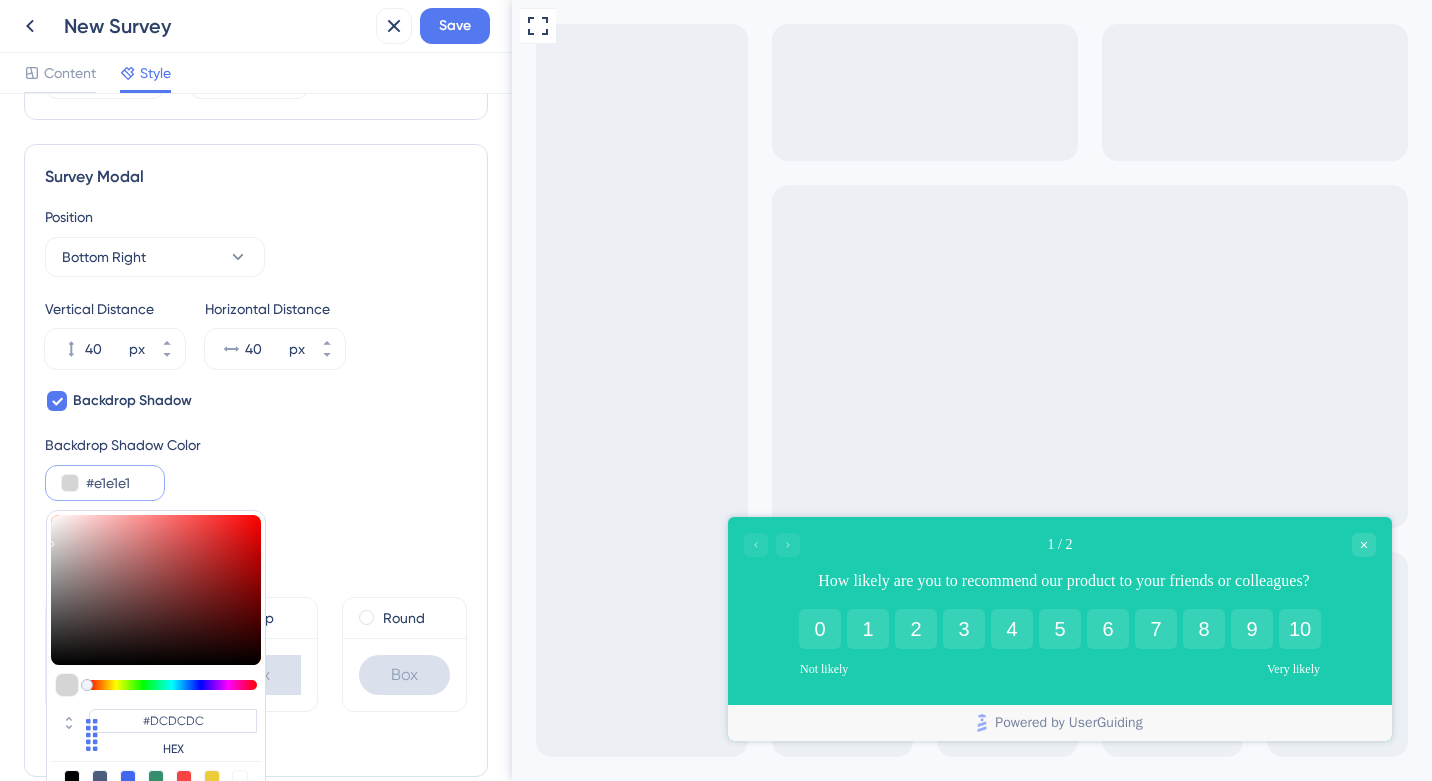 type on "#E1E1E1" 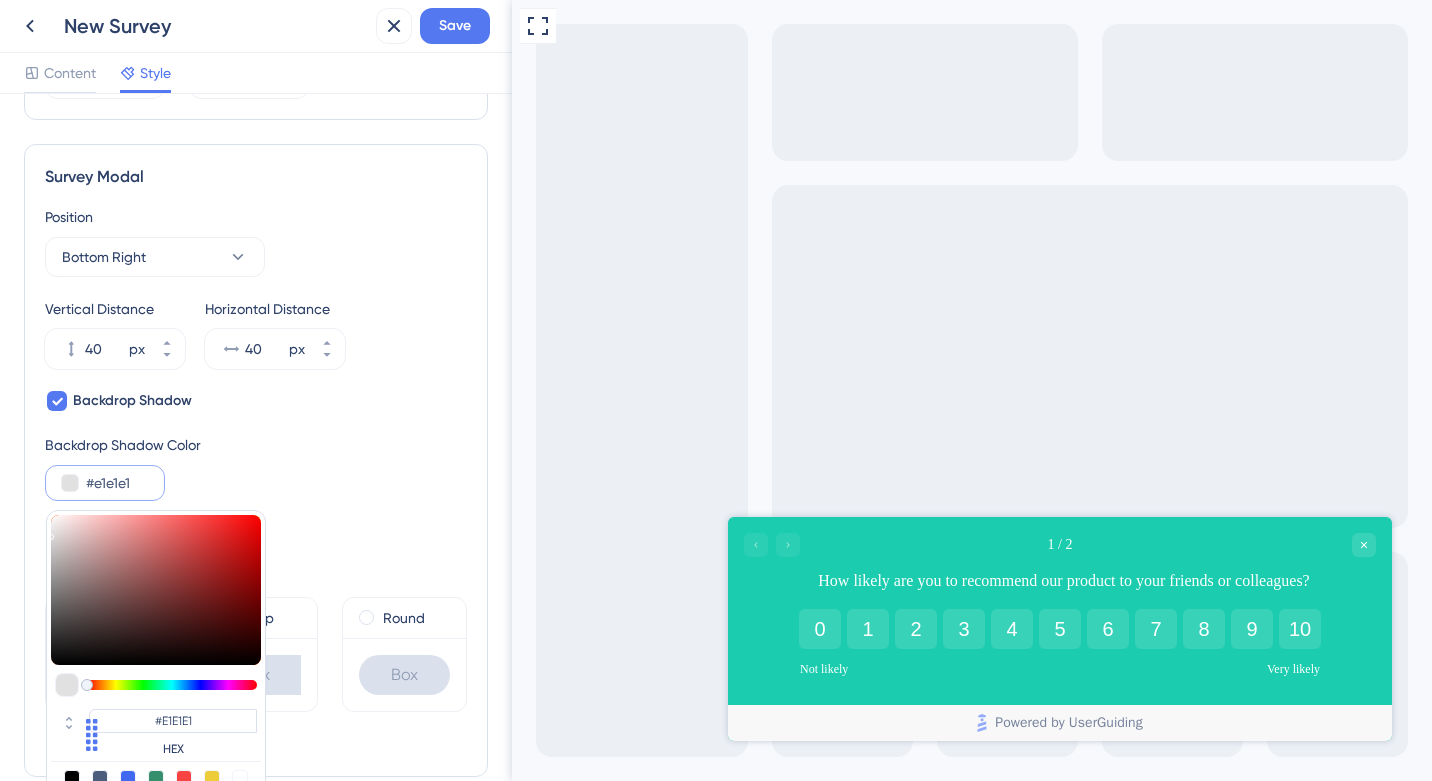 type on "#e3e3e3" 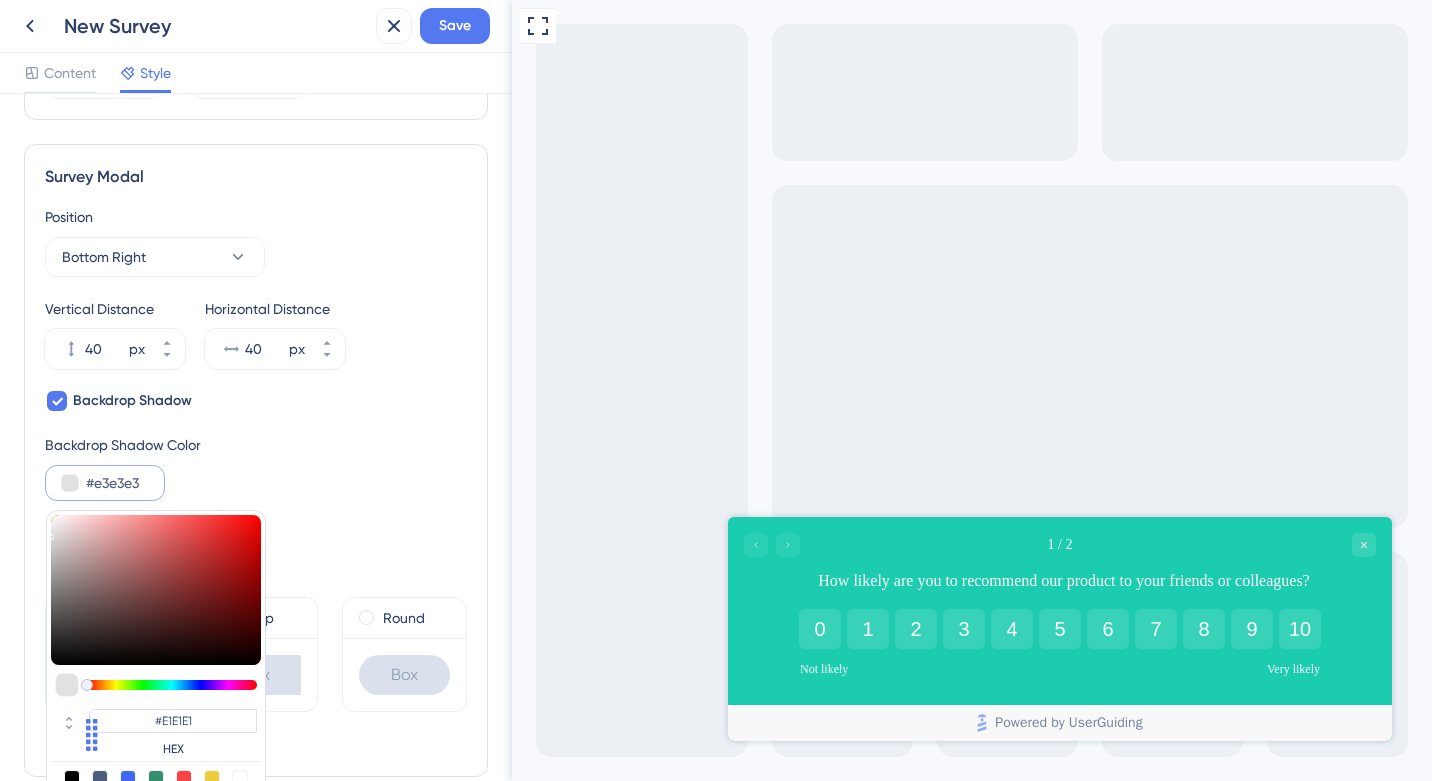 type on "#E3E3E3" 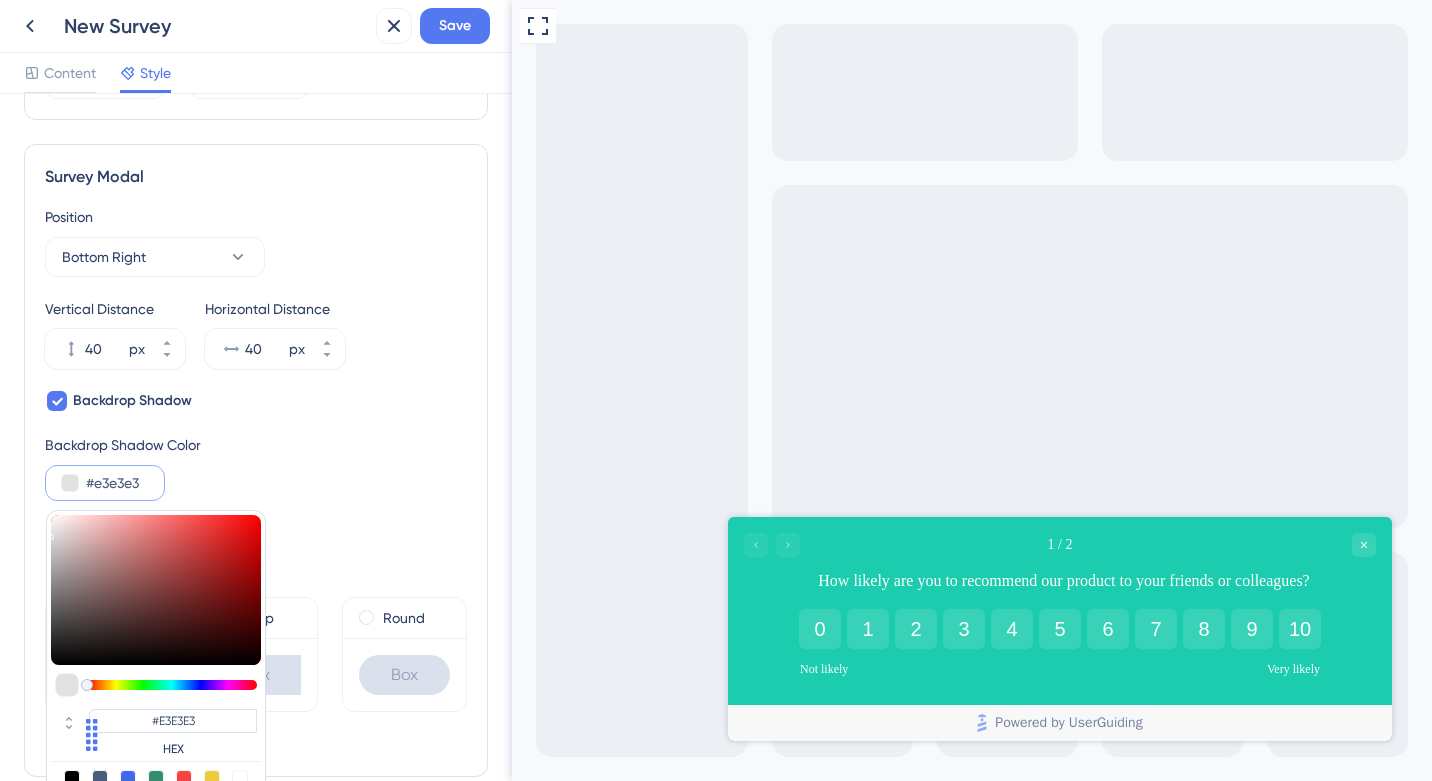 type on "#e6e6e6" 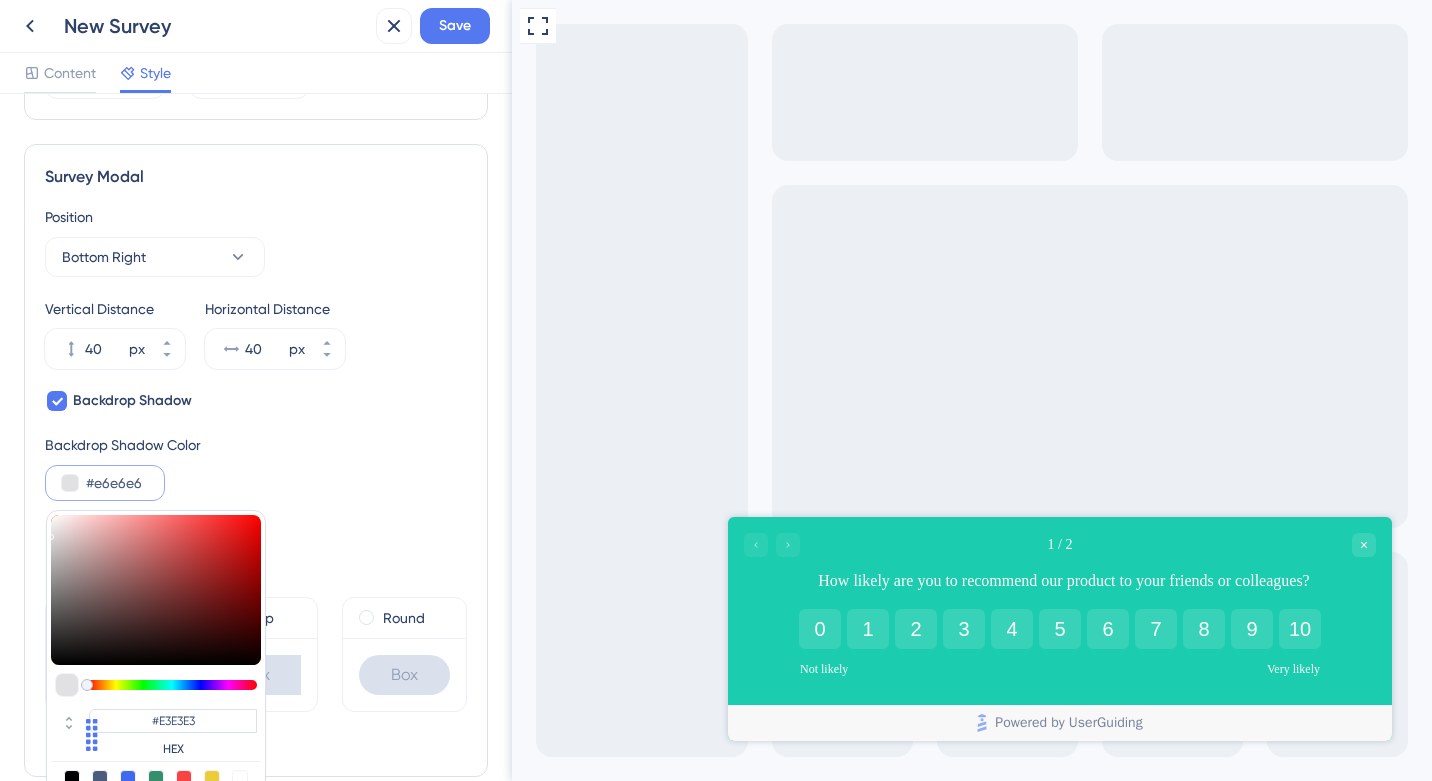type on "#E6E6E6" 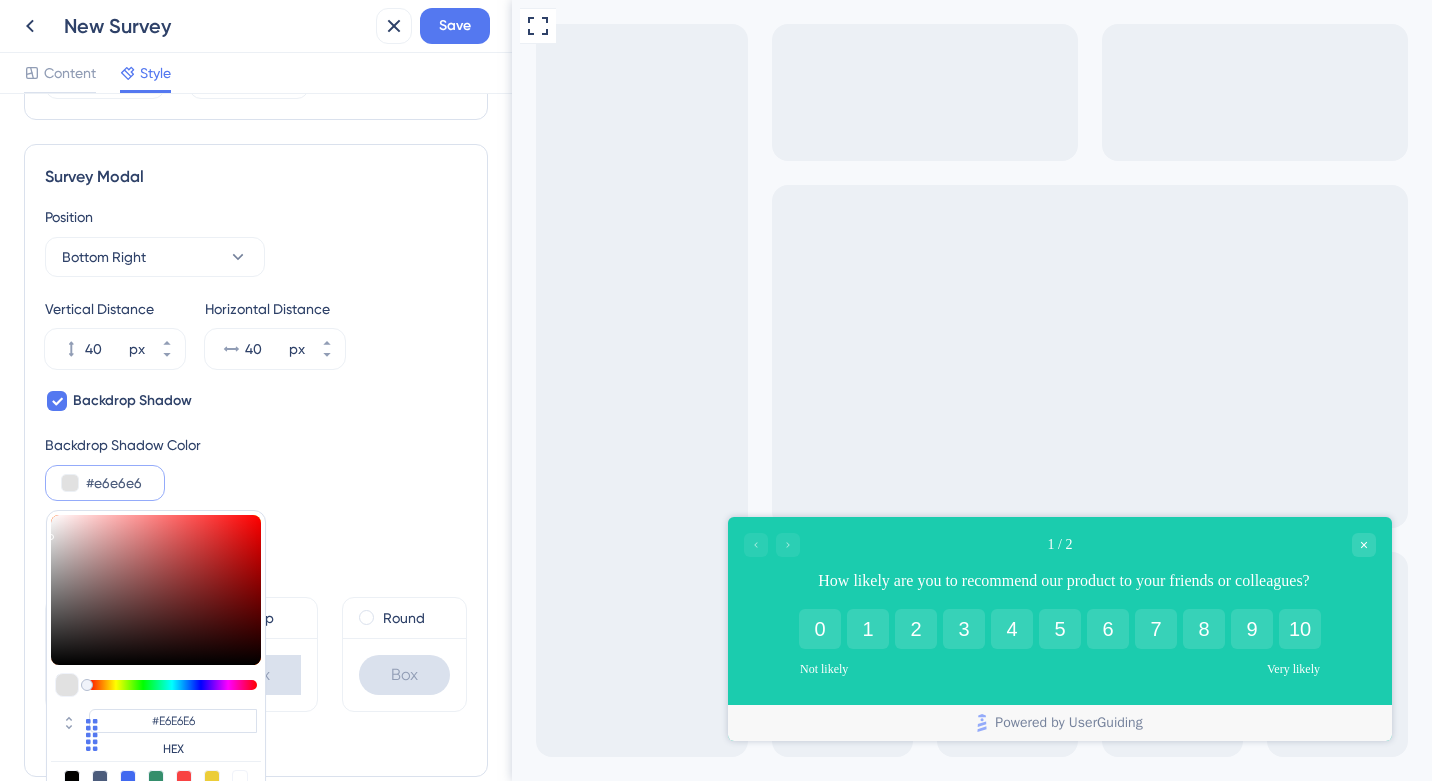 type on "#e8e8e8" 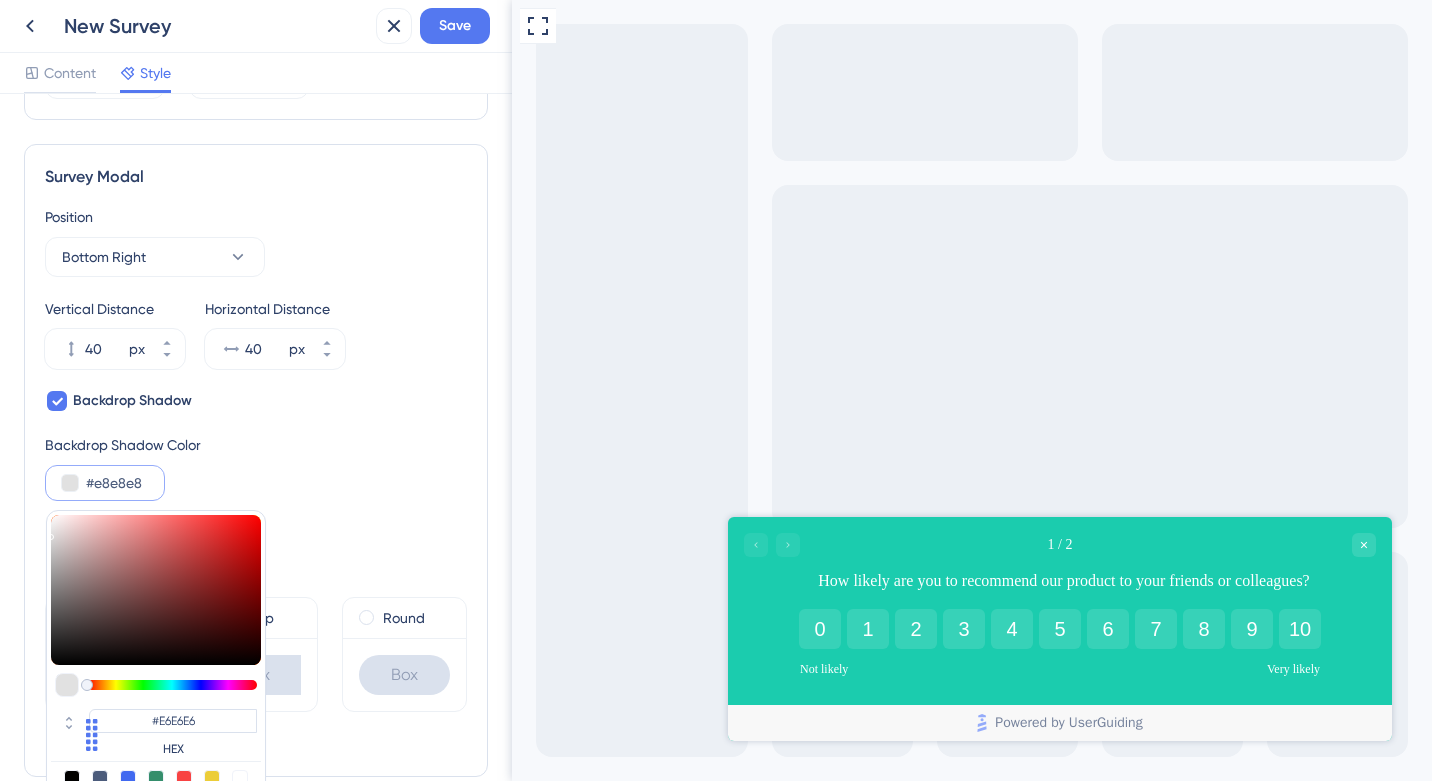 type on "#E8E8E8" 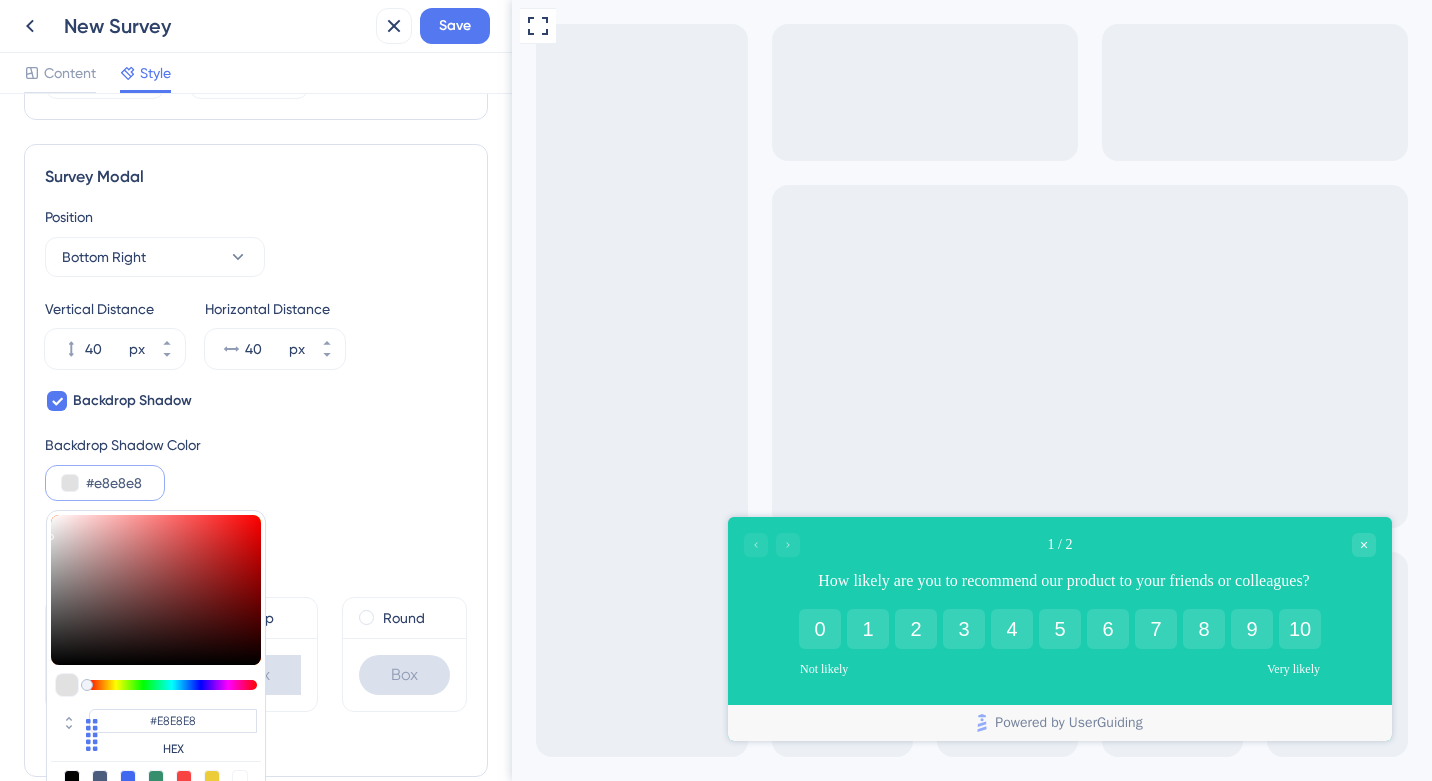 type on "#ebebeb" 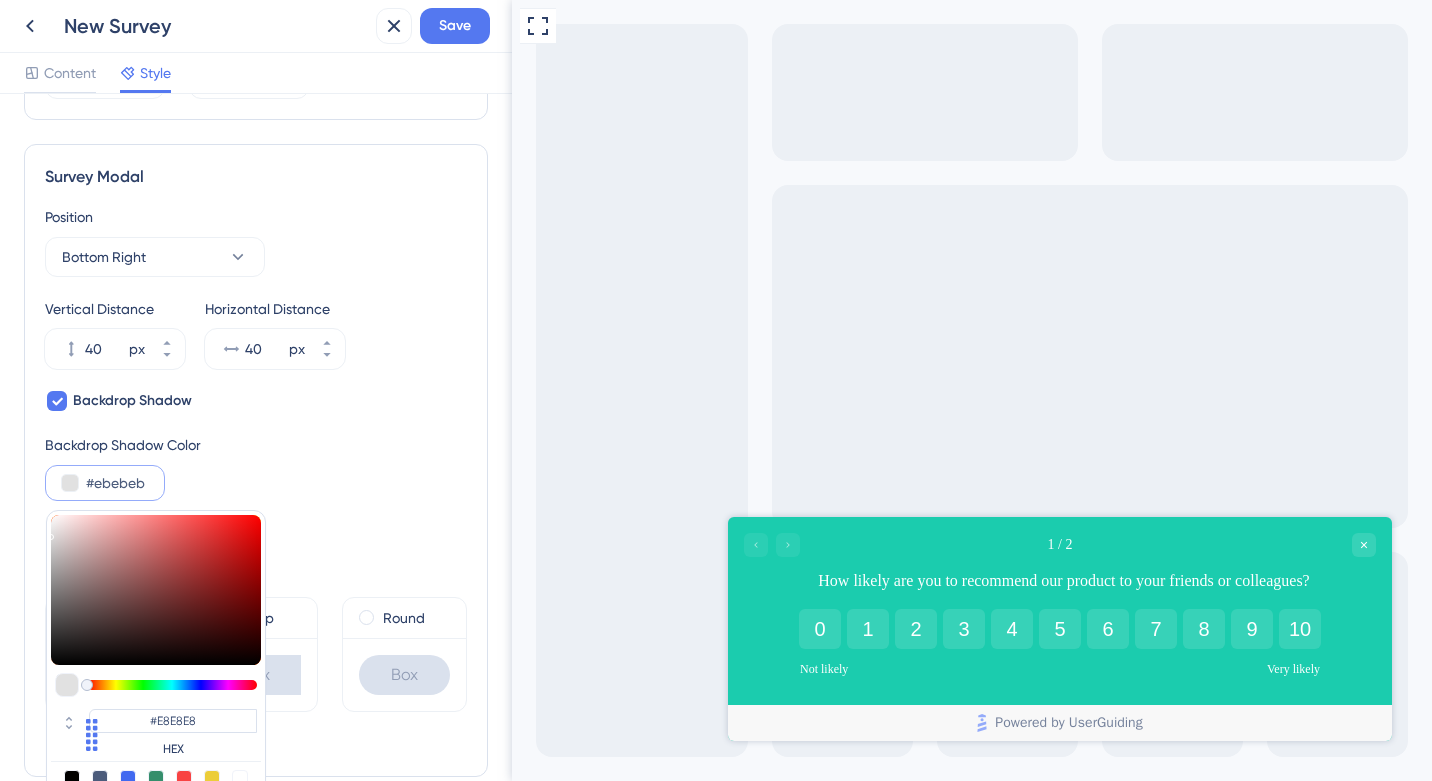 type on "#EBEBEB" 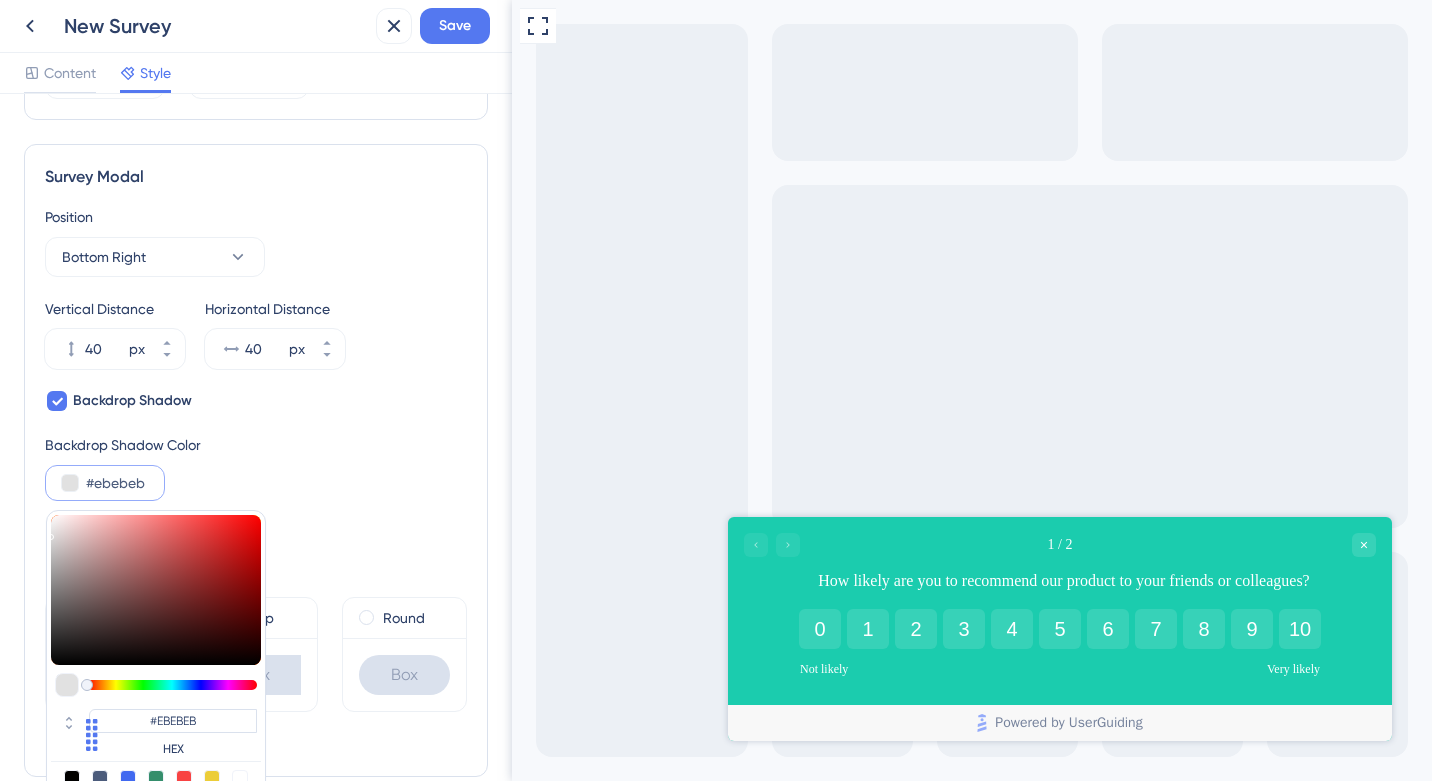 type on "#ededed" 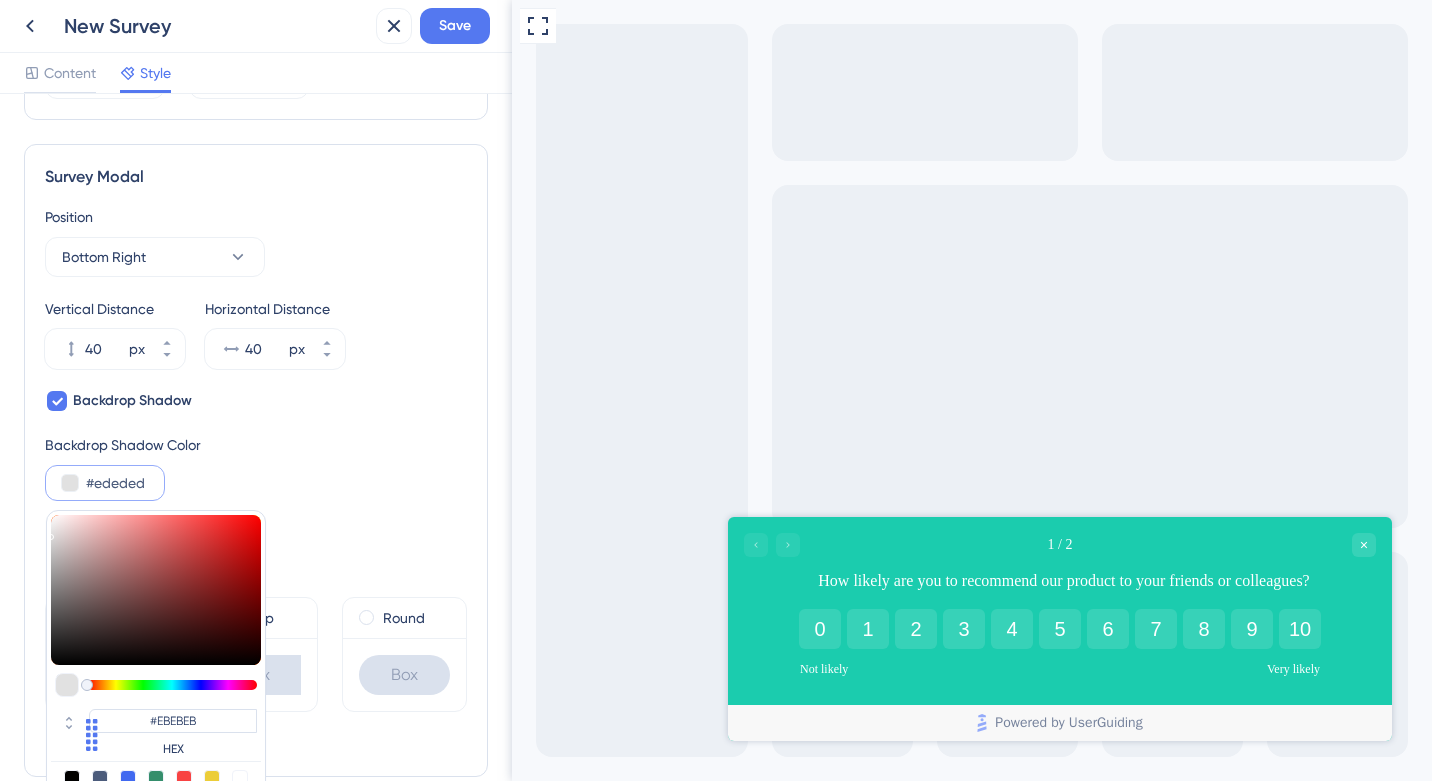 type on "#EDEDED" 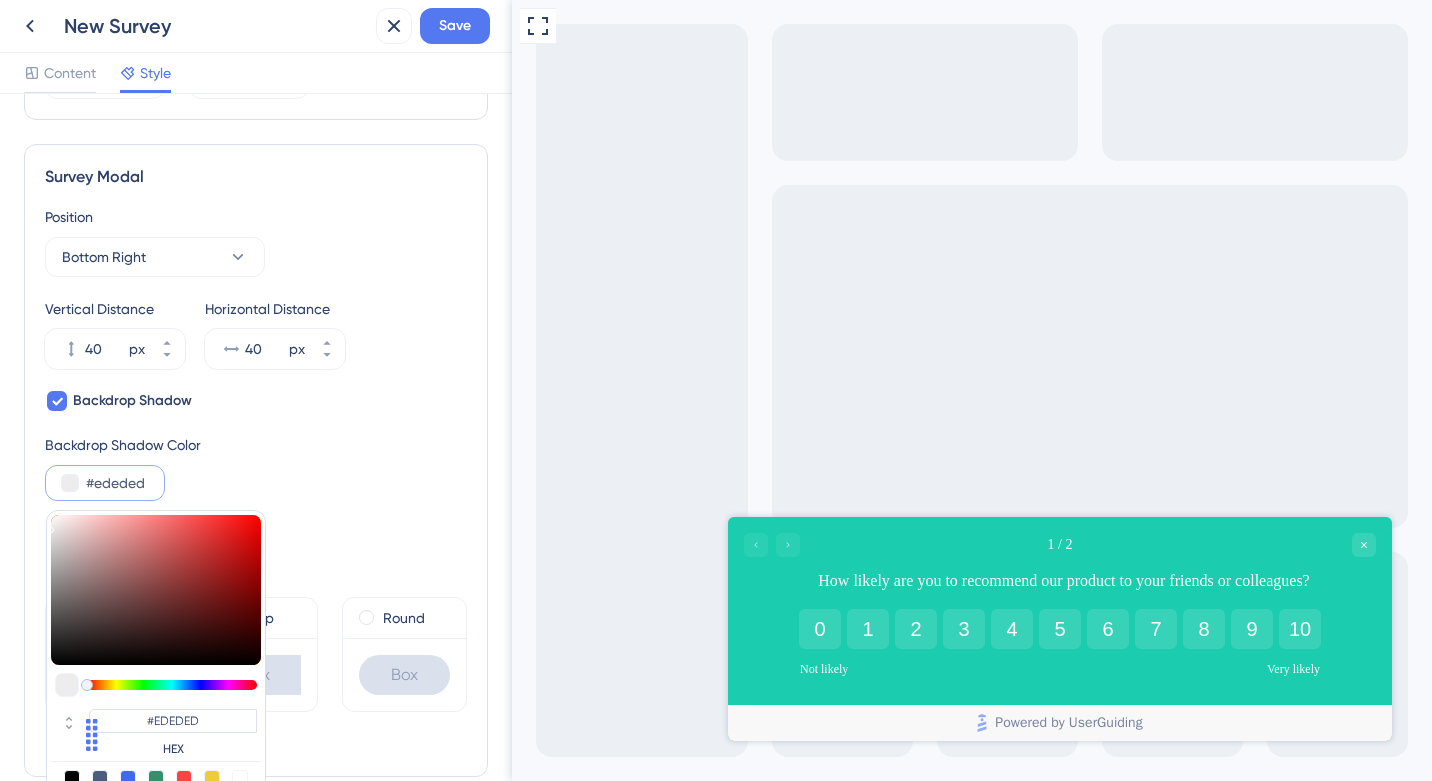 type on "#f1f1f1" 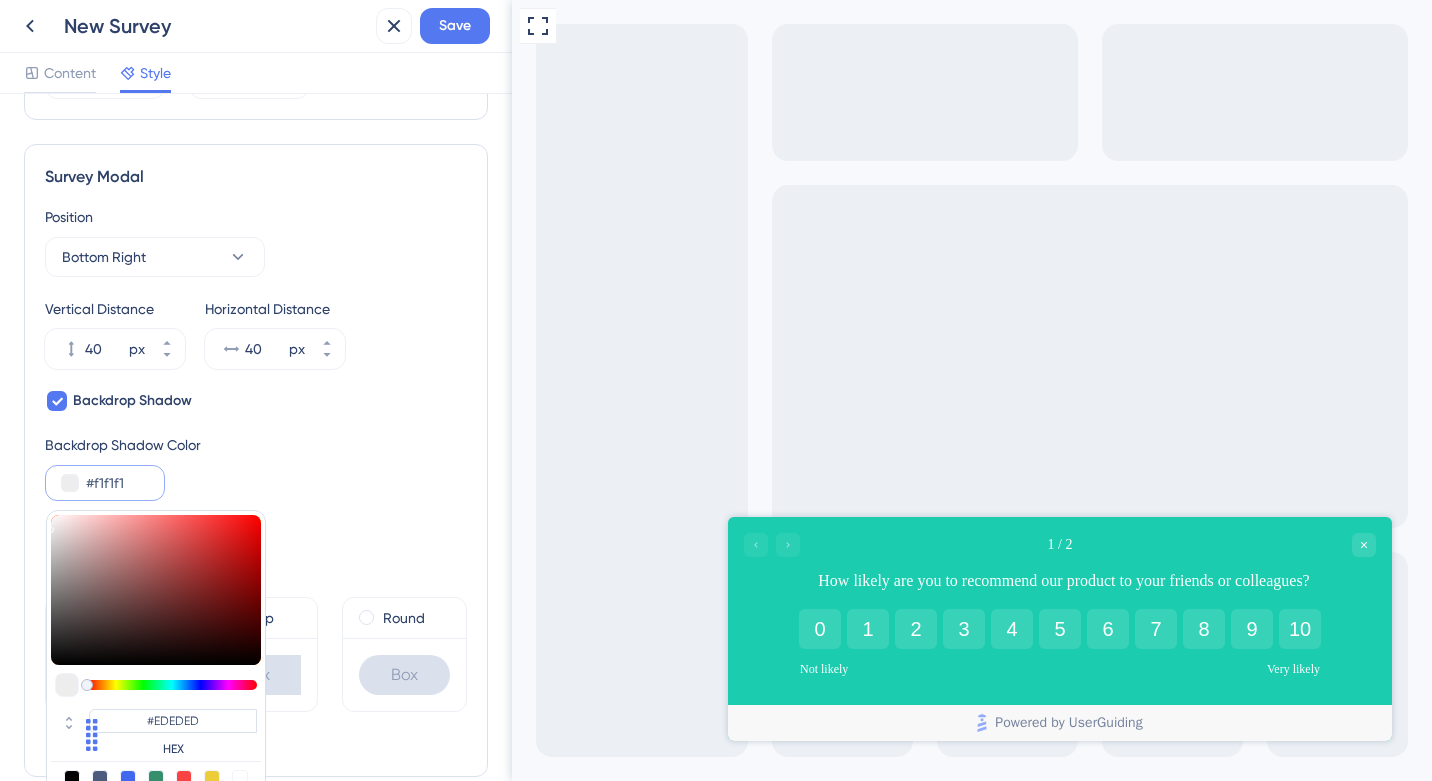 type on "#F1F1F1" 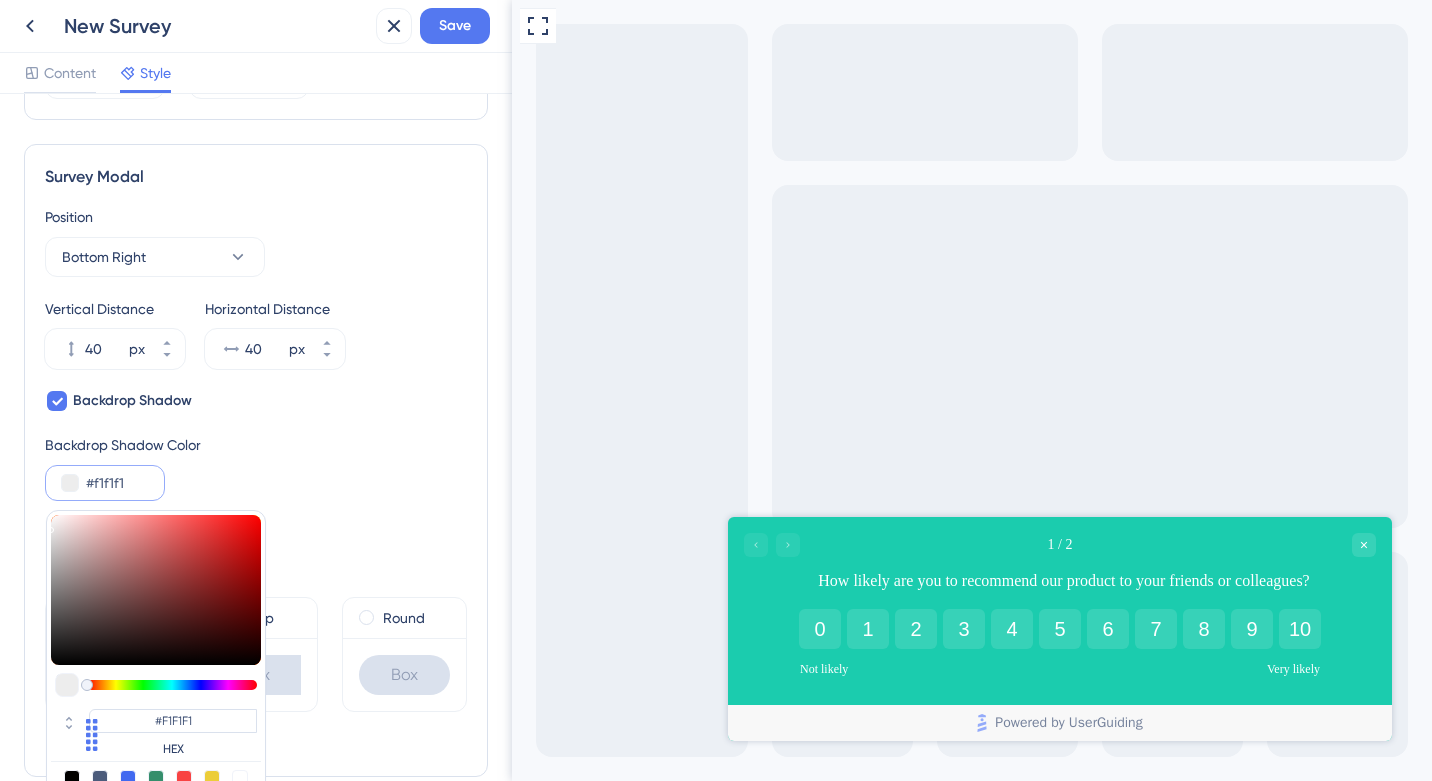 type on "#f6f6f6" 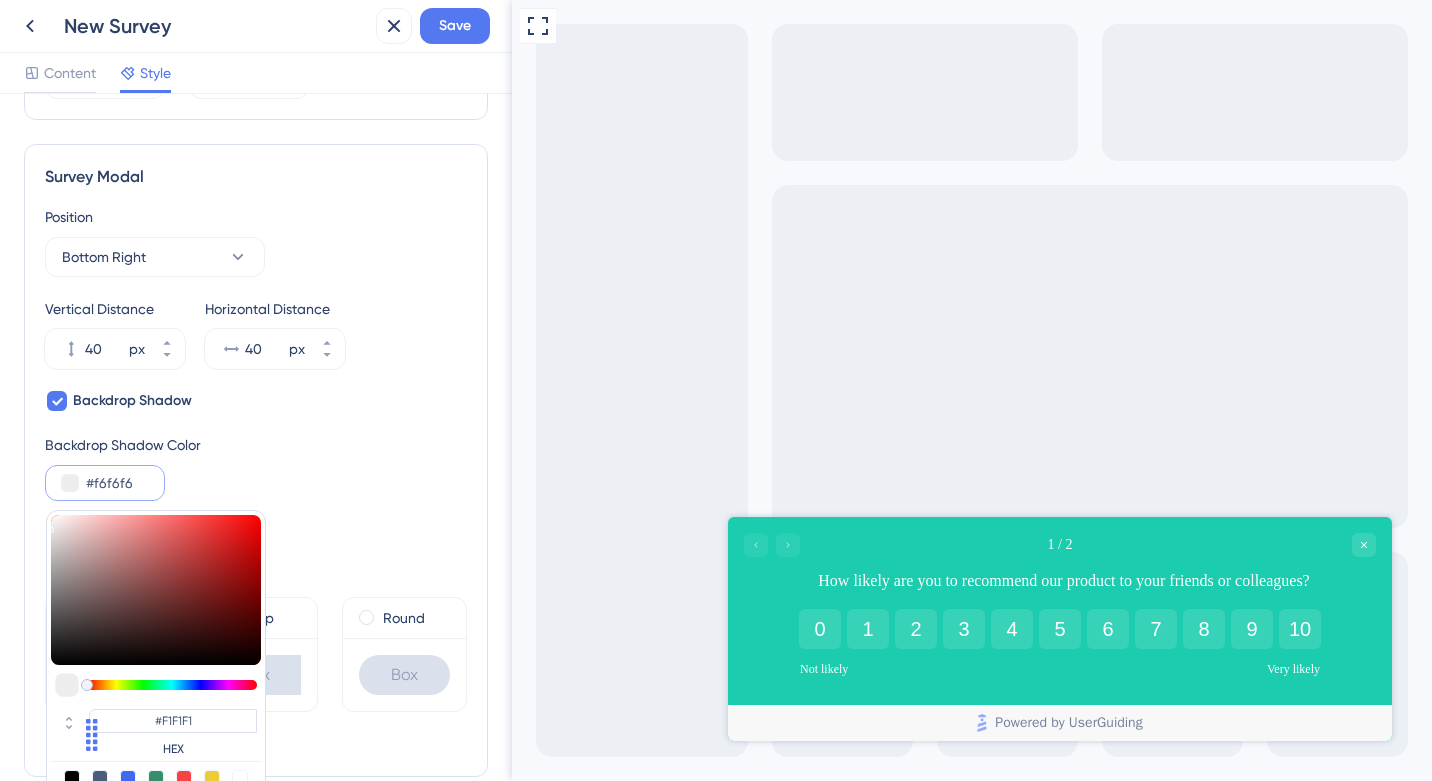 type on "#F6F6F6" 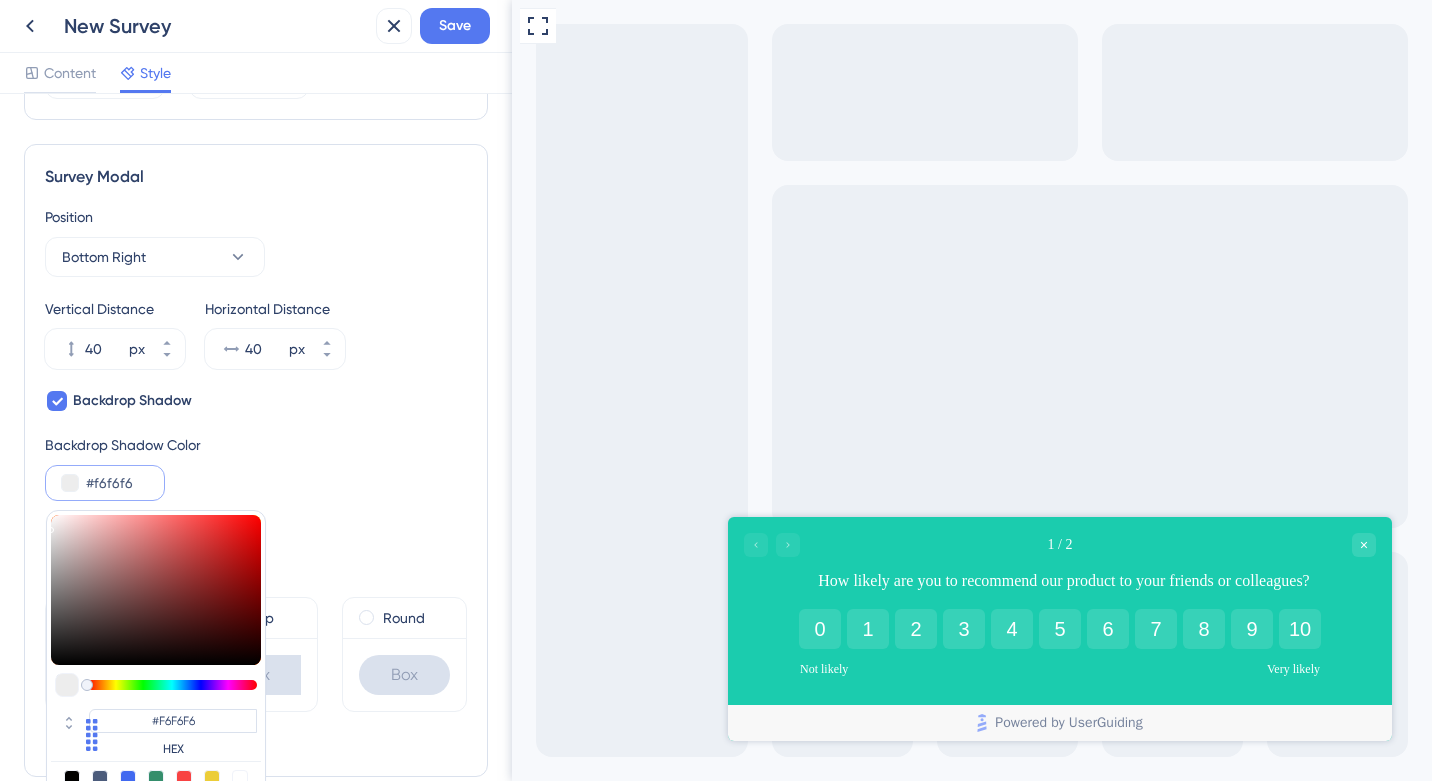 type on "#ffffff" 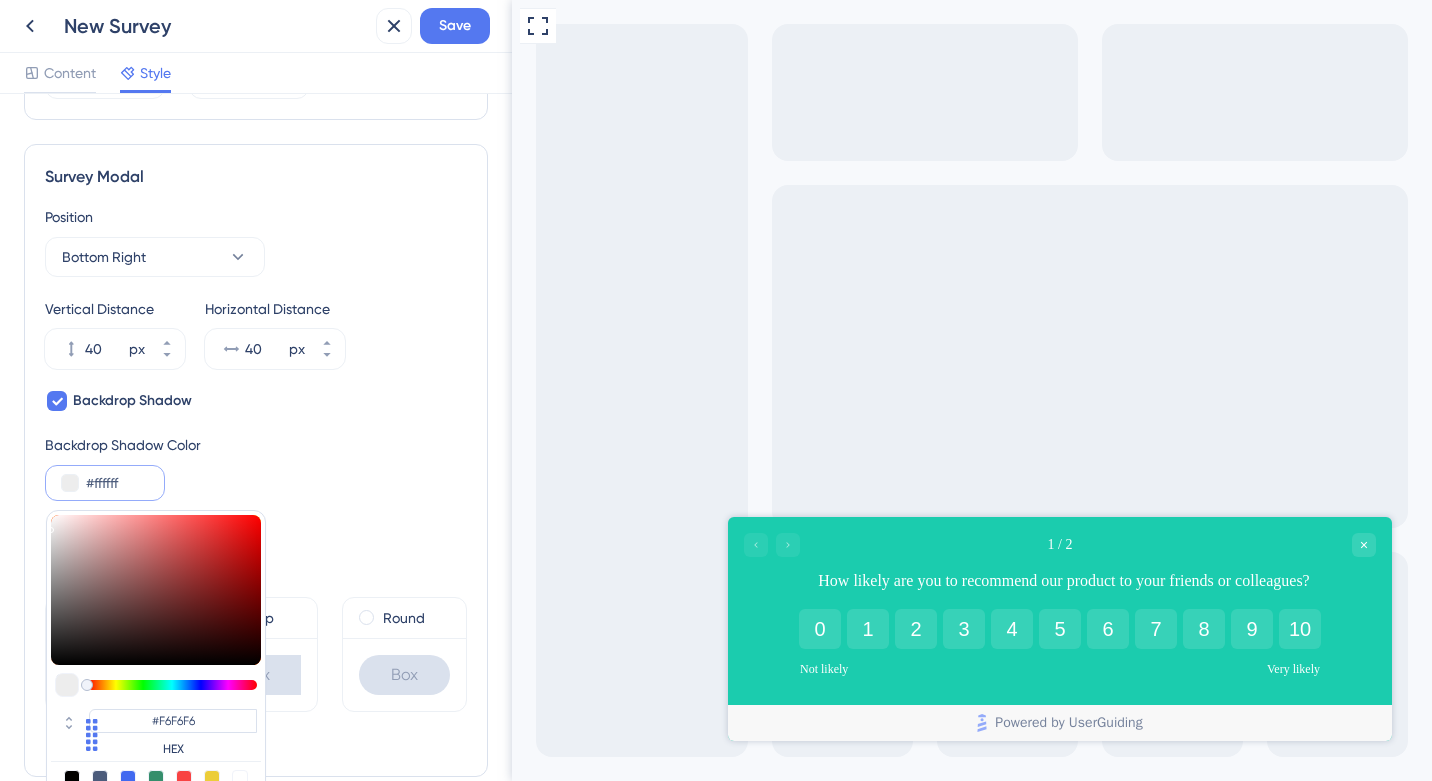type on "#FFFFFF" 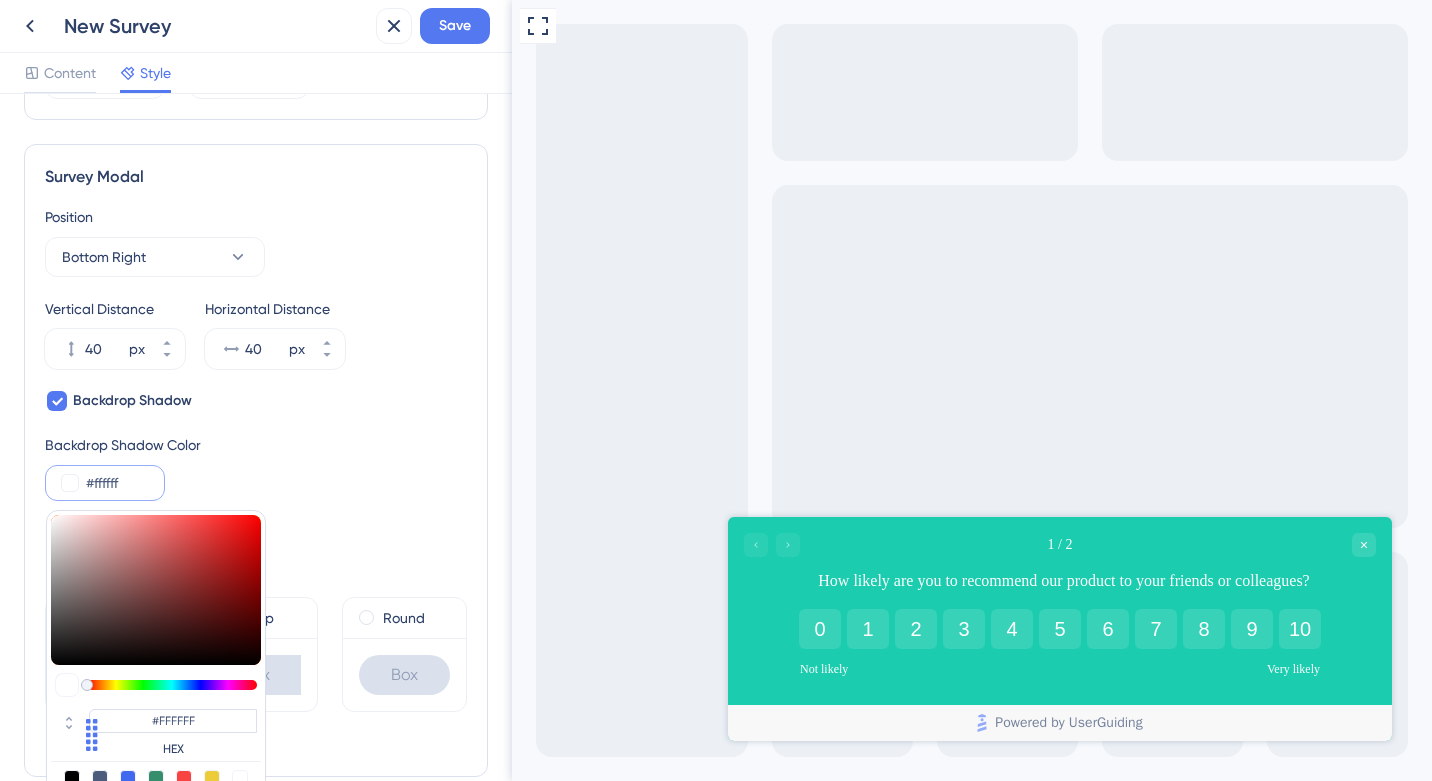 type on "#f7f7f7" 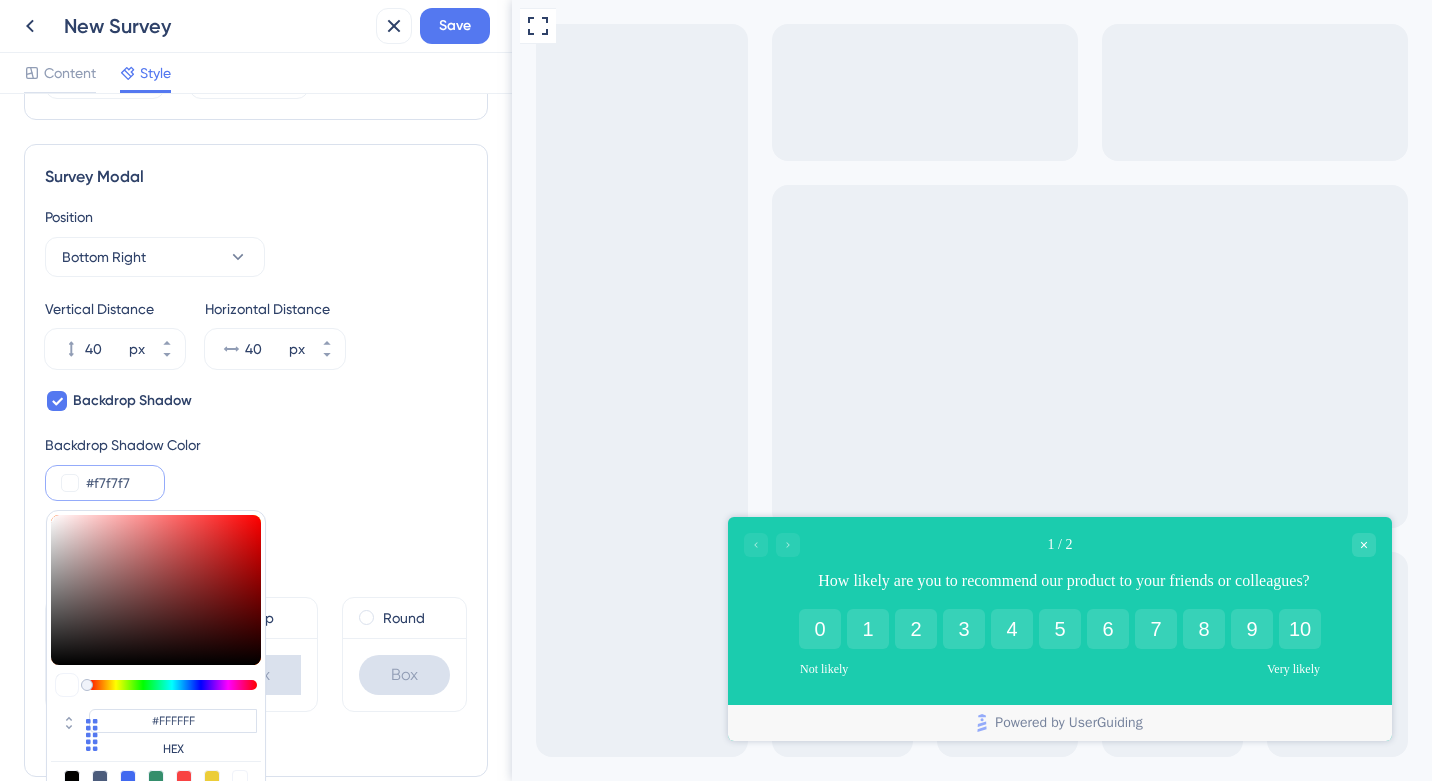 type on "#F7F7F7" 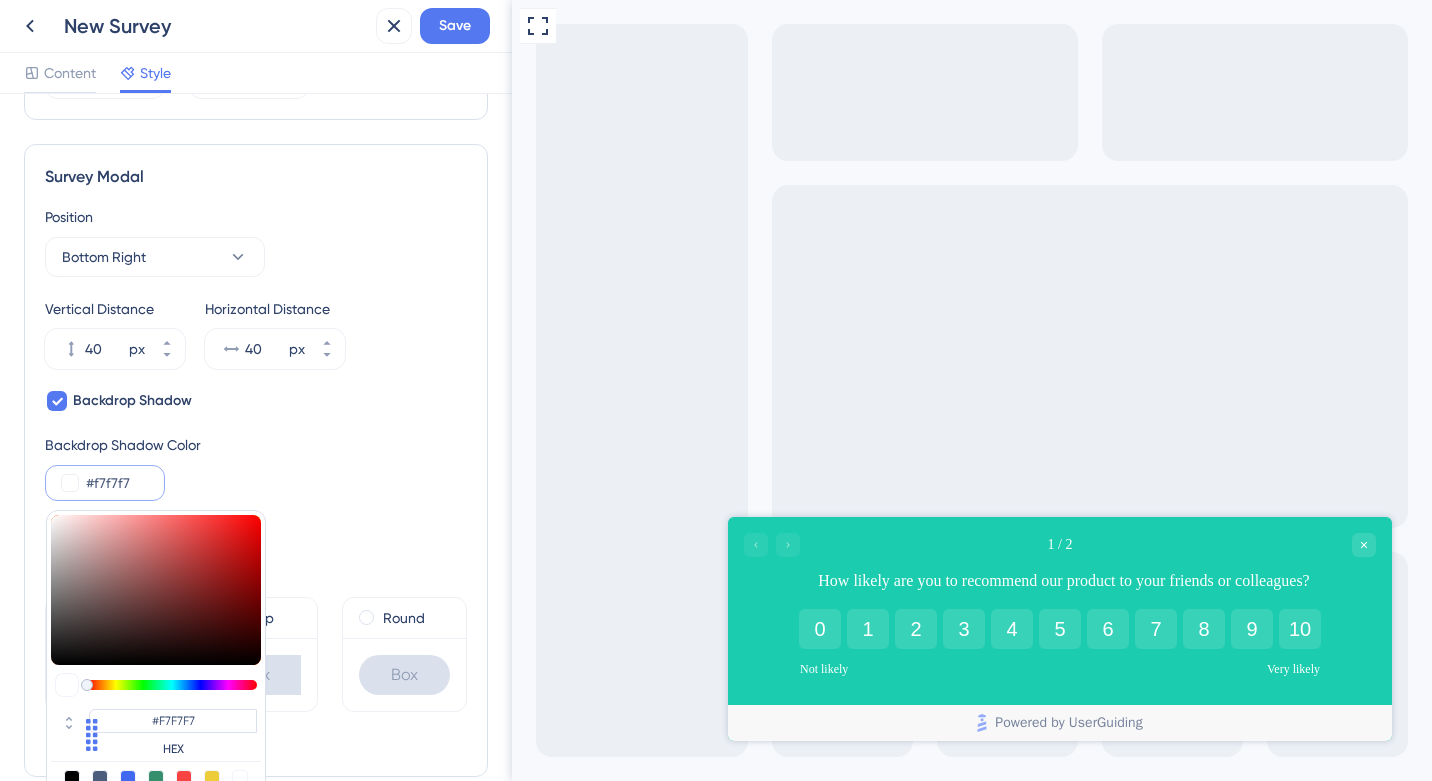 type on "#f2f2f2" 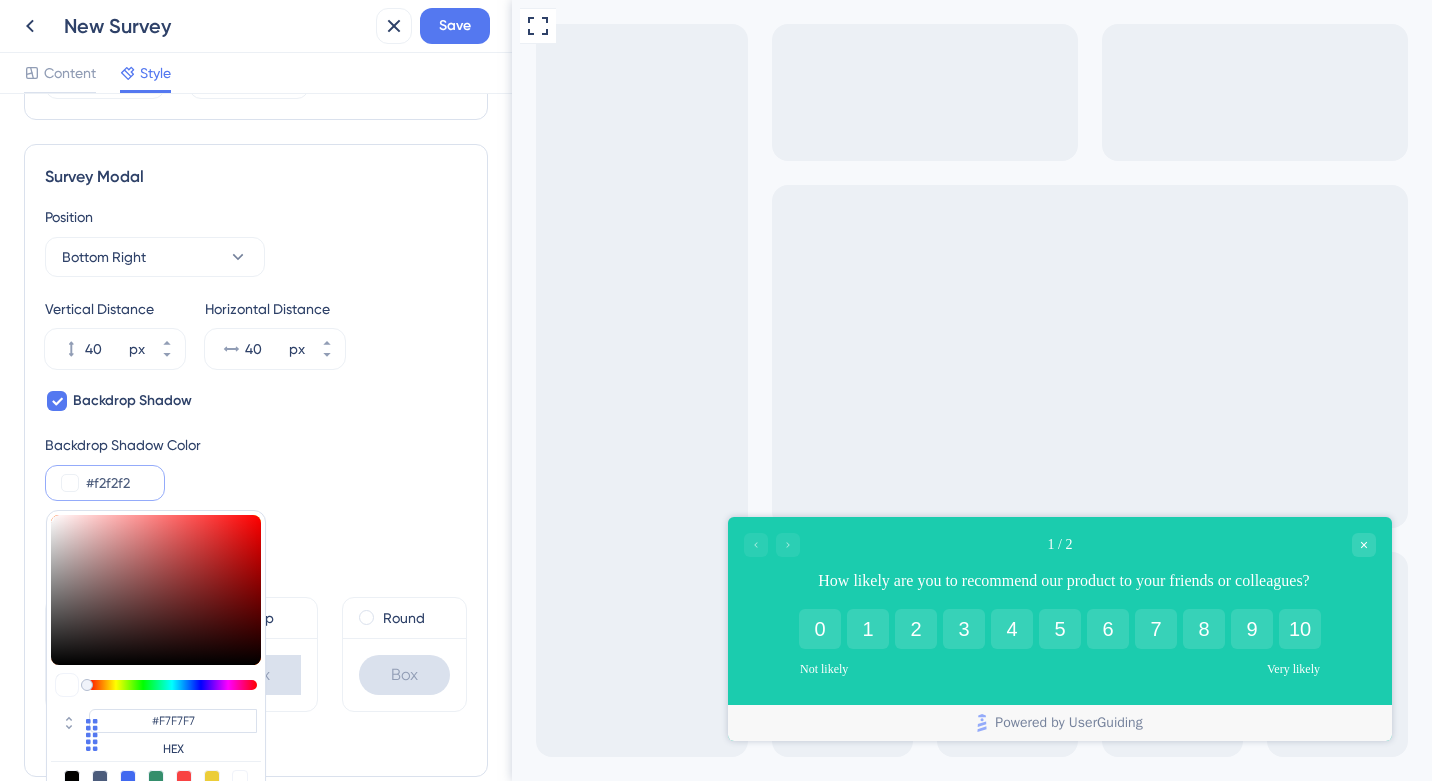 type on "#F2F2F2" 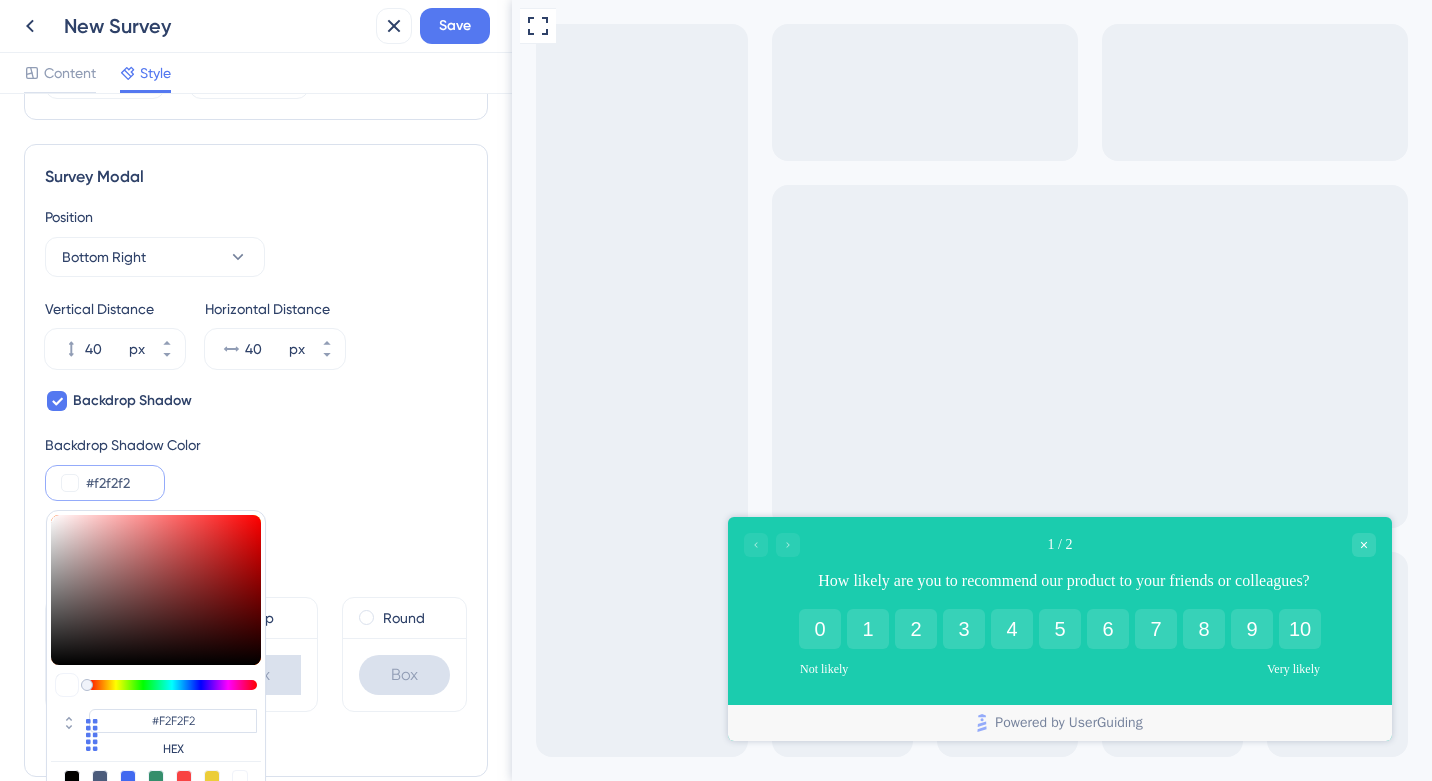 type on "#ededed" 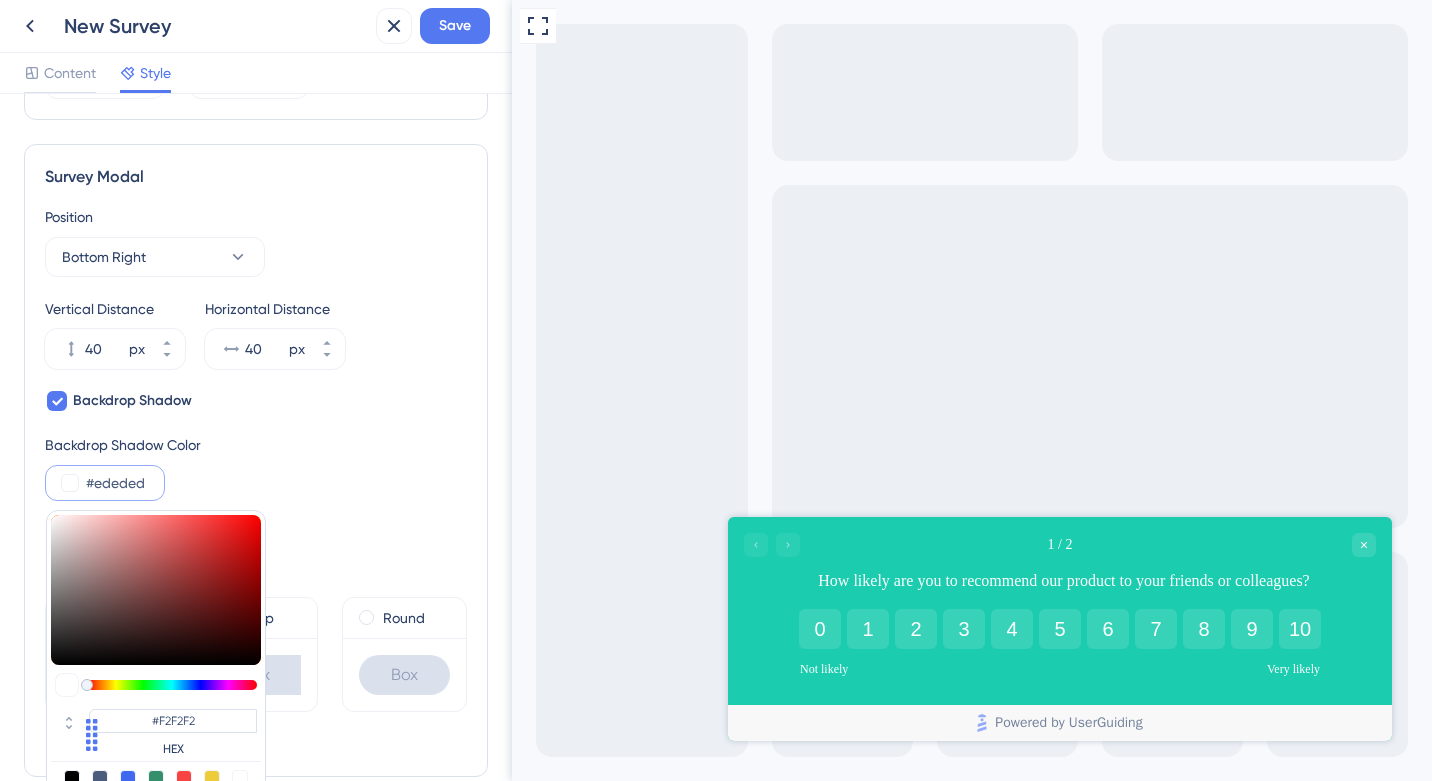 type on "#EDEDED" 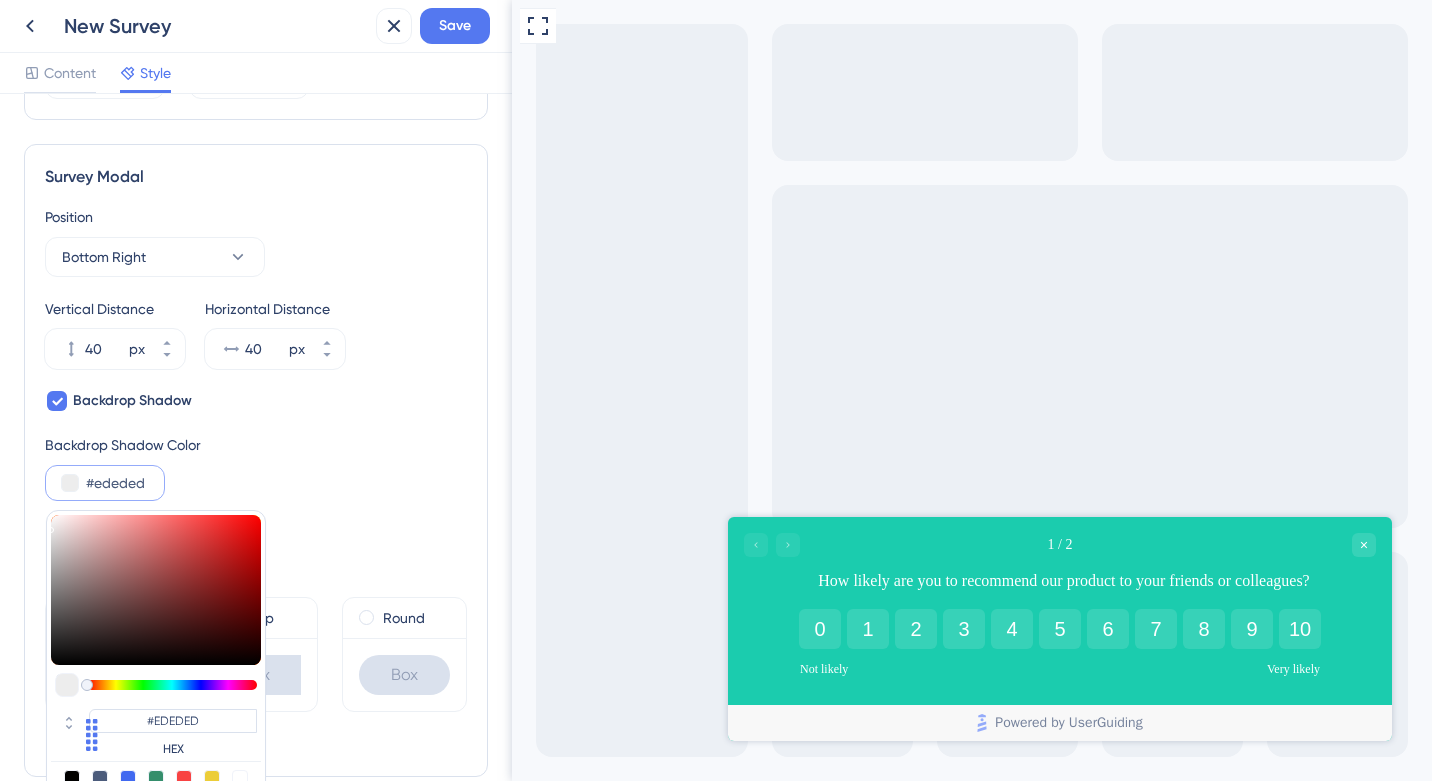 type on "#eaeaea" 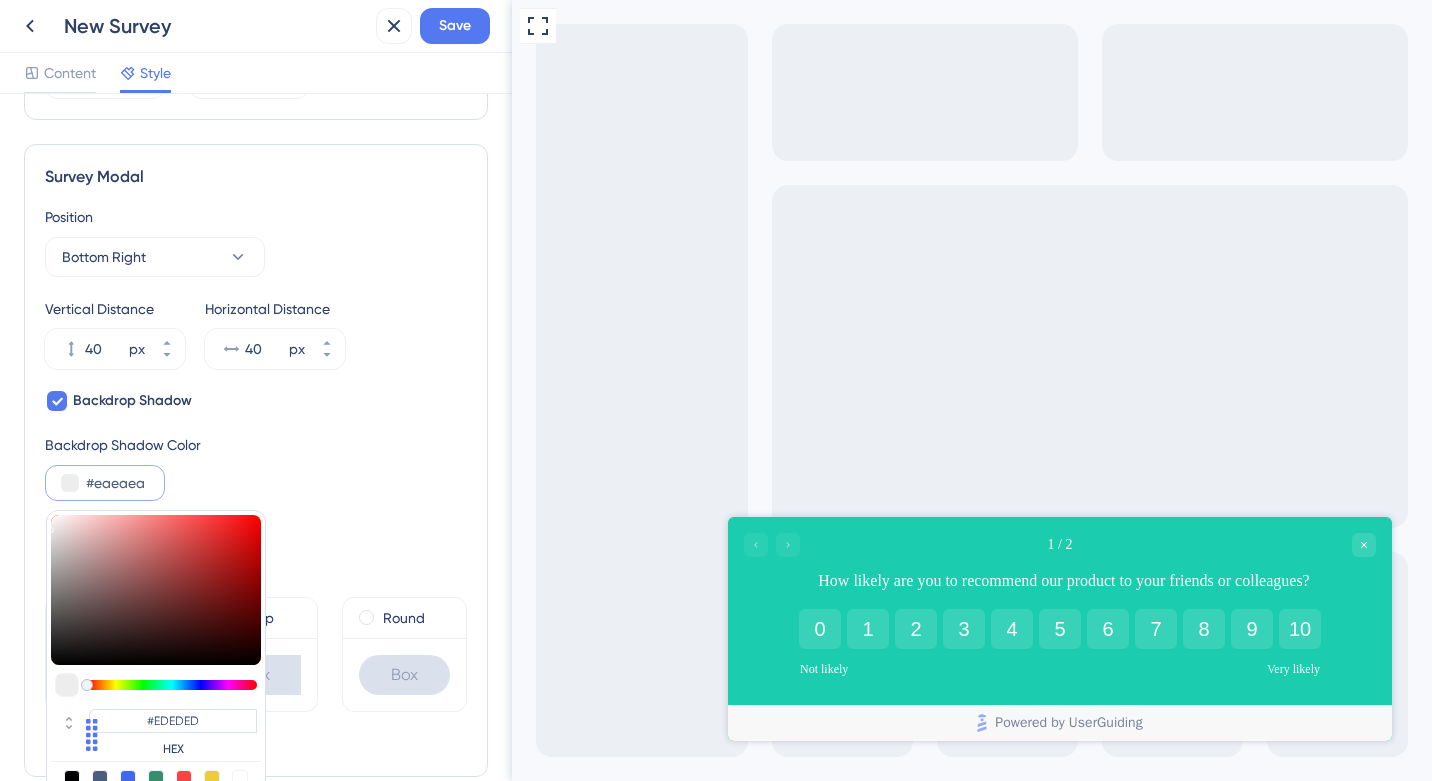type on "#EAEAEA" 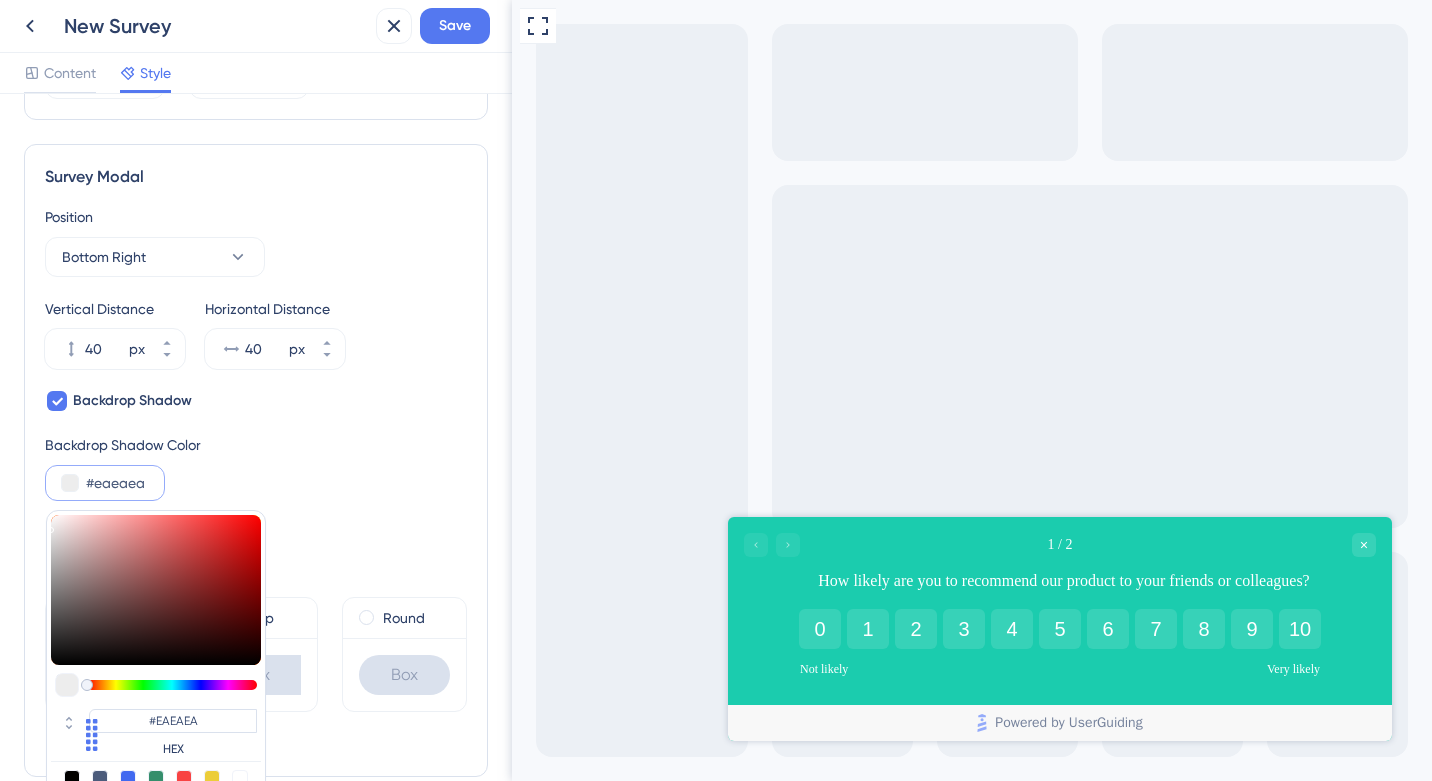 type on "#e5e5e5" 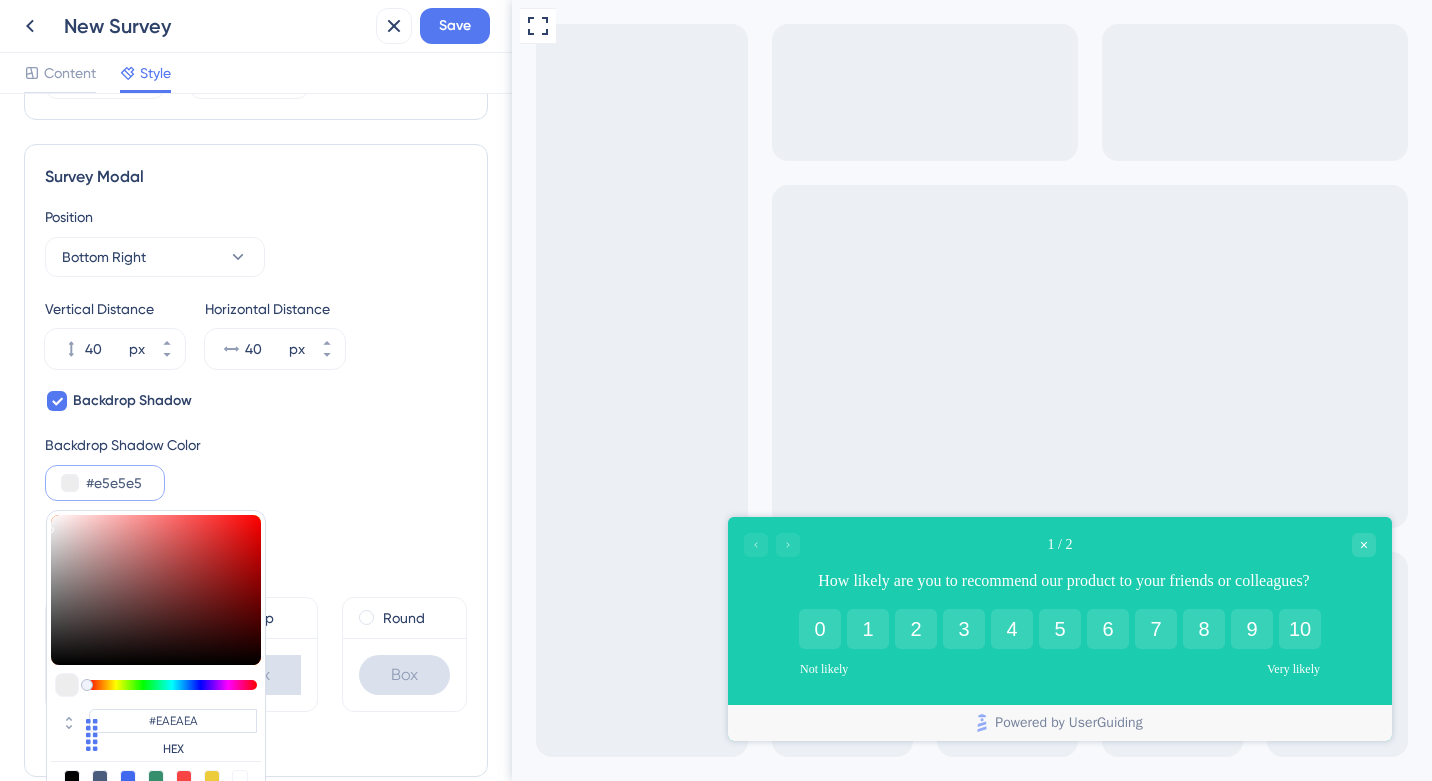 type on "#E5E5E5" 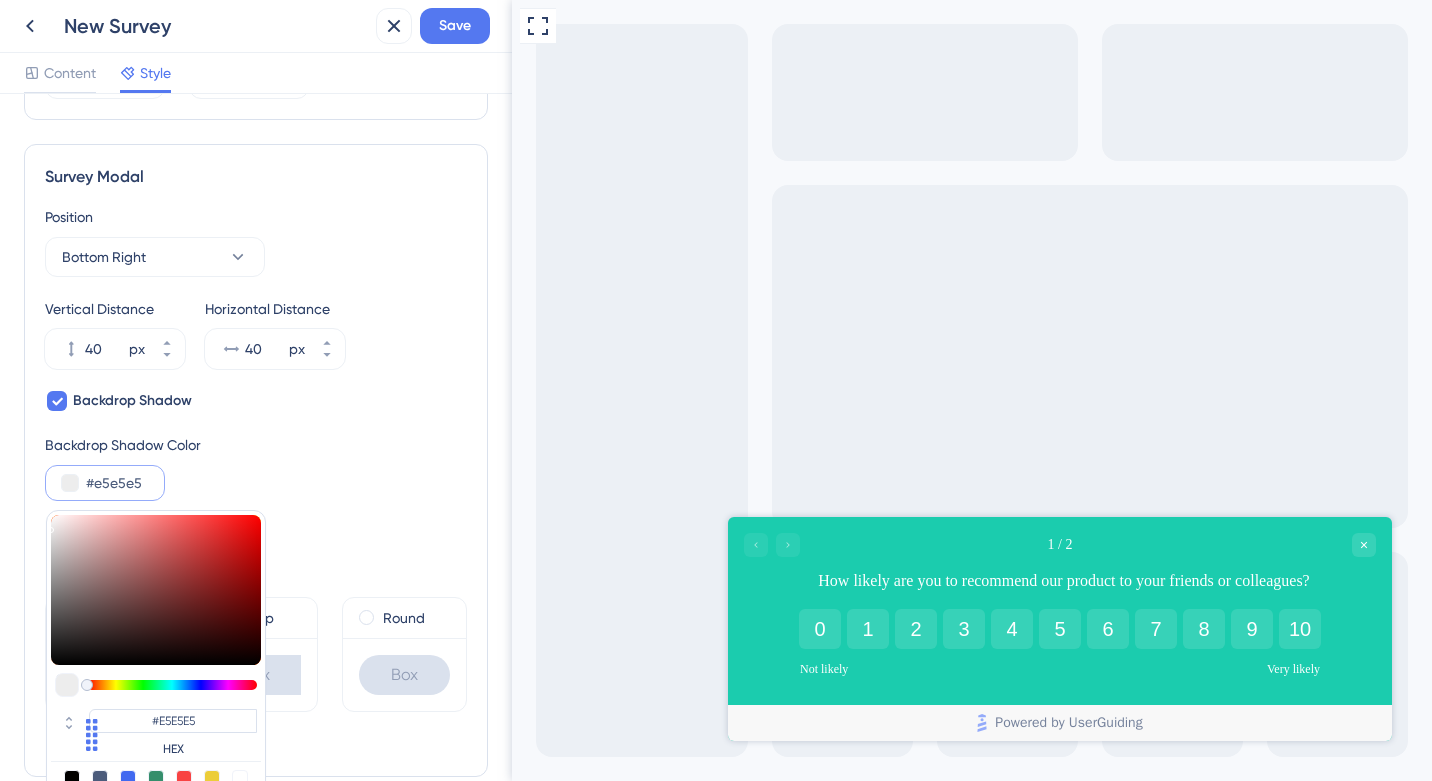 type on "#e3e3e3" 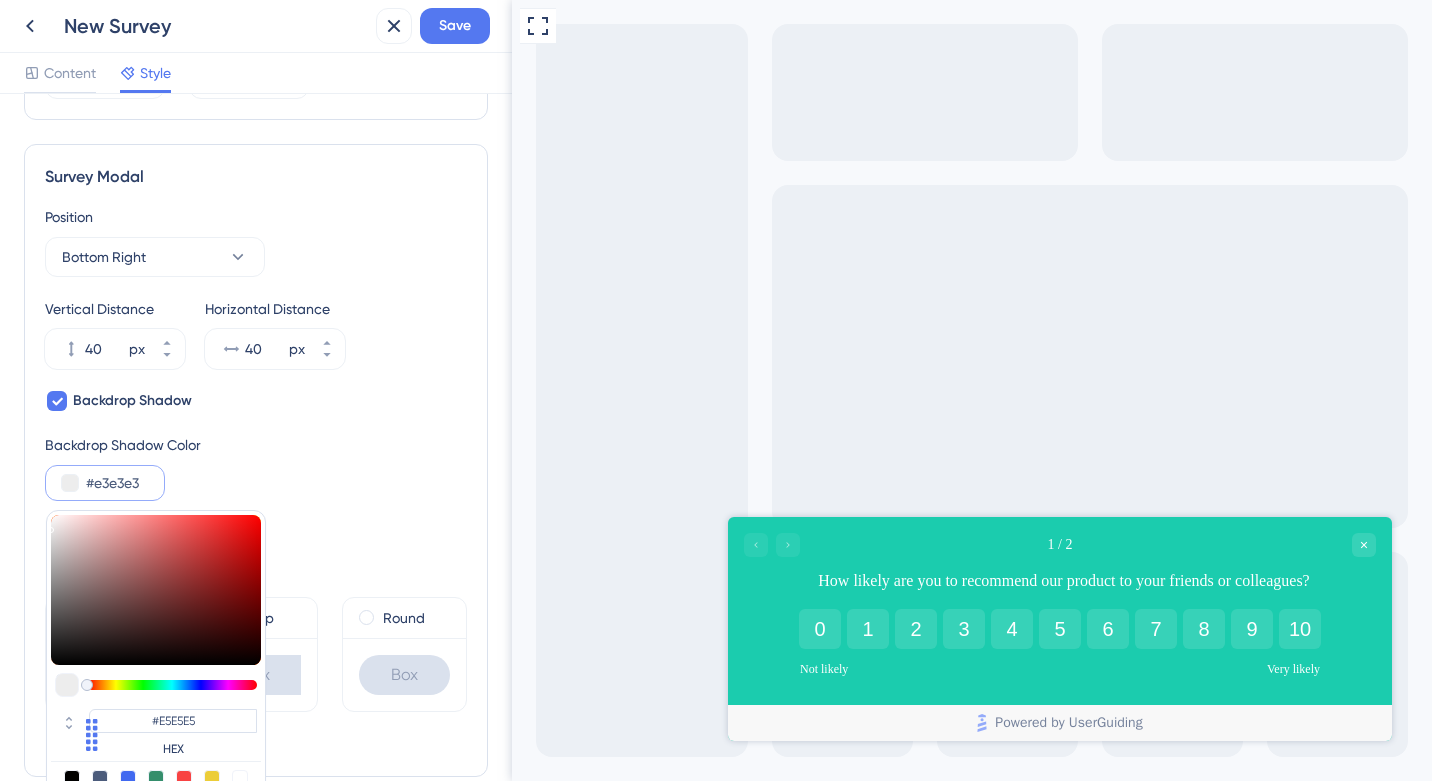 type on "#E3E3E3" 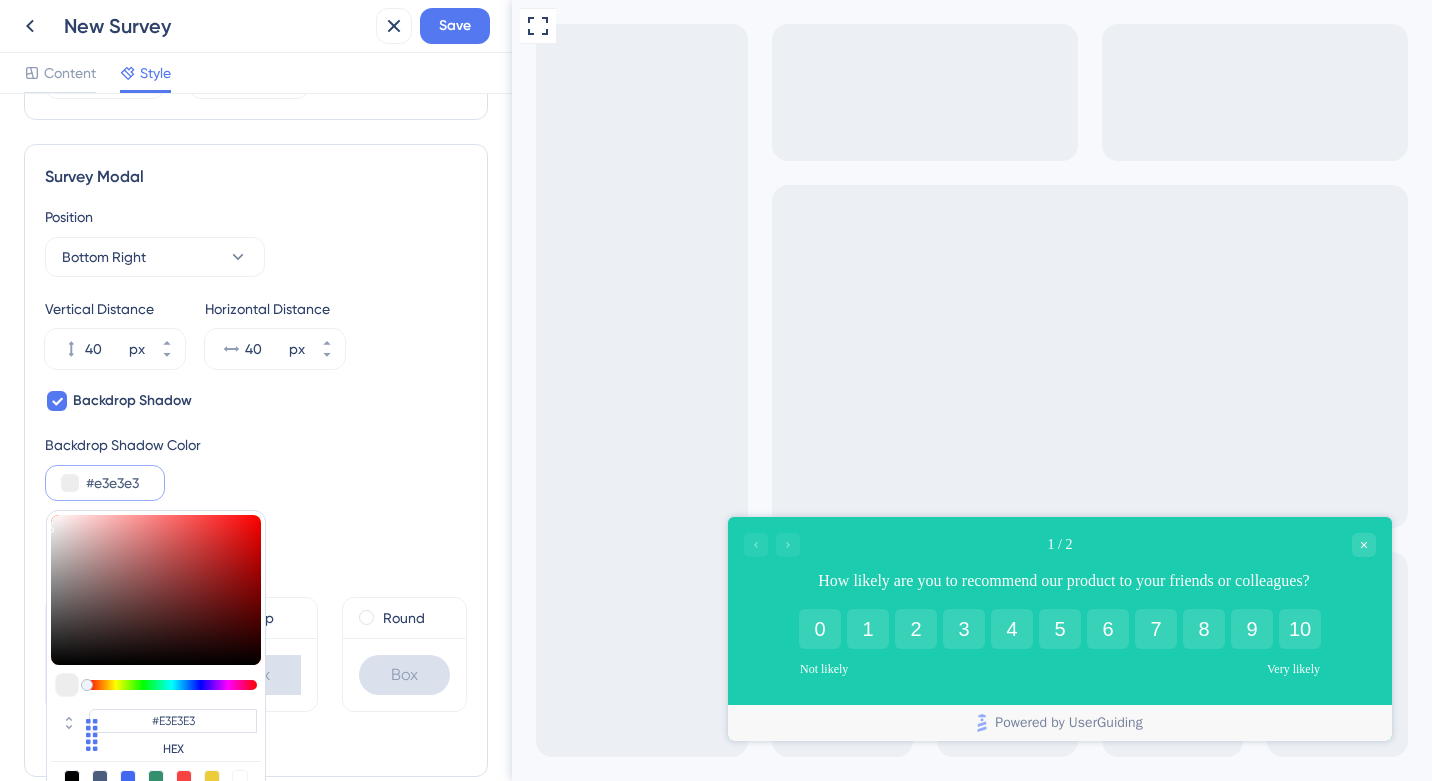 type on "#e0e0e0" 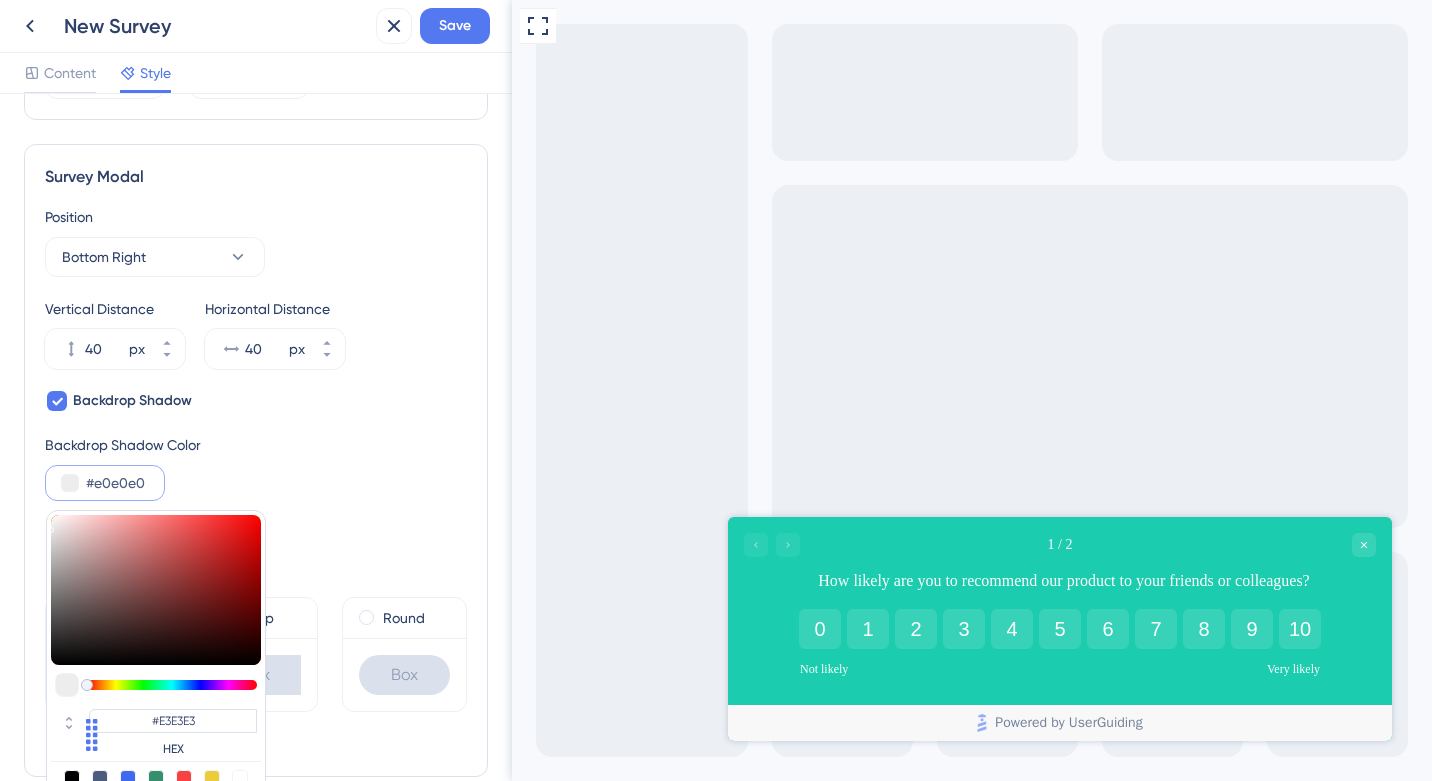 type on "#E0E0E0" 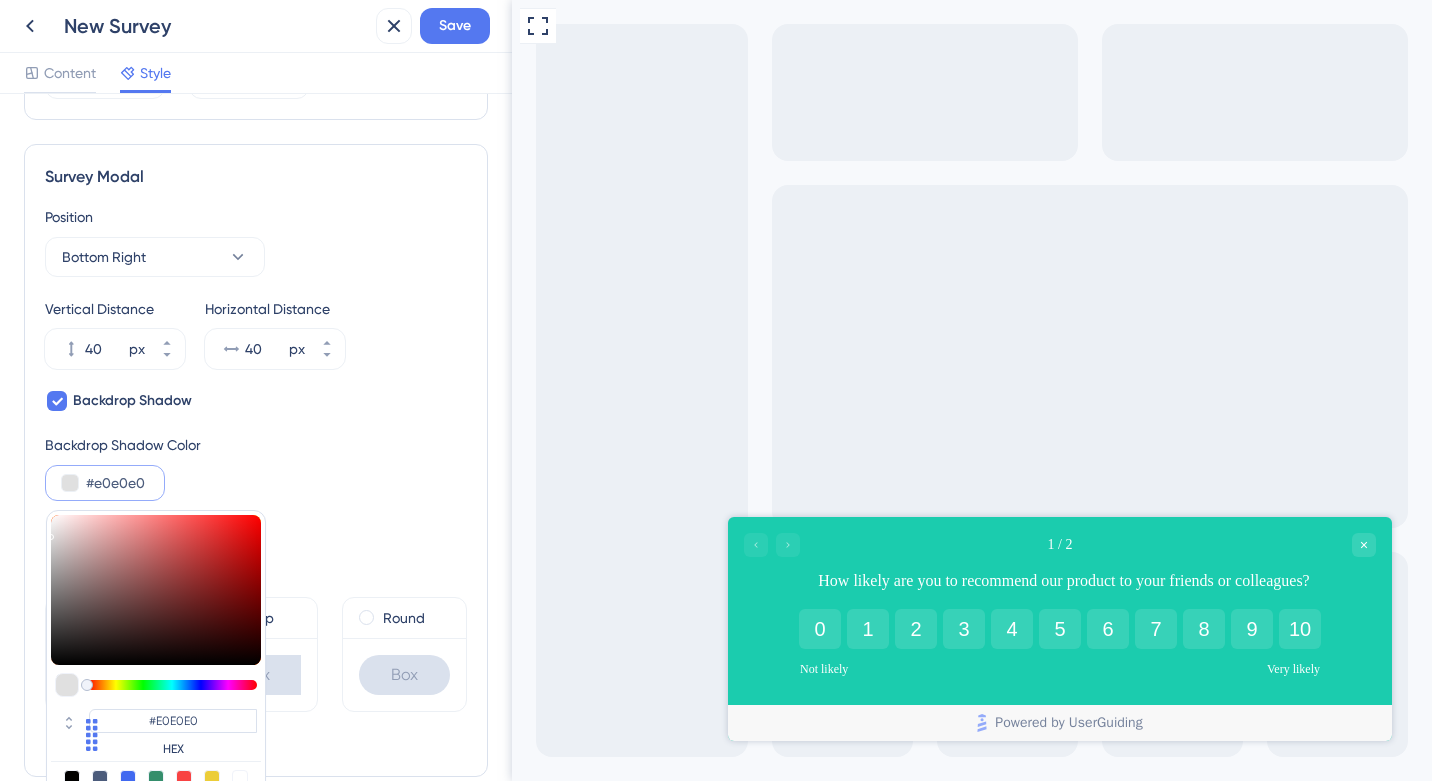 type on "#dedede" 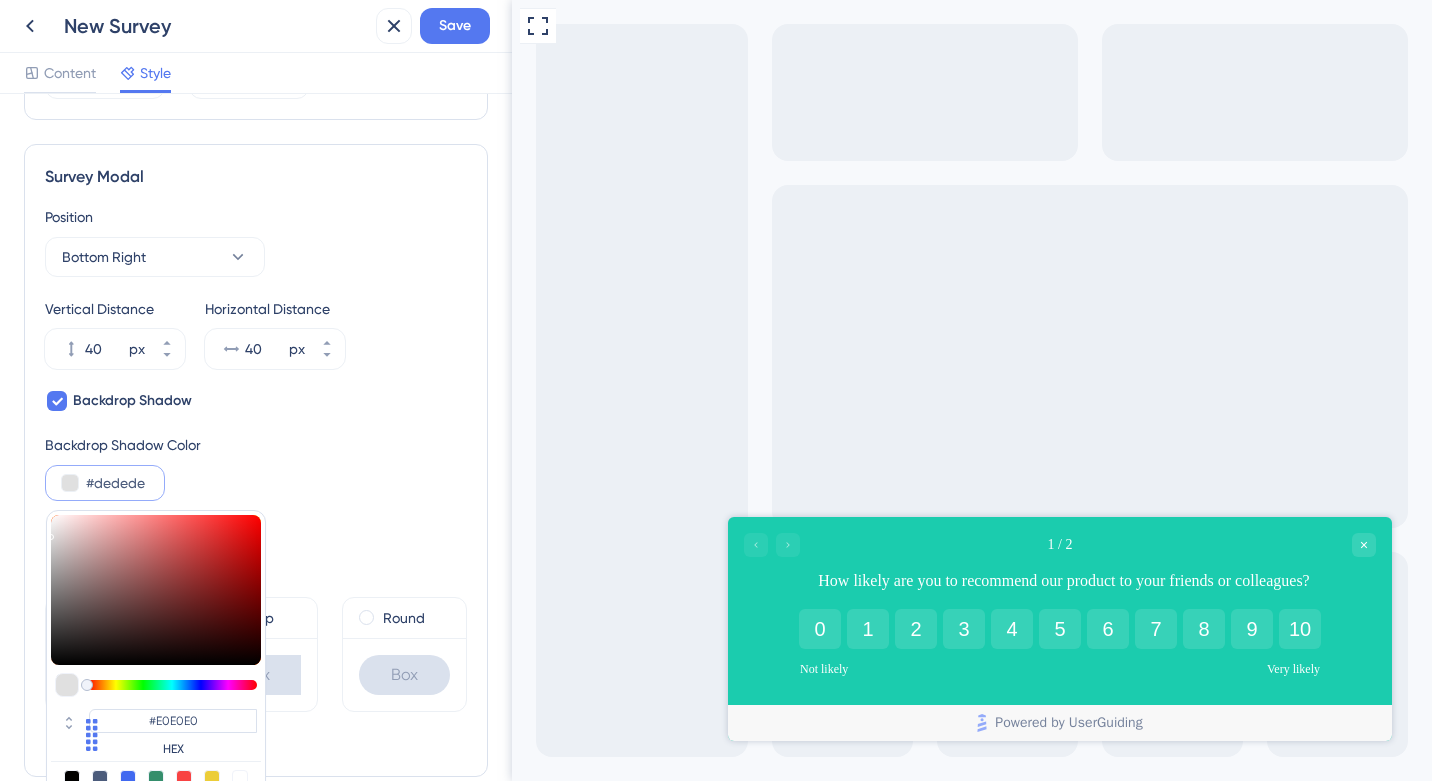 type on "#DEDEDE" 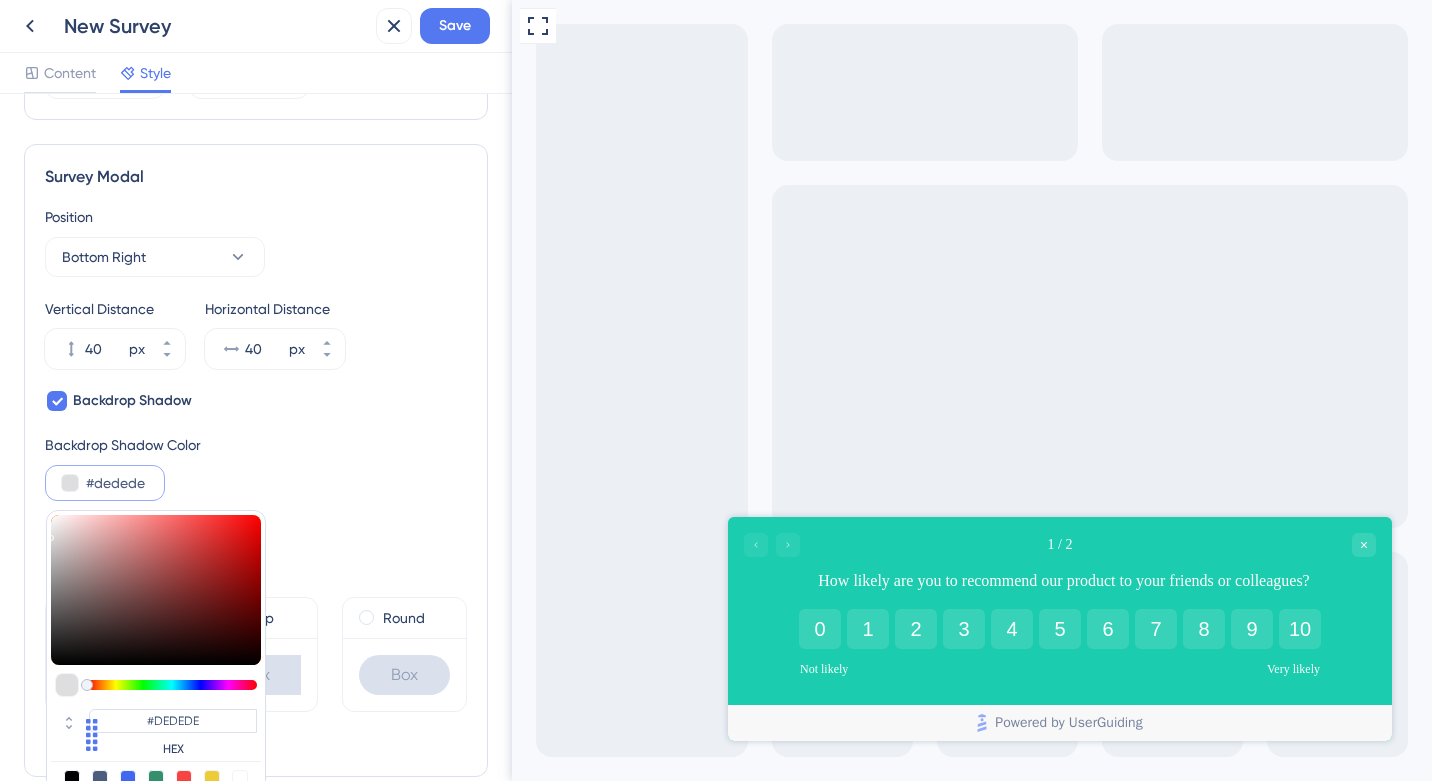 type on "#e0e0e0" 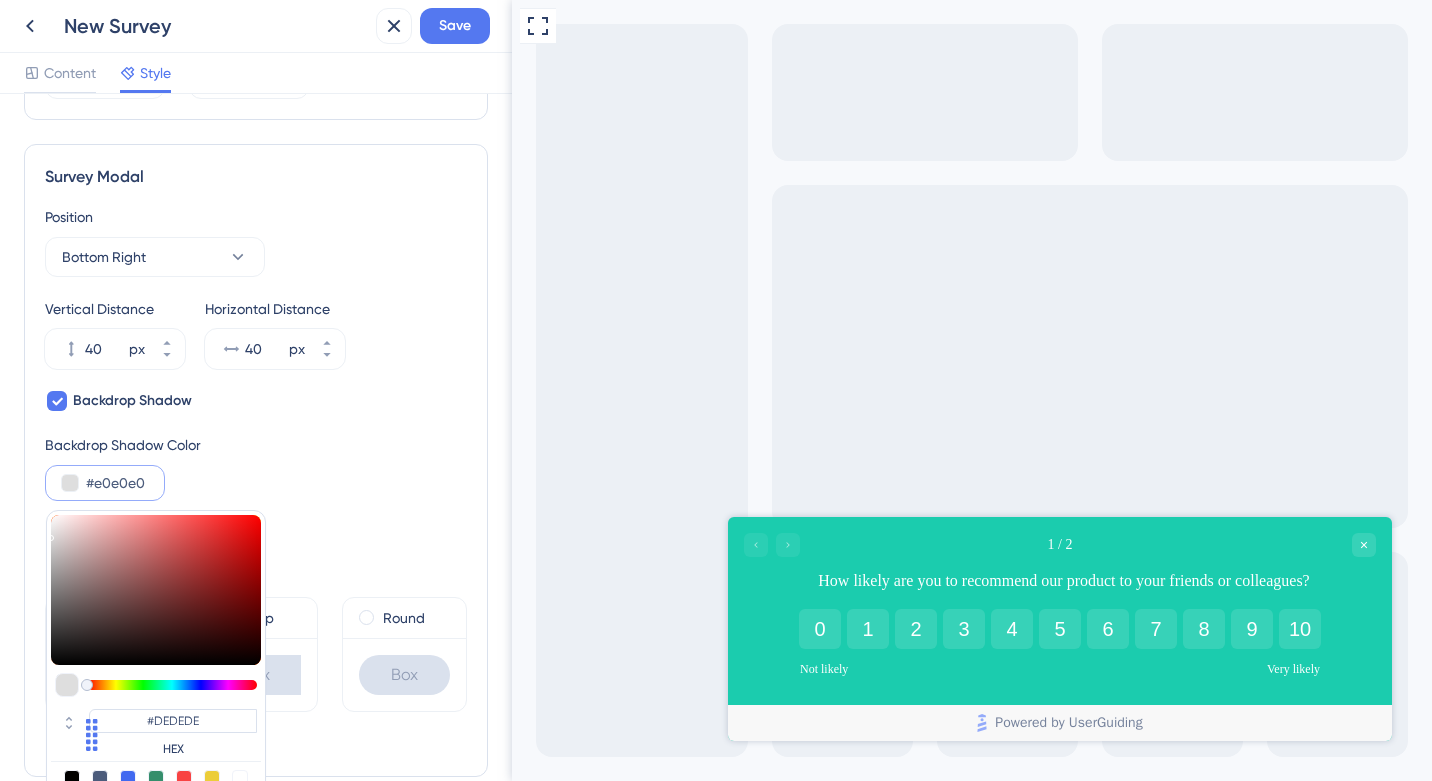 type on "#E0E0E0" 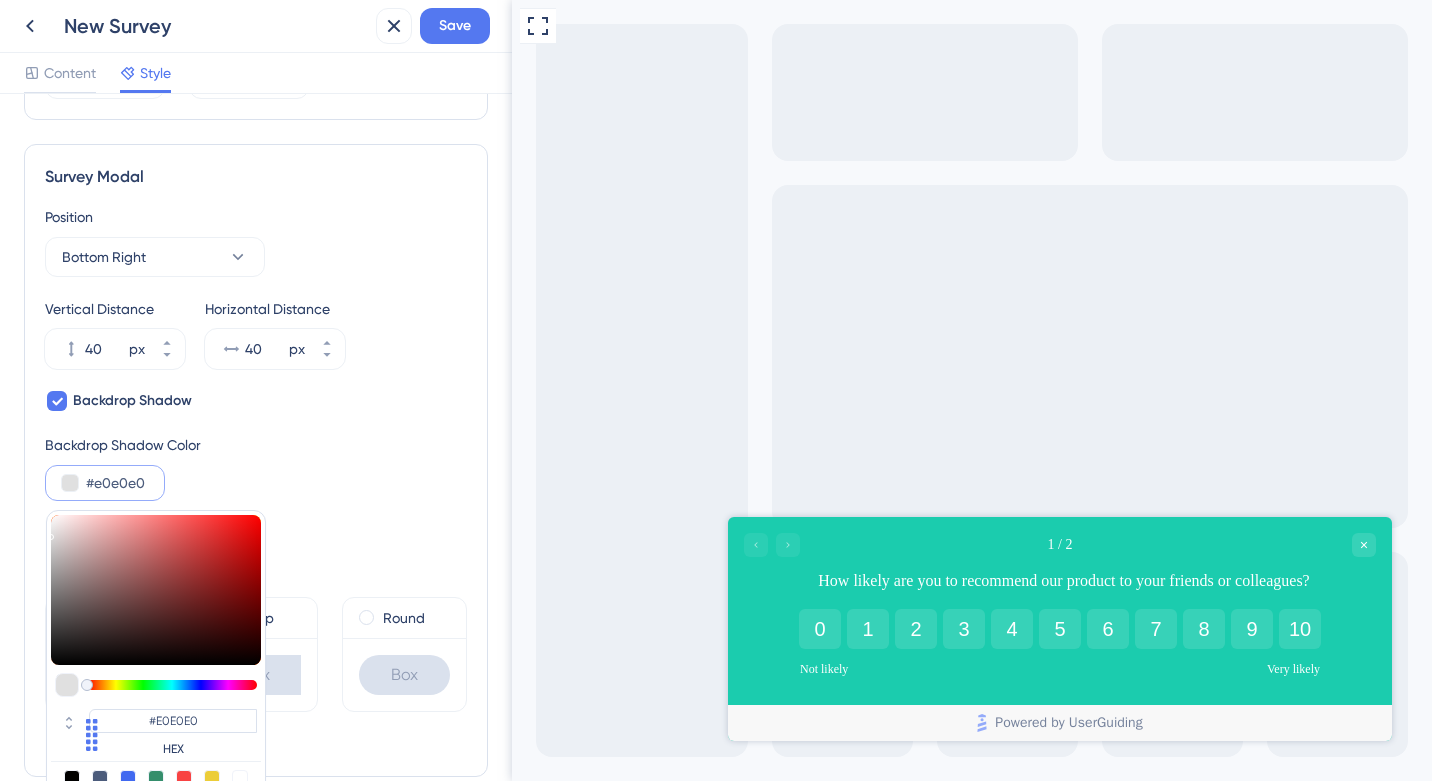 type on "#e1e1e1" 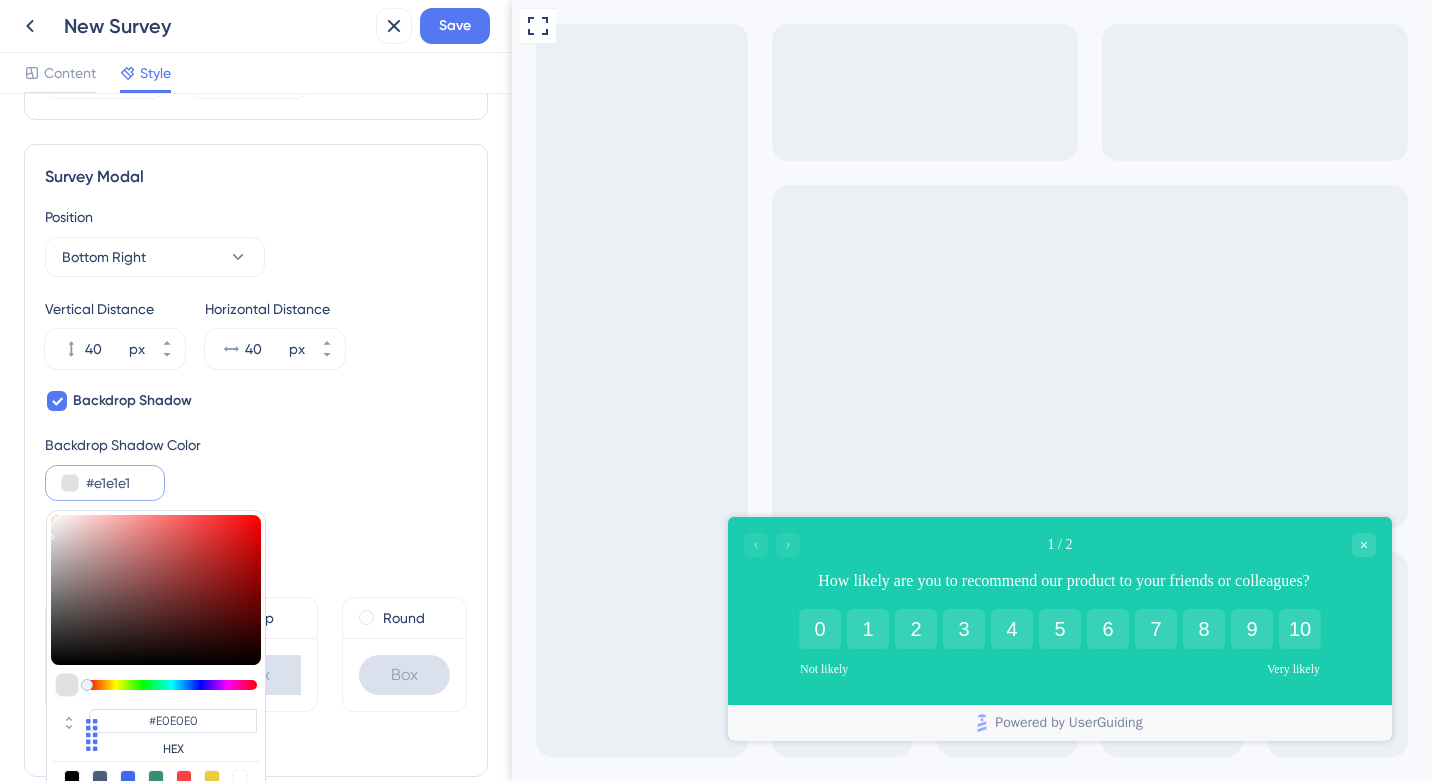type on "#E1E1E1" 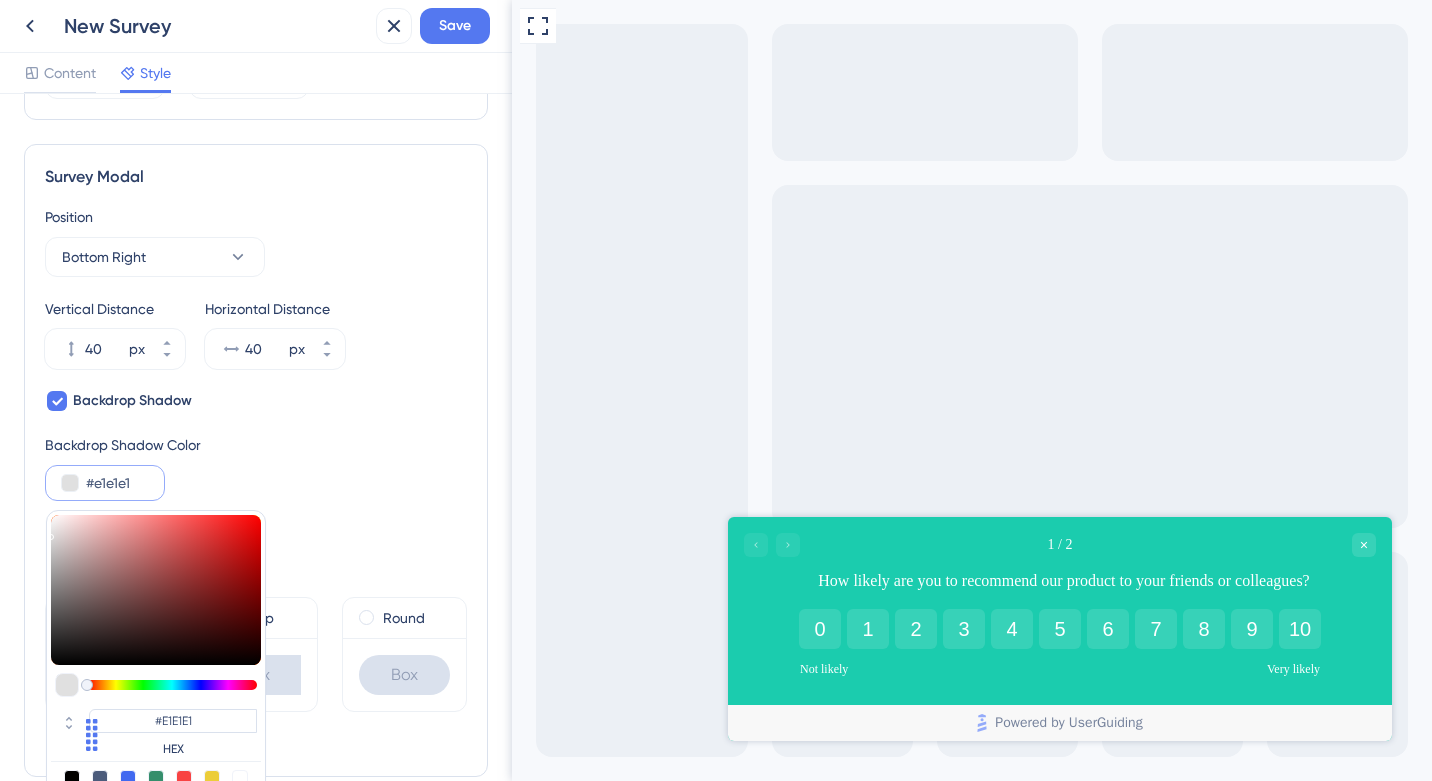 type on "#e3e3e3" 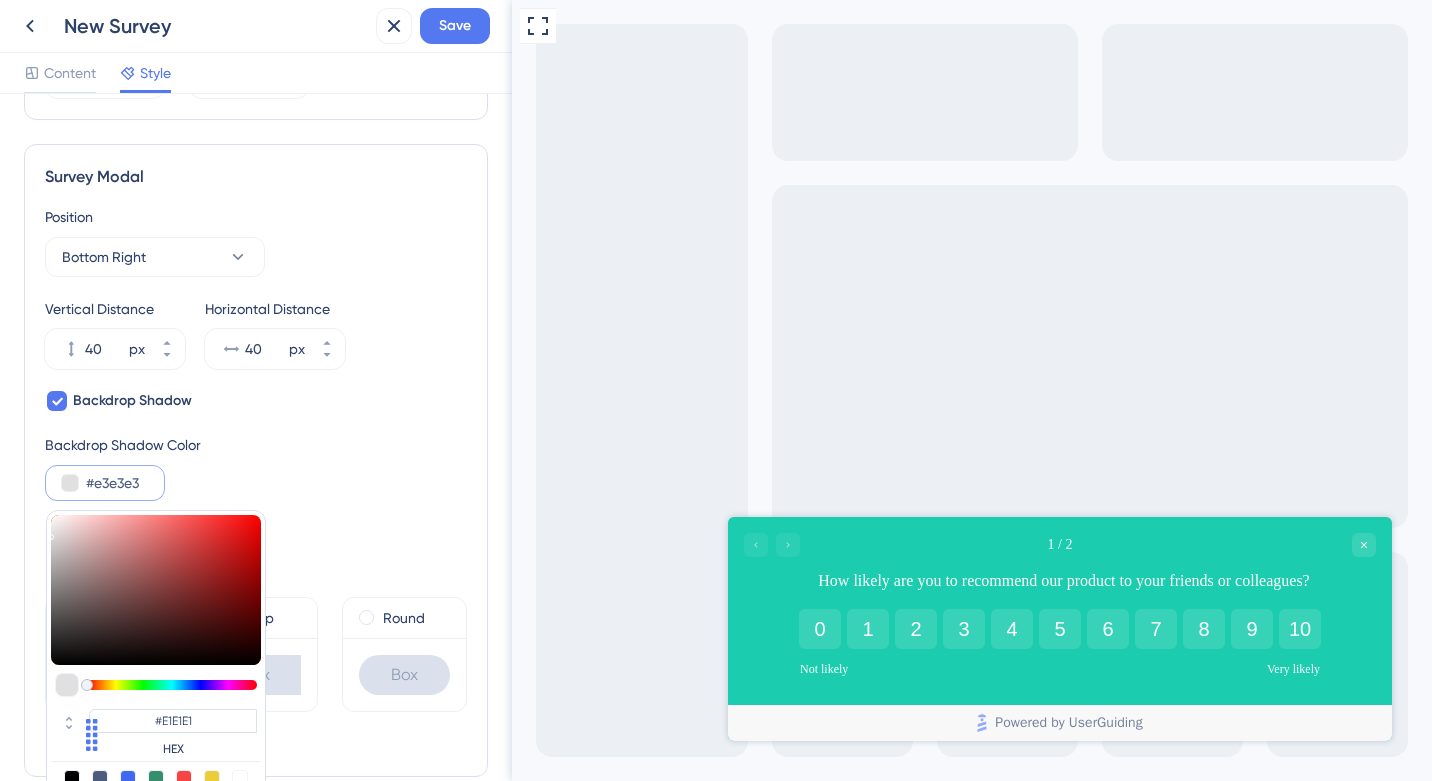 type on "#E3E3E3" 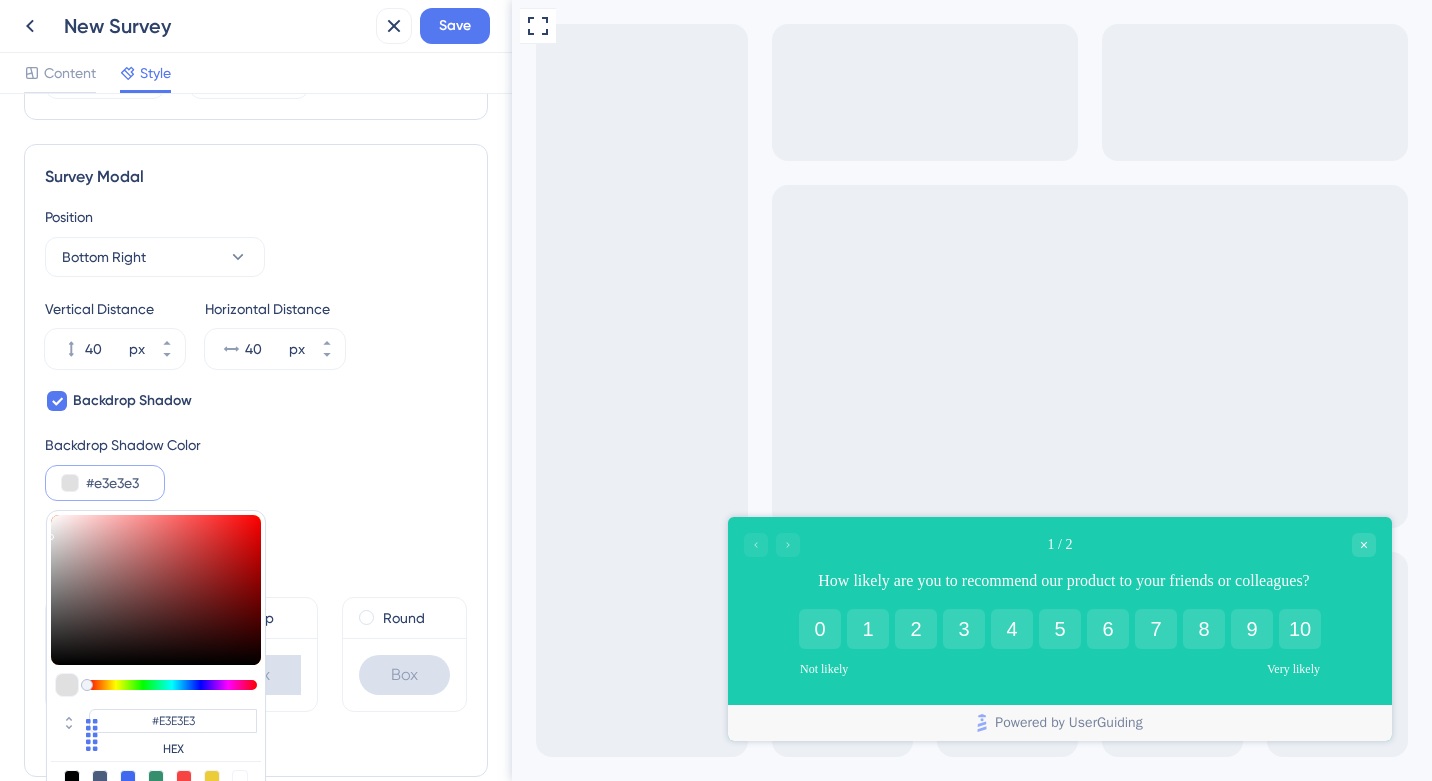 type on "#e6e6e6" 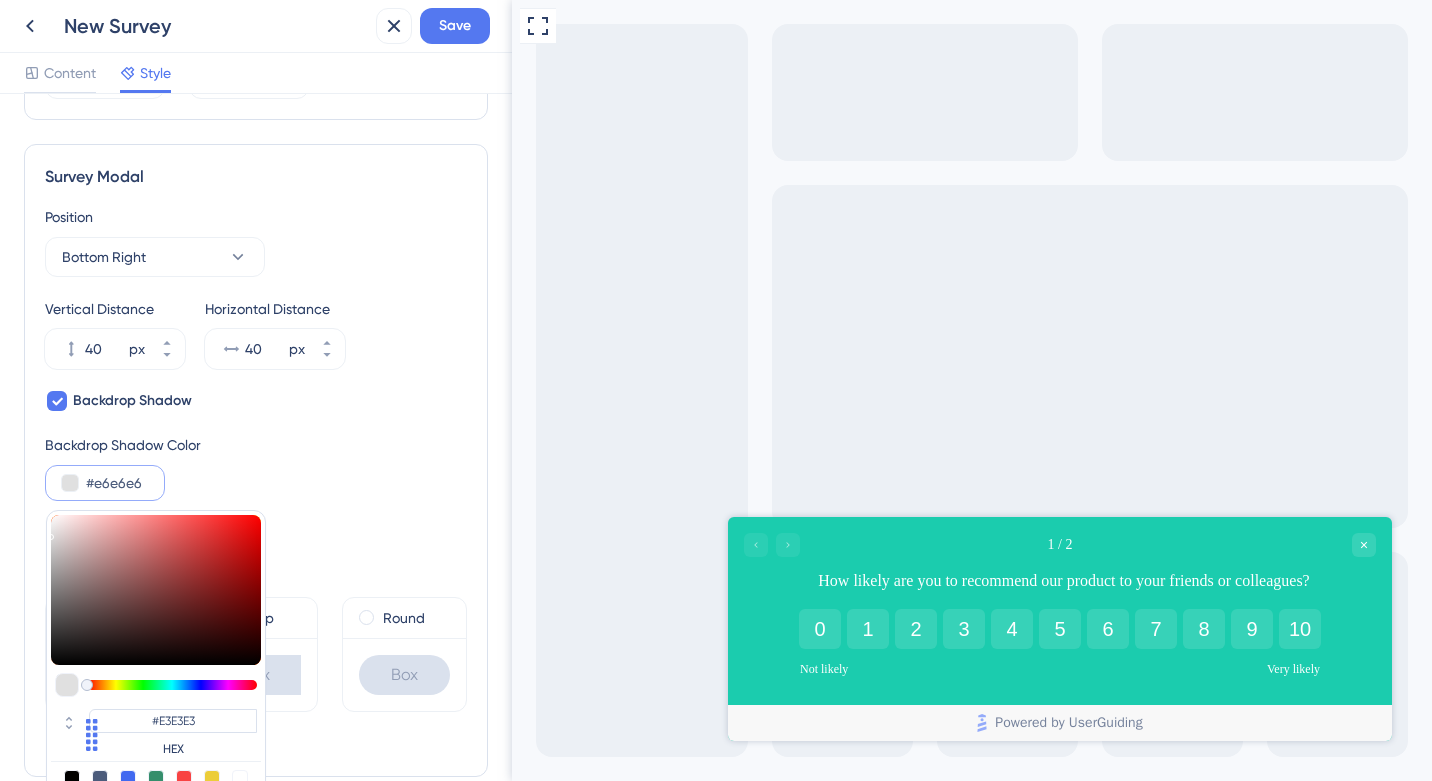 type on "#E6E6E6" 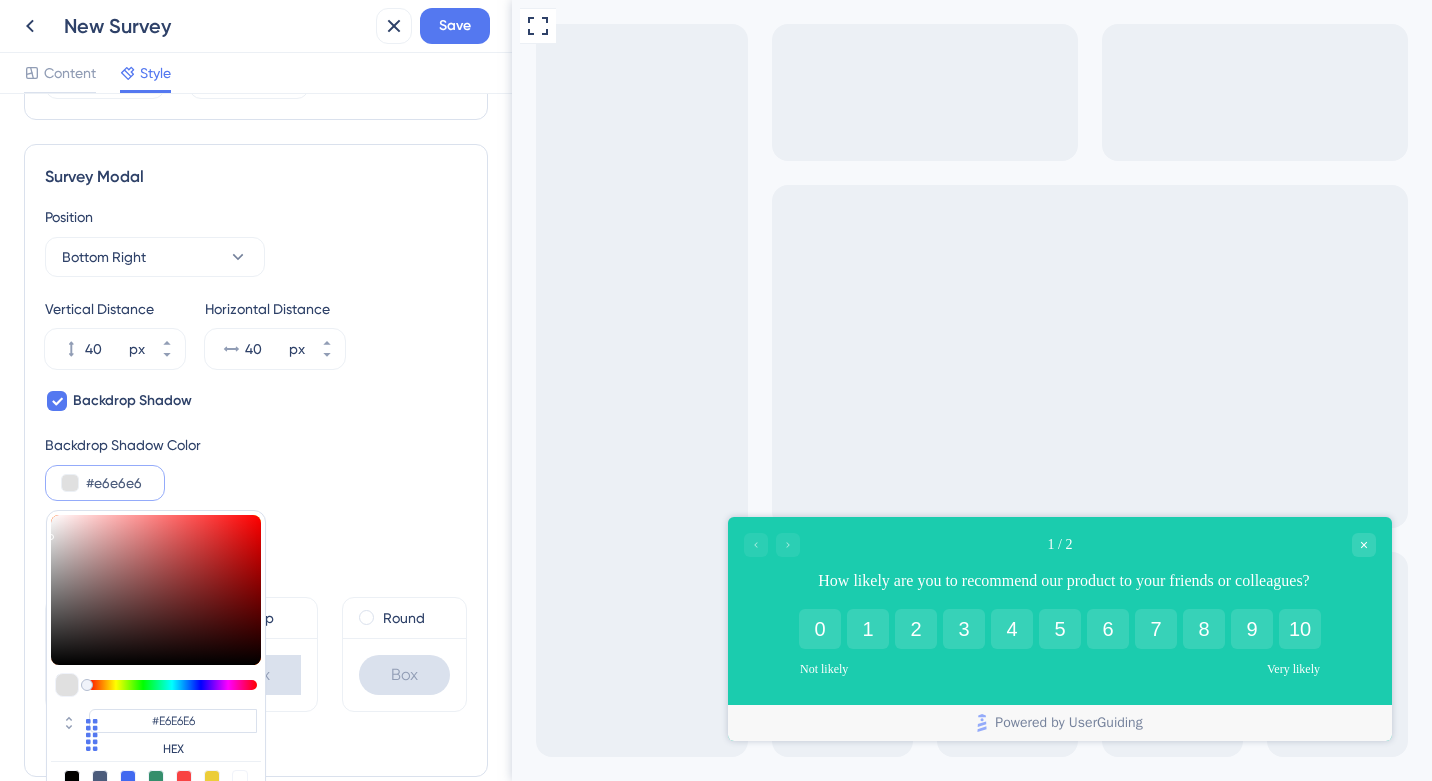 type on "#eaeaea" 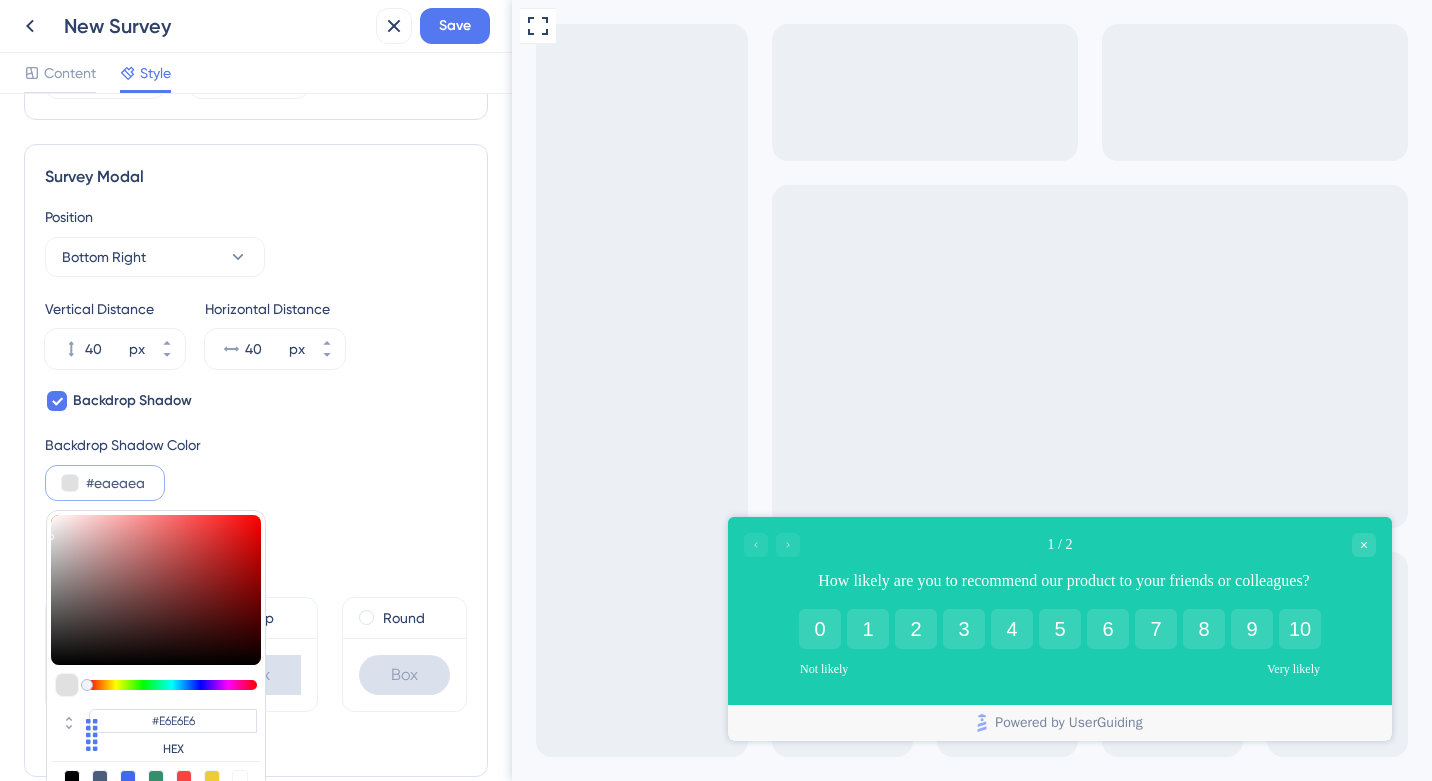 type on "#EAEAEA" 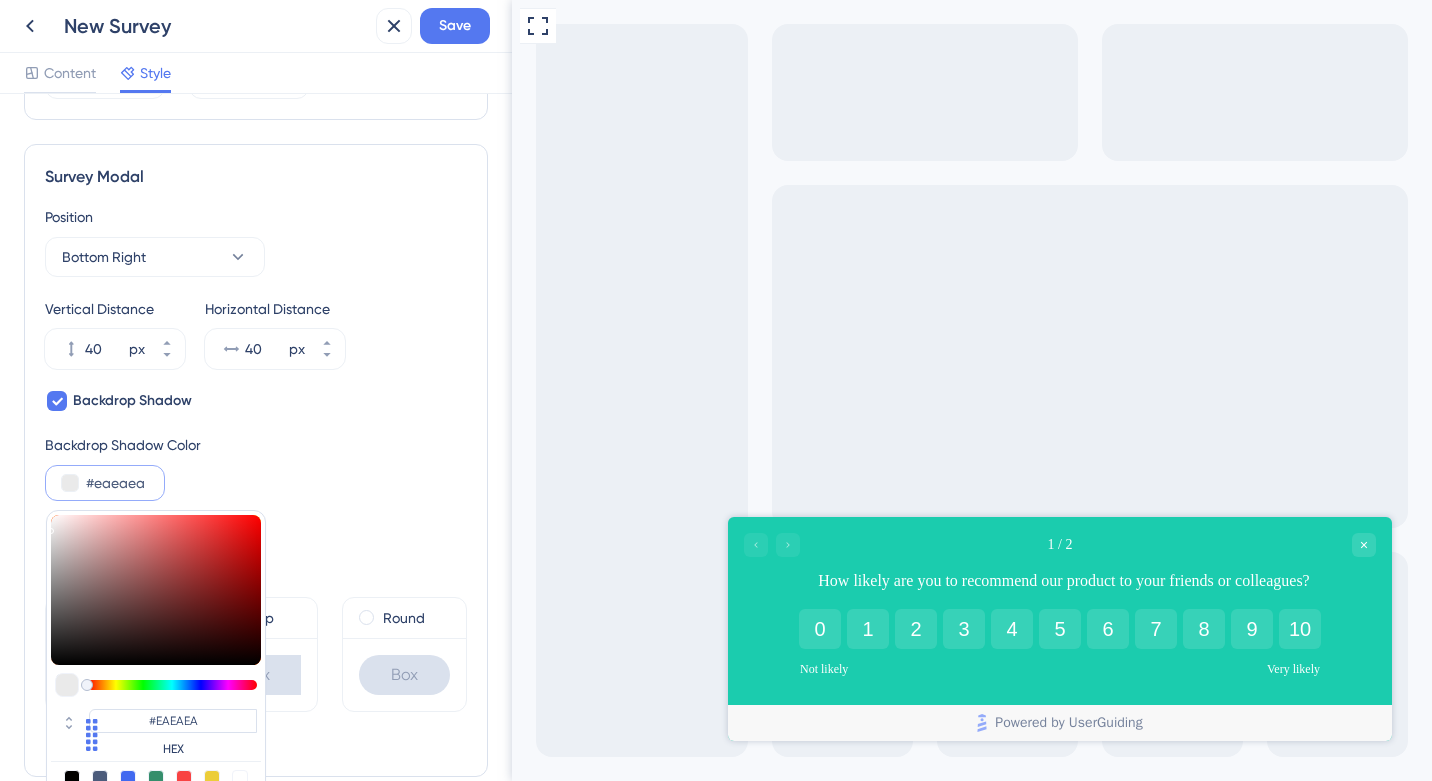type on "#e8e8e8" 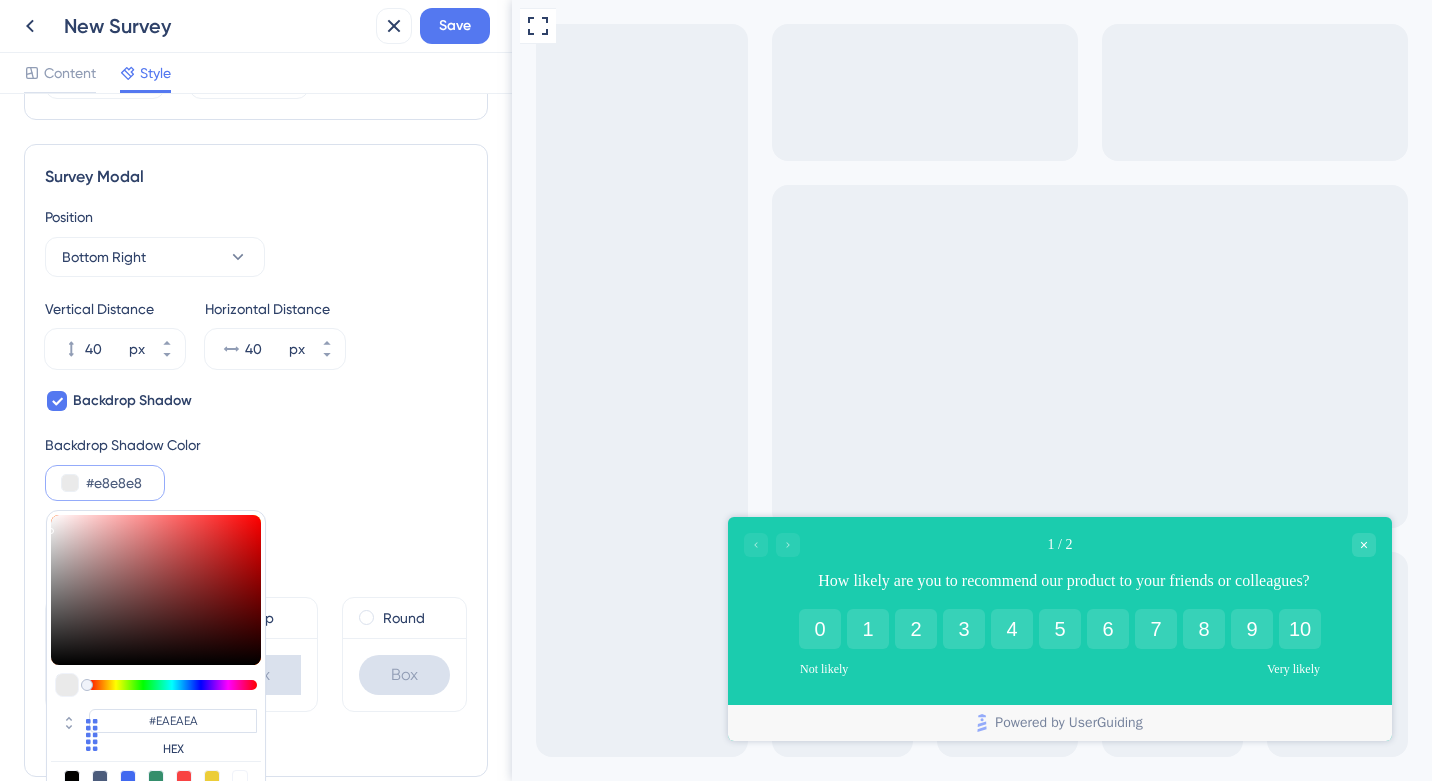 type on "#E8E8E8" 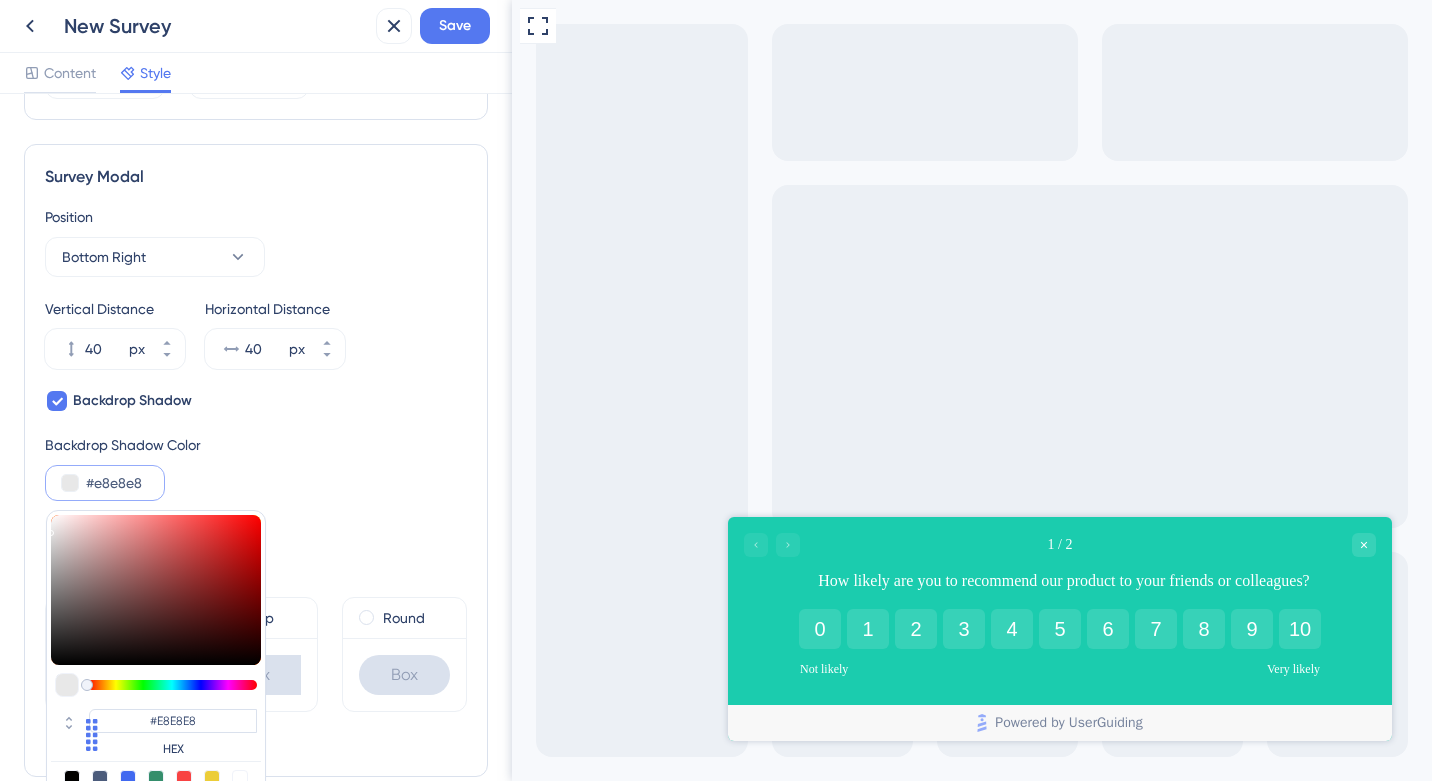 drag, startPoint x: 63, startPoint y: 567, endPoint x: 21, endPoint y: 528, distance: 57.31492 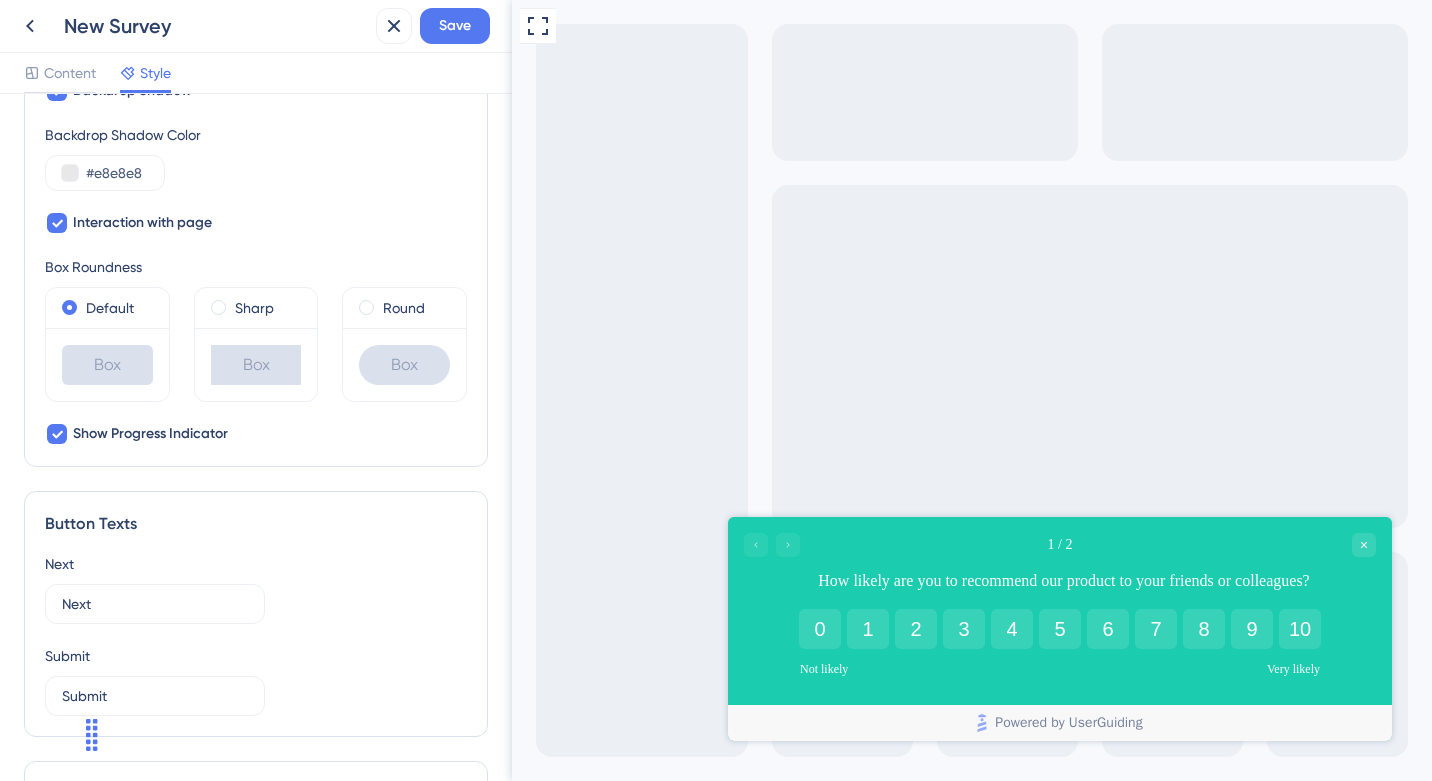 scroll, scrollTop: 900, scrollLeft: 0, axis: vertical 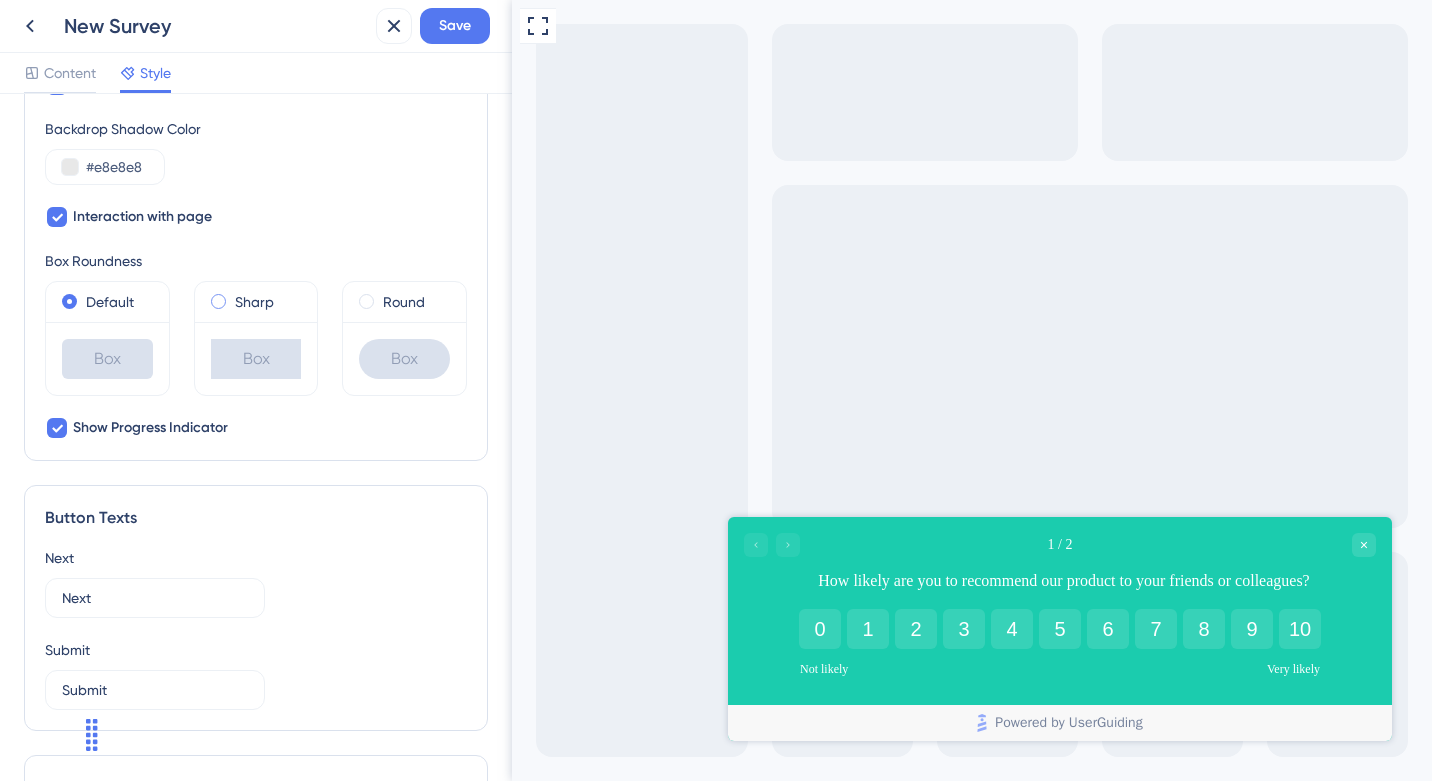 click at bounding box center [218, 301] 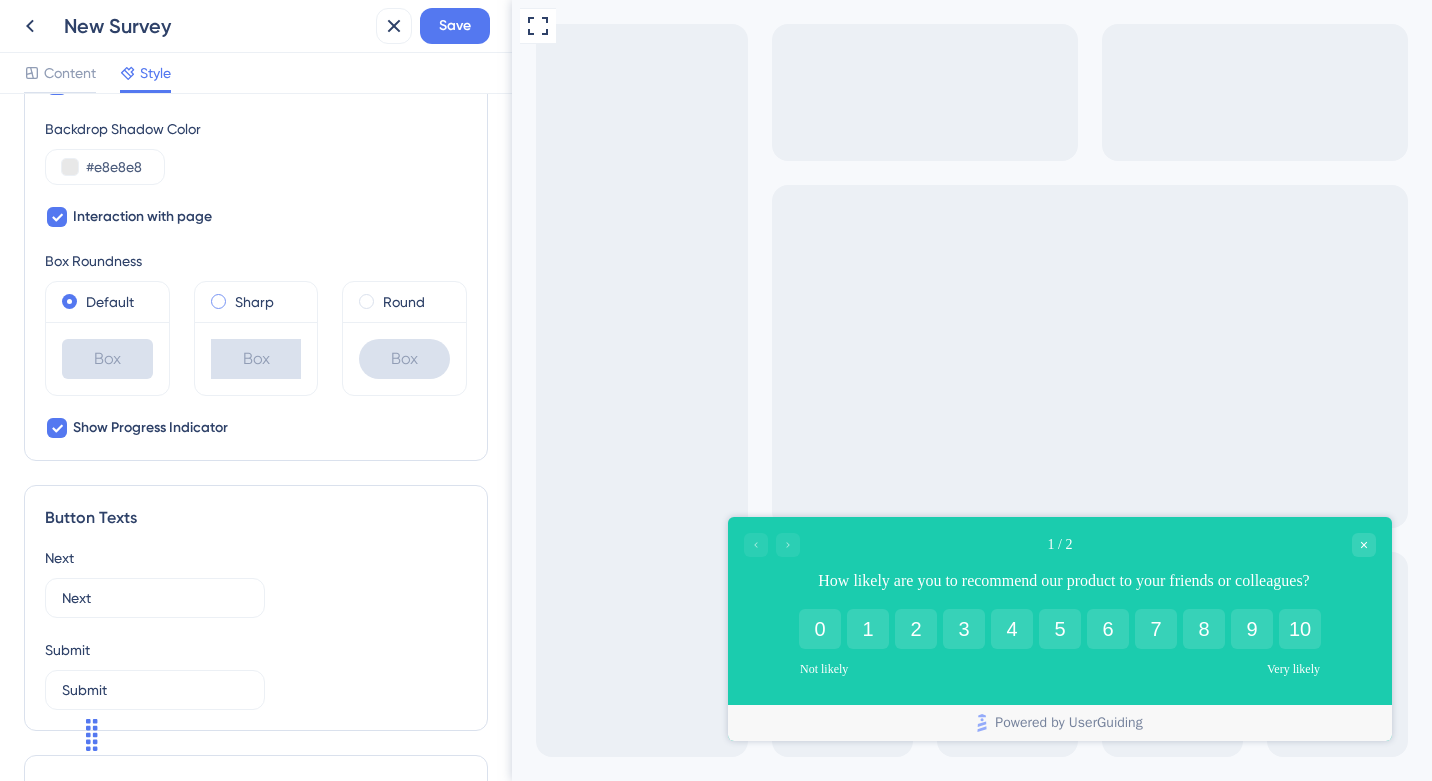 click at bounding box center [232, 297] 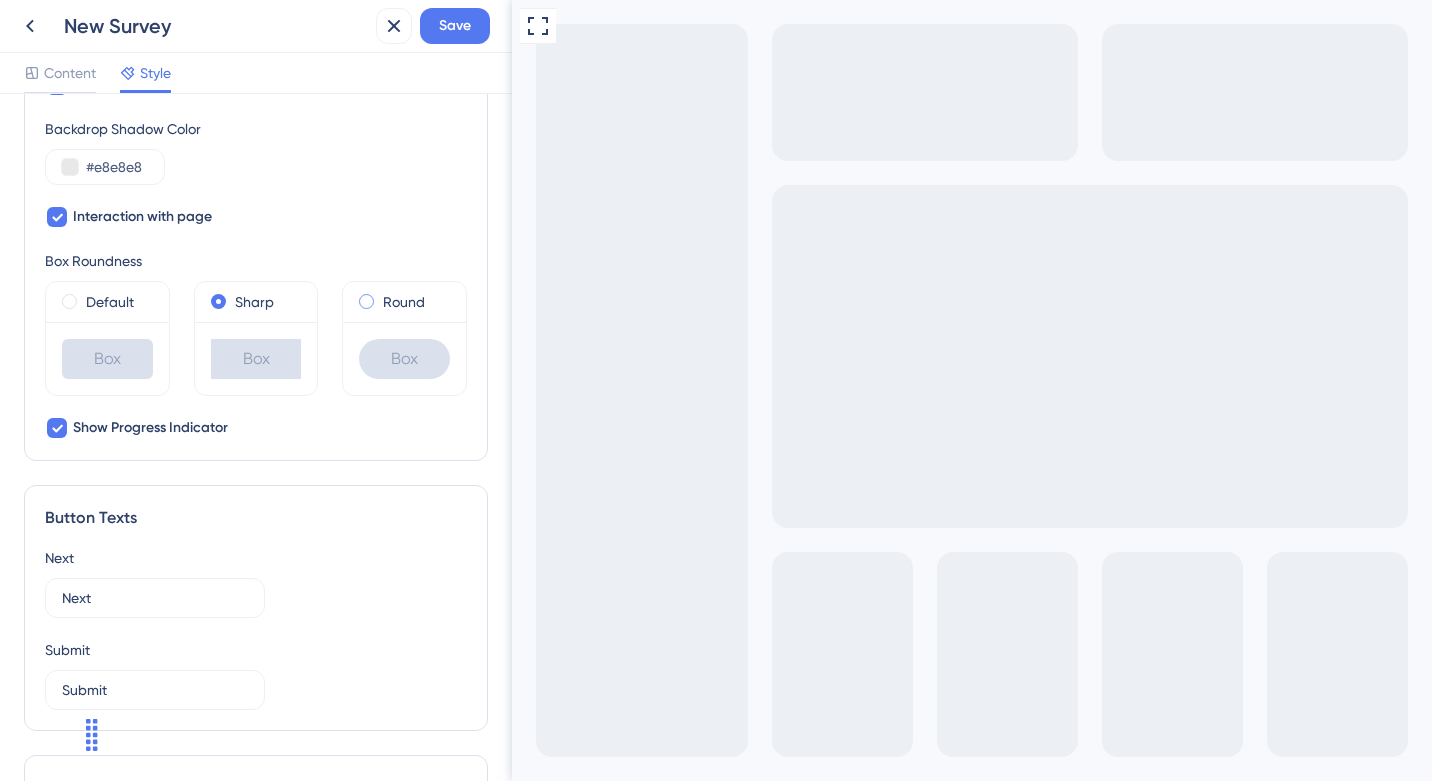 click on "Round" at bounding box center (404, 302) 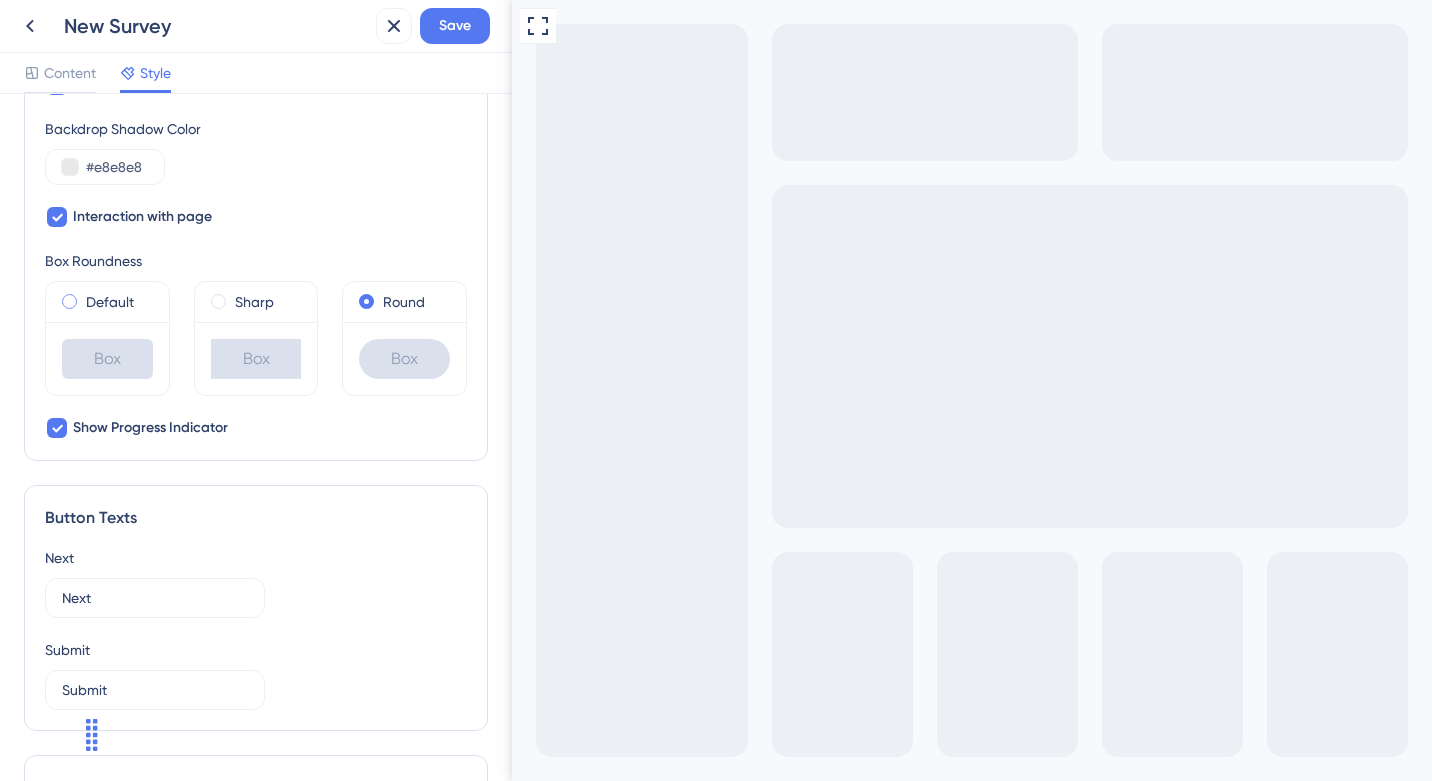 click on "Default" at bounding box center [107, 302] 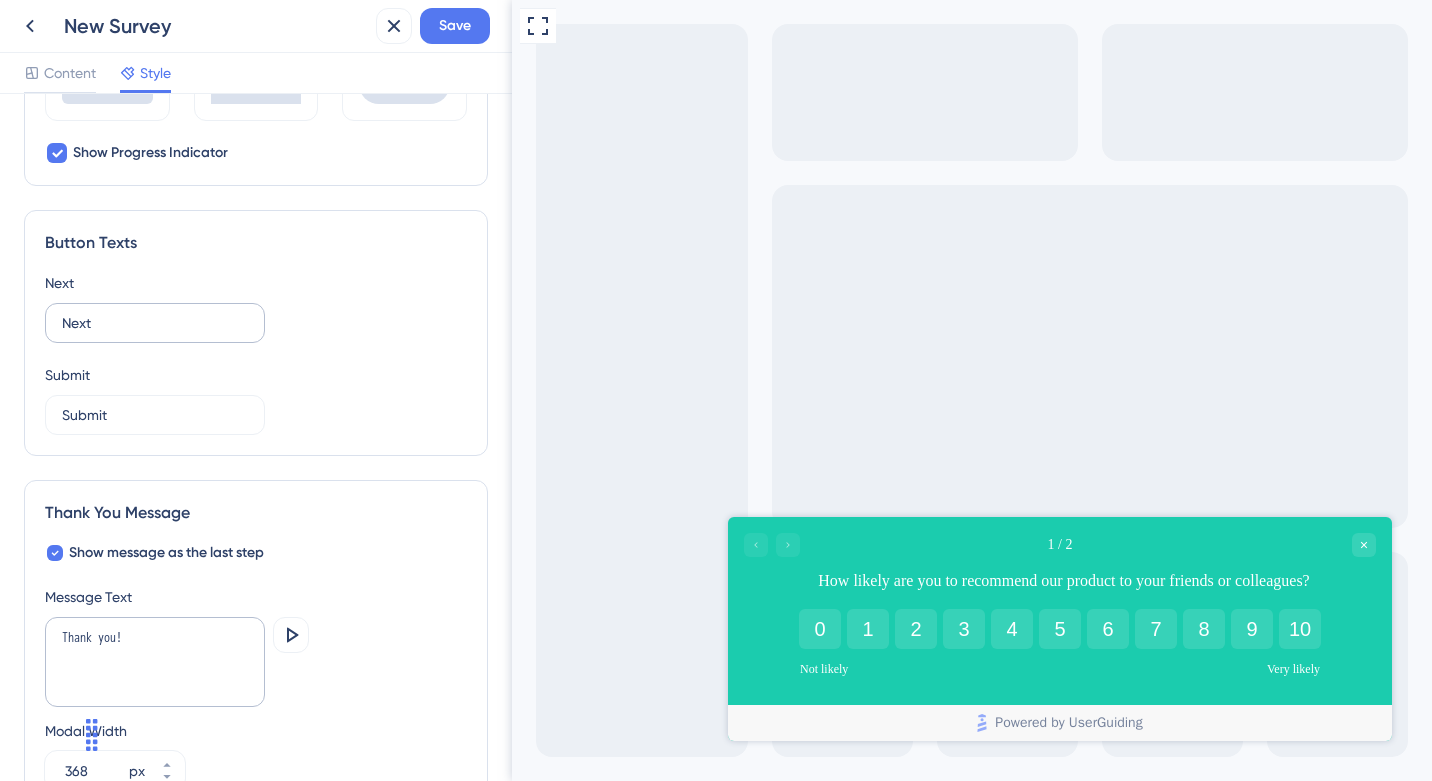 scroll, scrollTop: 1177, scrollLeft: 0, axis: vertical 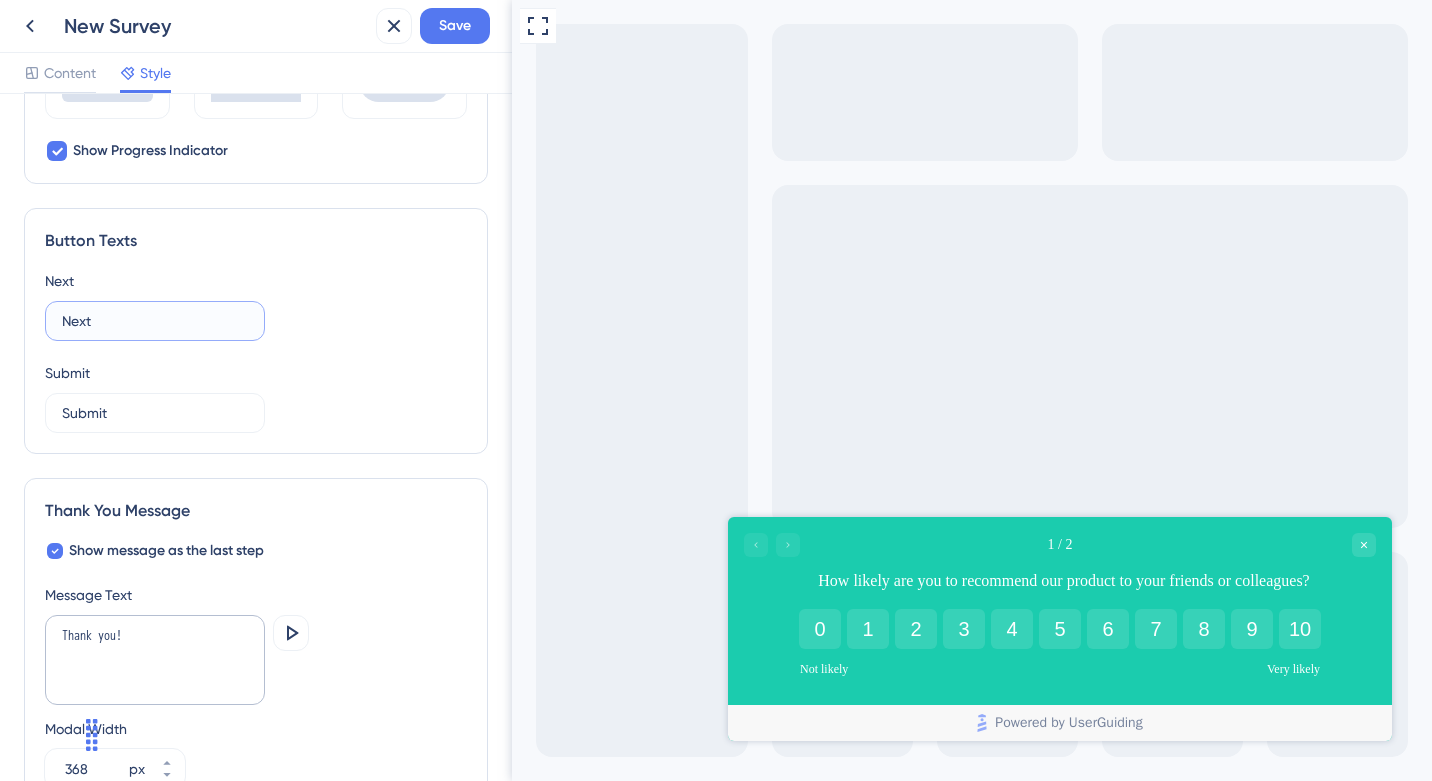 click on "Next" at bounding box center (155, 321) 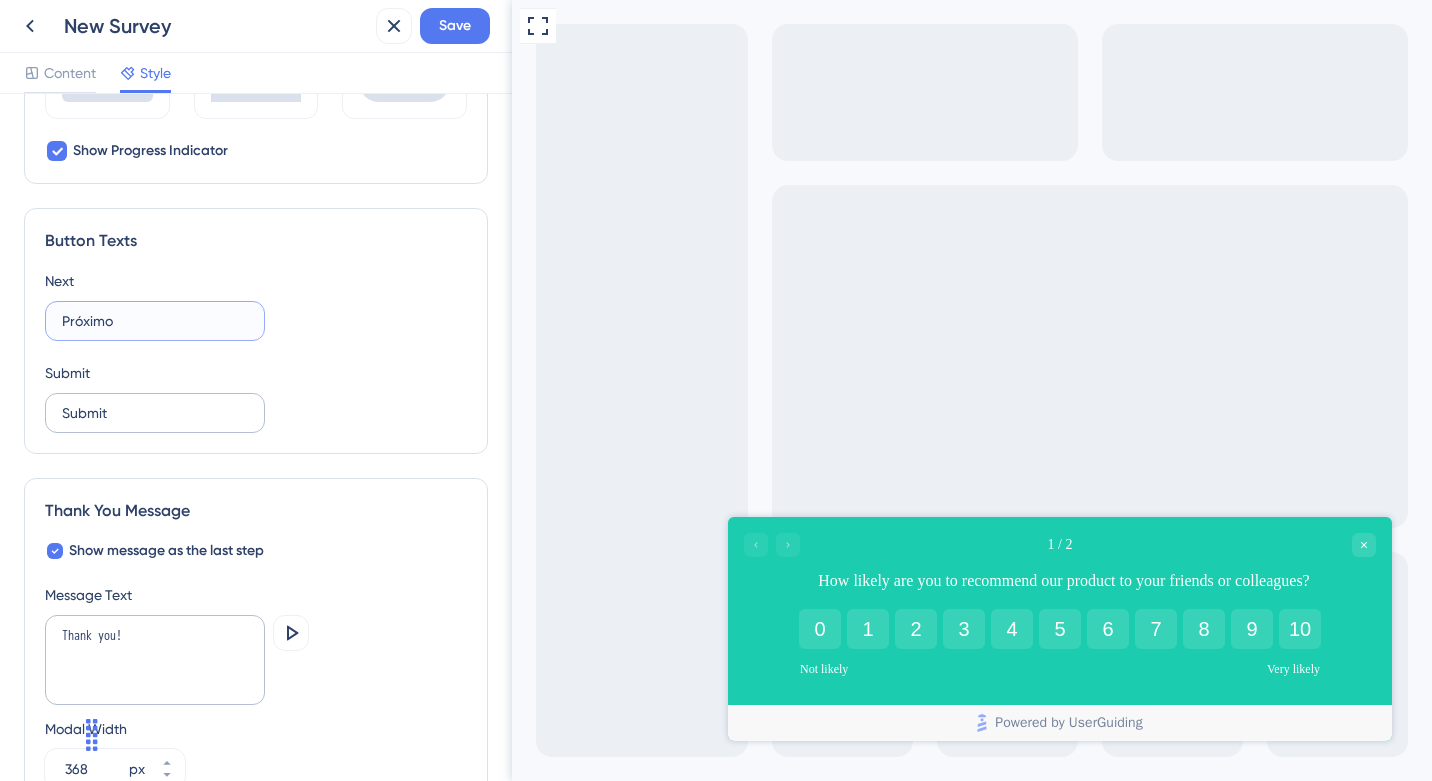 type on "Próximo" 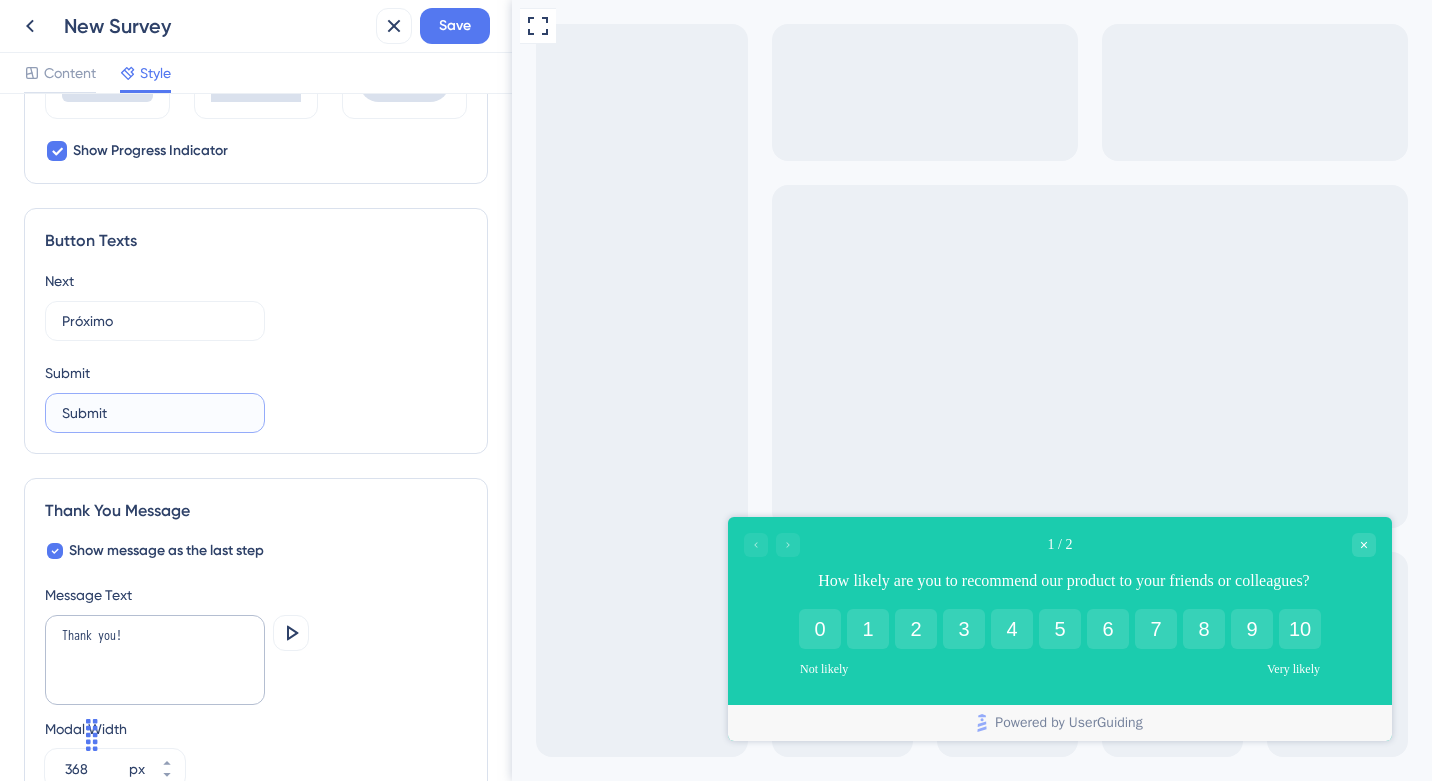 click on "Submit" at bounding box center (155, 413) 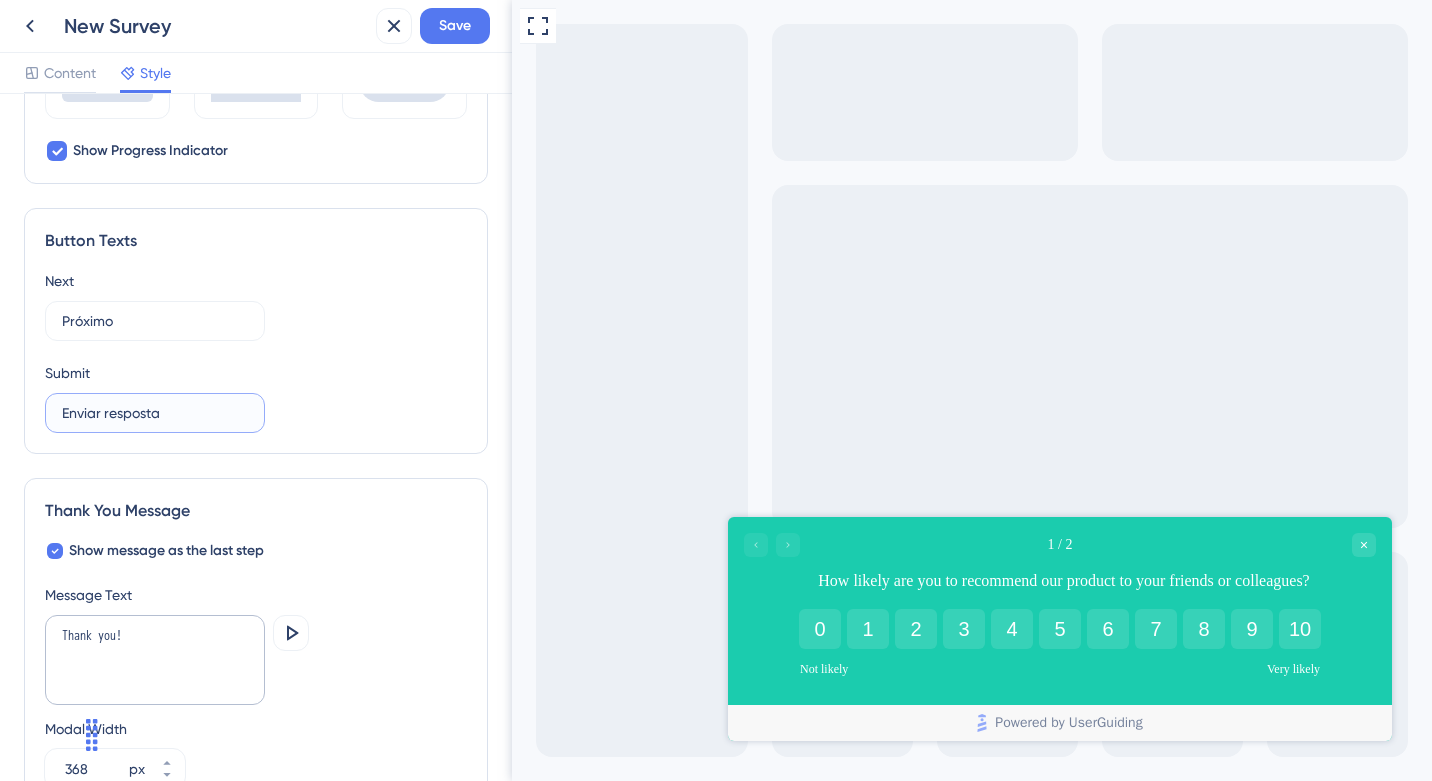 type on "Enviar resposta" 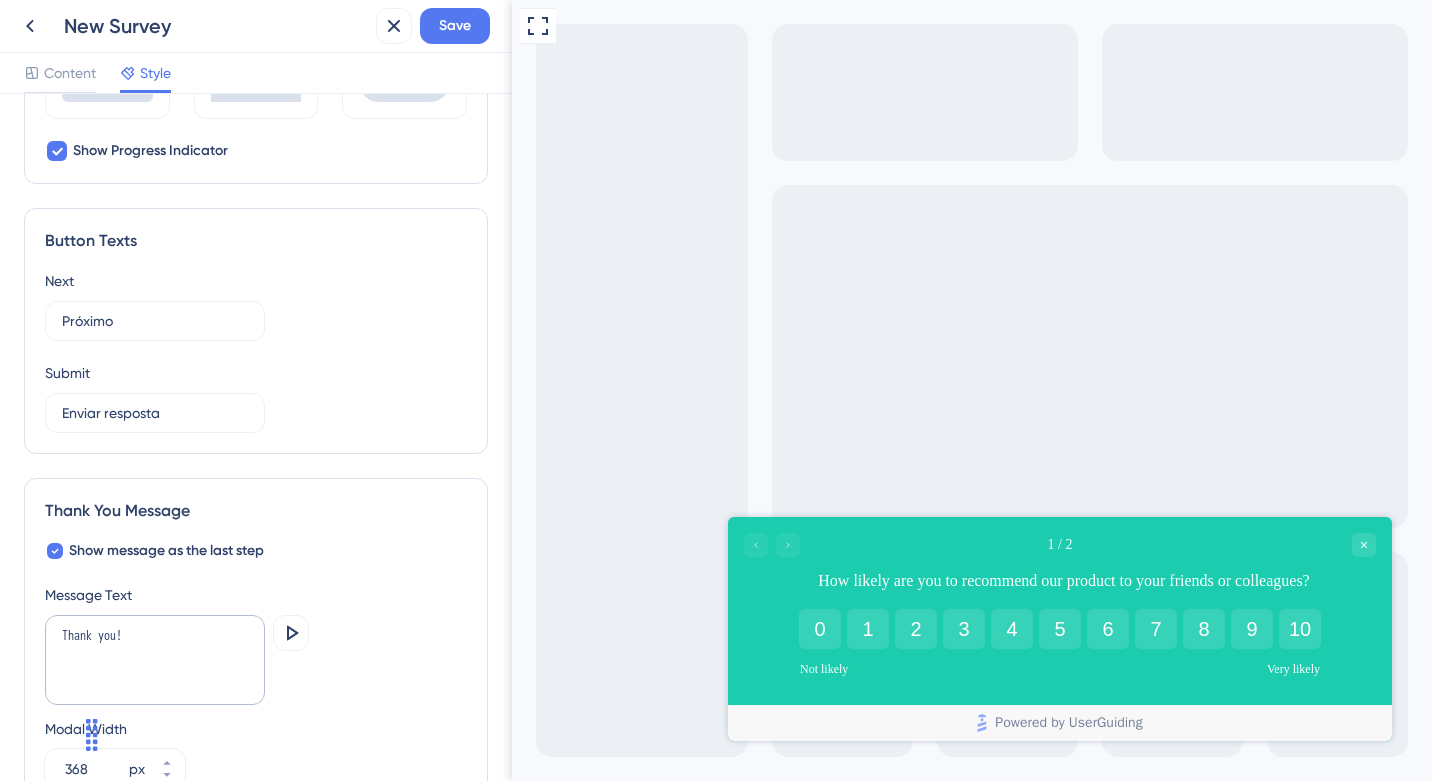 click on "Thank You Message Show message as the last step Message Text Thank you! Preview Modal Width 368 px" at bounding box center [256, 644] 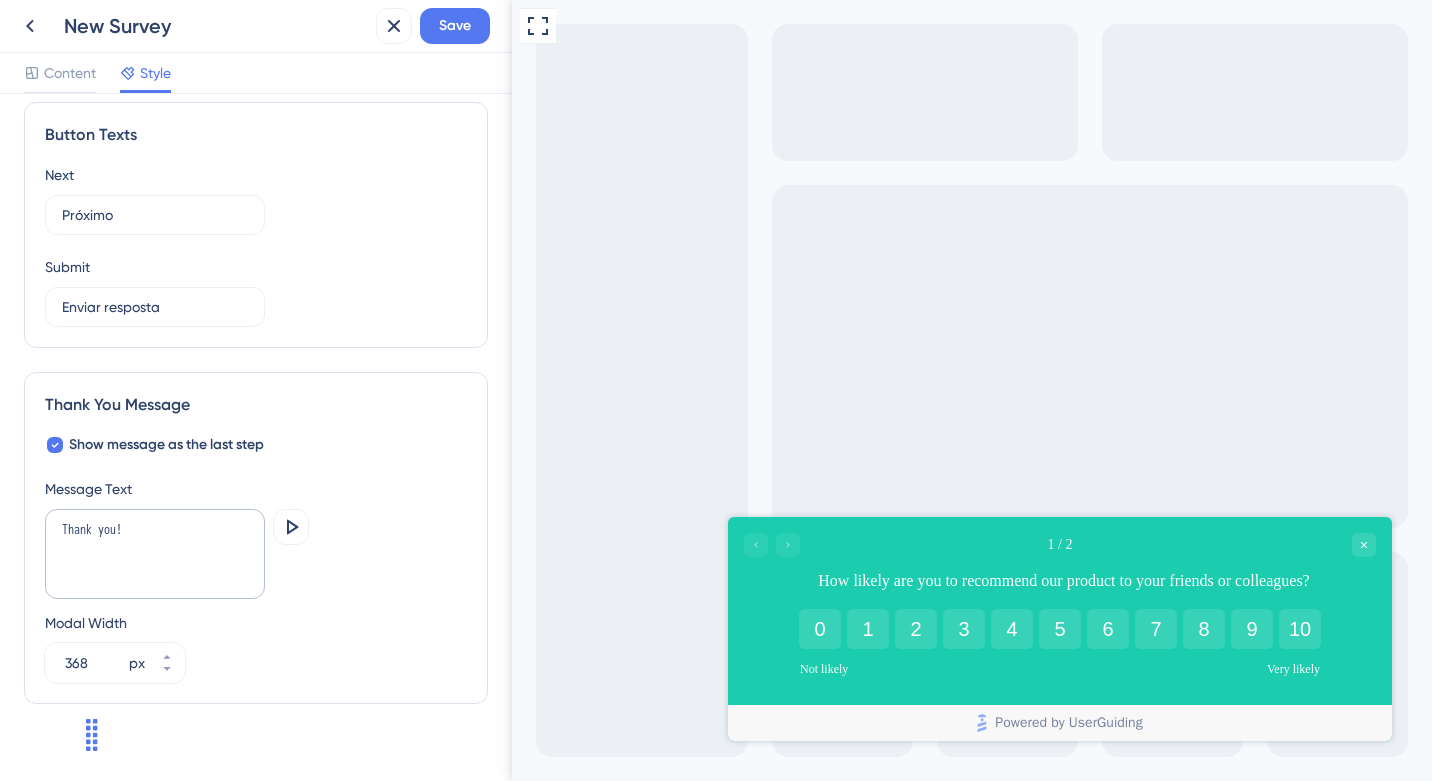 scroll, scrollTop: 1296, scrollLeft: 0, axis: vertical 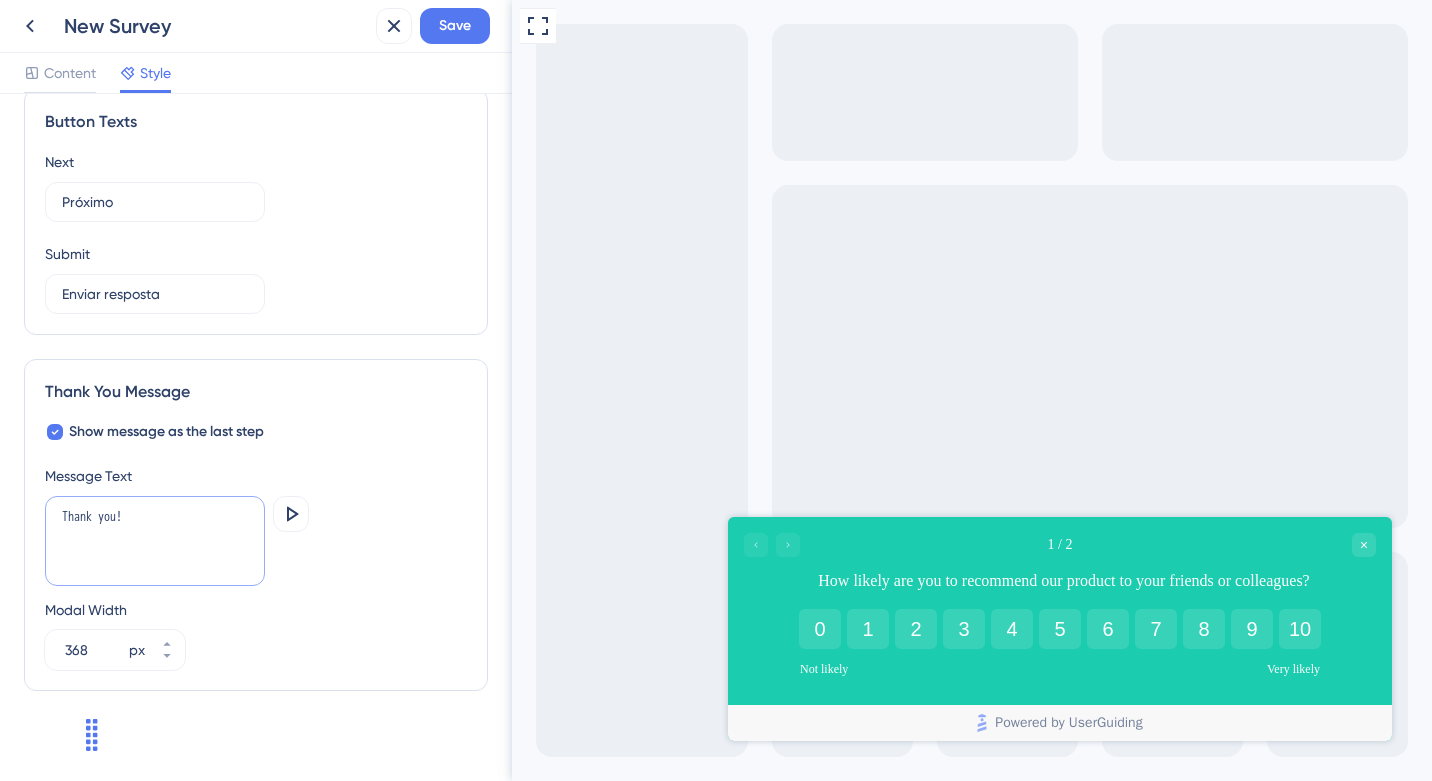 click on "Thank you!" at bounding box center (155, 541) 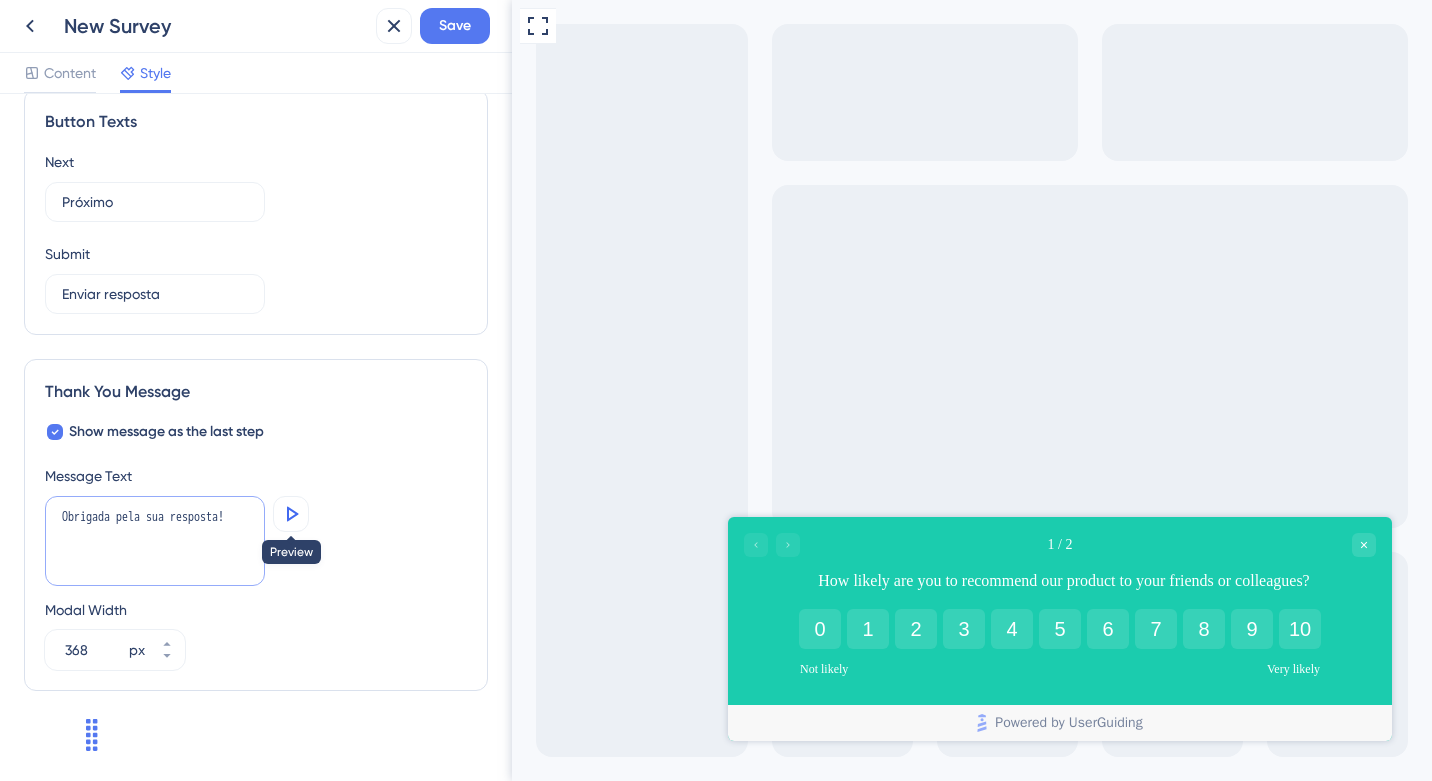 type on "Obrigada pela sua resposta!" 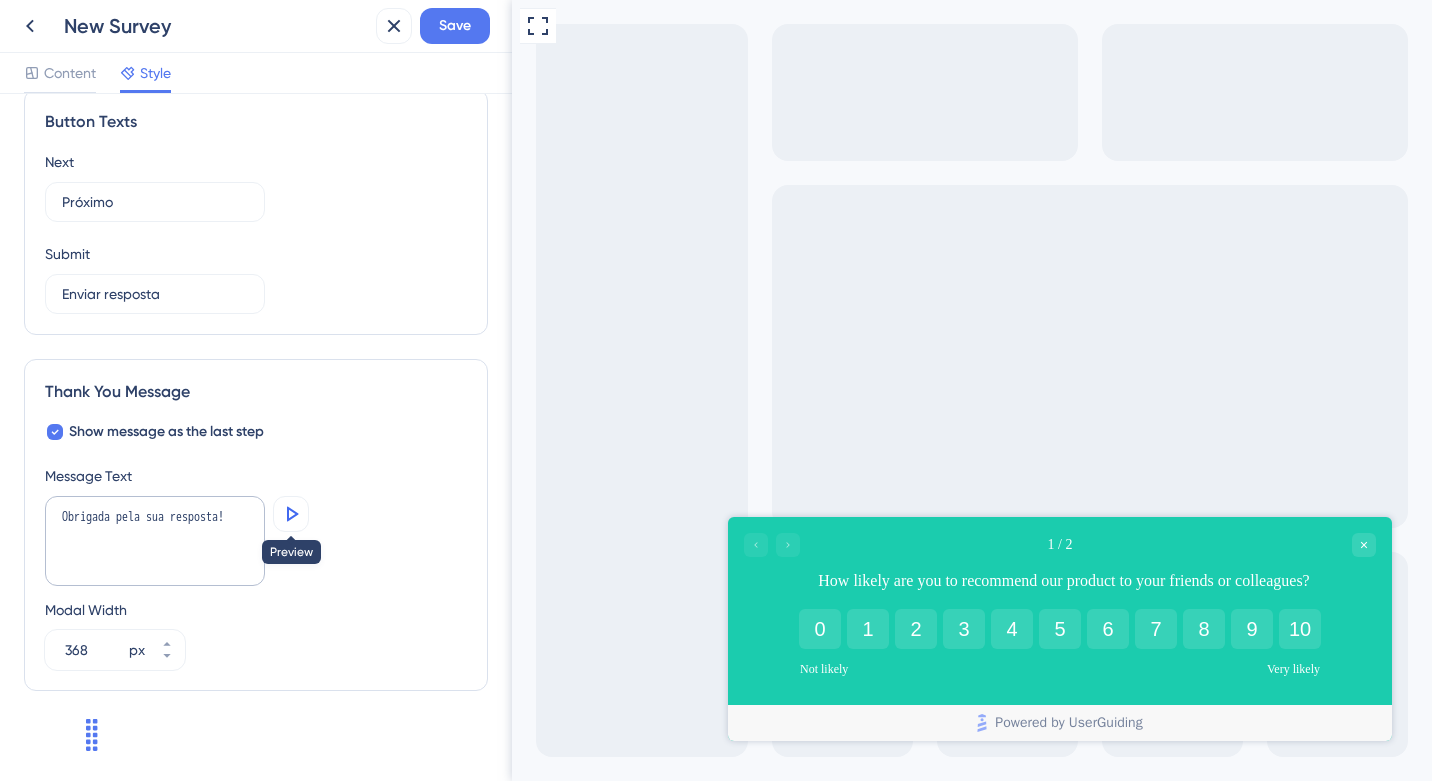 click 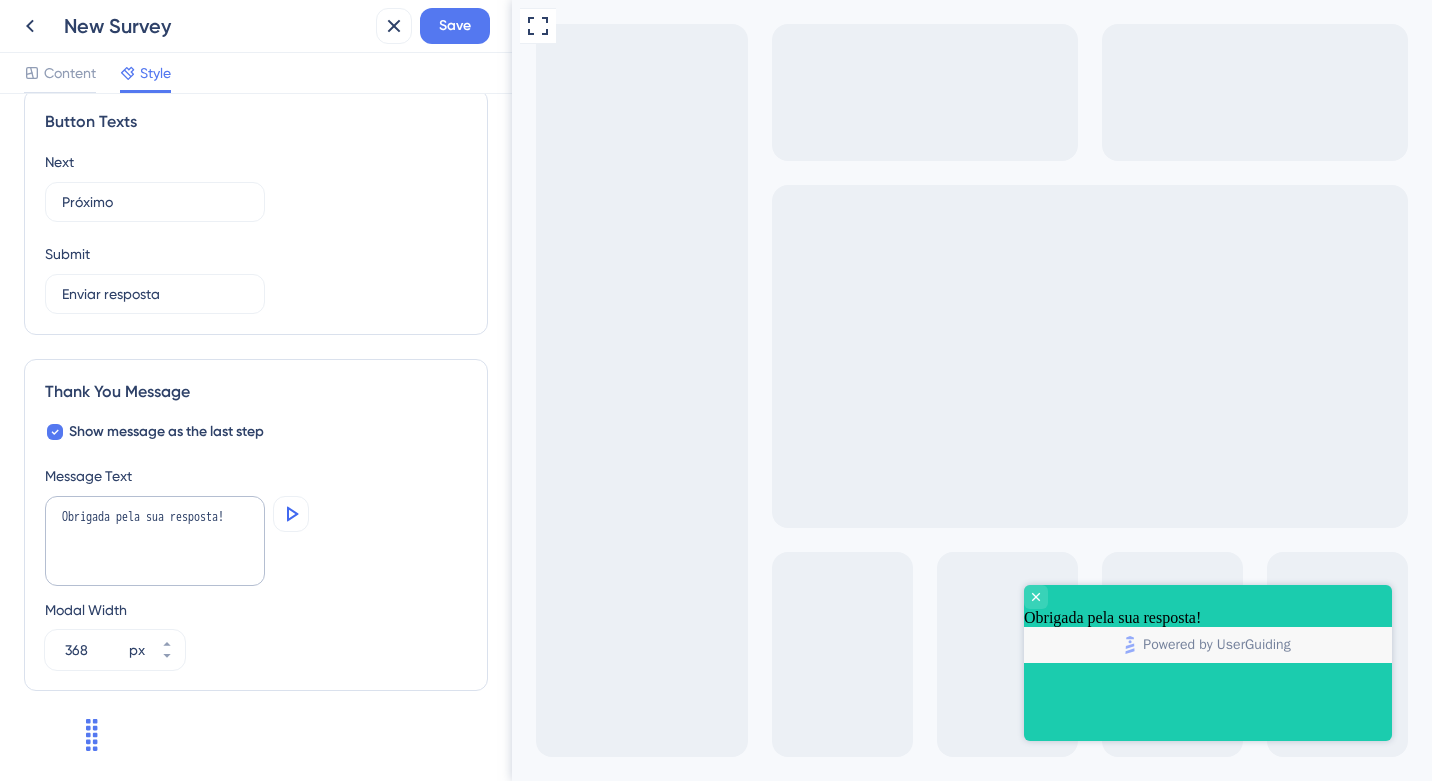 click 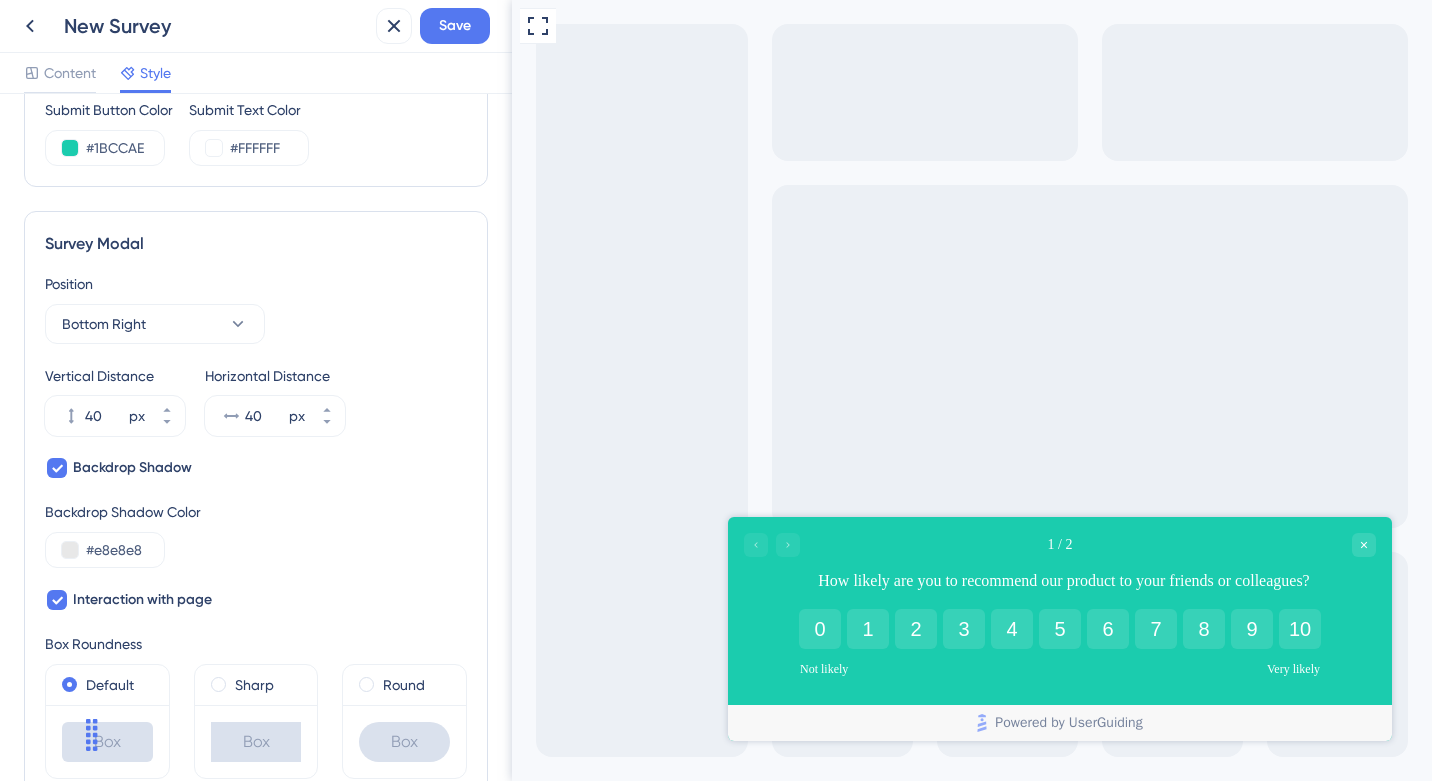 scroll, scrollTop: 0, scrollLeft: 0, axis: both 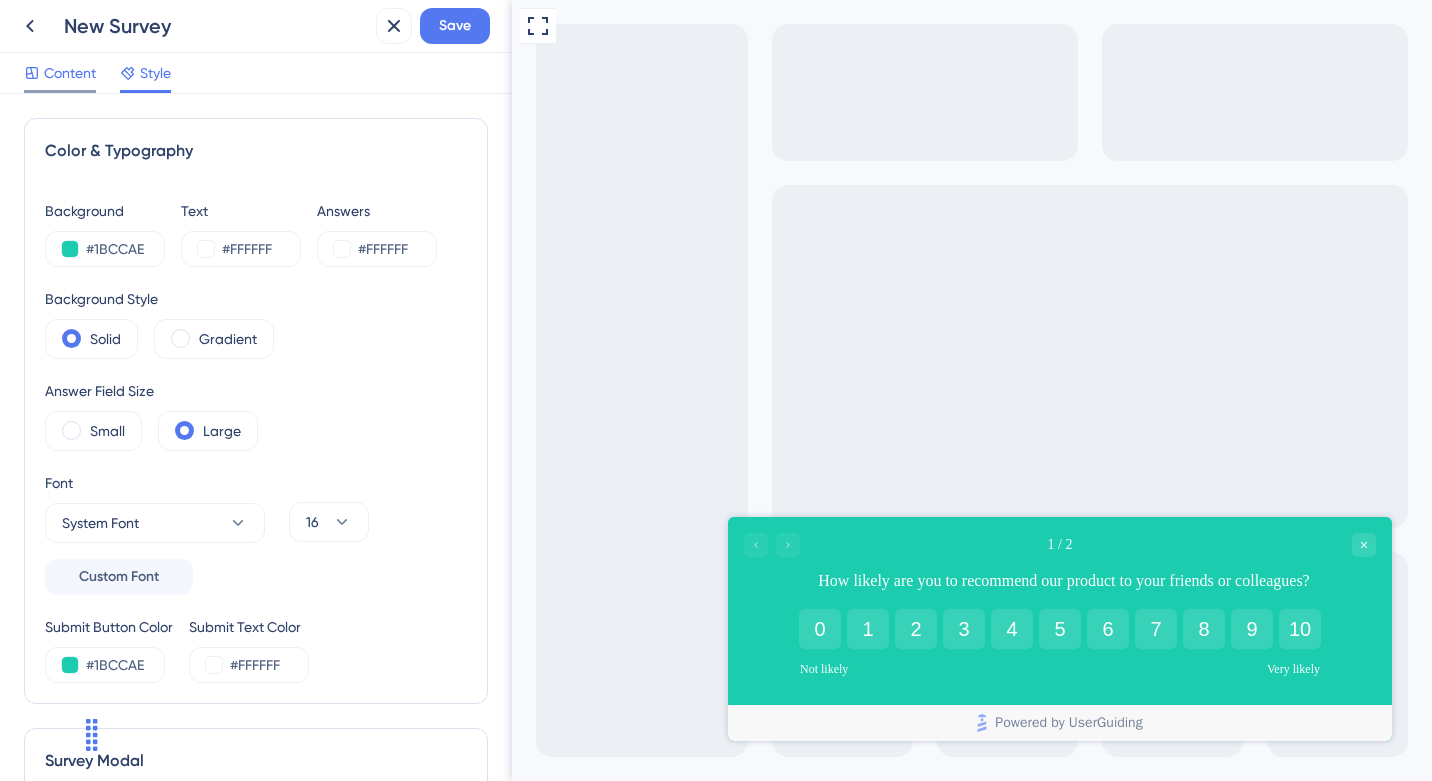 click on "Content" at bounding box center [70, 73] 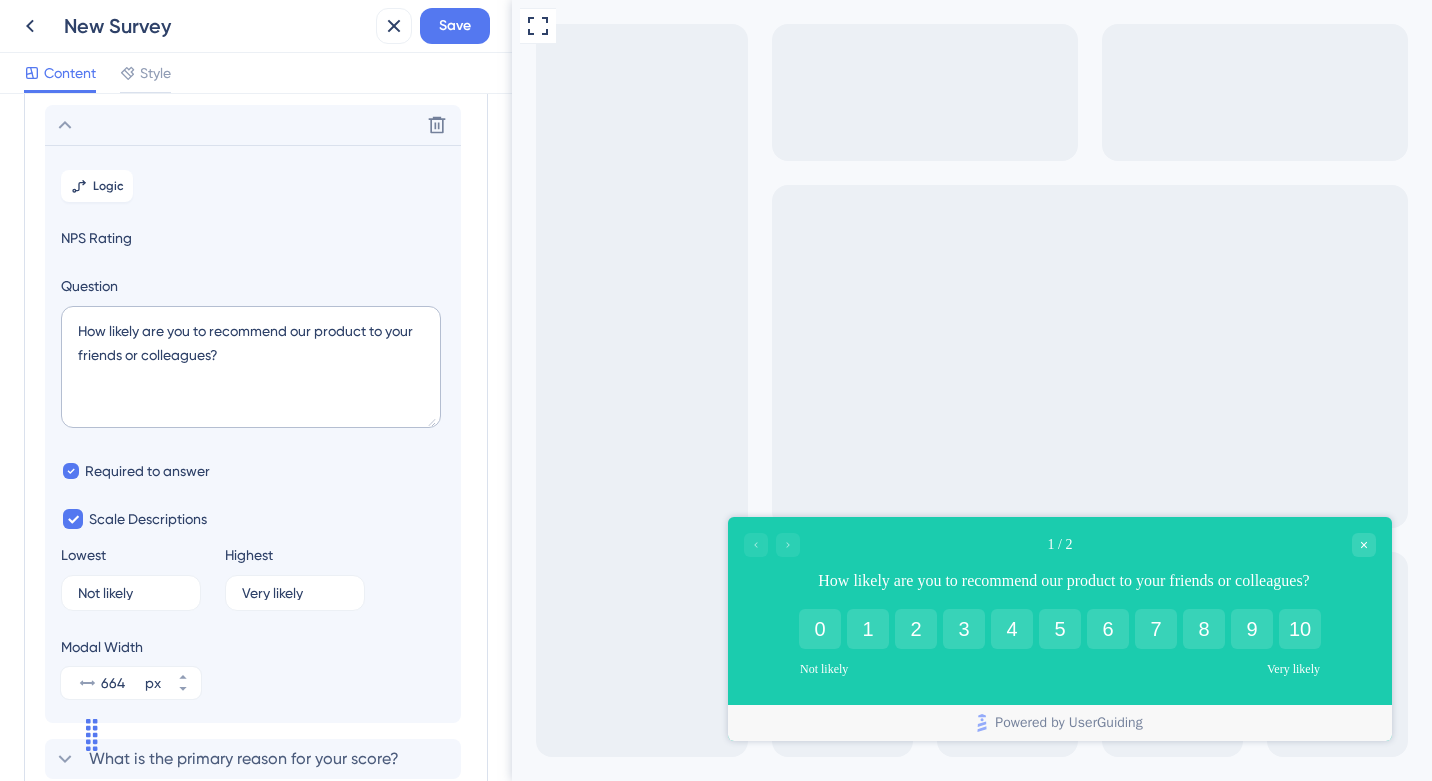 scroll, scrollTop: 117, scrollLeft: 0, axis: vertical 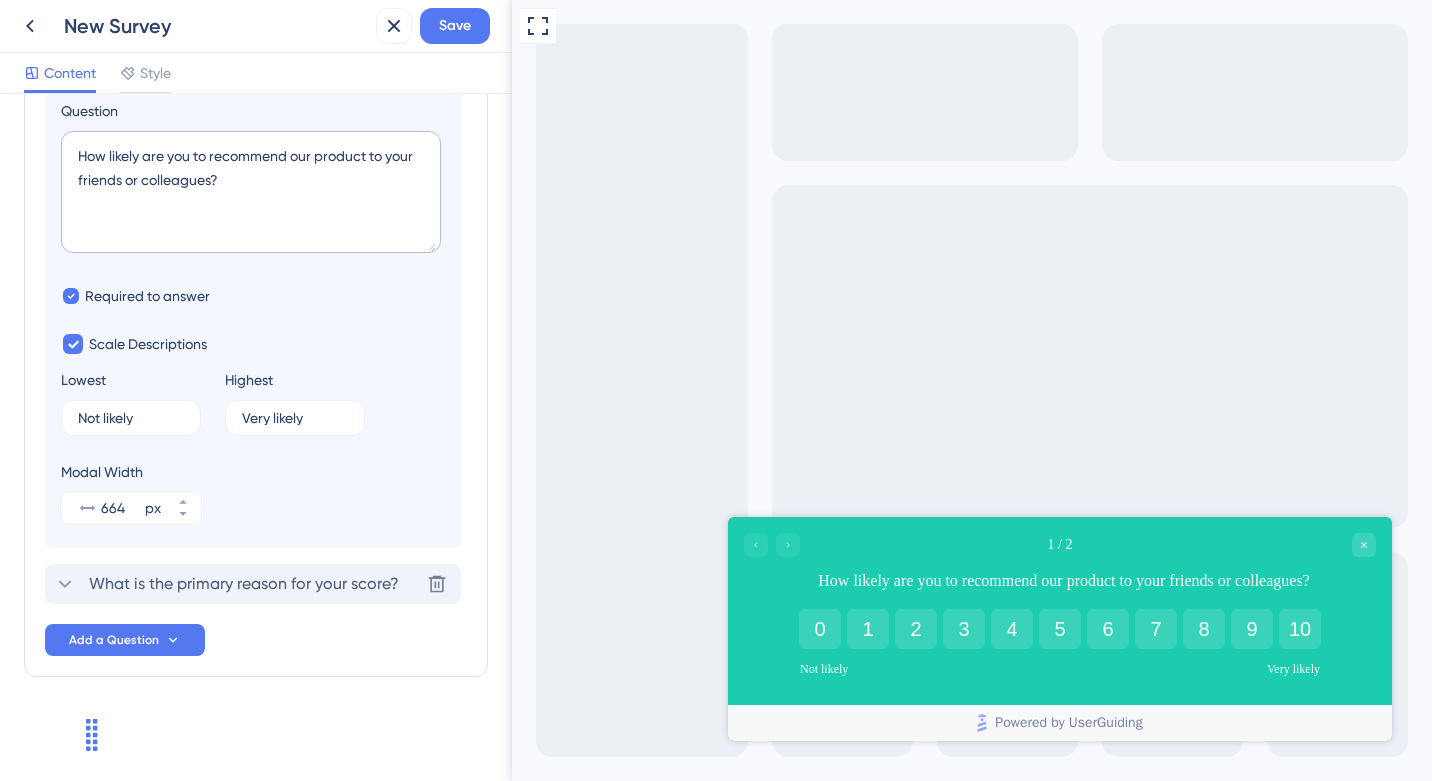 click on "What is the primary reason for your score?" at bounding box center (244, 584) 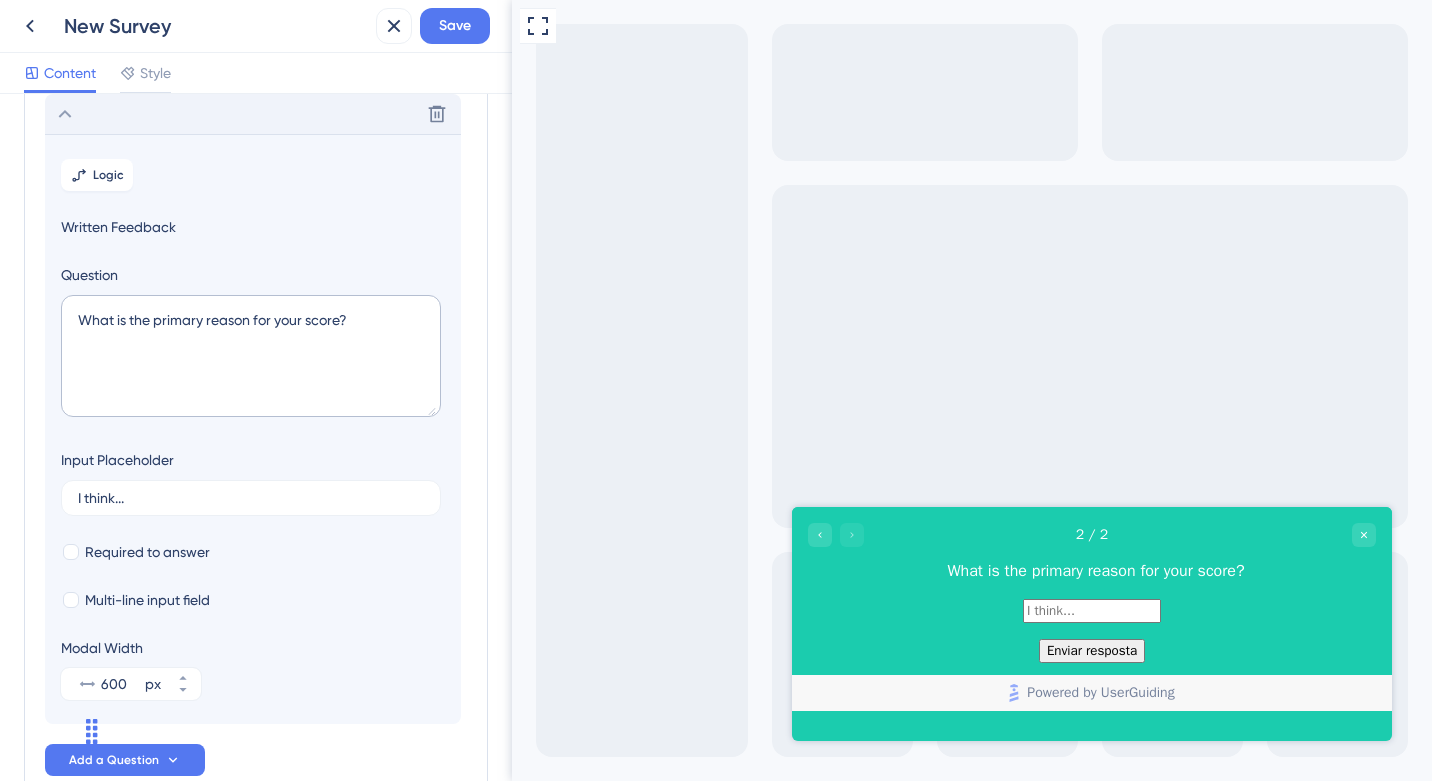 scroll, scrollTop: 0, scrollLeft: 0, axis: both 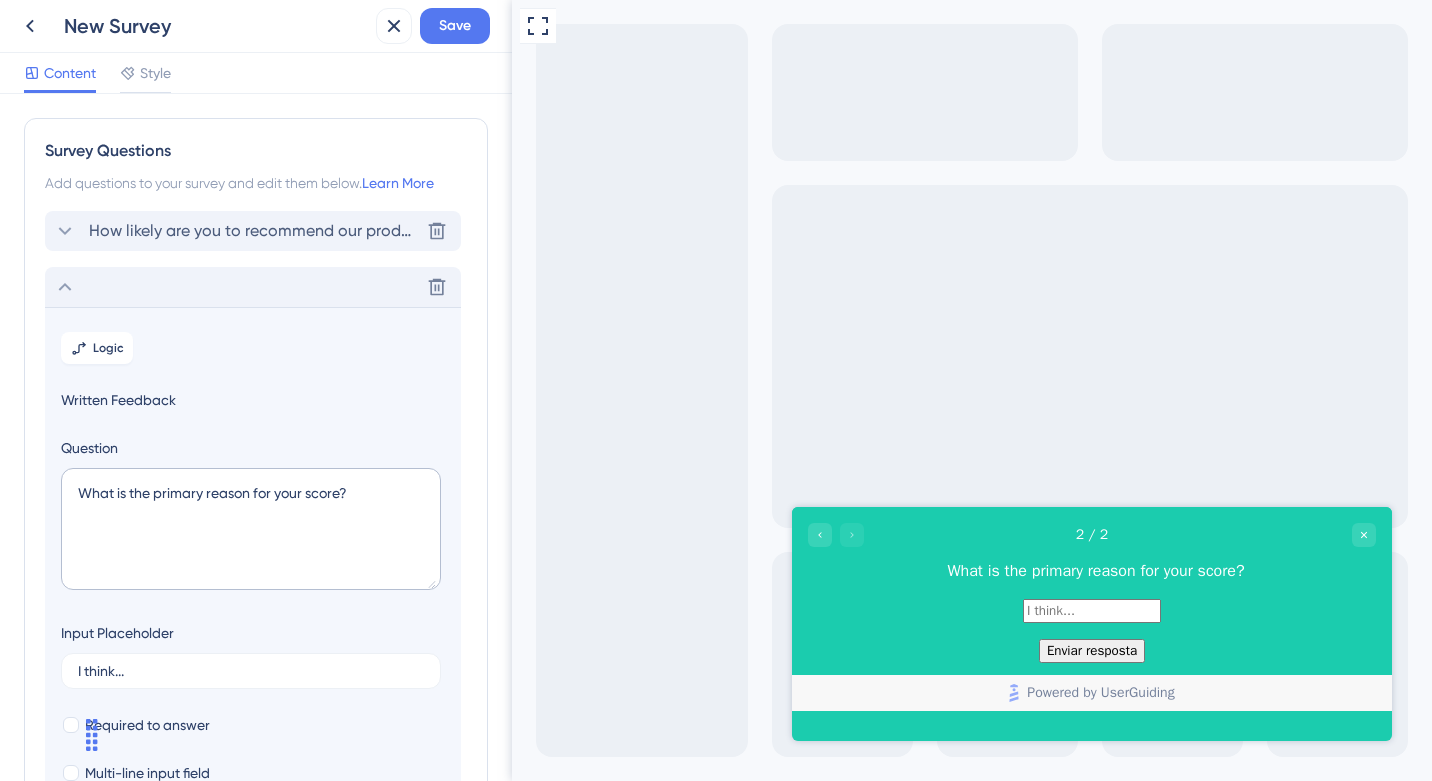 click on "How likely are you to recommend our product to your friends or colleagues?" at bounding box center [254, 231] 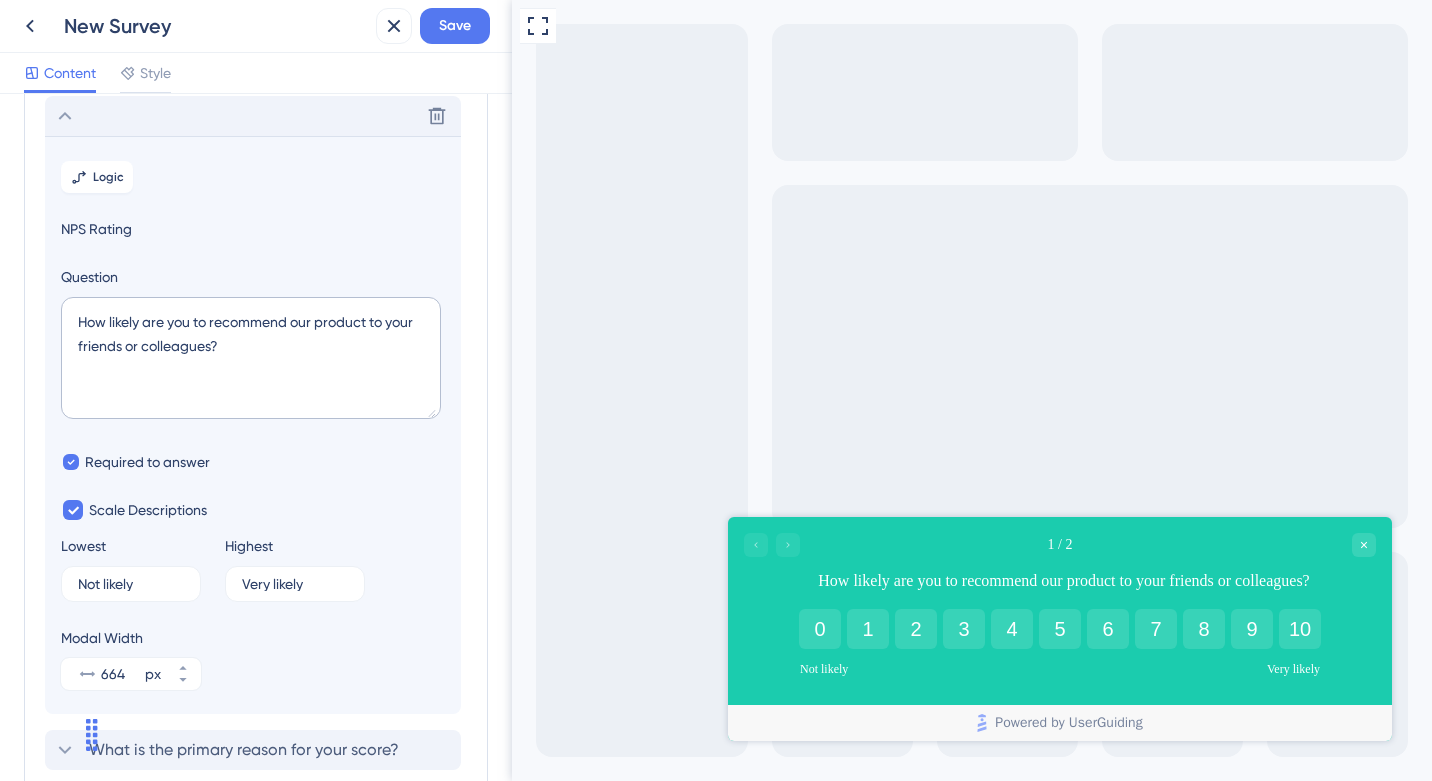 scroll, scrollTop: 117, scrollLeft: 0, axis: vertical 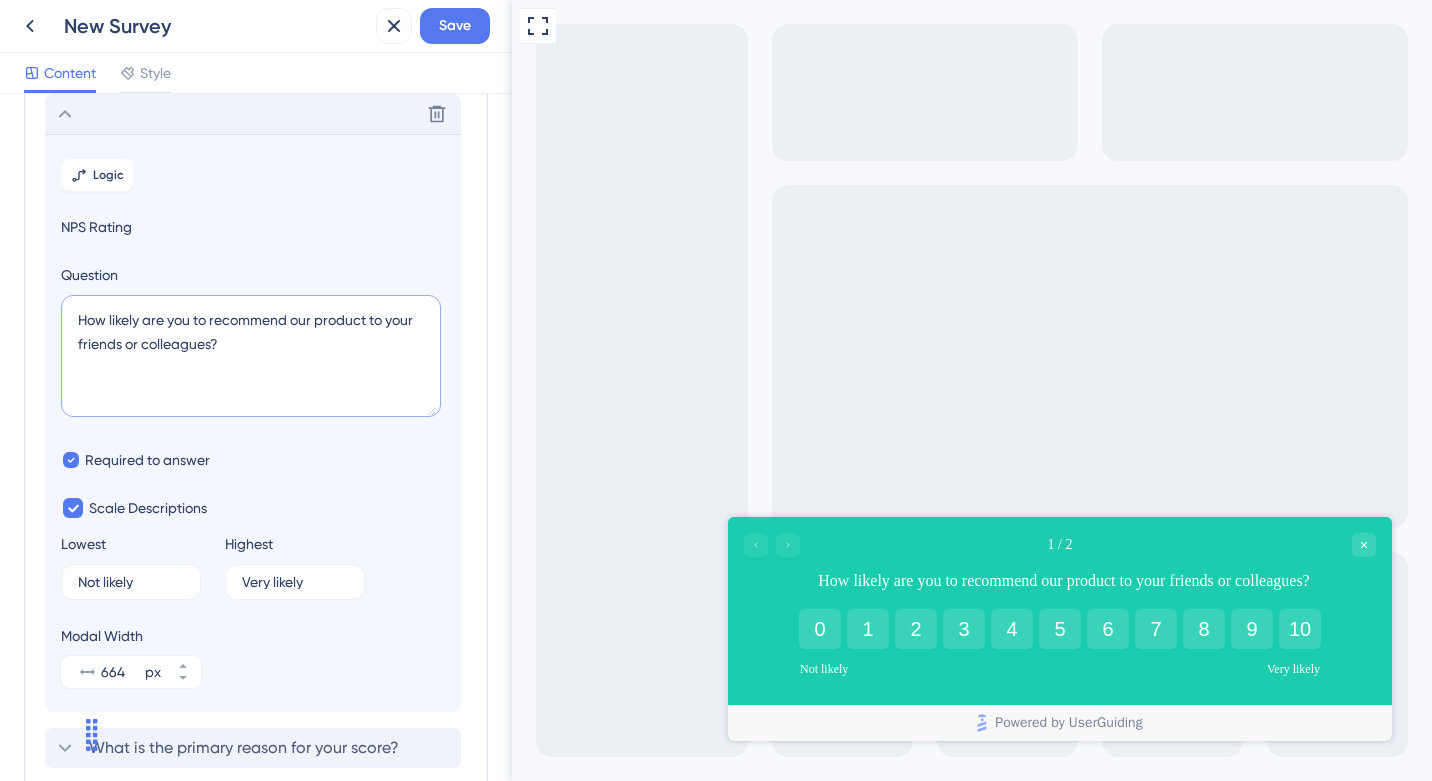click on "How likely are you to recommend our product to your friends or colleagues?" at bounding box center (251, 356) 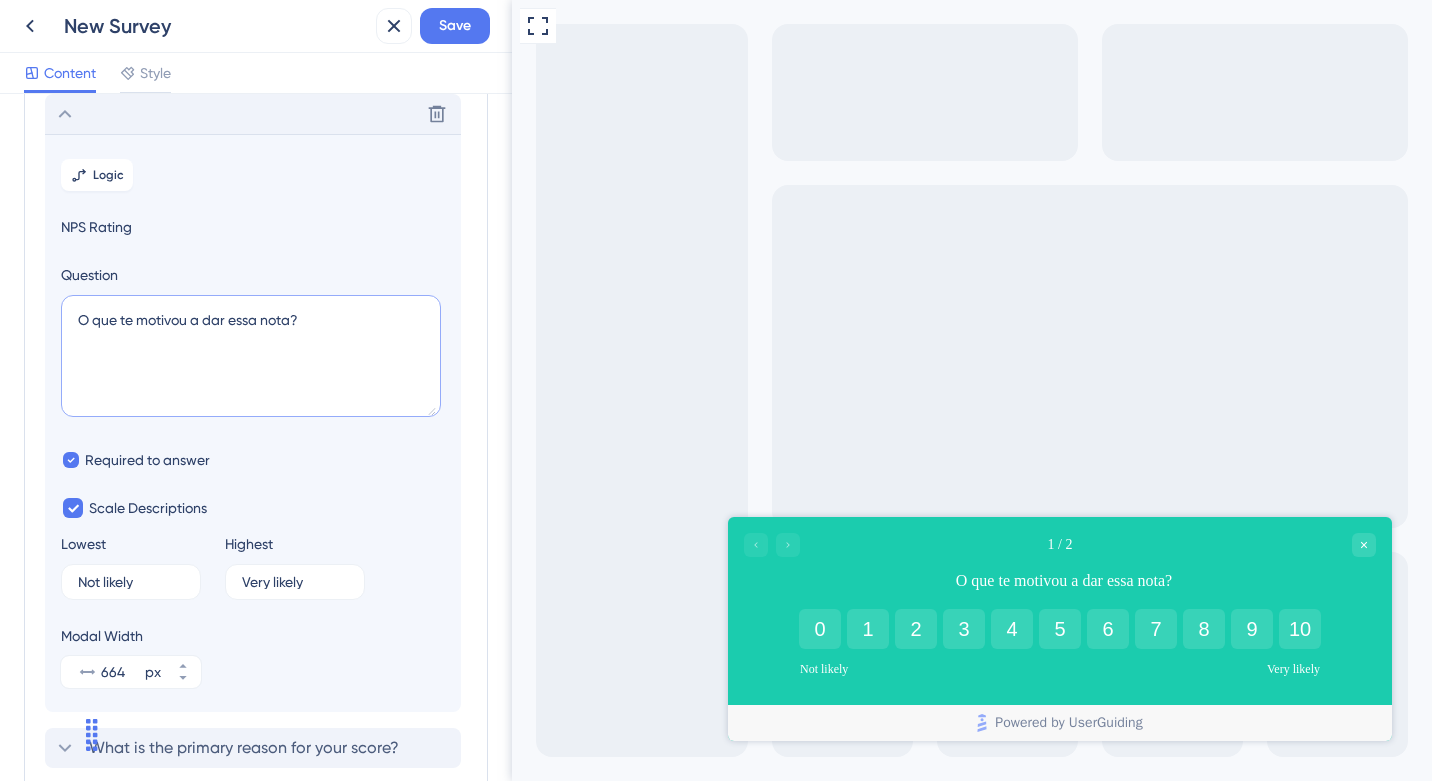 type on "How likely are you to recommend our product to your friends or colleagues?" 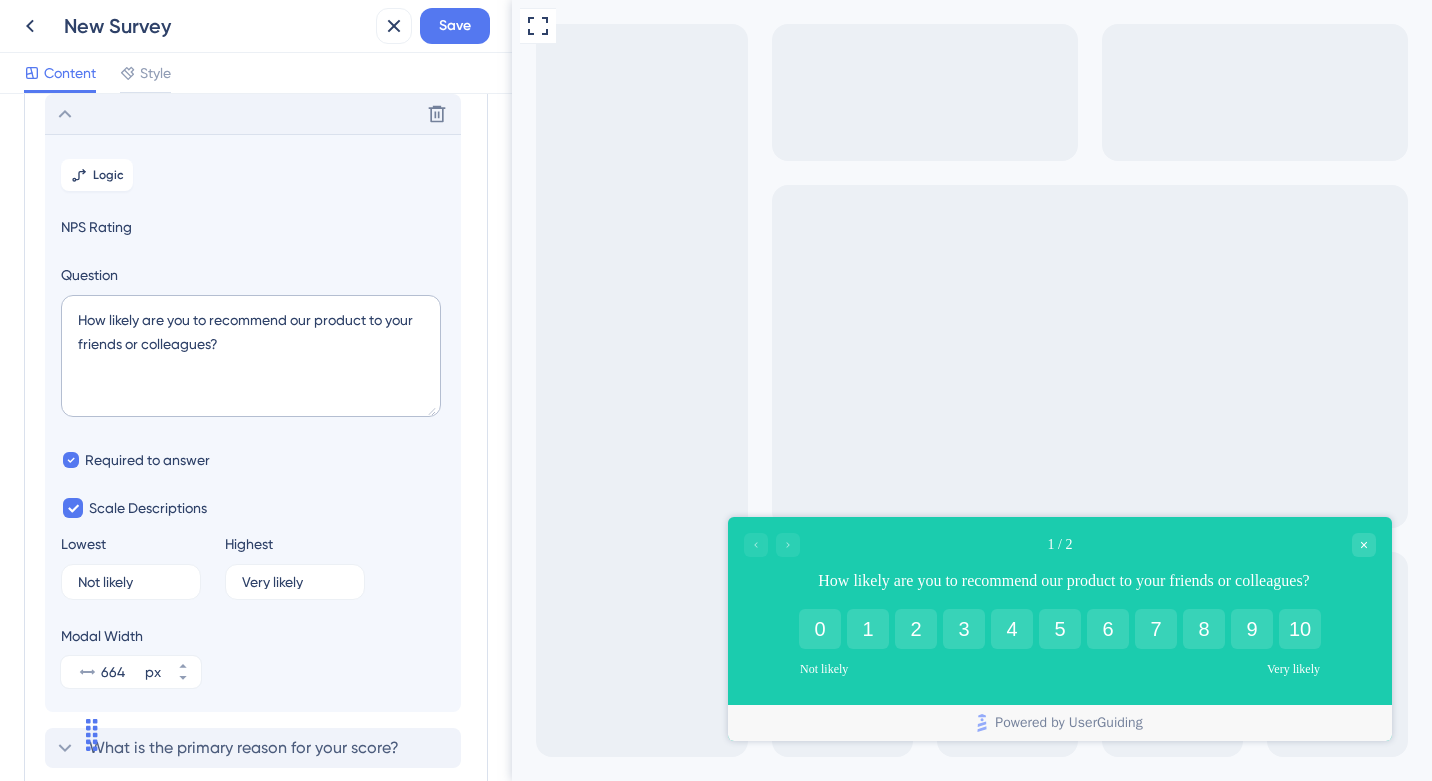 click on "Delete" at bounding box center [253, 114] 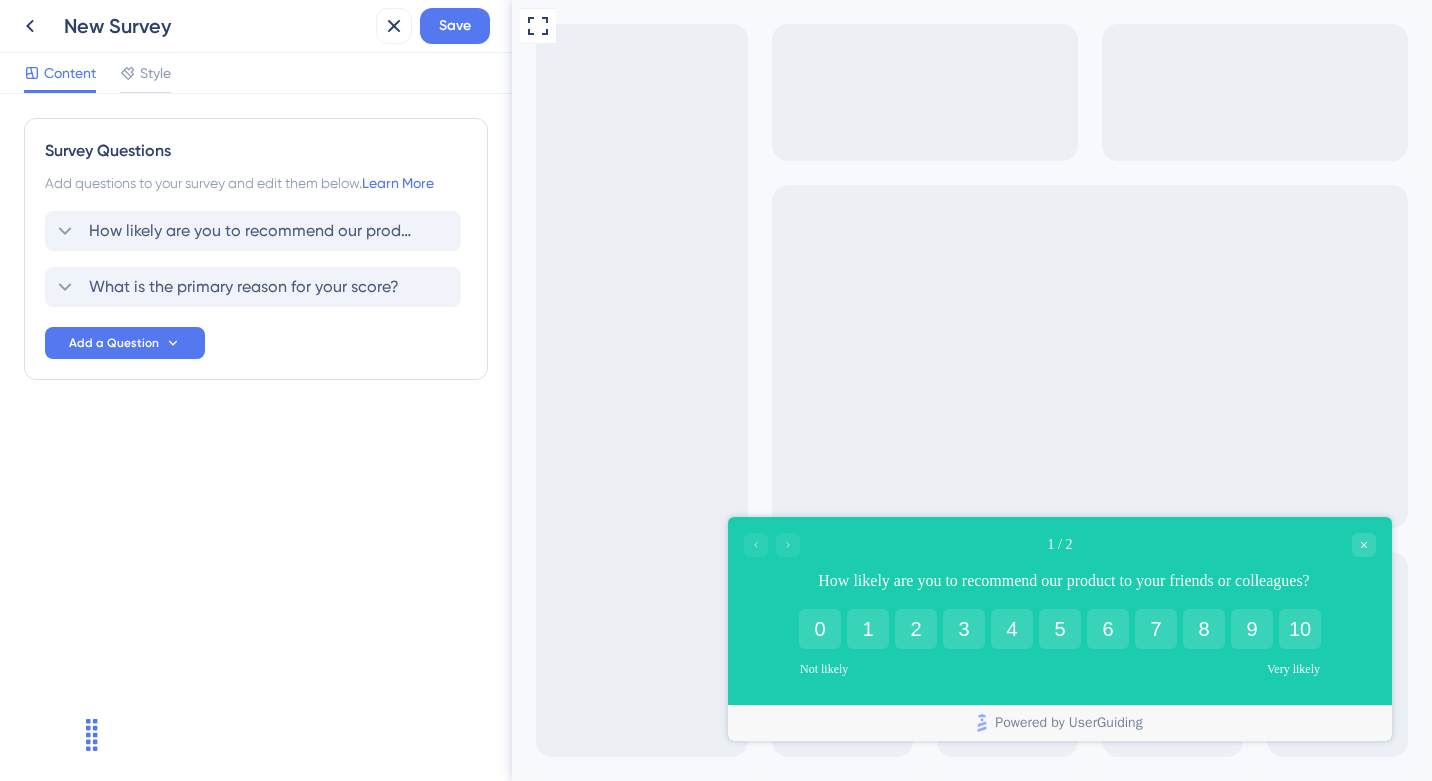 scroll, scrollTop: 0, scrollLeft: 0, axis: both 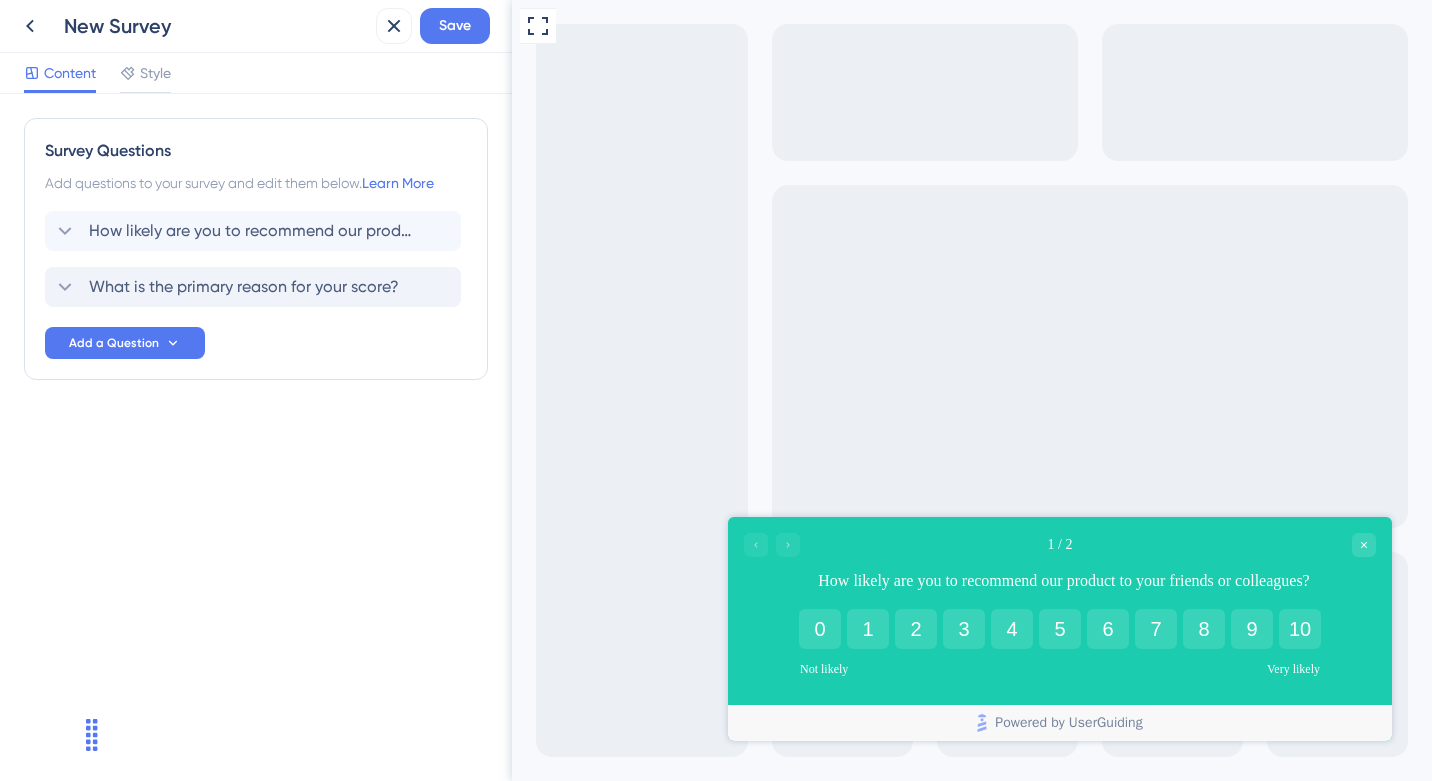 click on "What is the primary reason for your score?" at bounding box center (244, 287) 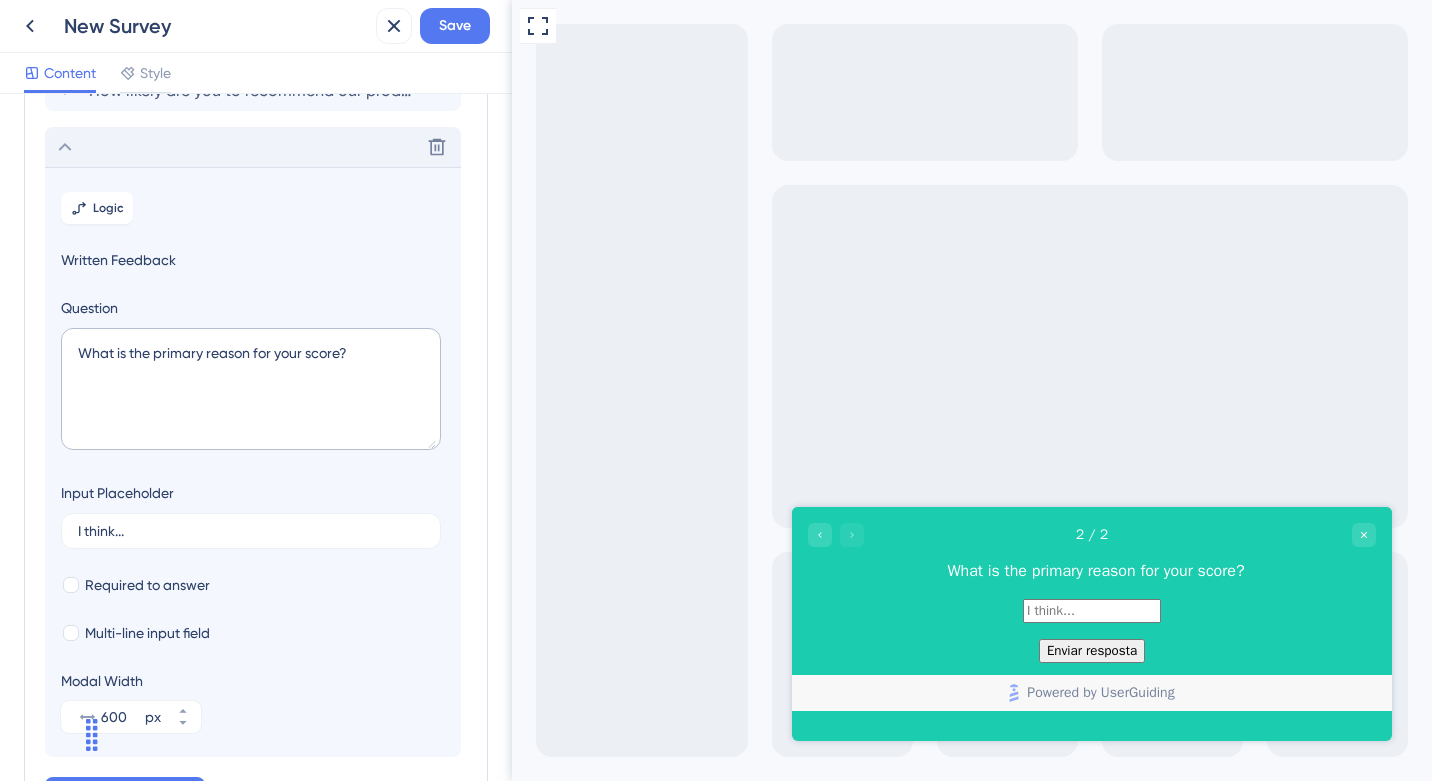 scroll, scrollTop: 173, scrollLeft: 0, axis: vertical 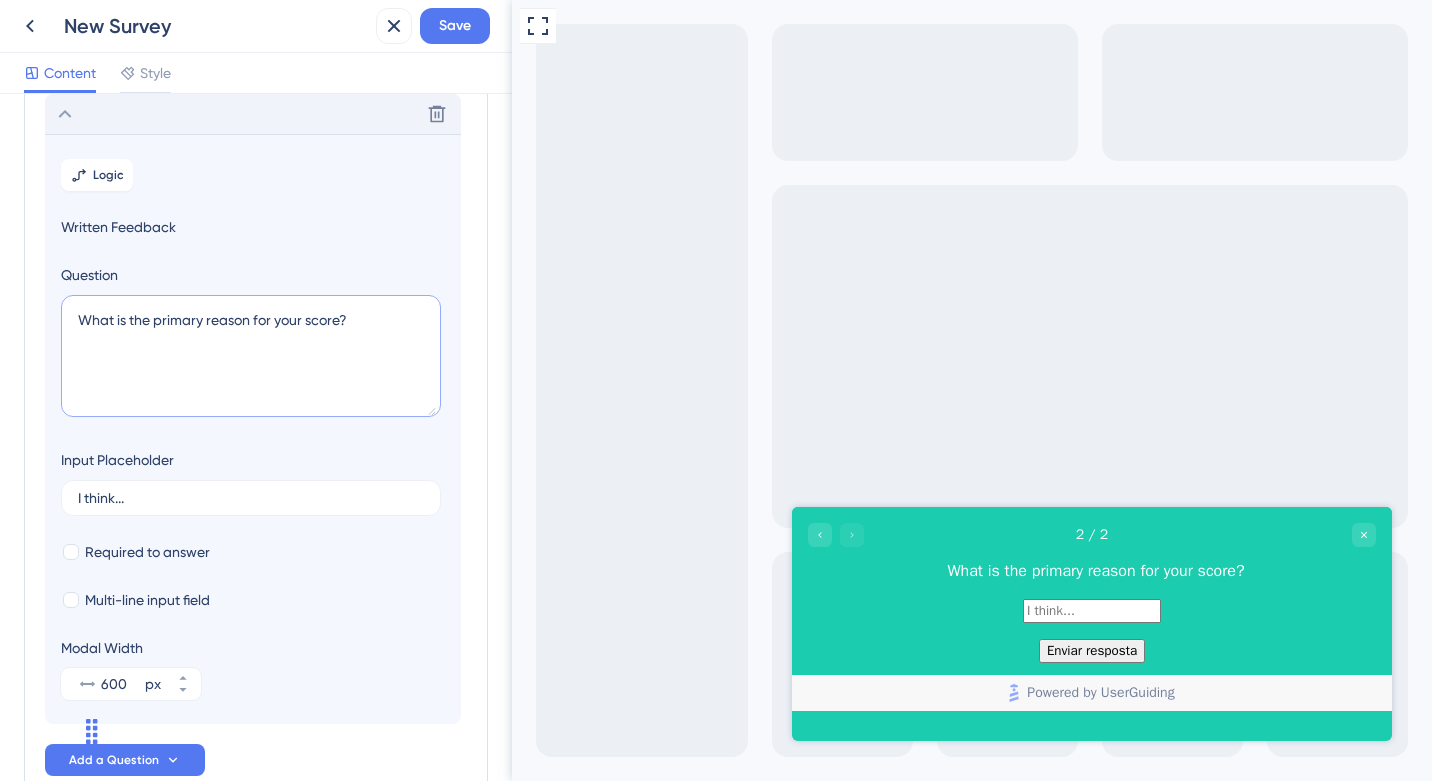 click on "What is the primary reason for your score?" at bounding box center [251, 356] 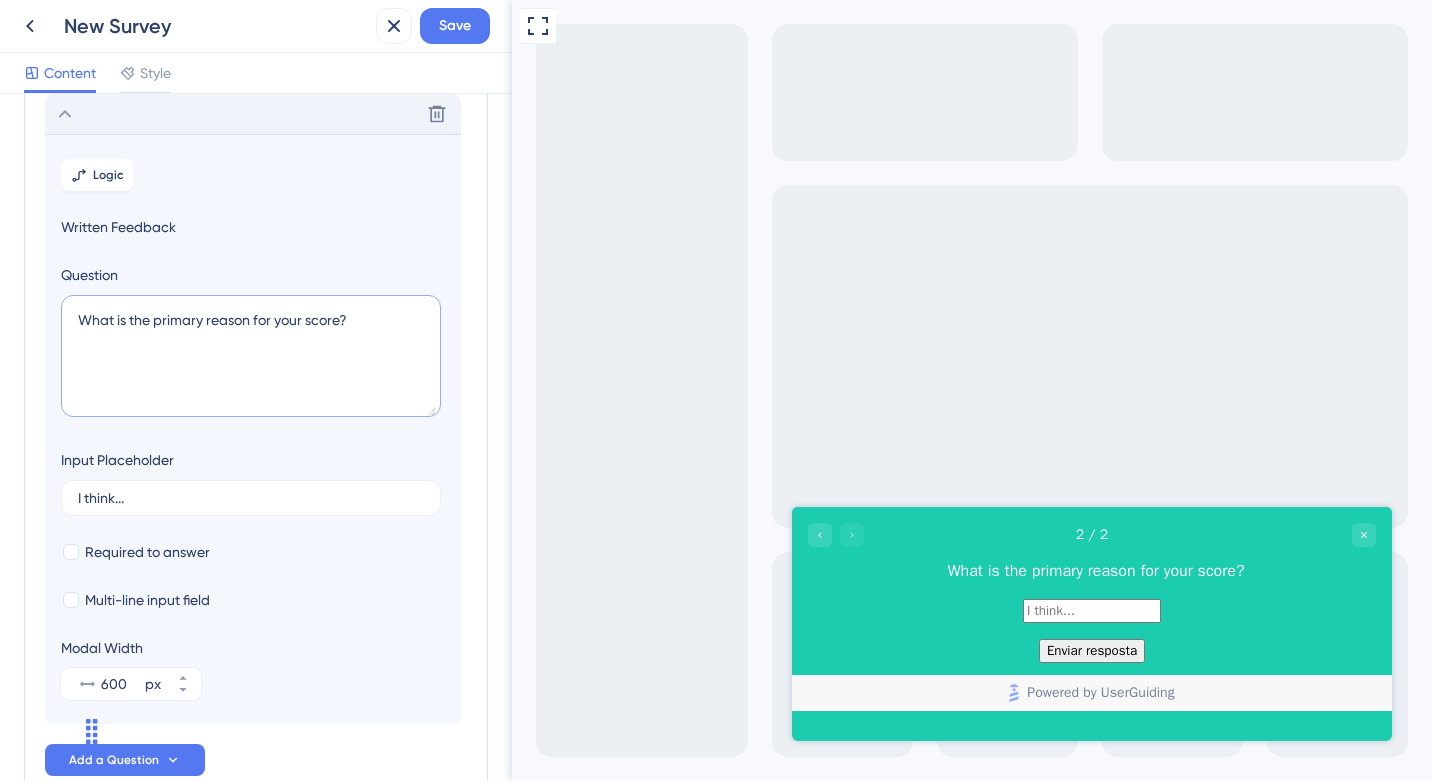 paste on "O que te motivou a dar essa nota" 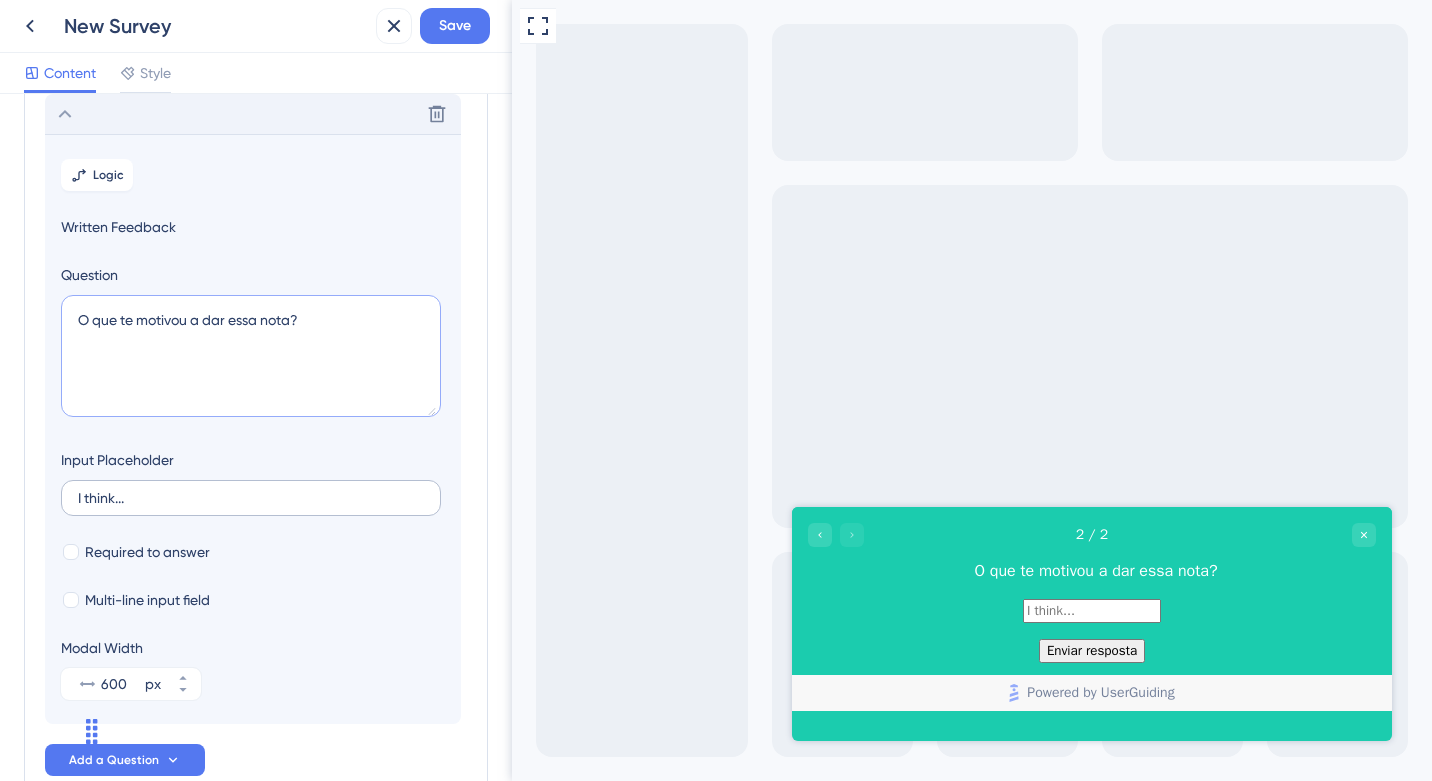 type on "O que te motivou a dar essa nota?" 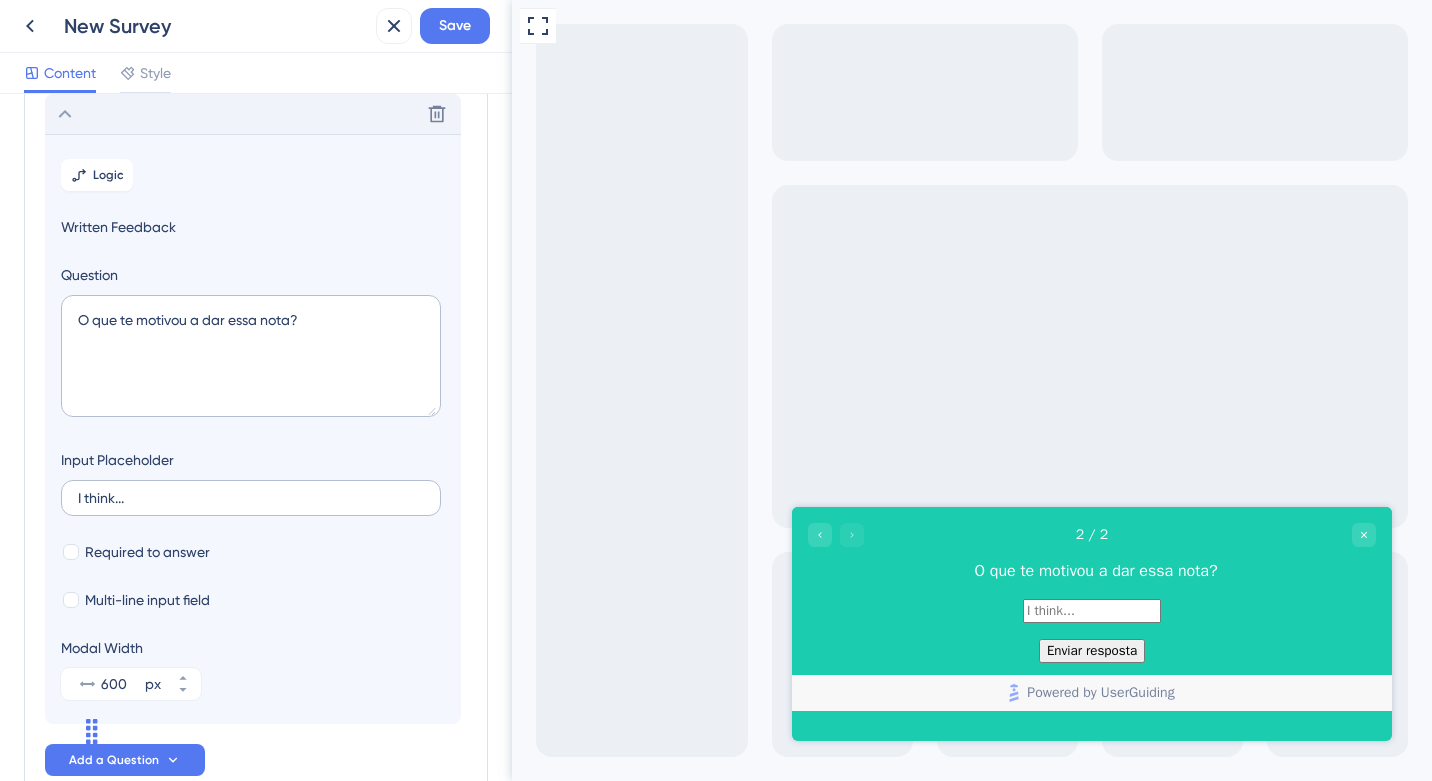 click on "I think..." at bounding box center [251, 498] 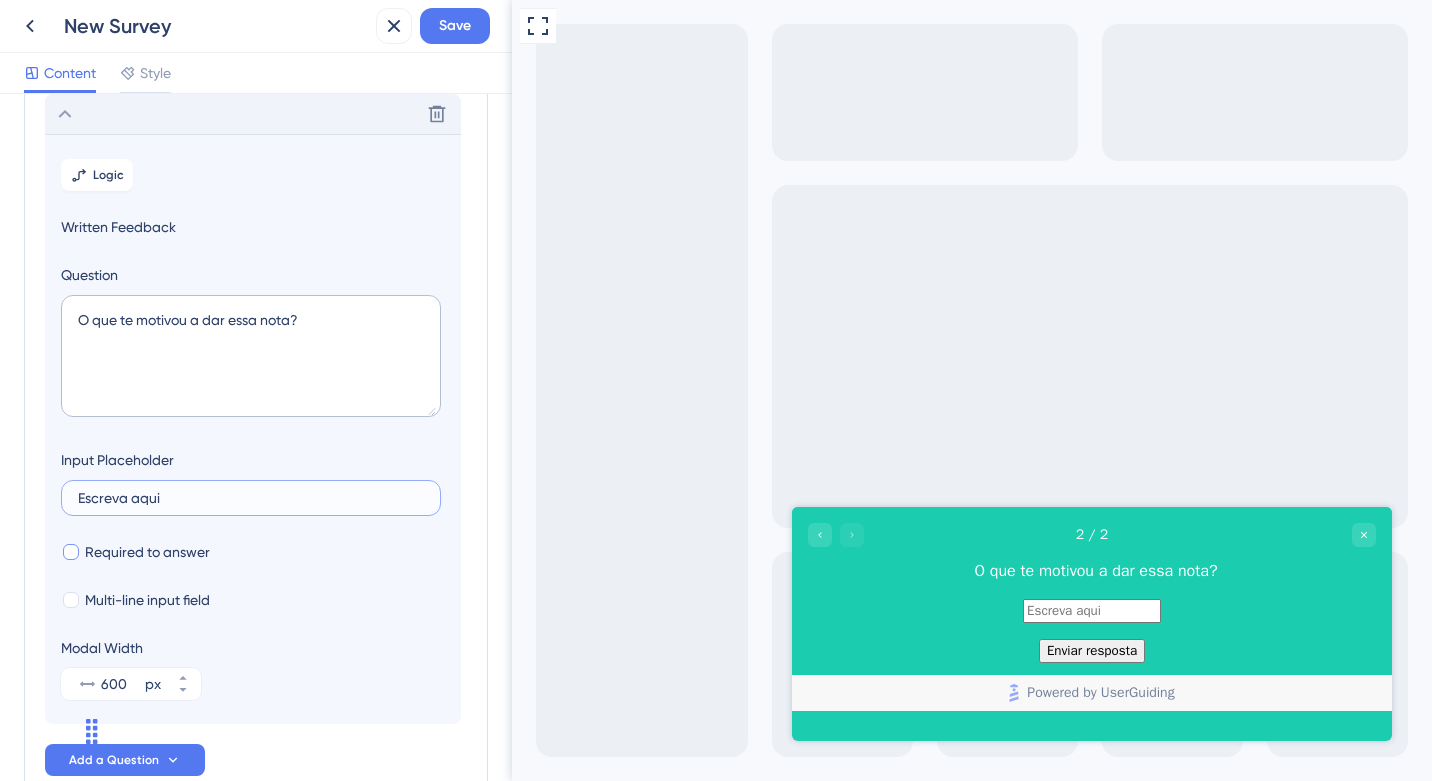 type on "Escreva aqui" 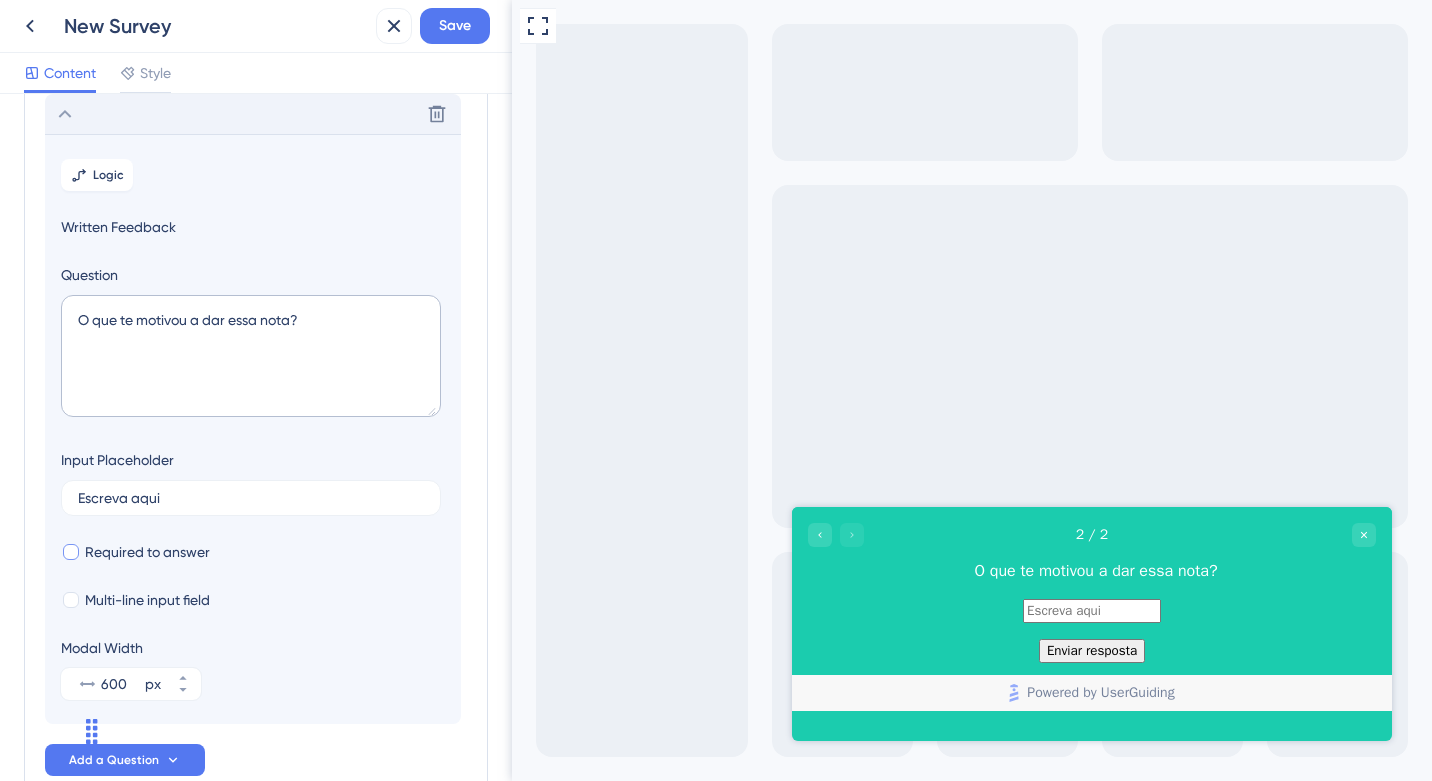 click on "Required to answer" at bounding box center (147, 552) 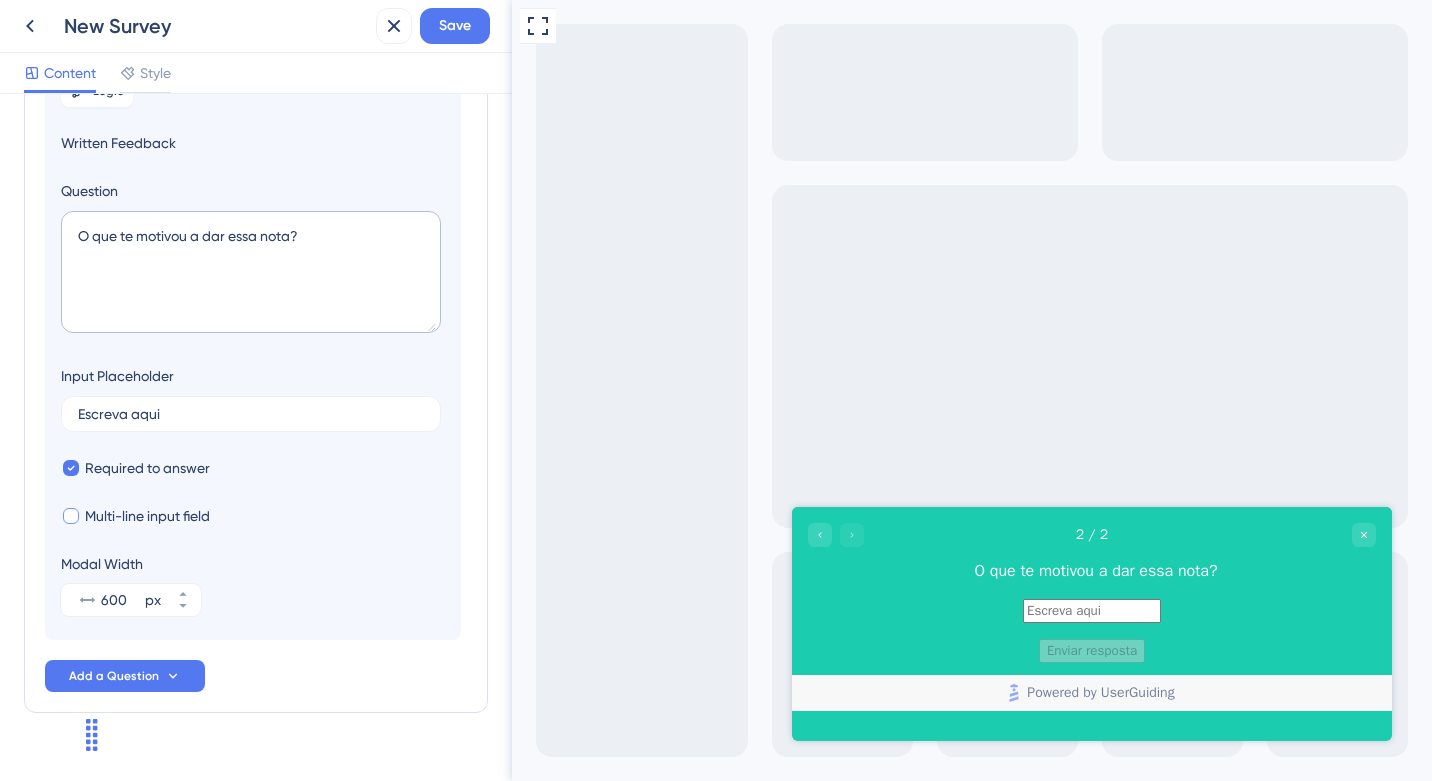 scroll, scrollTop: 293, scrollLeft: 0, axis: vertical 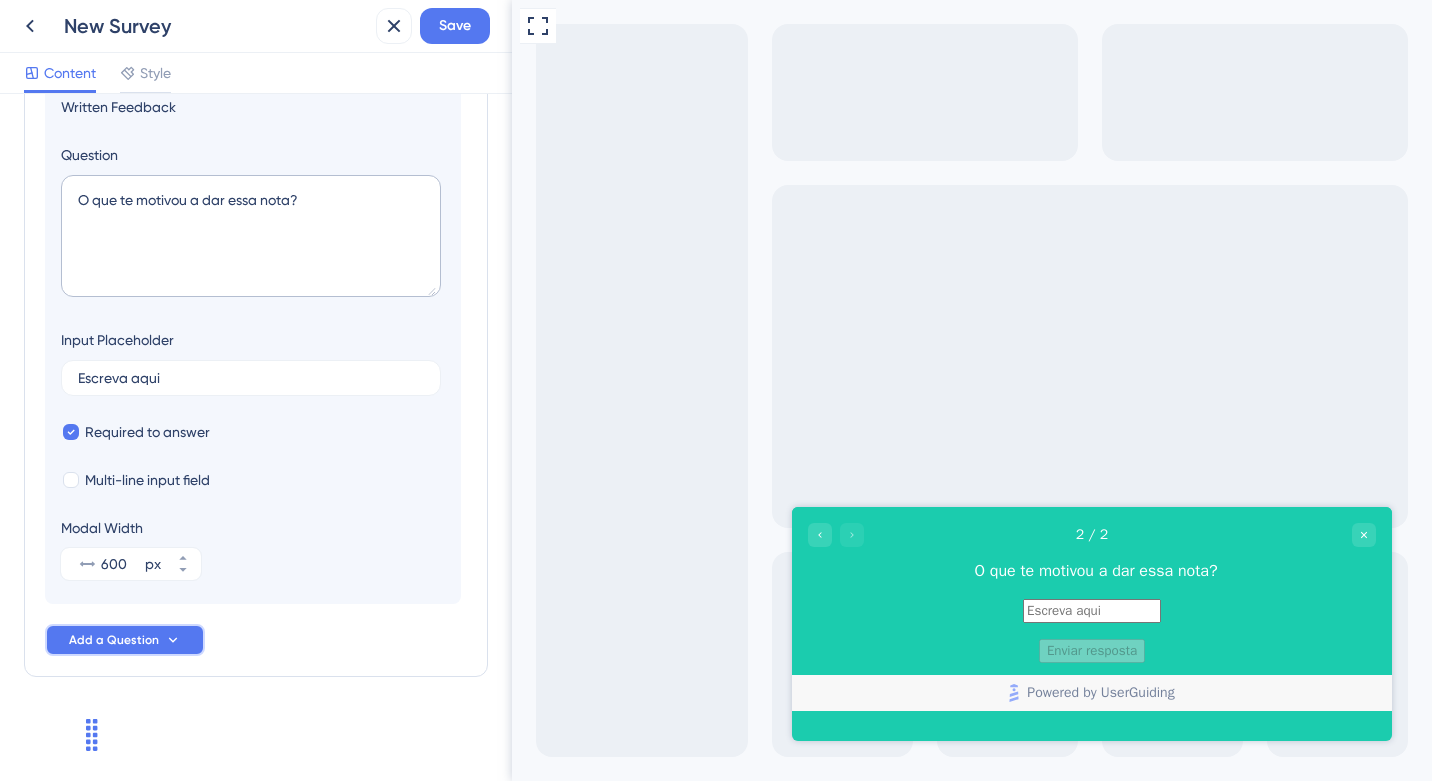 click on "Add a Question" at bounding box center (114, 640) 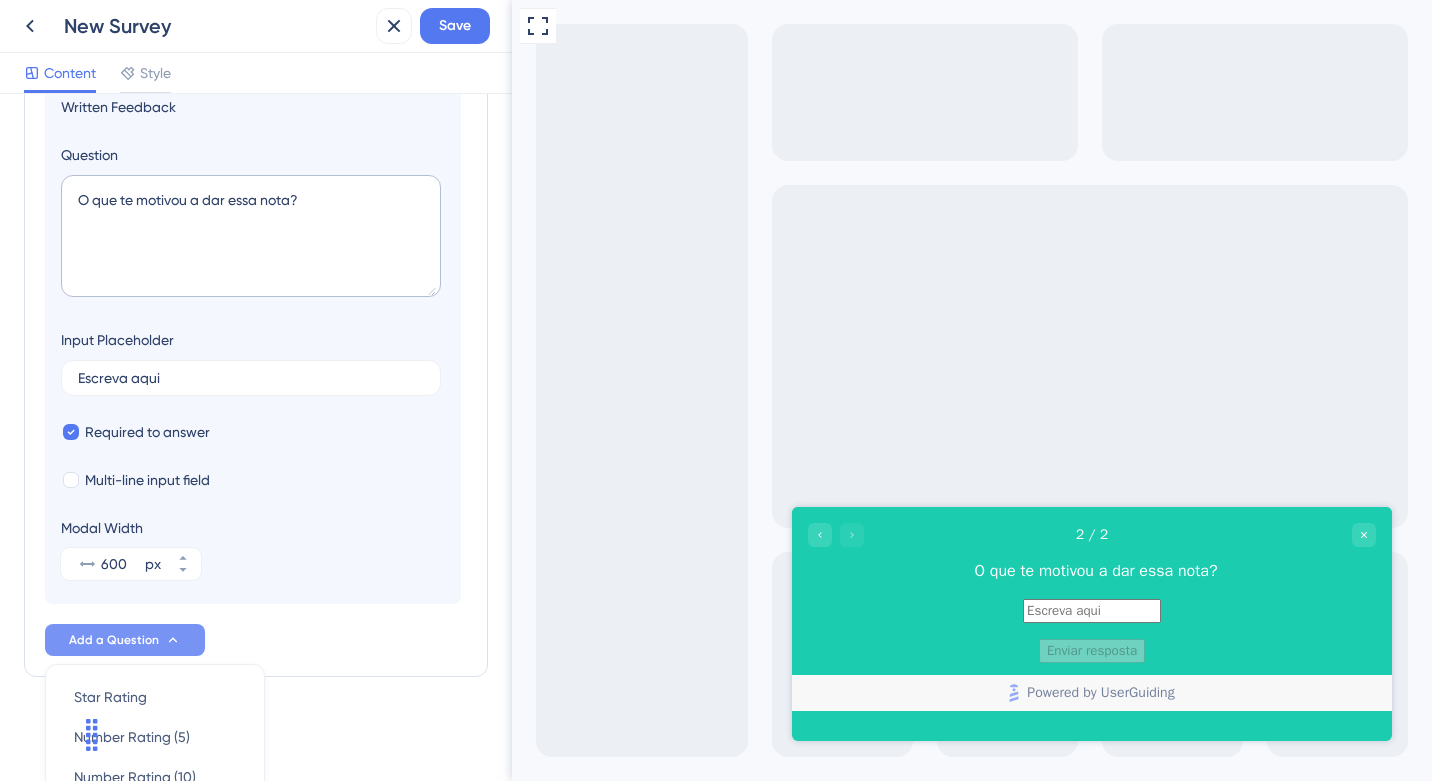 scroll, scrollTop: 602, scrollLeft: 0, axis: vertical 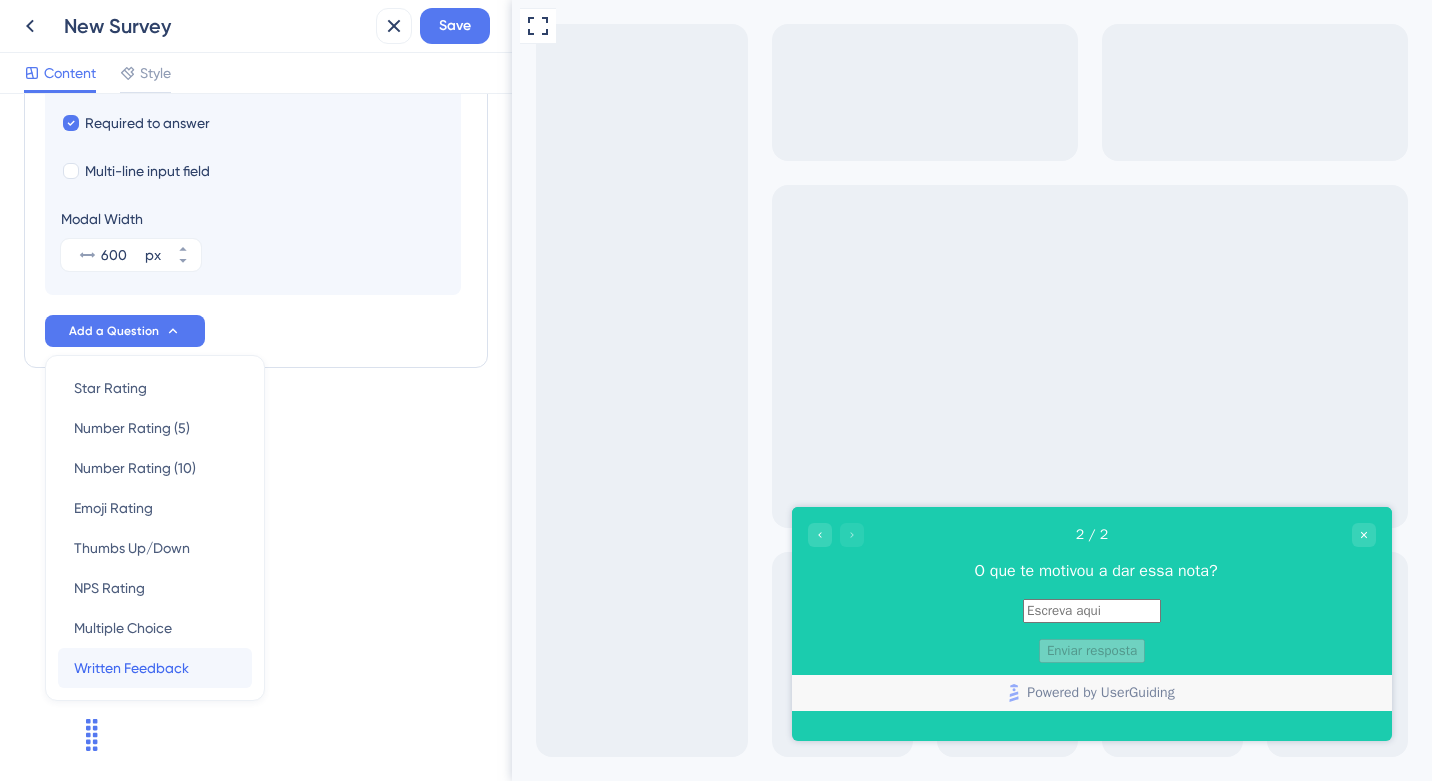 click on "Written Feedback" at bounding box center [131, 668] 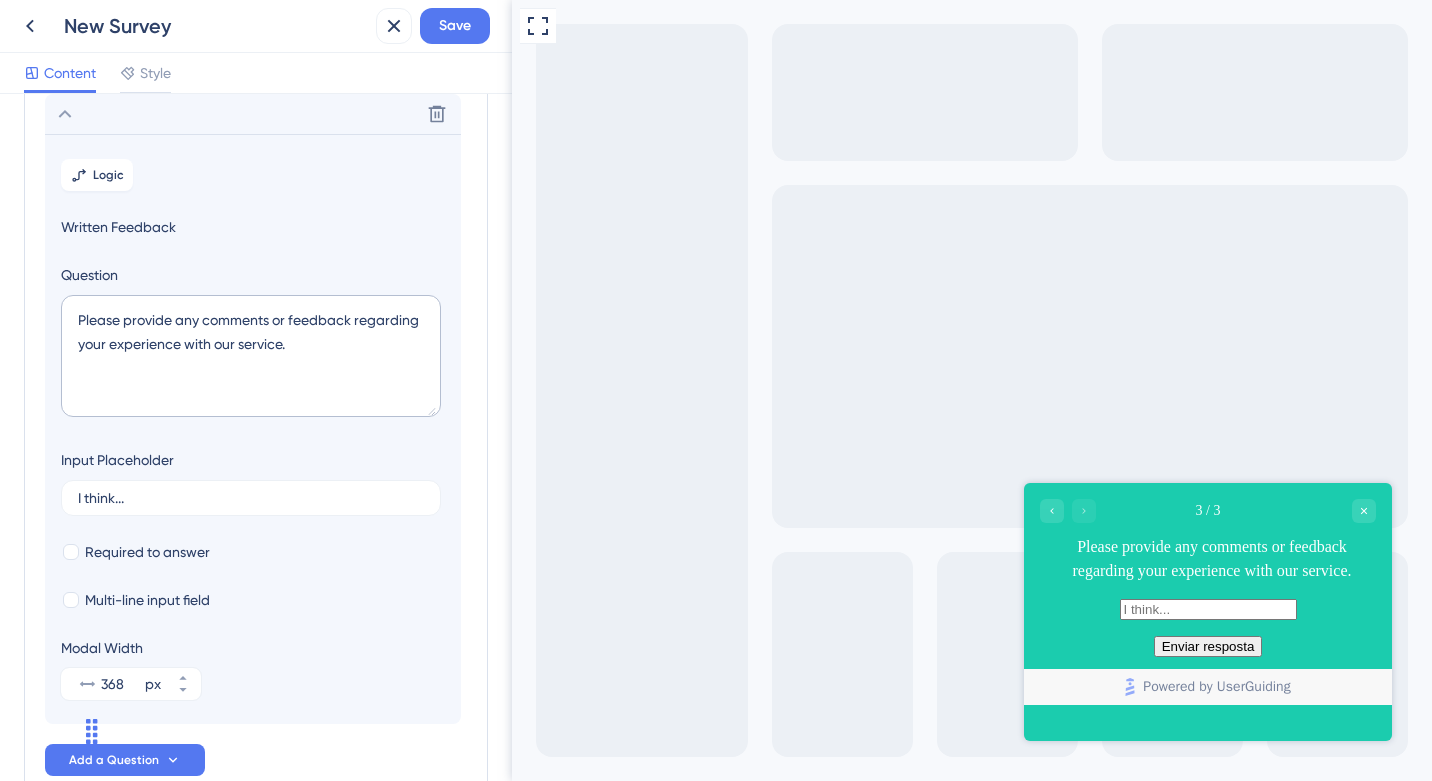 scroll, scrollTop: 0, scrollLeft: 0, axis: both 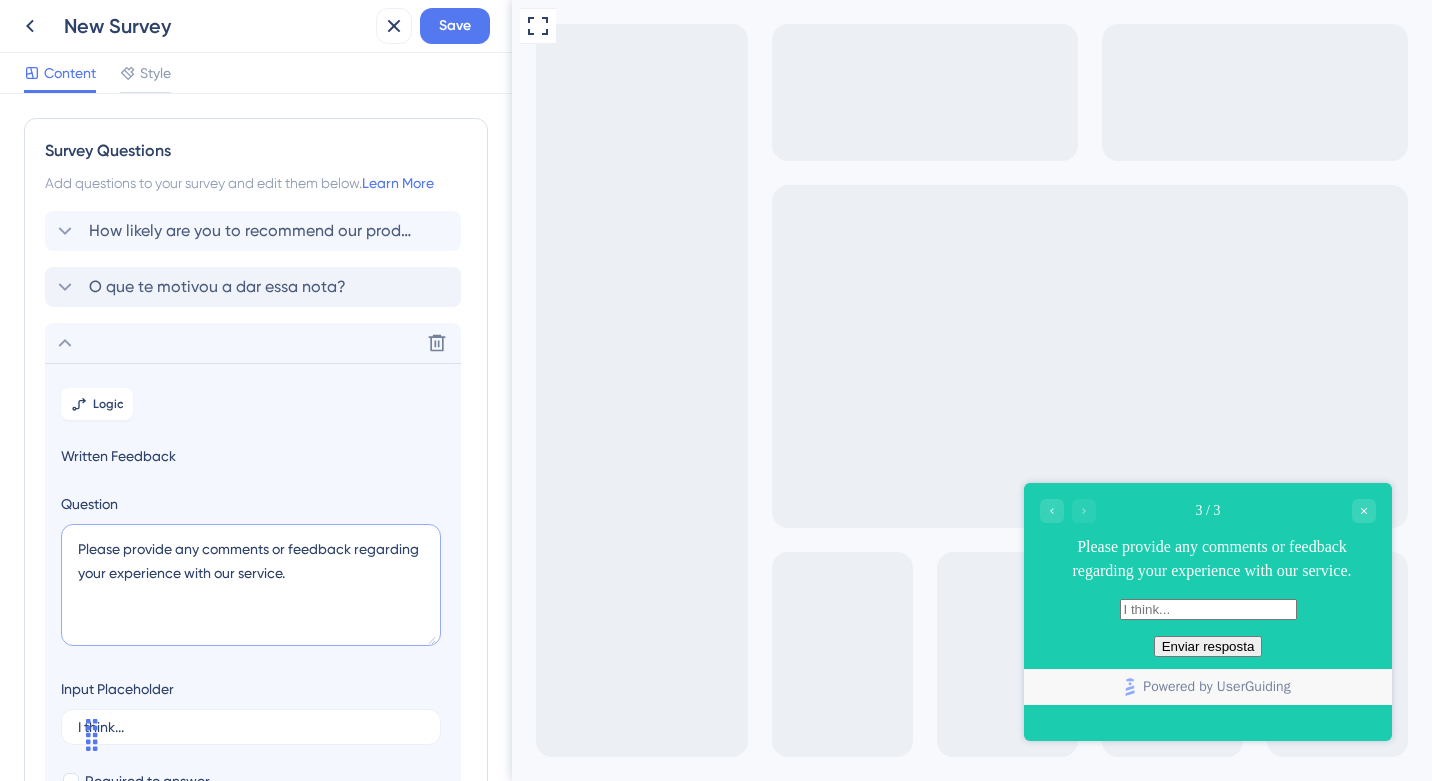 drag, startPoint x: 355, startPoint y: 584, endPoint x: 50, endPoint y: 531, distance: 309.57068 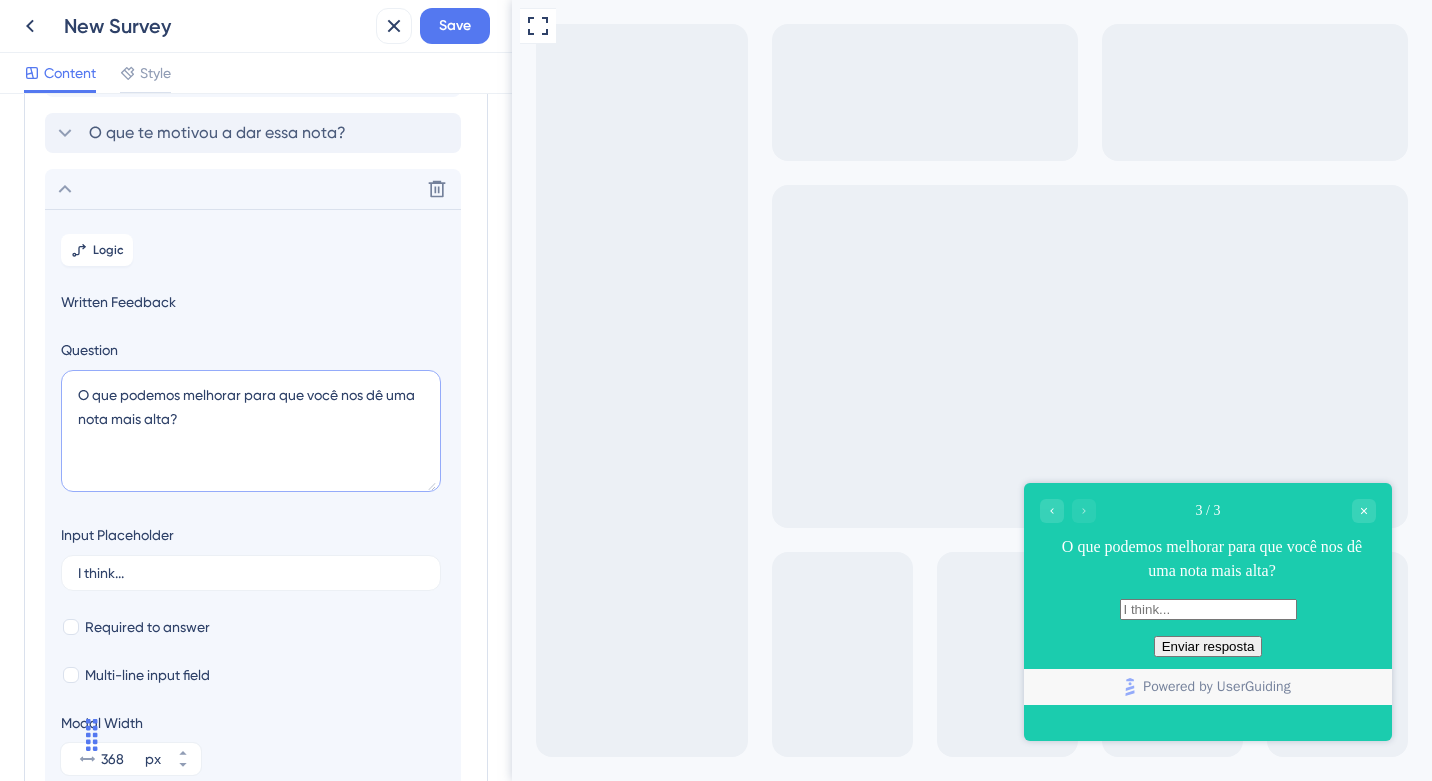 scroll, scrollTop: 184, scrollLeft: 0, axis: vertical 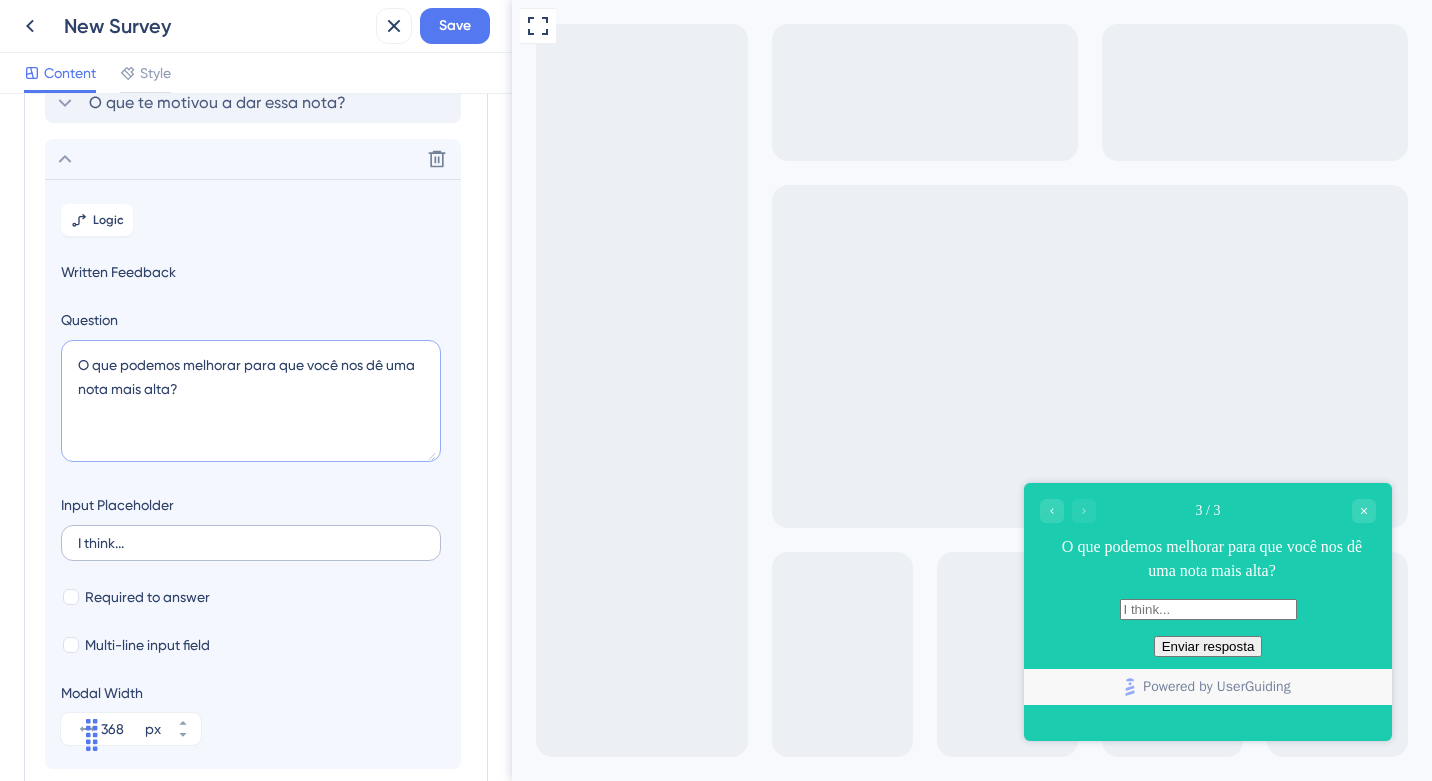 type on "O que podemos melhorar para que você nos dê uma nota mais alta?" 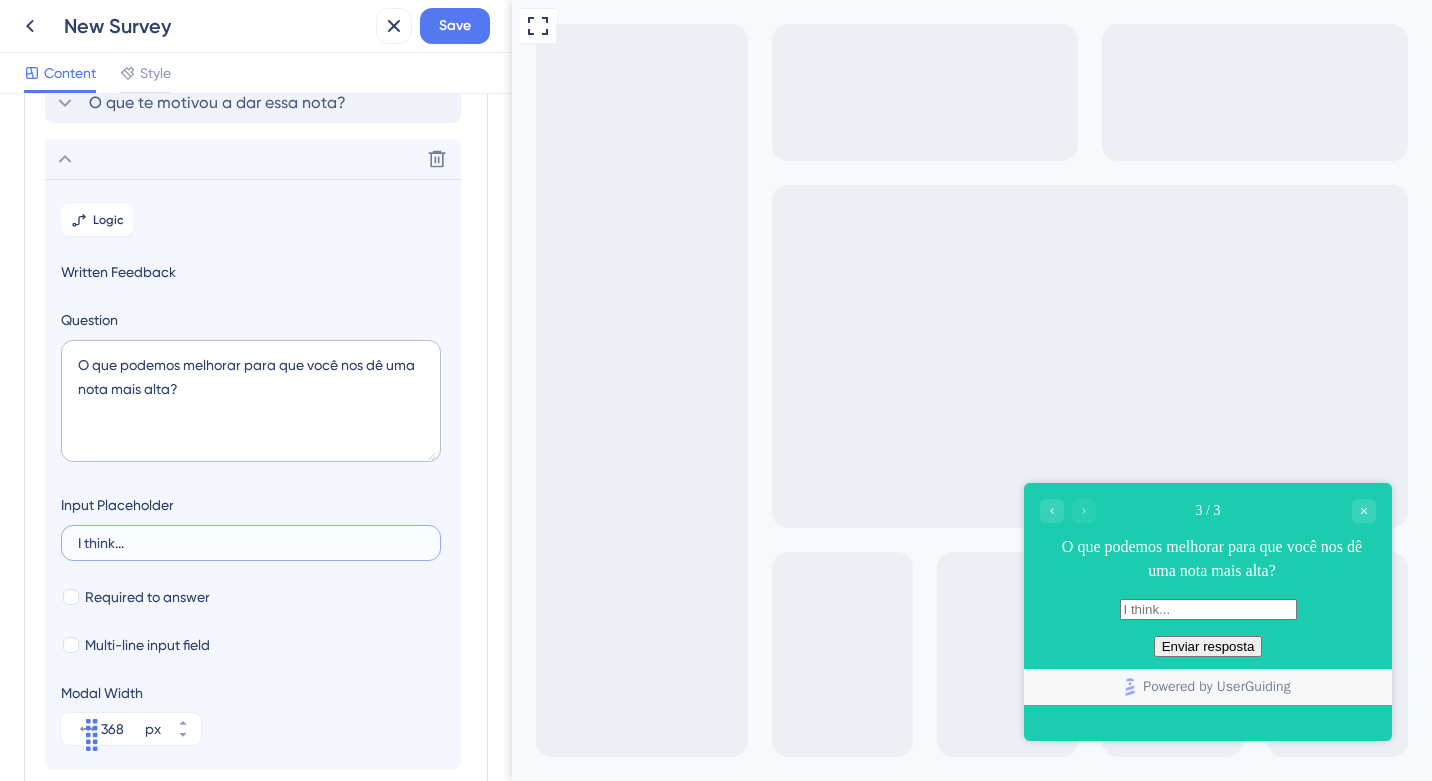 click on "I think..." at bounding box center [251, 543] 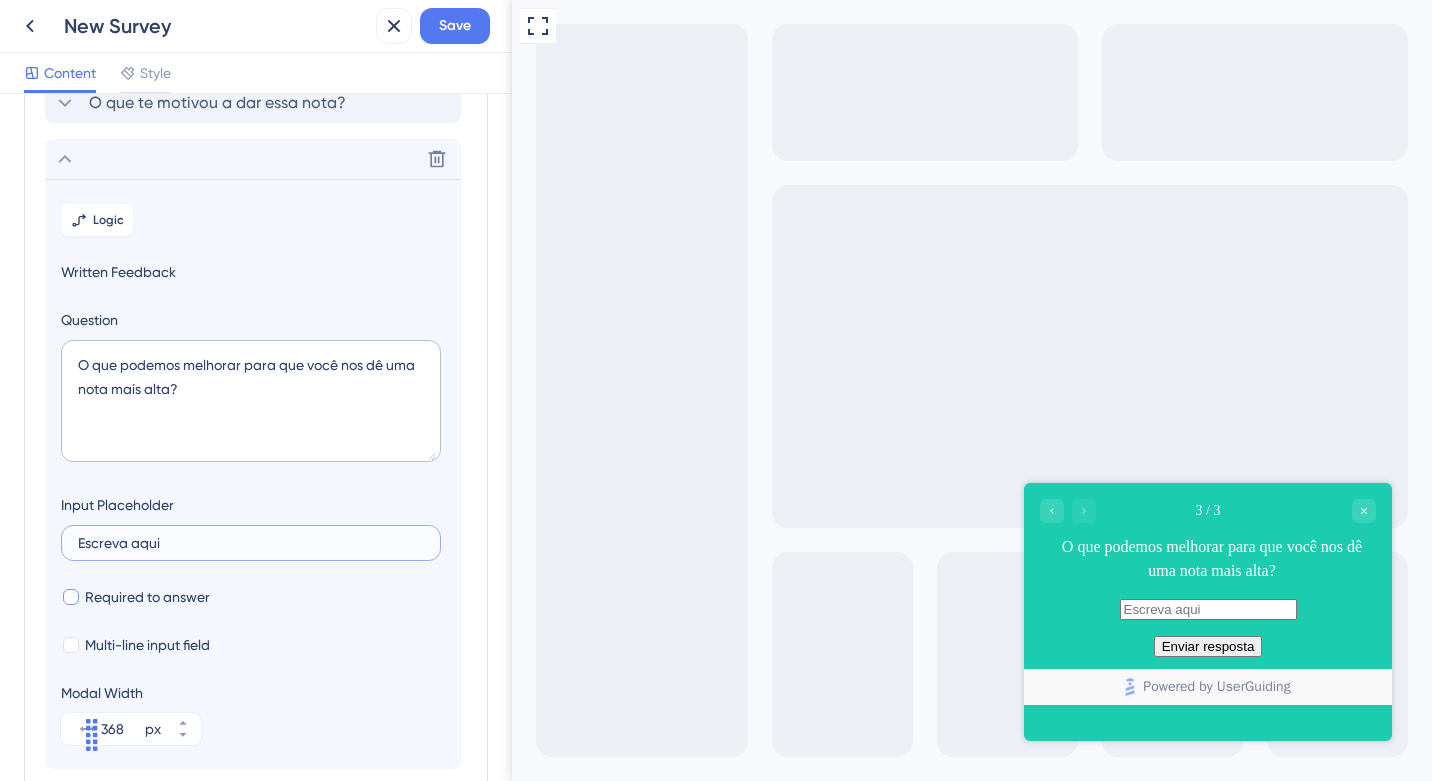 type on "Escreva aqui" 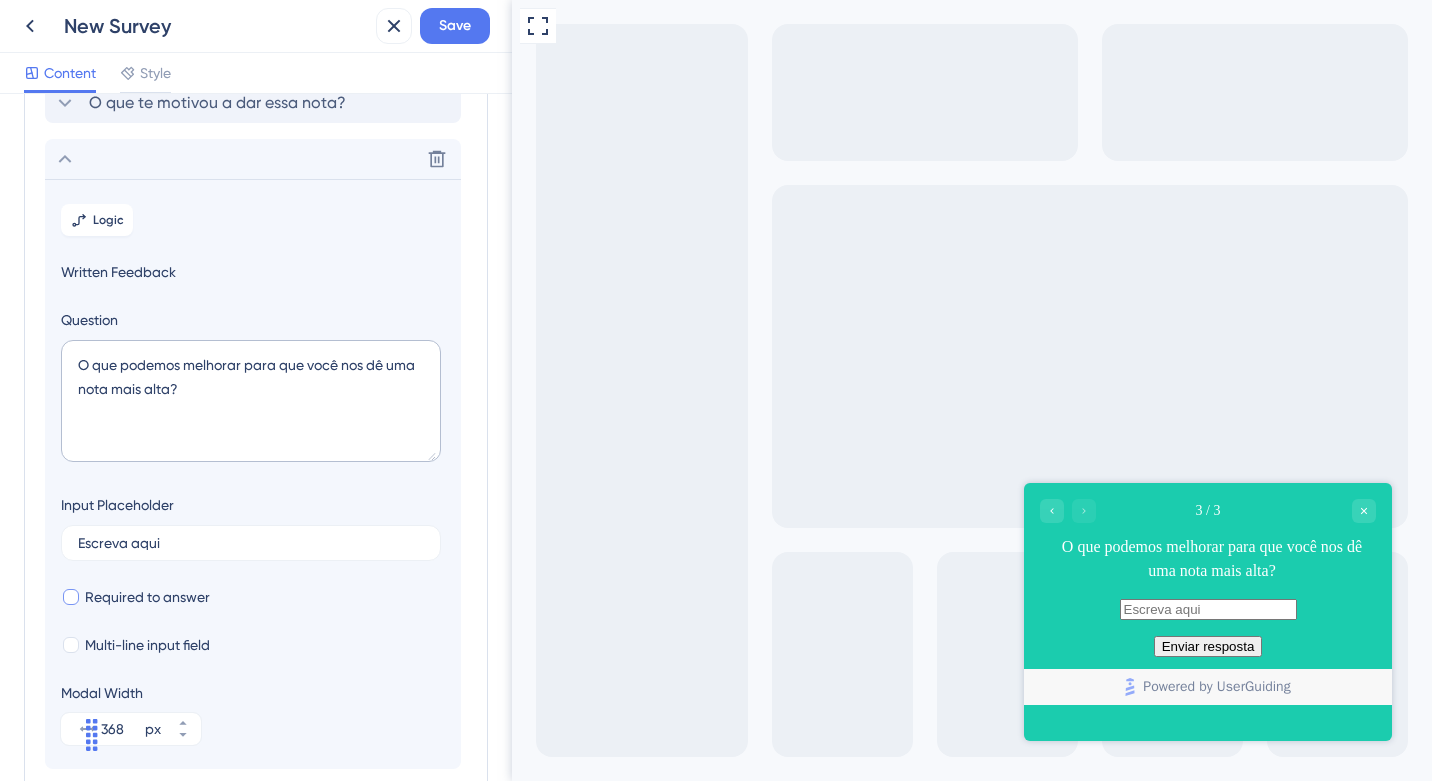 click on "Required to answer" at bounding box center [147, 597] 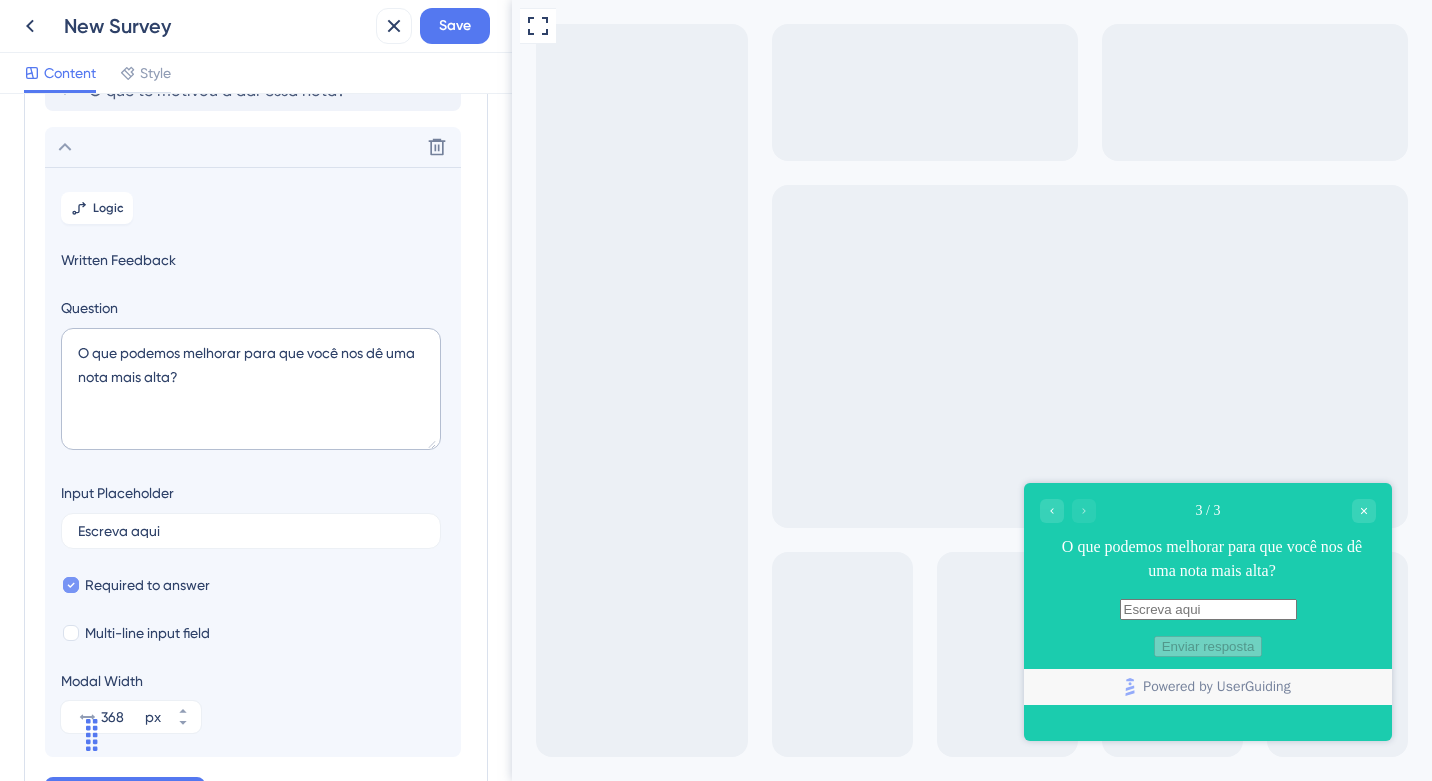scroll, scrollTop: 0, scrollLeft: 0, axis: both 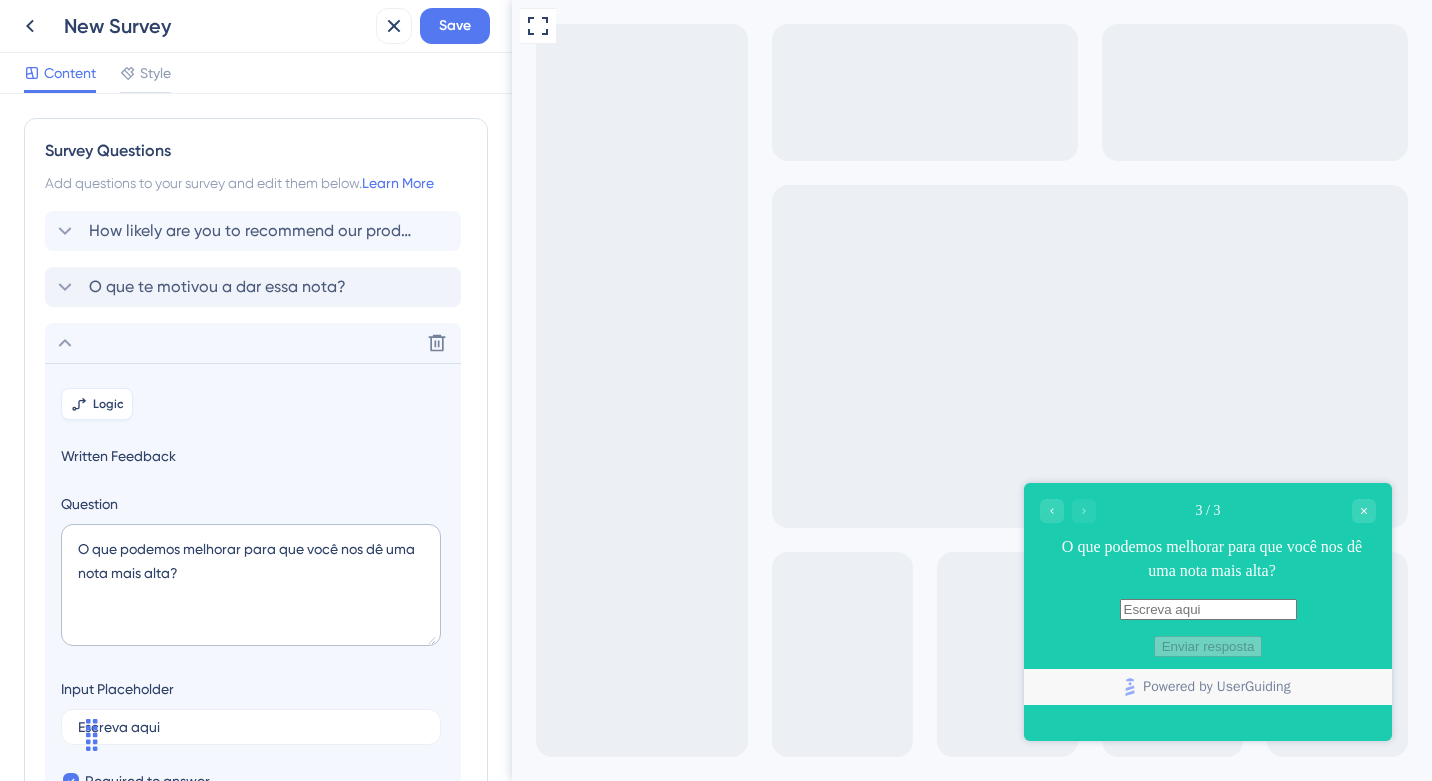 click on "Logic" at bounding box center [97, 404] 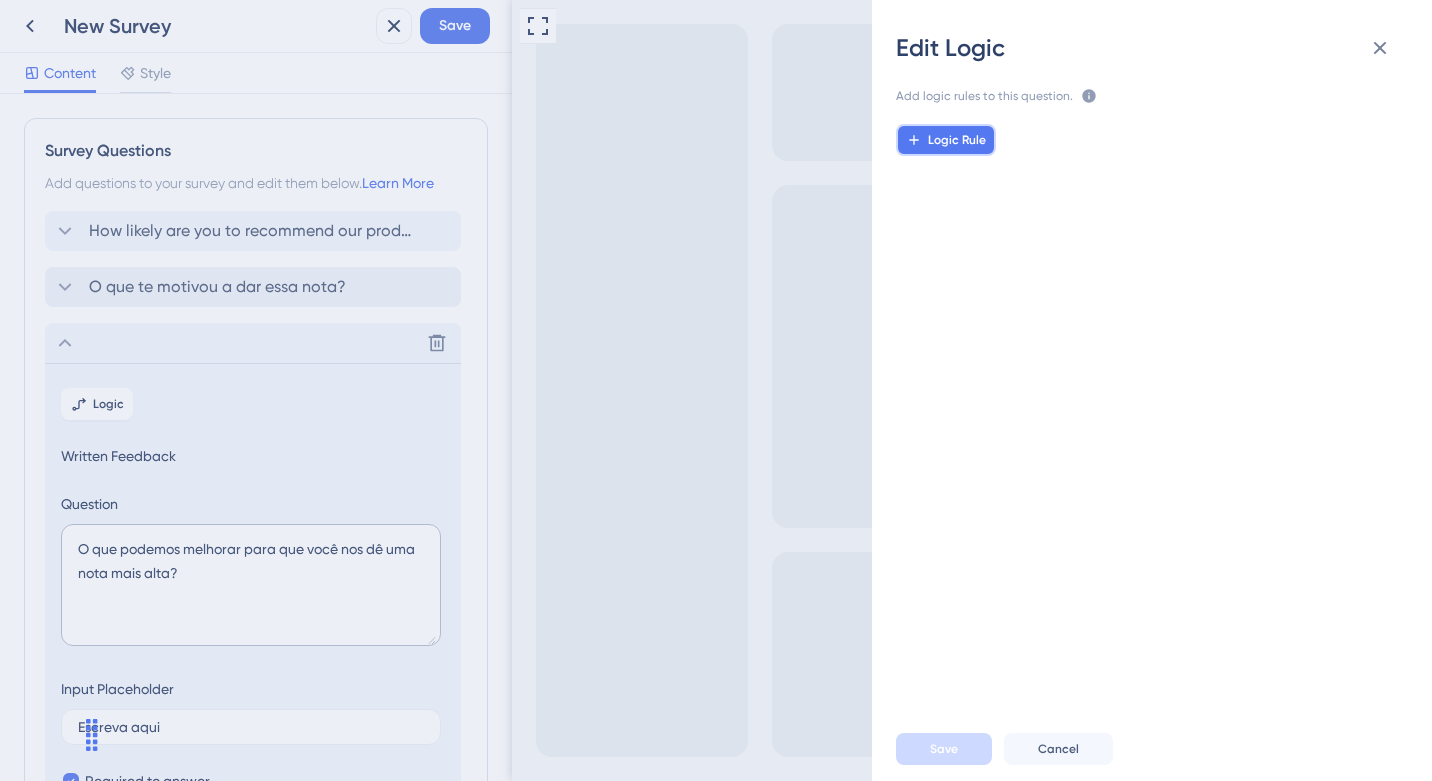 click on "Logic Rule" at bounding box center [957, 140] 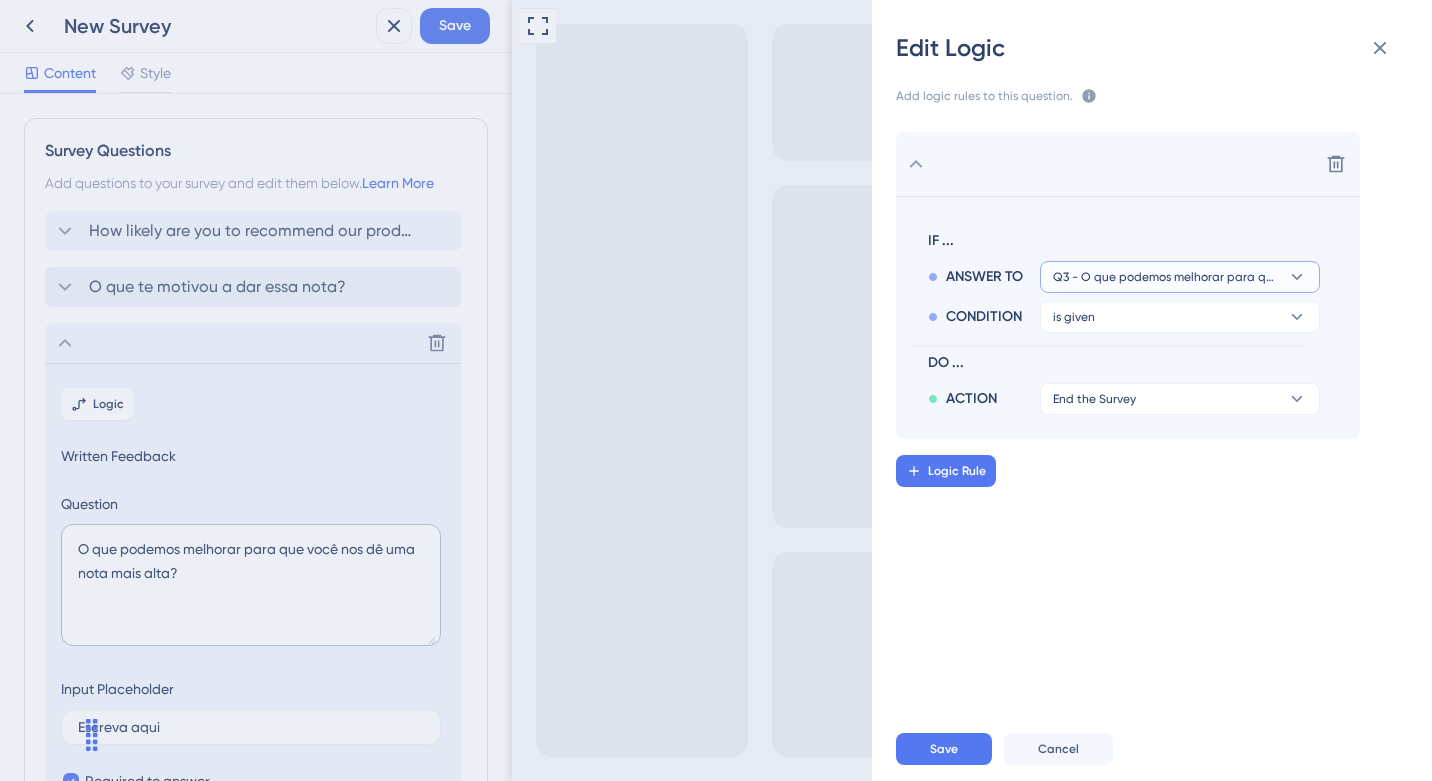 click on "Q3 - O que podemos melhorar para que você nos dê uma nota mais alta?" at bounding box center (1166, 277) 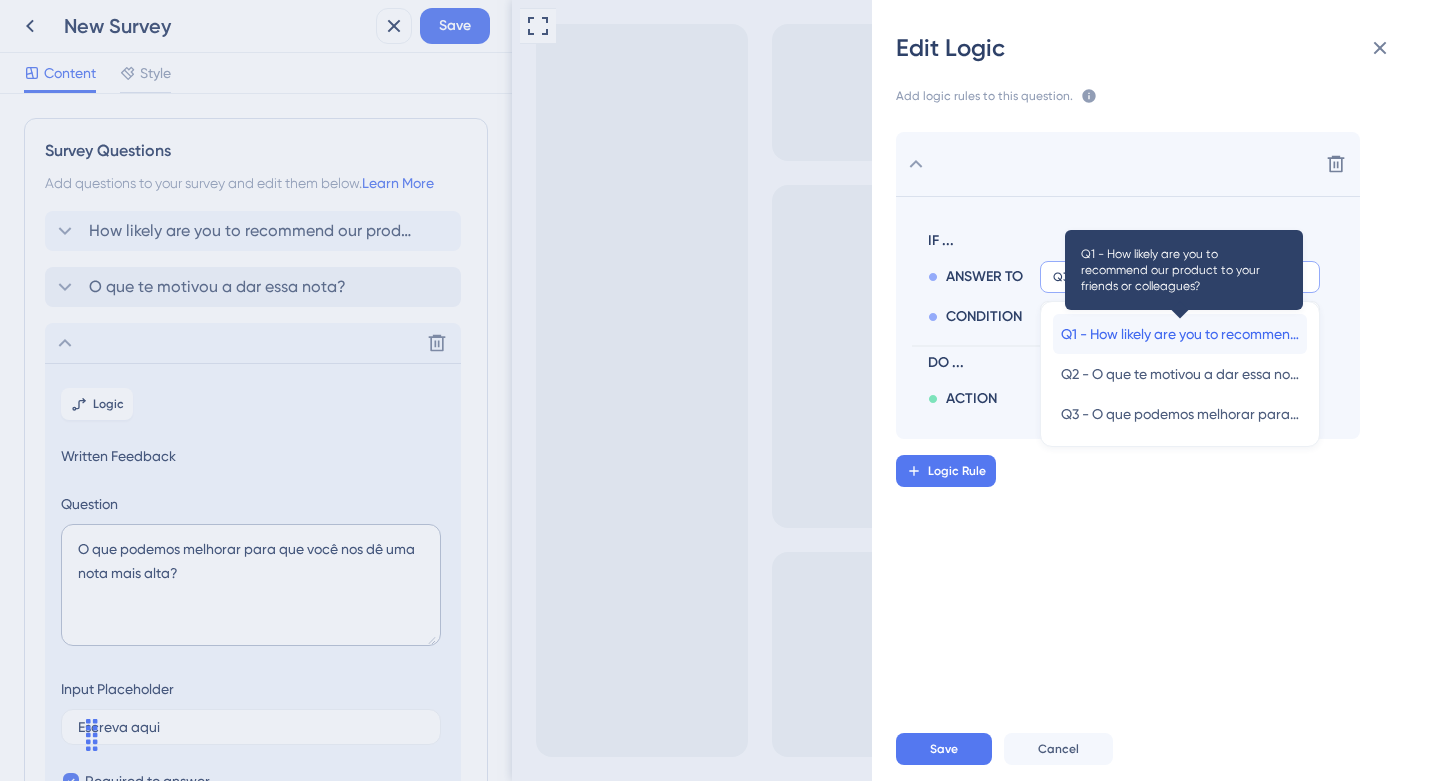 click on "Q1 - How likely are you to recommend our product to your friends or colleagues?" at bounding box center [1180, 334] 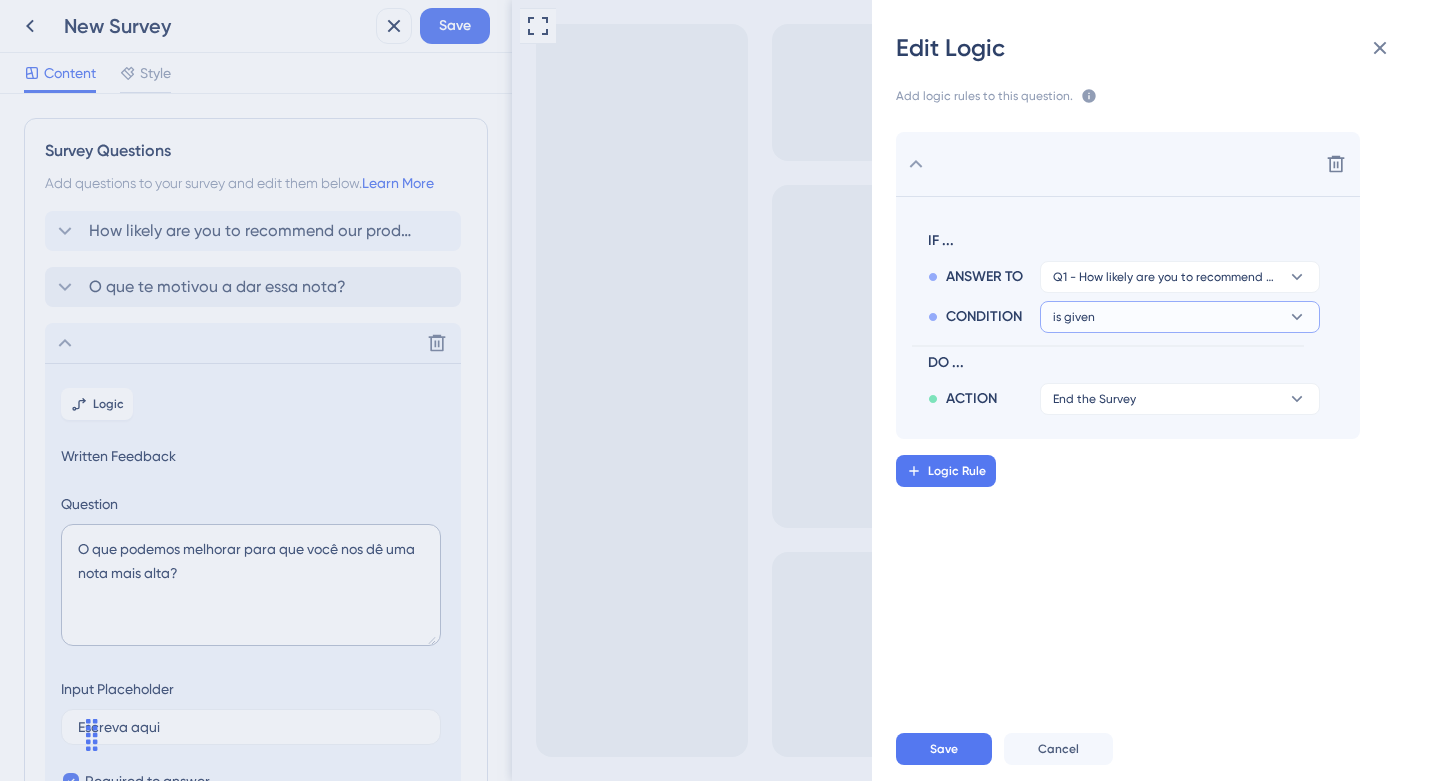 click on "is given" at bounding box center [1180, 277] 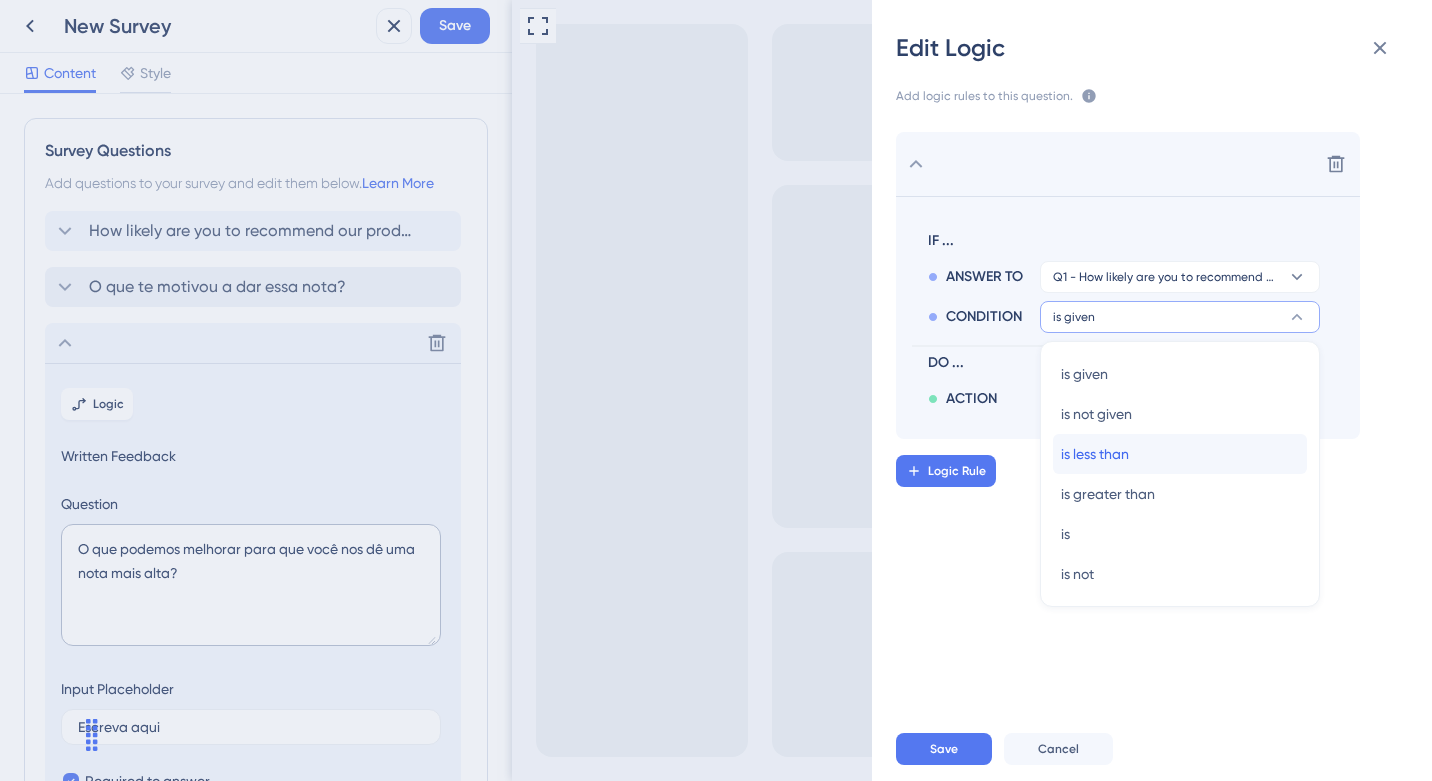 click on "is less than" at bounding box center [1095, 454] 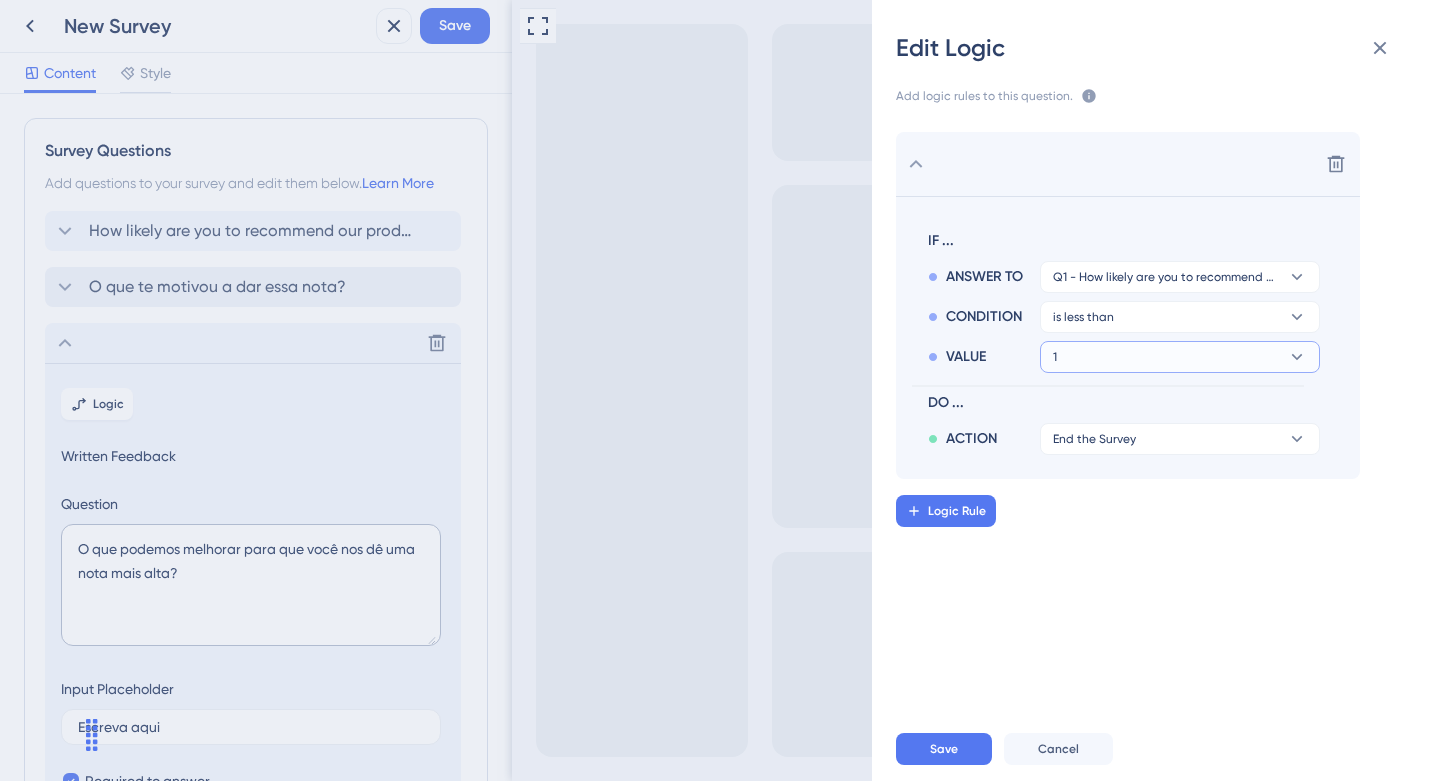 click on "1" at bounding box center [1180, 277] 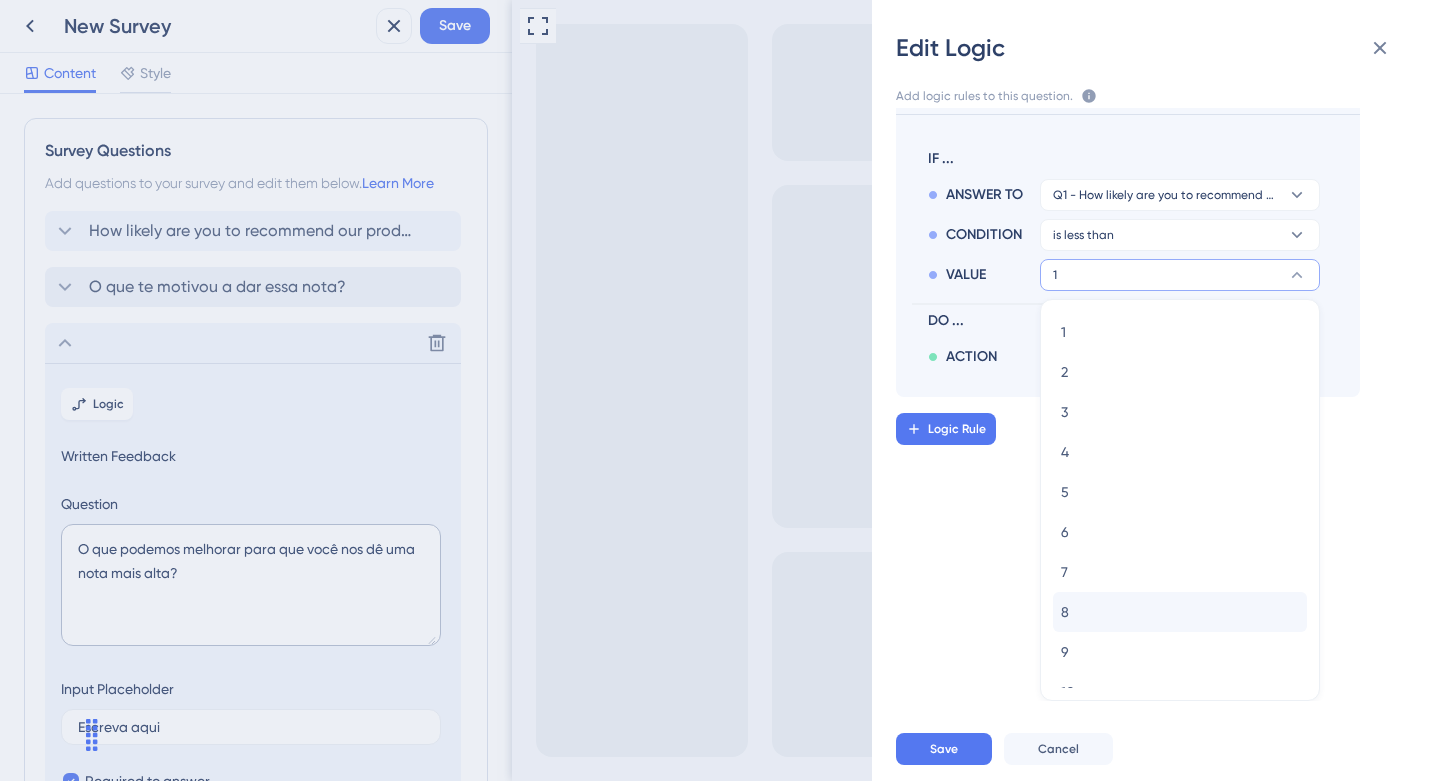 scroll, scrollTop: 24, scrollLeft: 0, axis: vertical 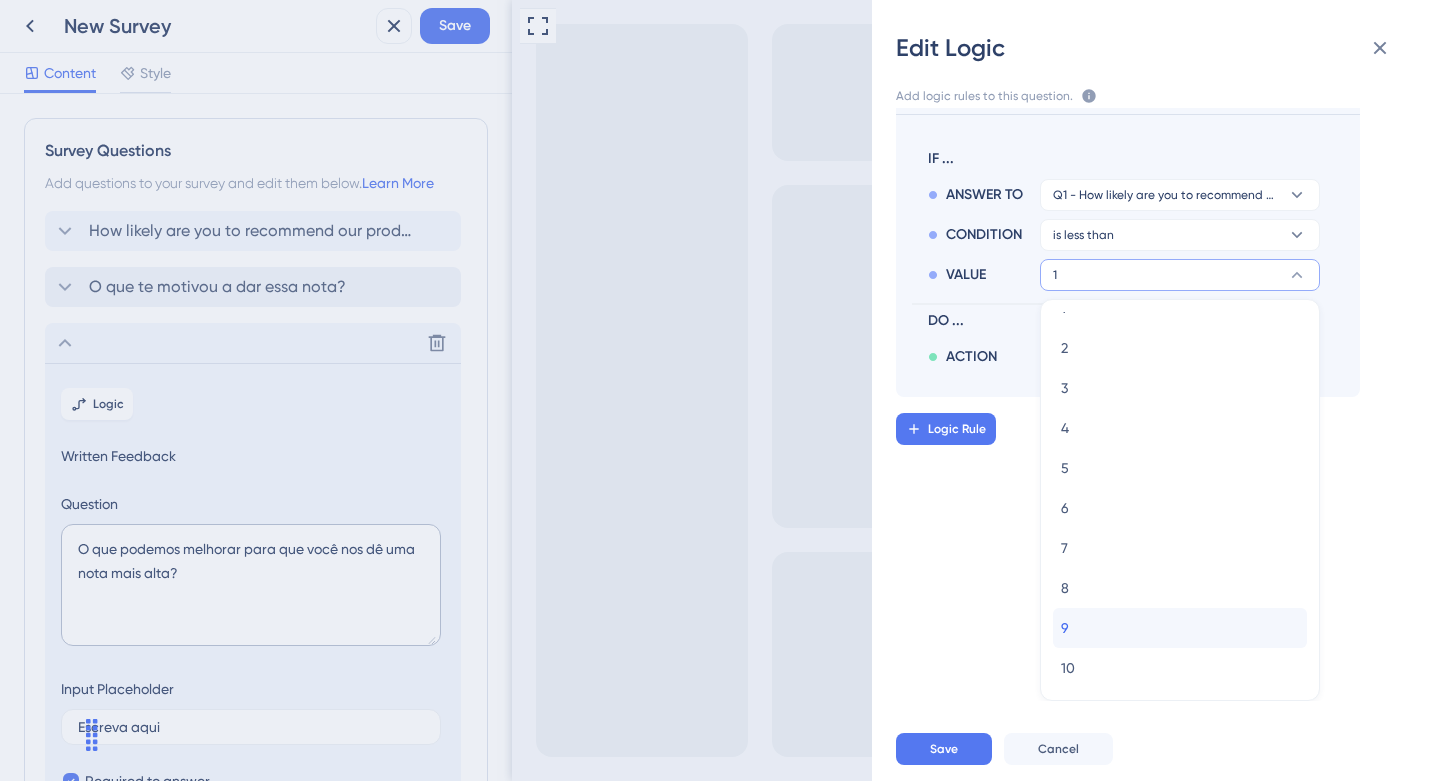 click on "9 / 9" at bounding box center [1180, 628] 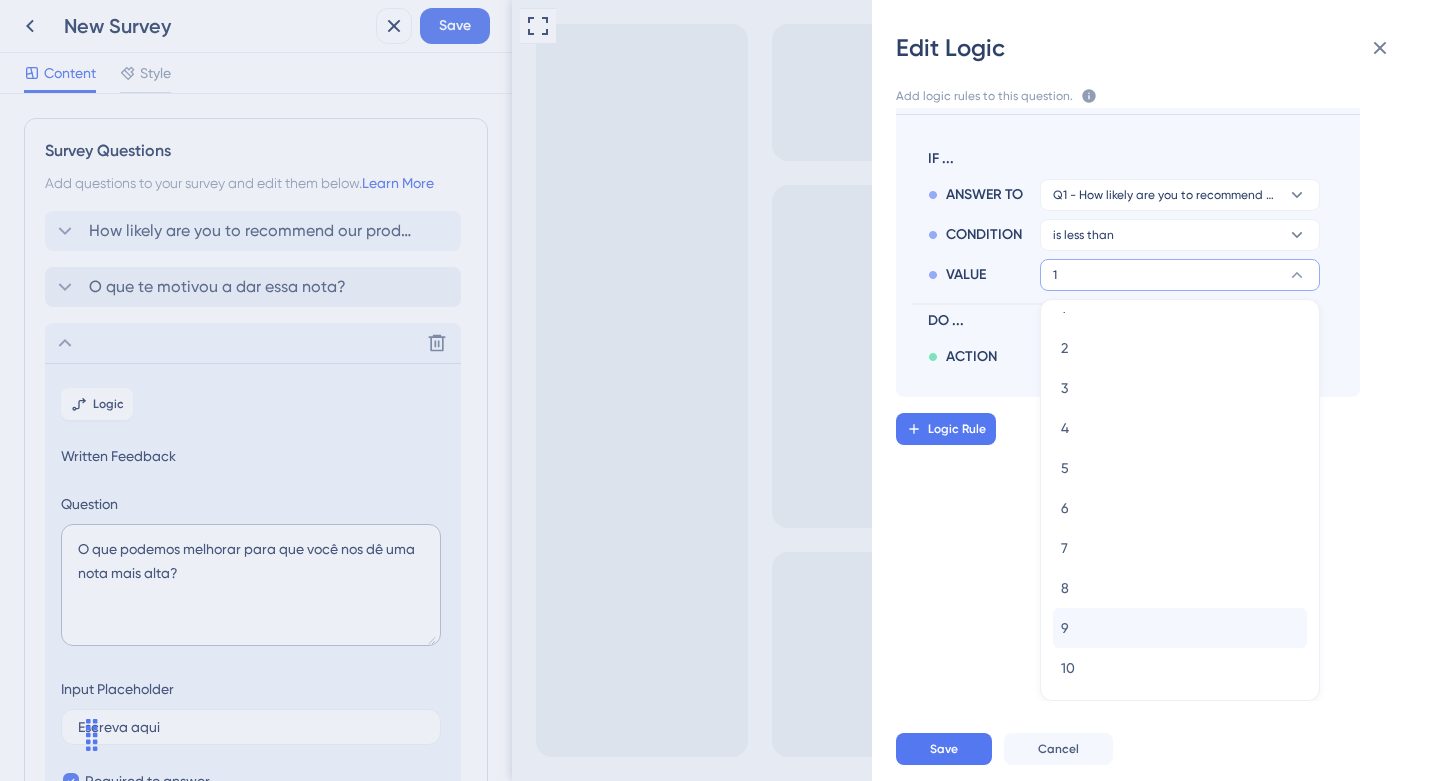 scroll, scrollTop: 0, scrollLeft: 0, axis: both 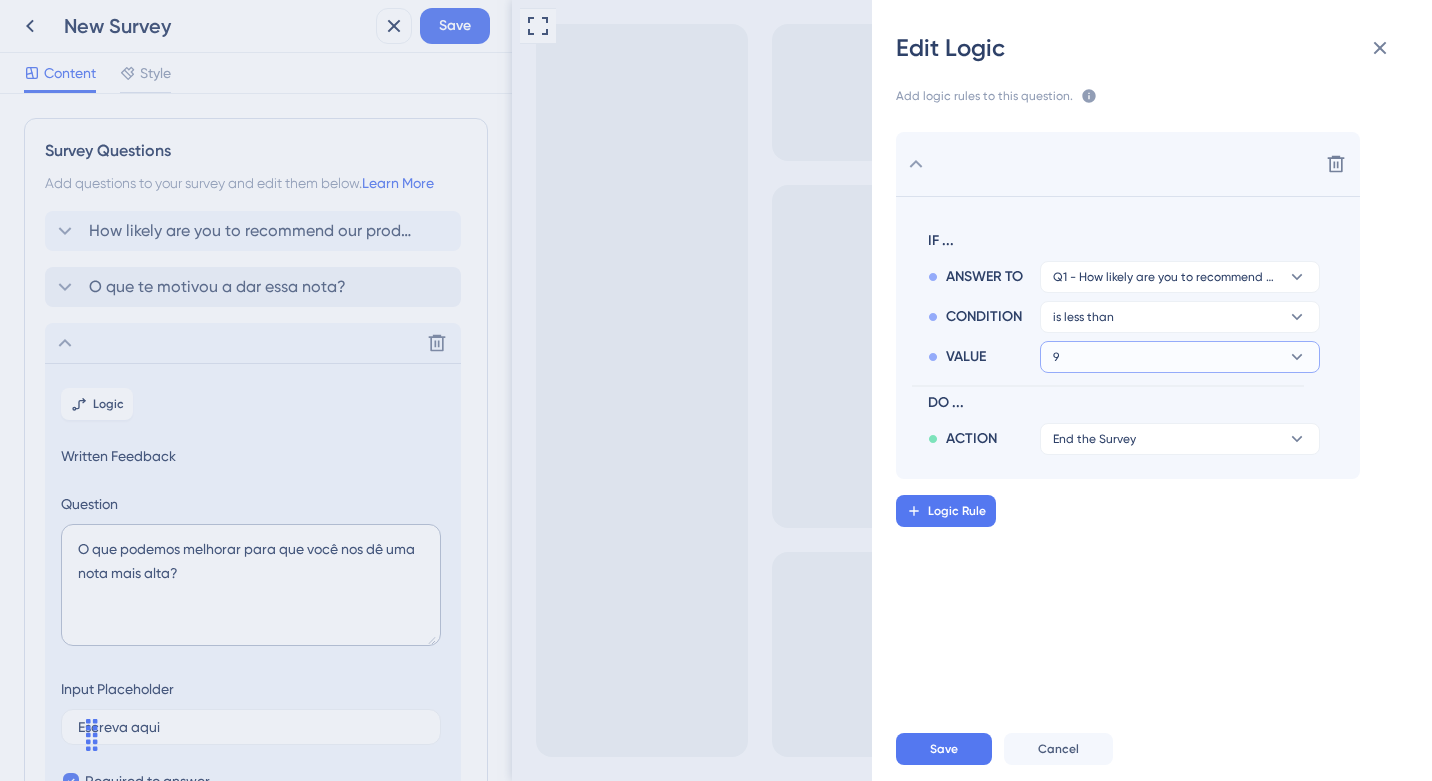 click on "9" at bounding box center [1180, 277] 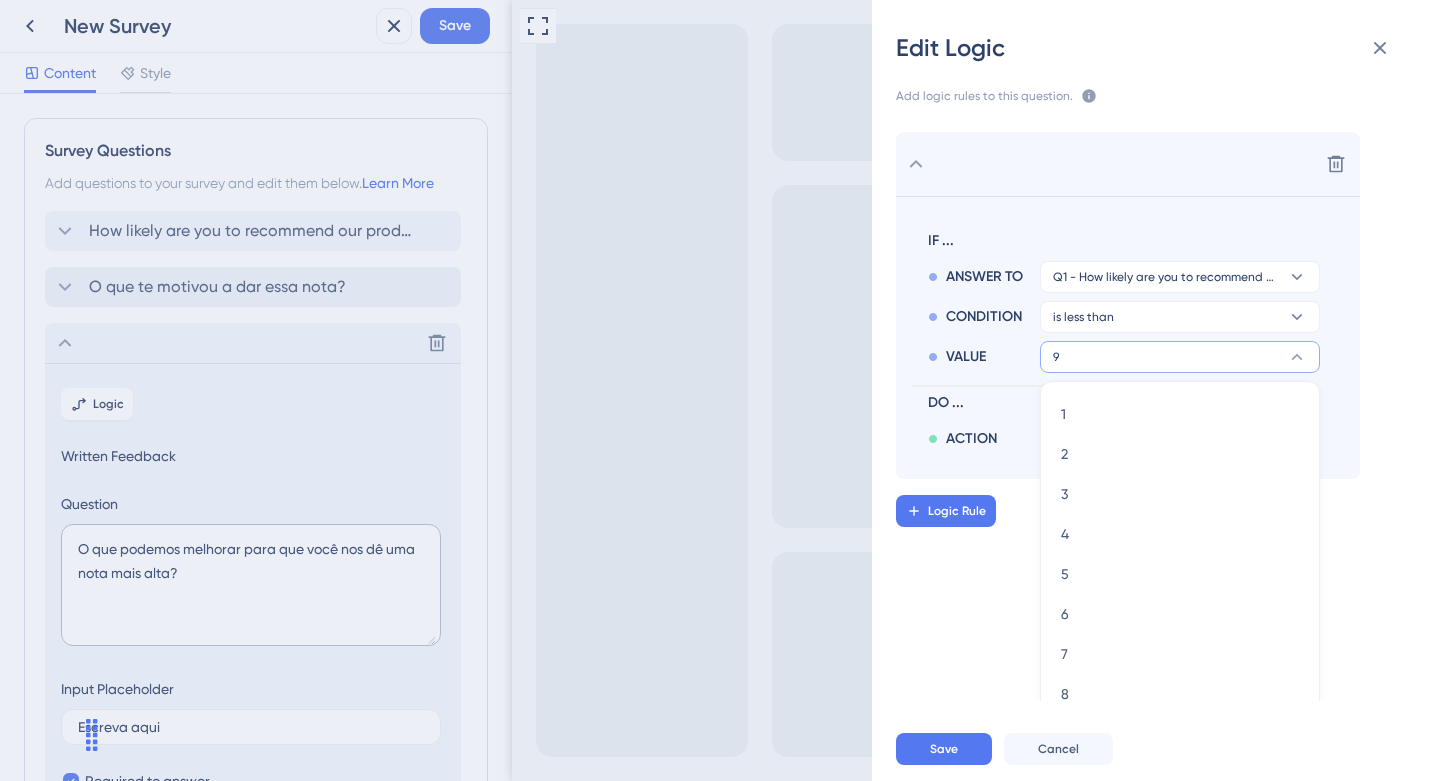 scroll, scrollTop: 82, scrollLeft: 0, axis: vertical 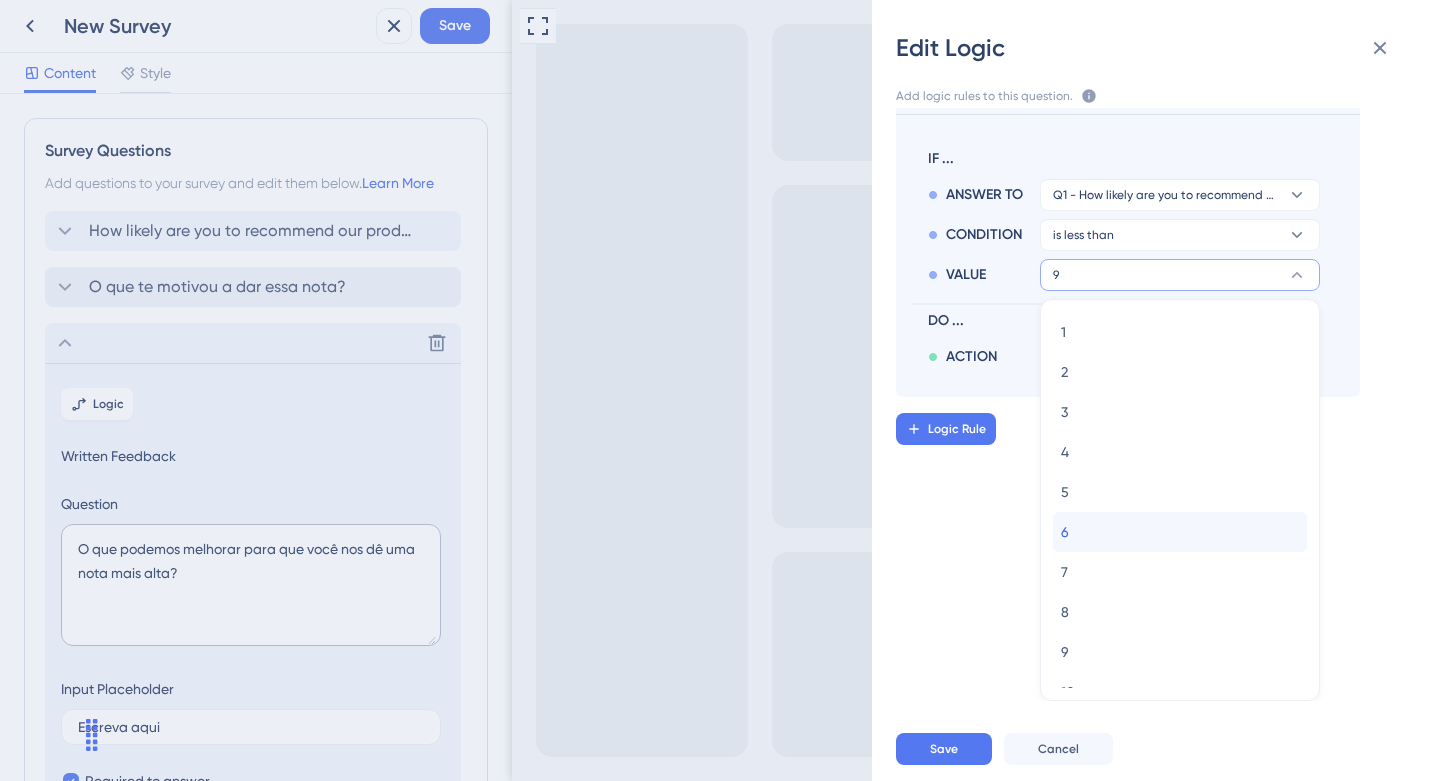 click on "6 / 6" at bounding box center [1180, 532] 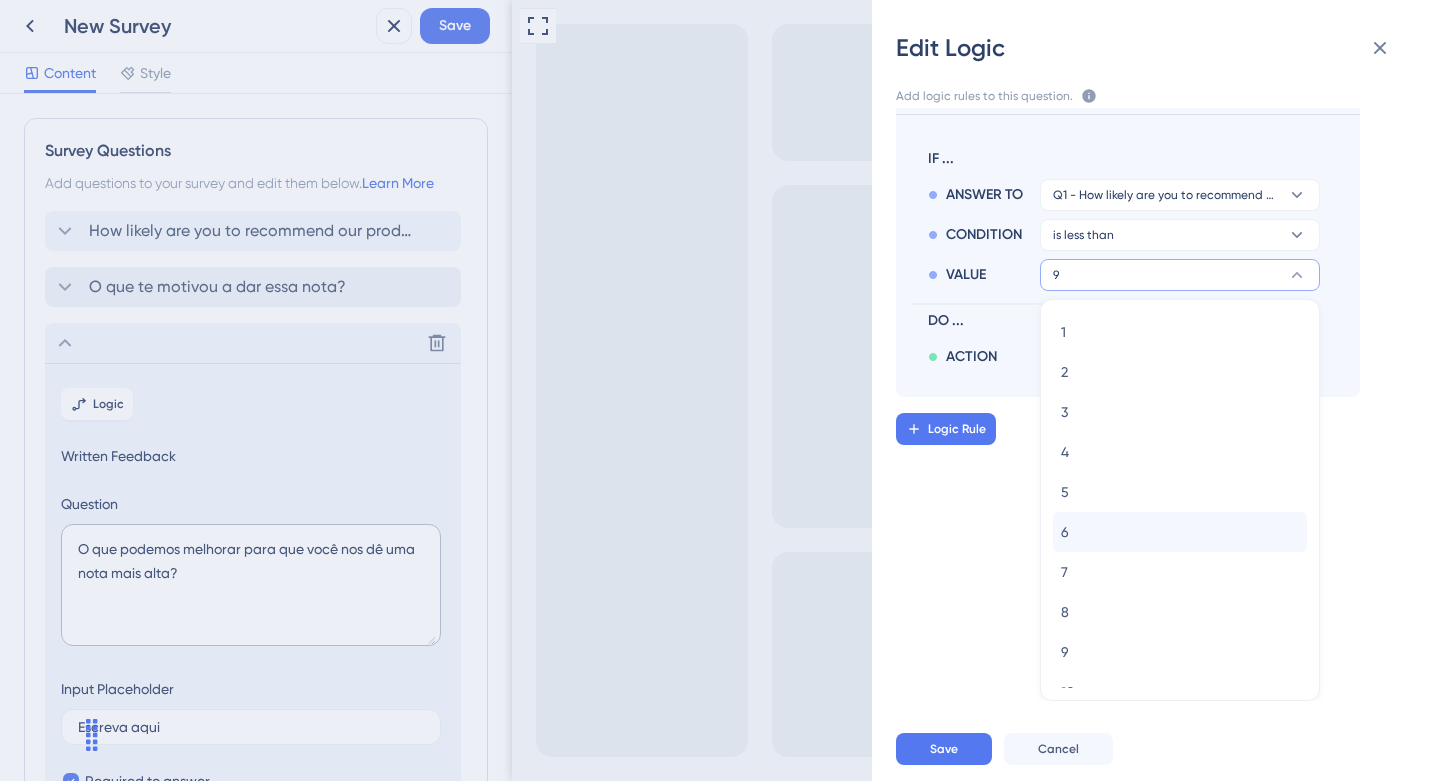 scroll, scrollTop: 0, scrollLeft: 0, axis: both 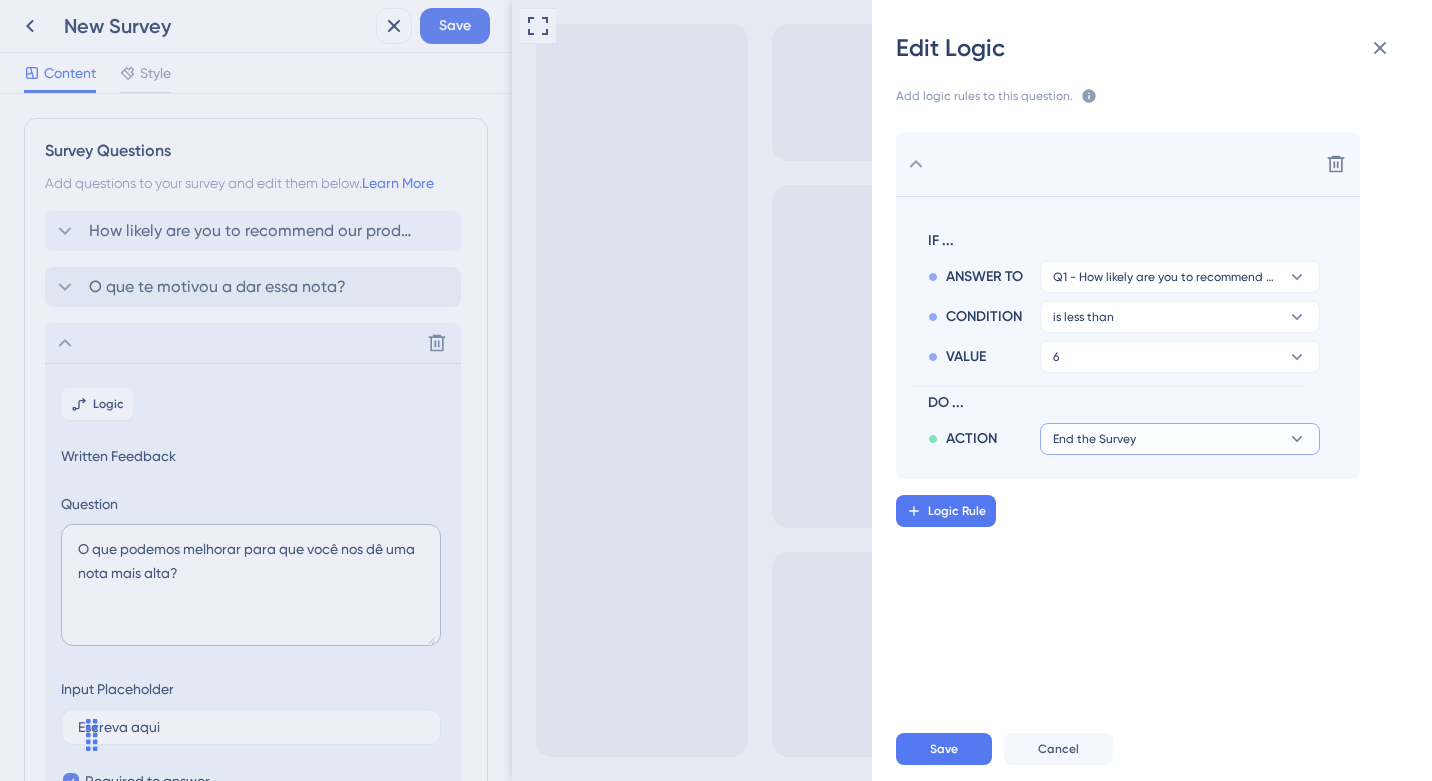 click on "End the Survey" at bounding box center (1094, 439) 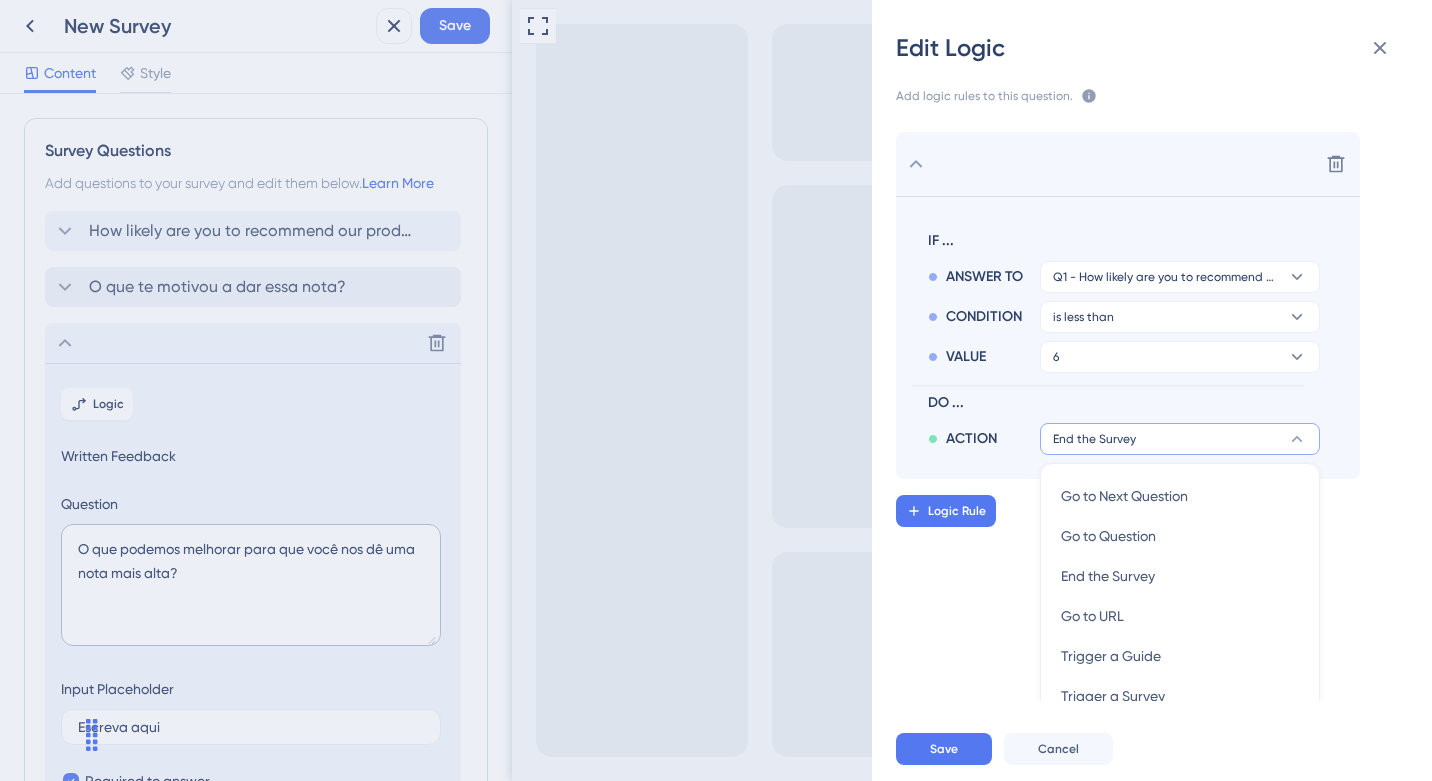 scroll, scrollTop: 148, scrollLeft: 0, axis: vertical 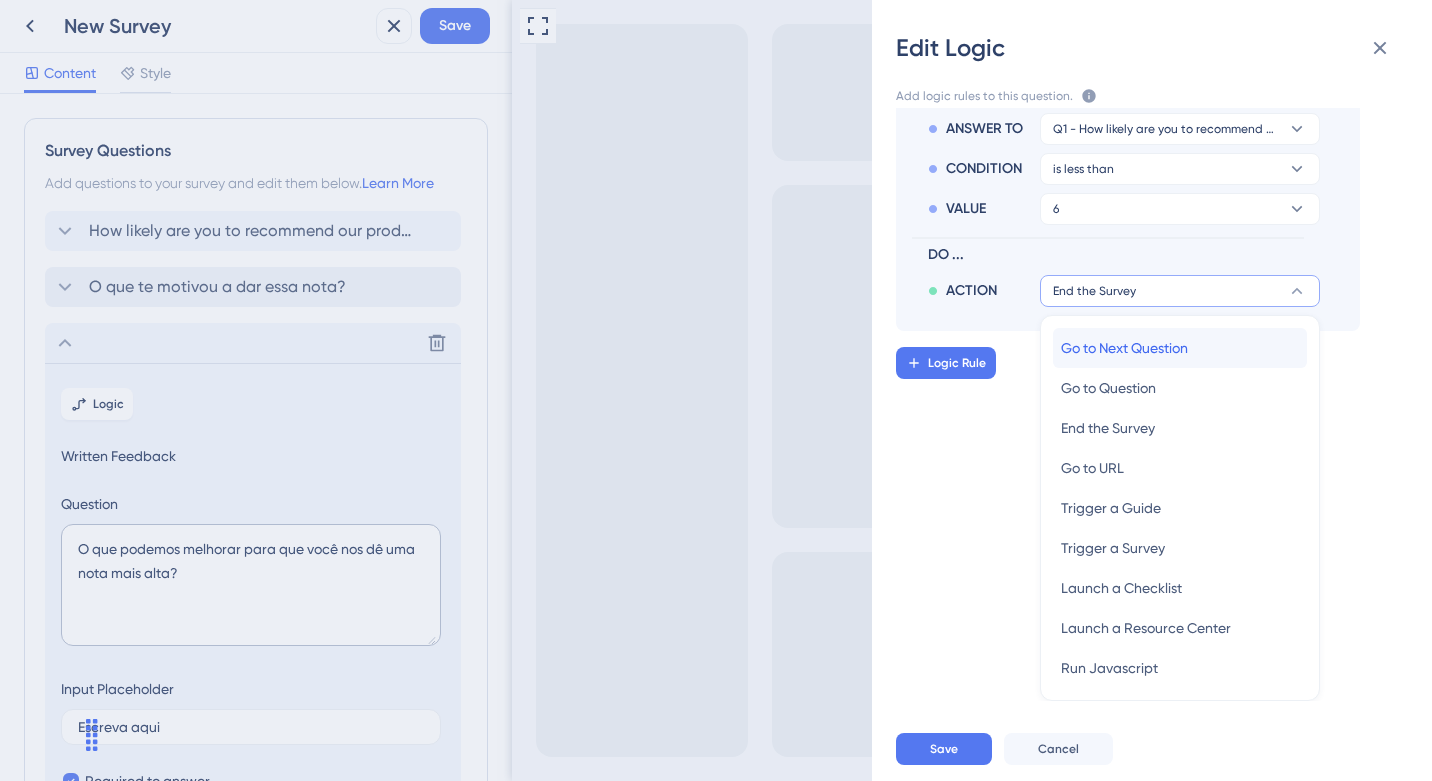 click on "Go to Next Question" at bounding box center [1124, 348] 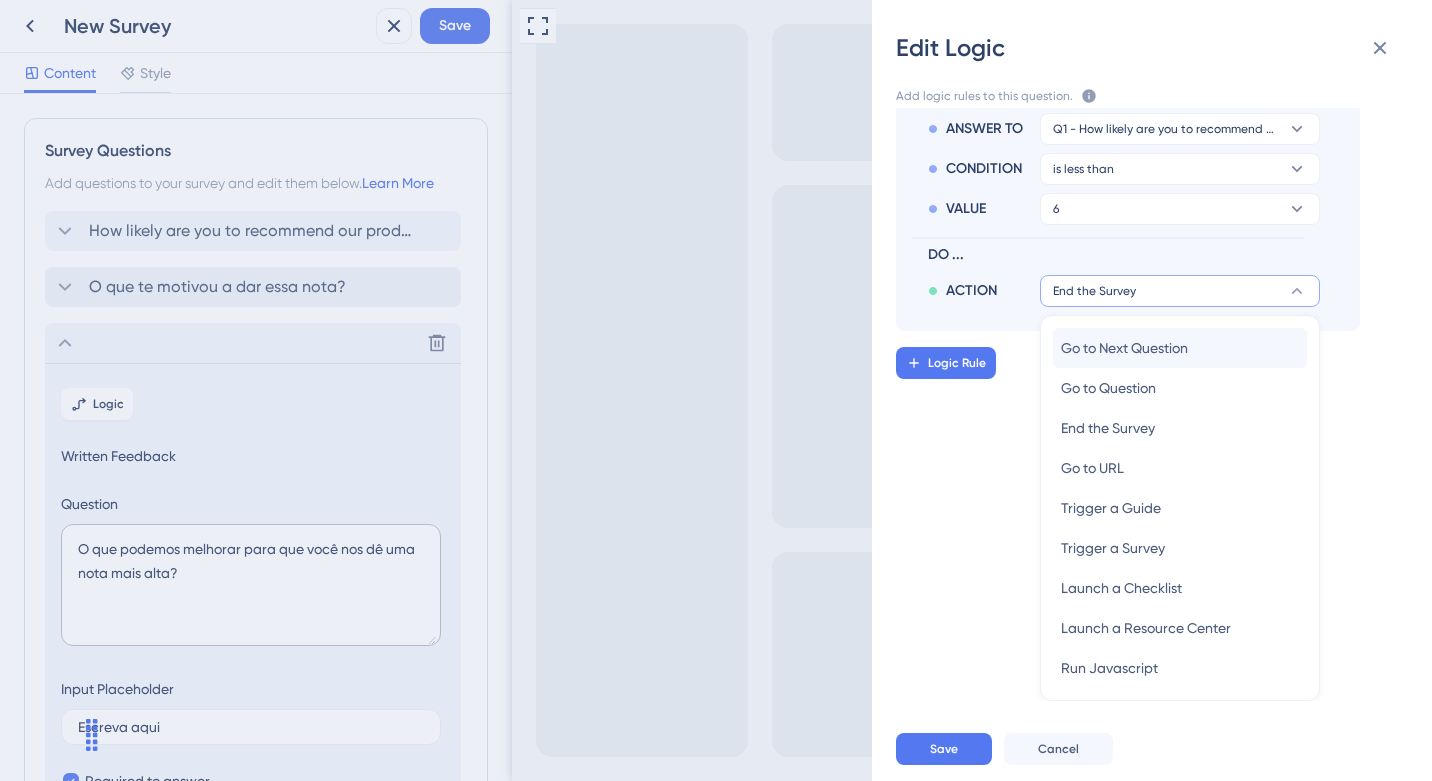 scroll, scrollTop: 0, scrollLeft: 0, axis: both 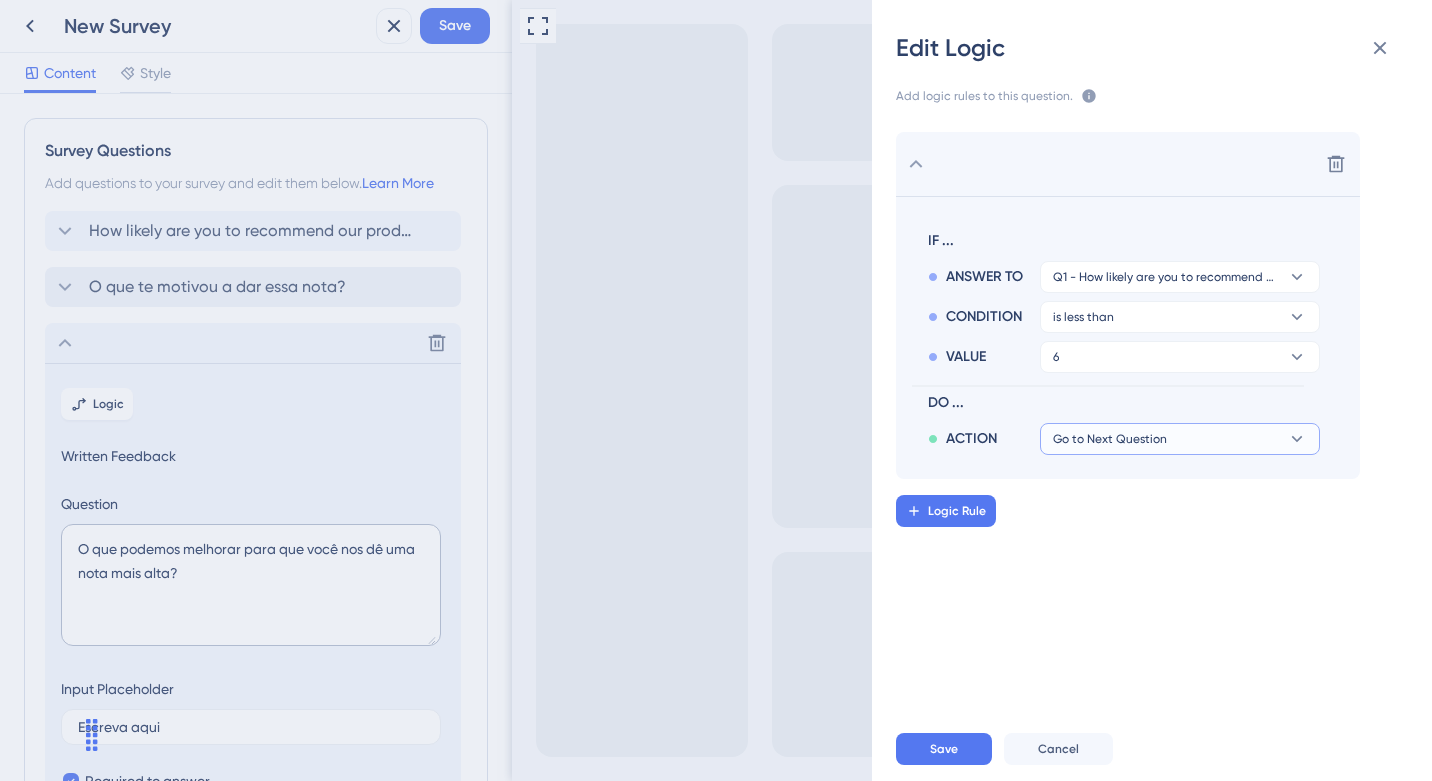 click on "Go to Next Question" at bounding box center [1180, 439] 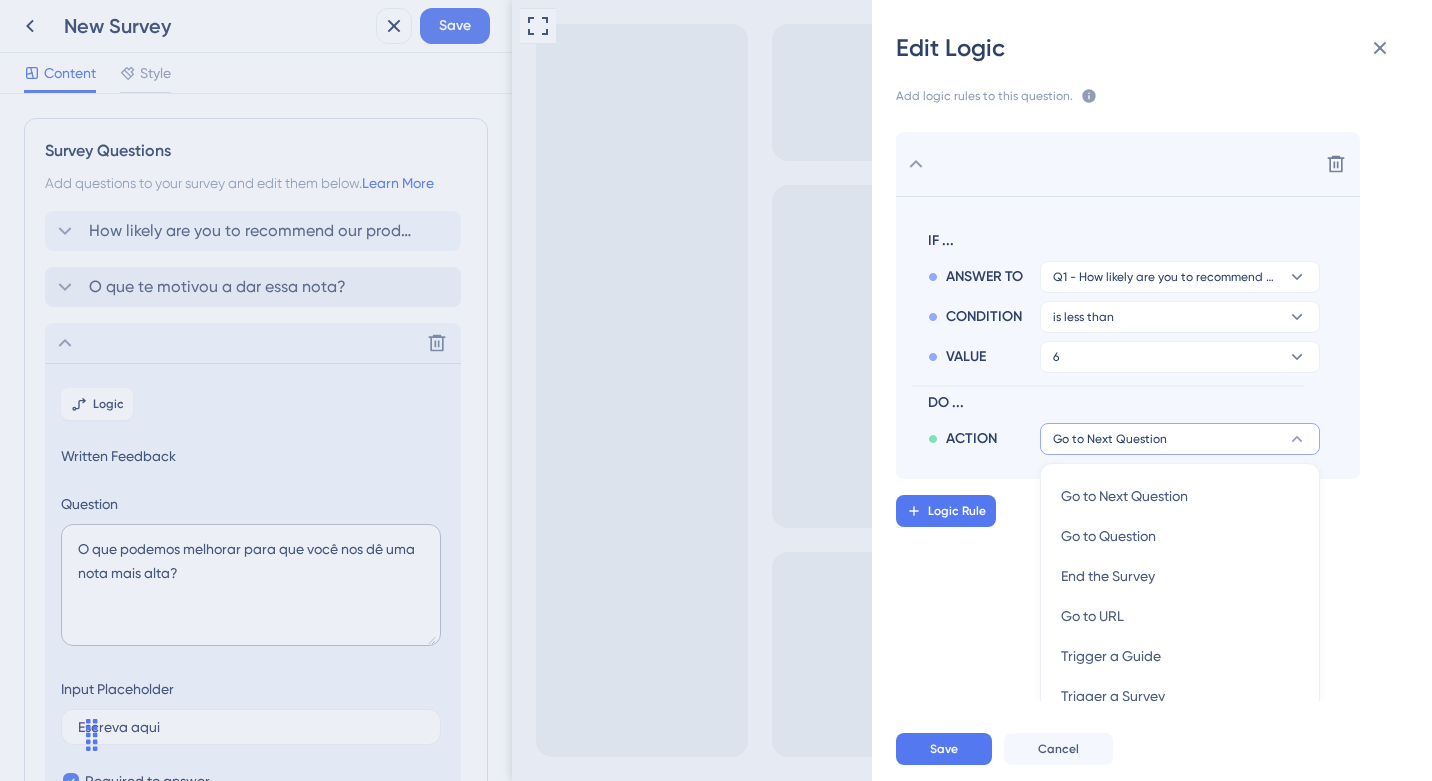scroll, scrollTop: 148, scrollLeft: 0, axis: vertical 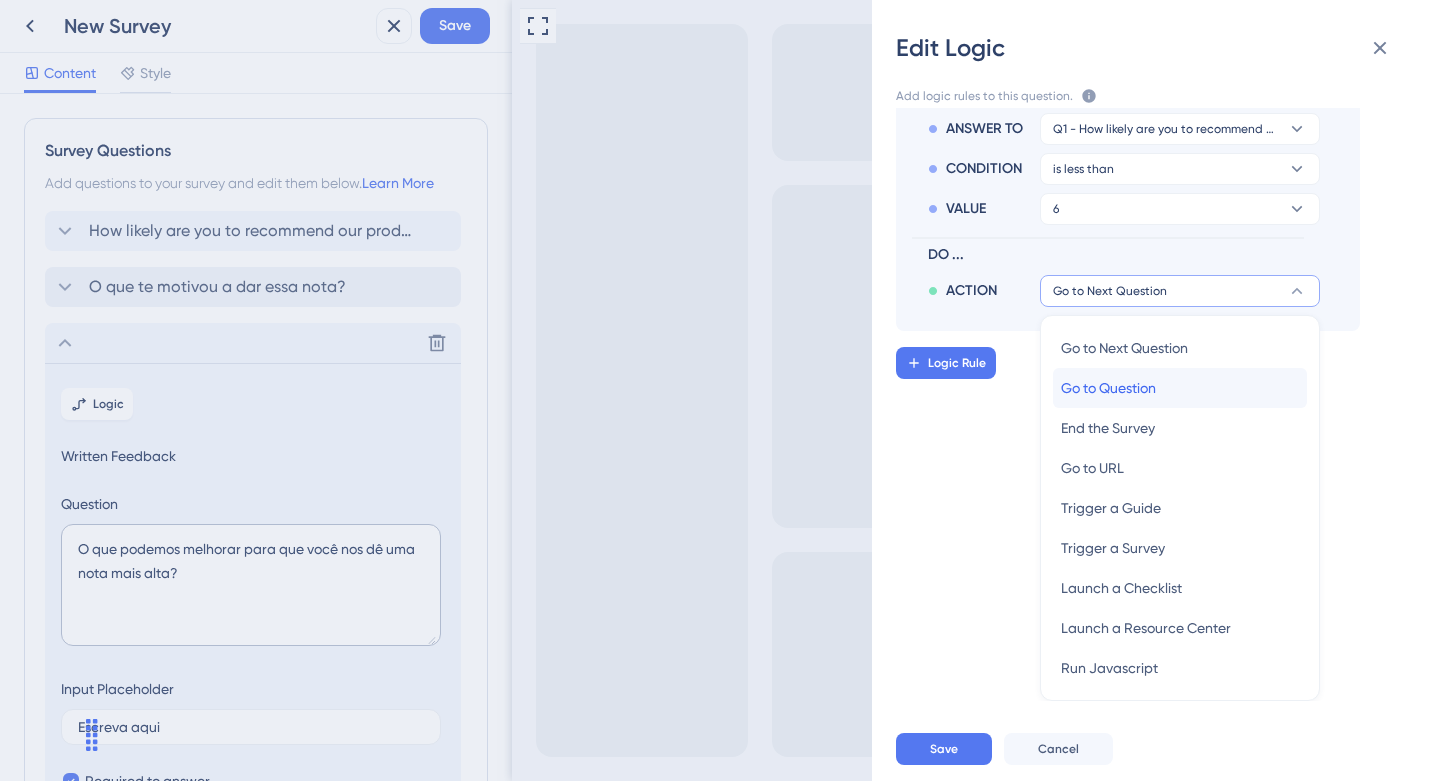 click on "Go to Question" at bounding box center (1108, 388) 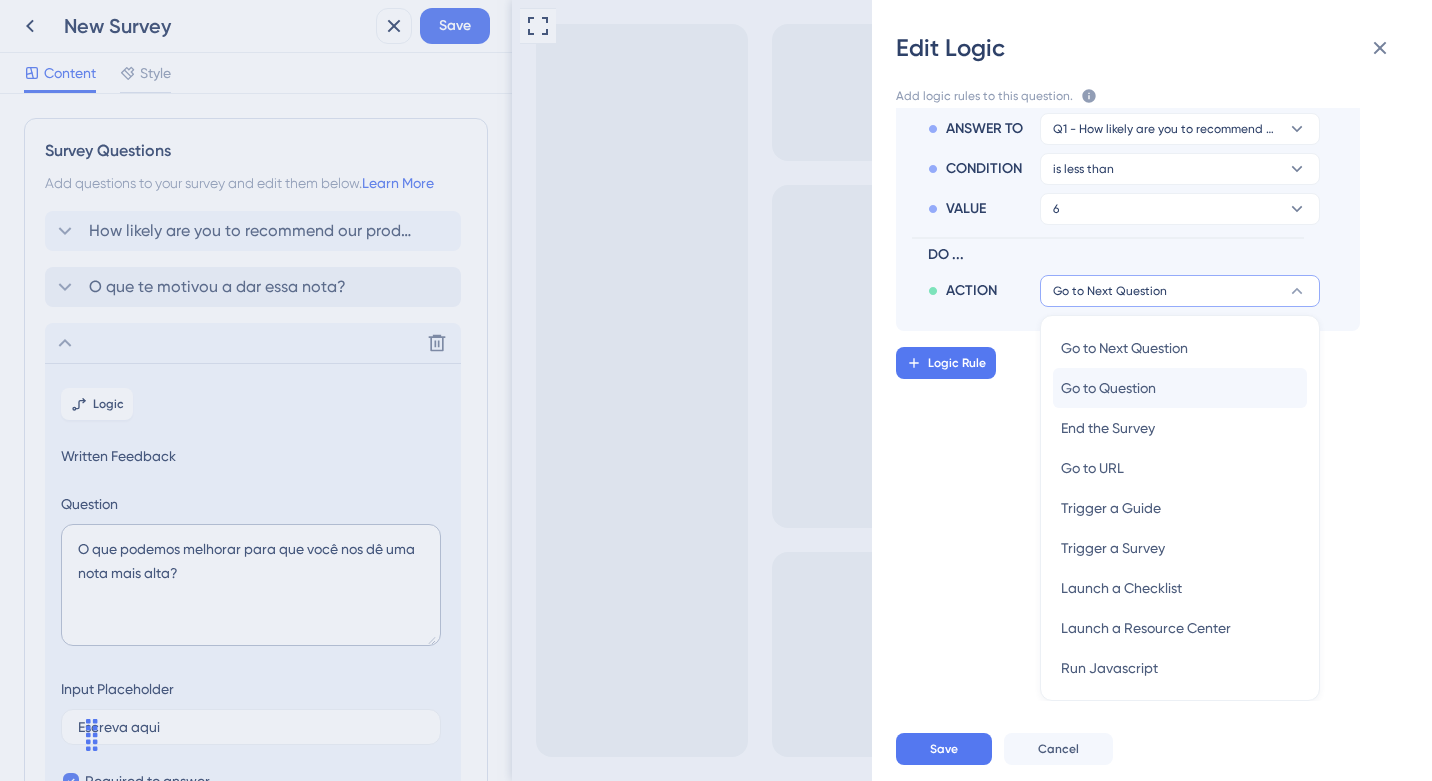 scroll, scrollTop: 0, scrollLeft: 0, axis: both 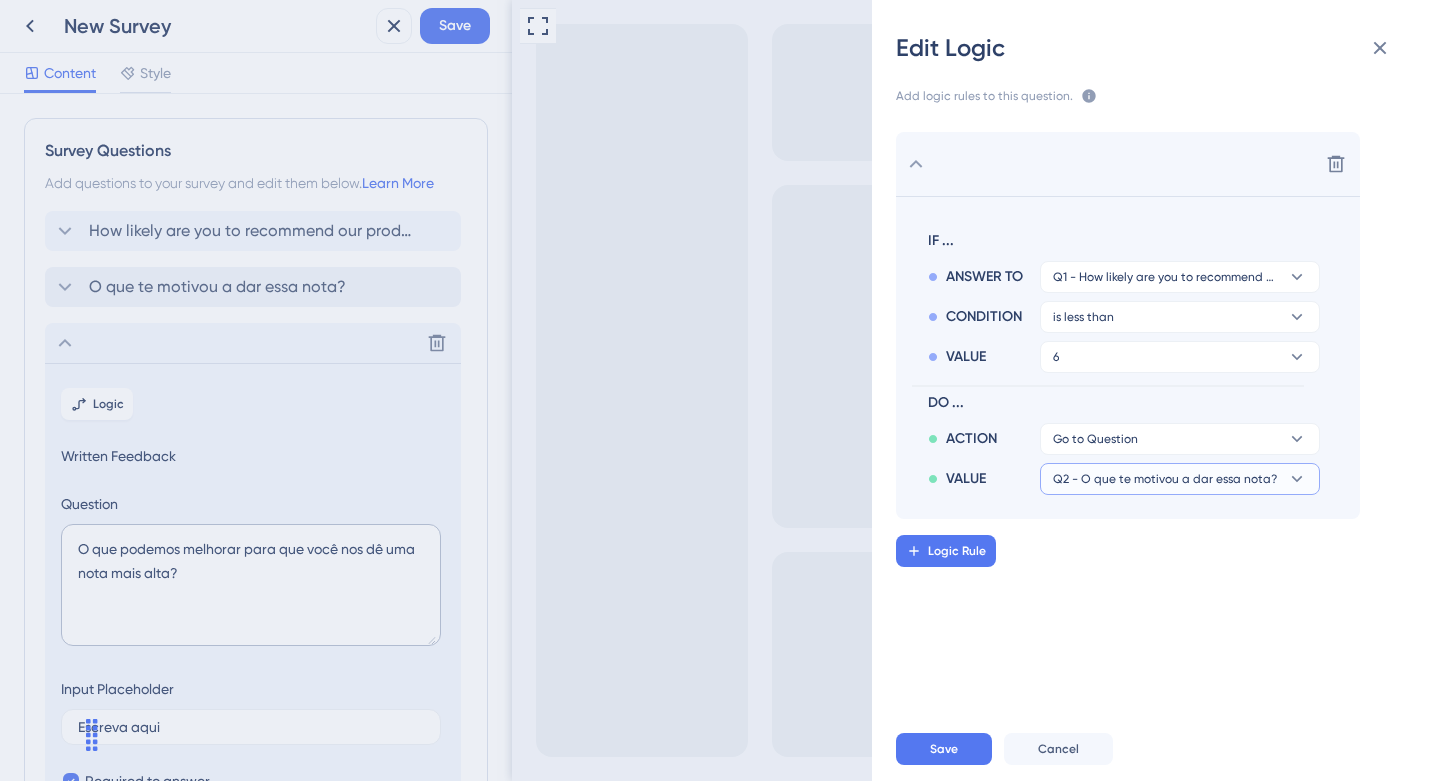 click on "Q2 - O que te motivou a dar essa nota?" at bounding box center (1095, 439) 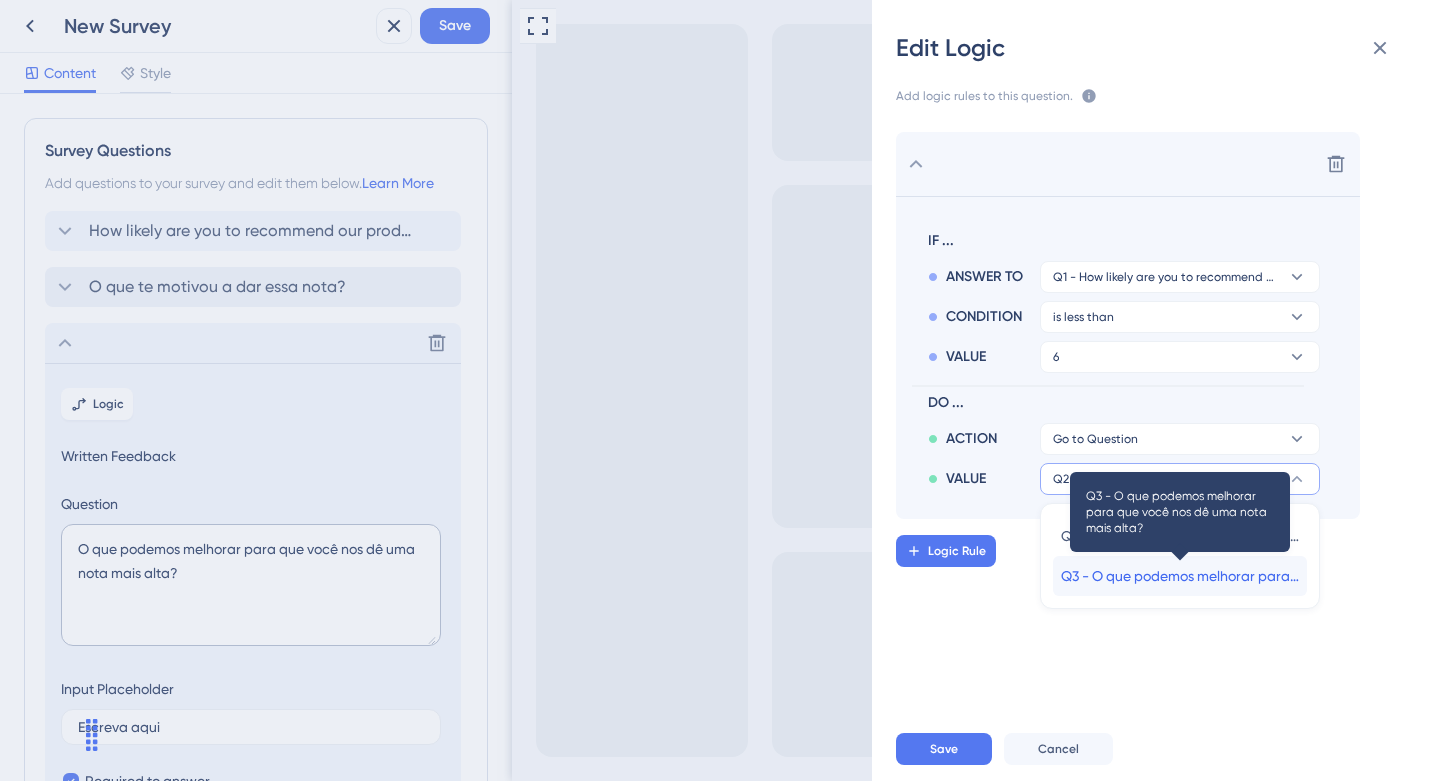 click on "Q3 - O que podemos melhorar para que você nos dê uma nota mais alta?" at bounding box center (1180, 576) 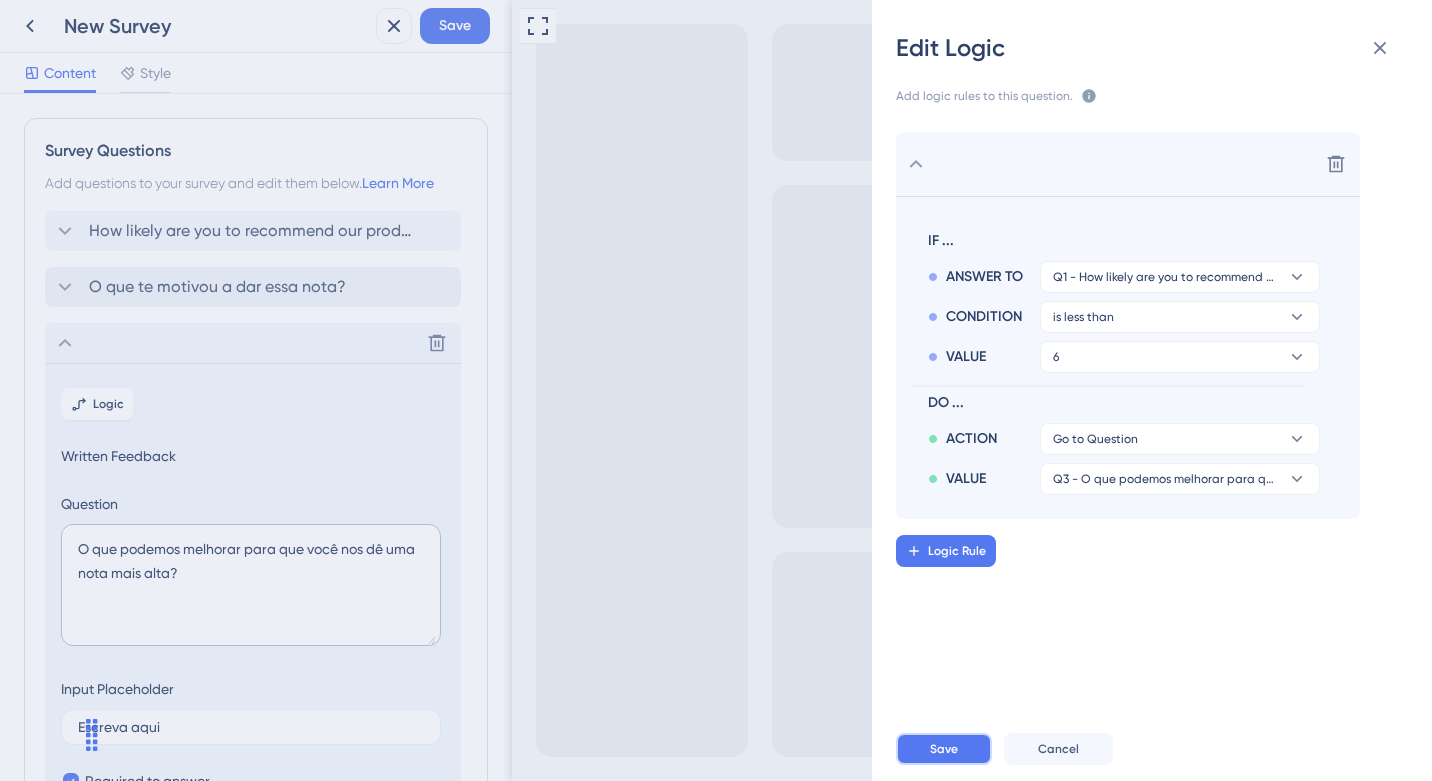 click on "Save" at bounding box center (944, 749) 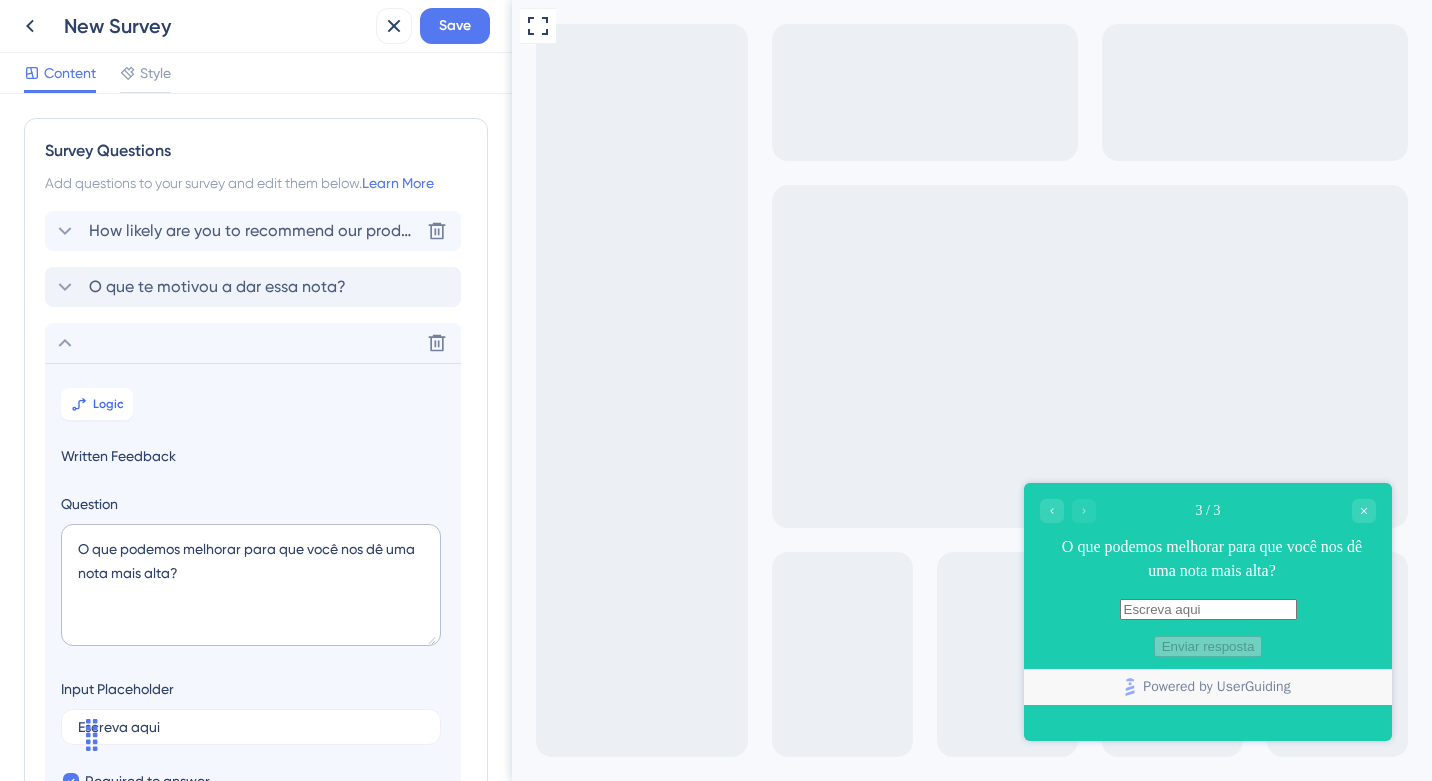 click on "How likely are you to recommend our product to your friends or colleagues?" at bounding box center (254, 231) 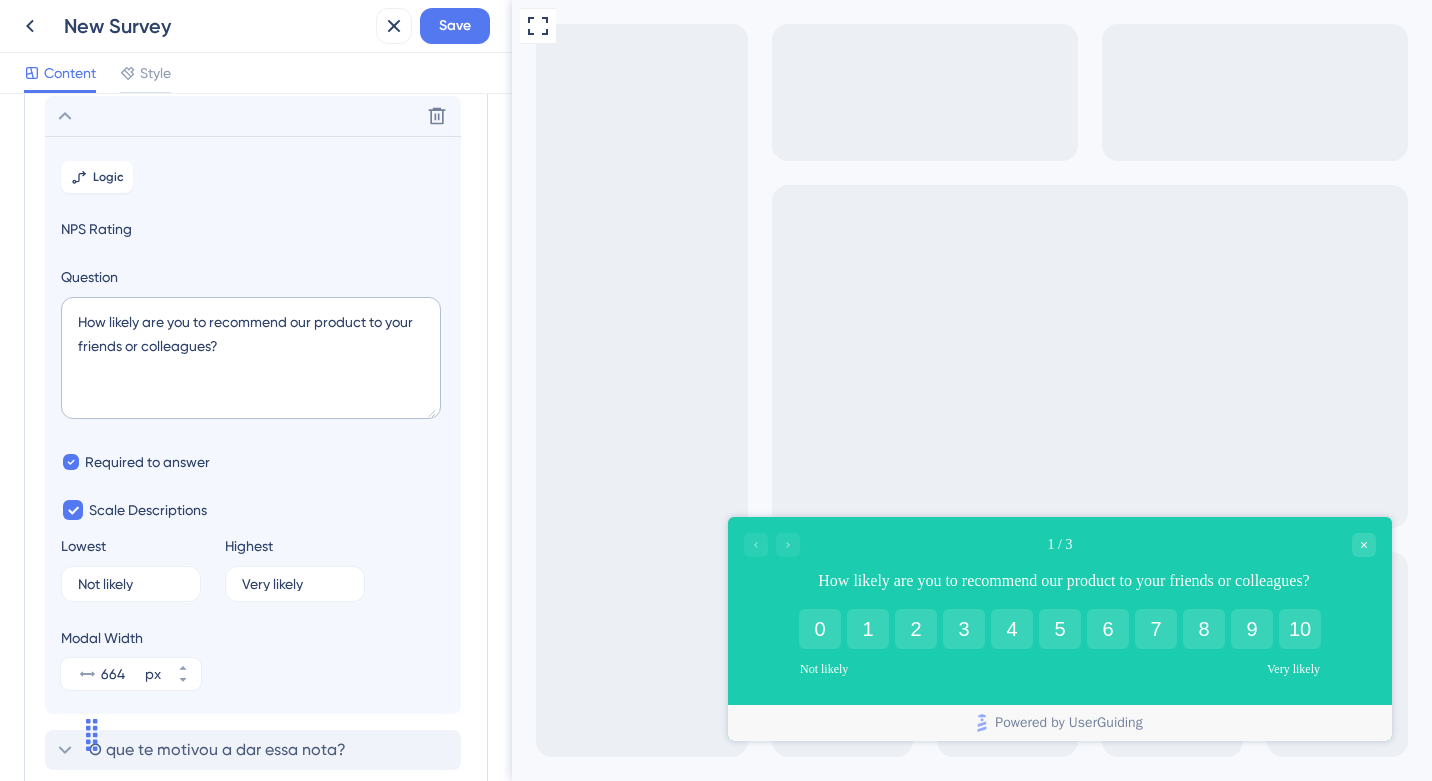 scroll, scrollTop: 117, scrollLeft: 0, axis: vertical 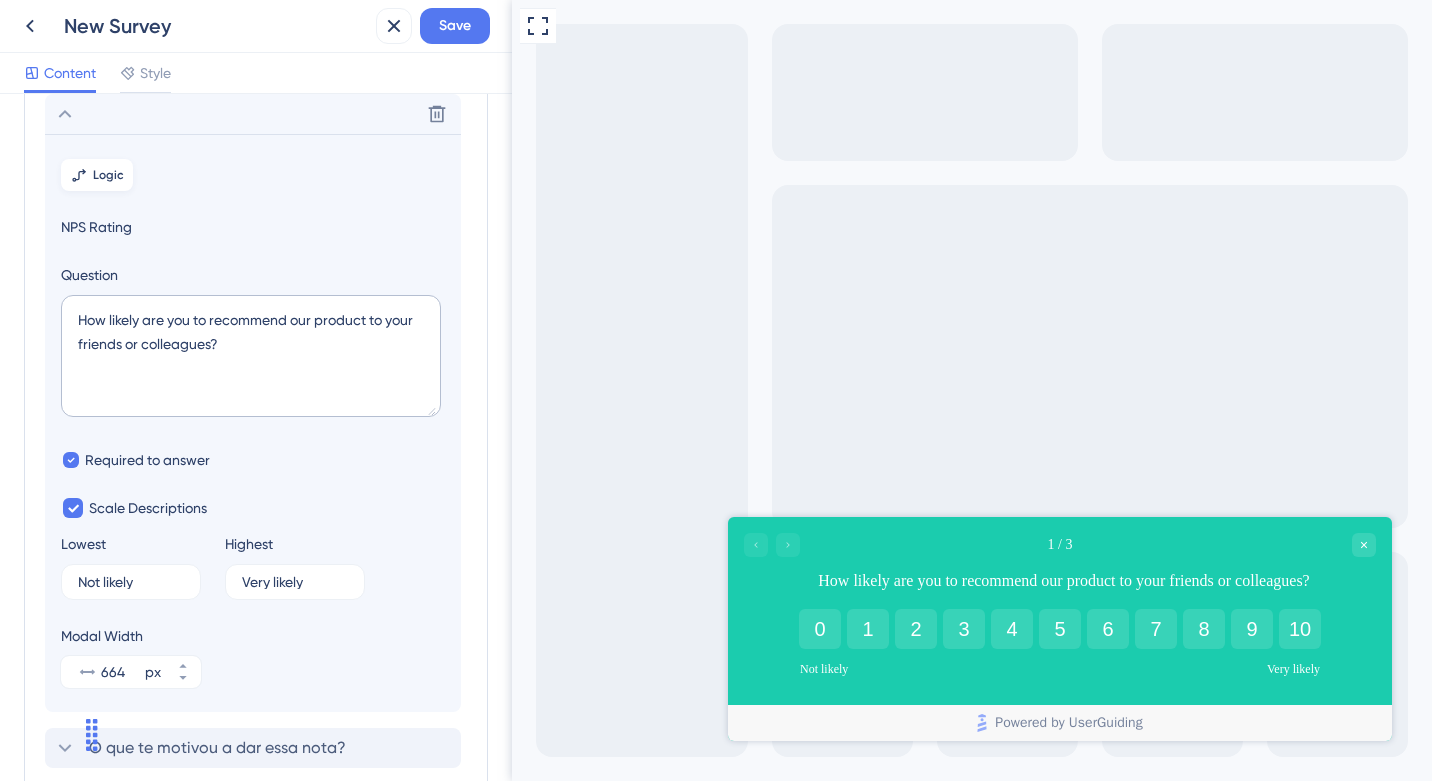 click on "Logic" at bounding box center (108, 175) 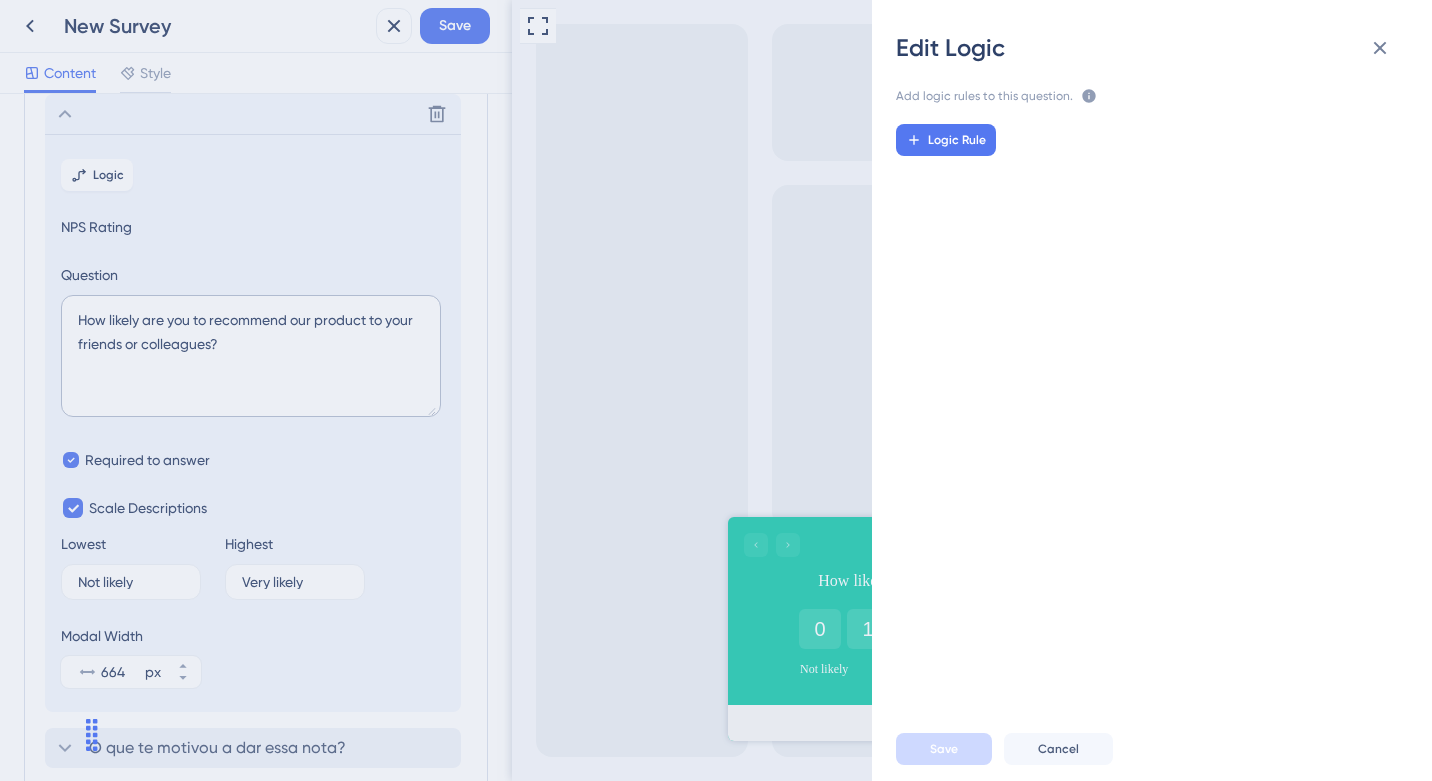 click on "Edit Logic Add logic rules to this question. The rules will apply after this question is answered The priority will be based on the order you set here If no rule is set or no rule applies, the next question will be shown Learn More Logic Rule Save Cancel" at bounding box center [716, 390] 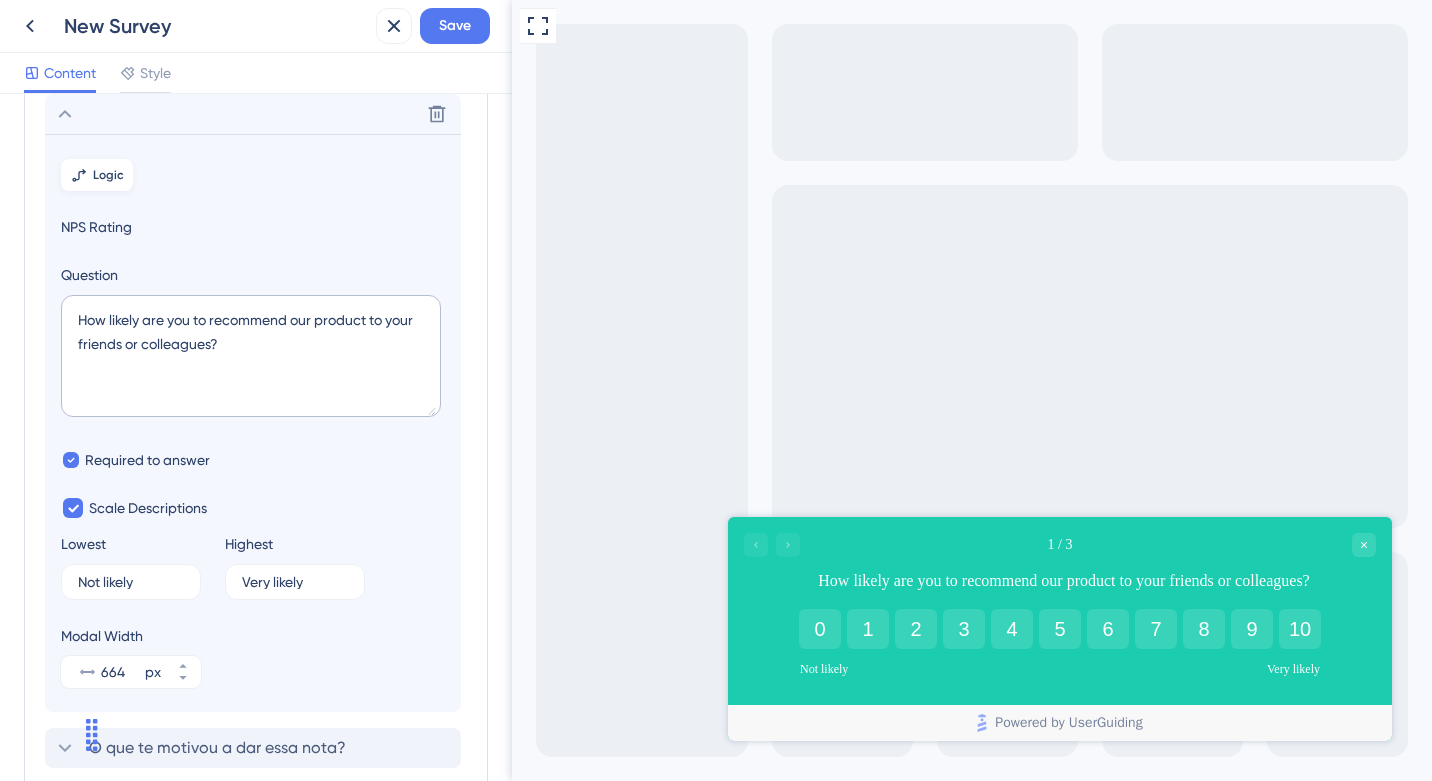 click on "Logic" at bounding box center [108, 175] 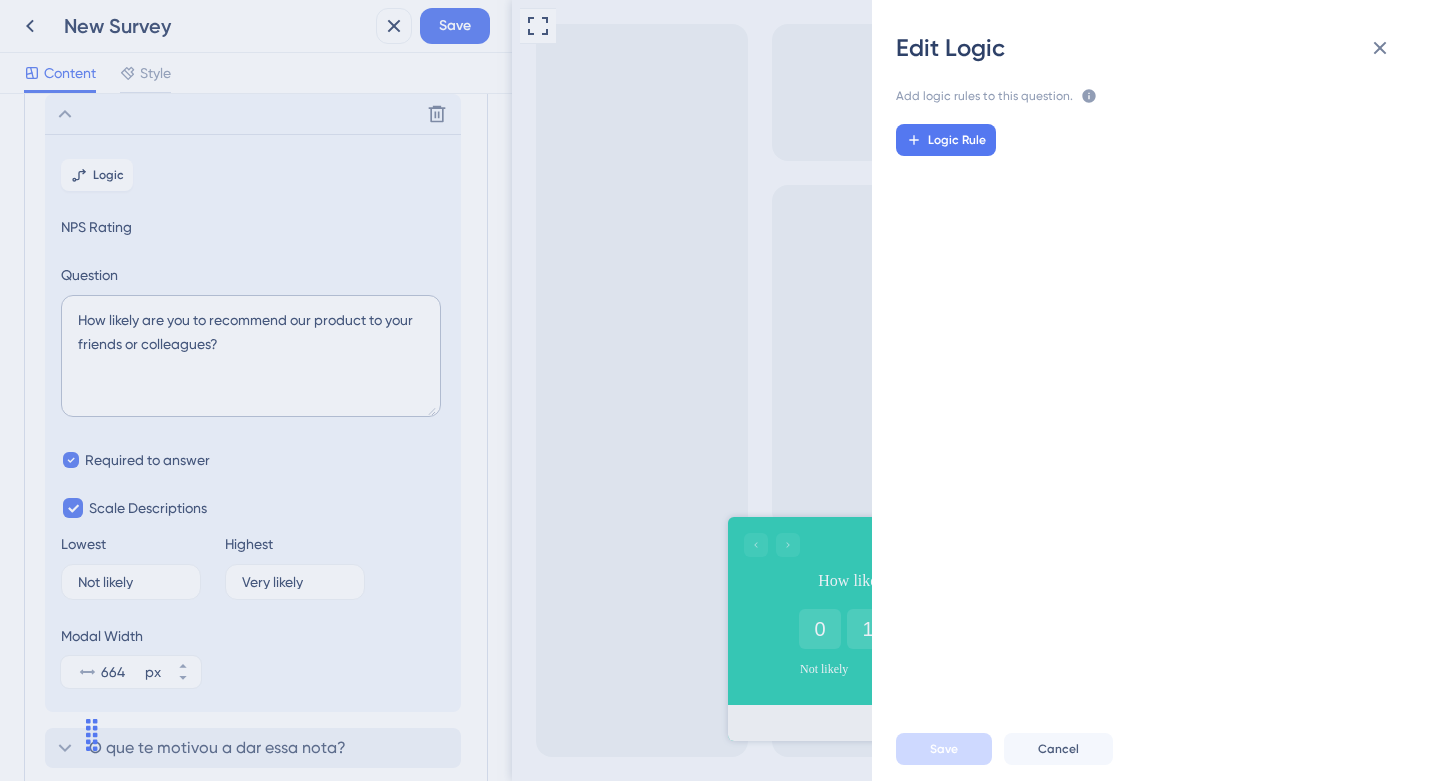 click on "Edit Logic Add logic rules to this question. The rules will apply after this question is answered The priority will be based on the order you set here If no rule is set or no rule applies, the next question will be shown Learn More Logic Rule Save Cancel" at bounding box center [716, 390] 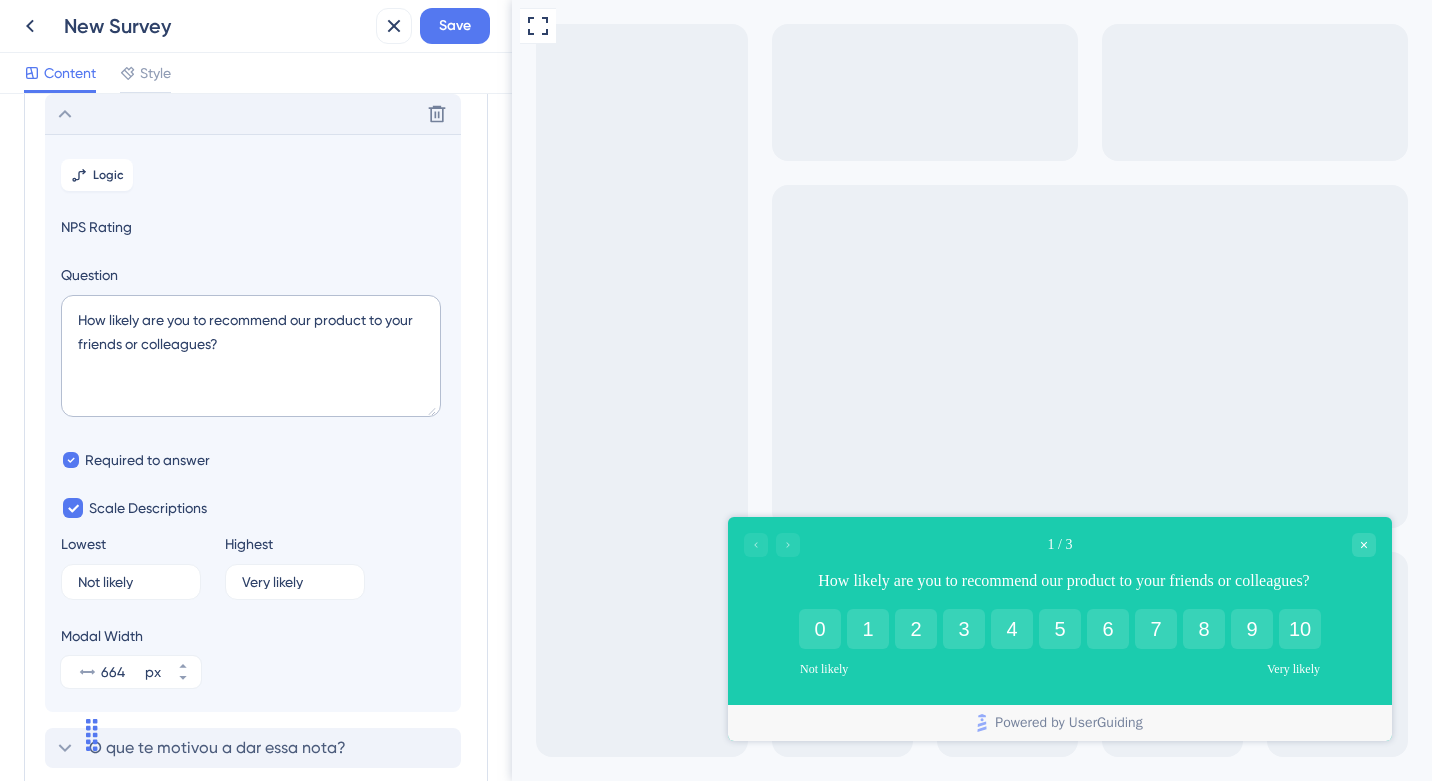 click on "Delete" at bounding box center (253, 114) 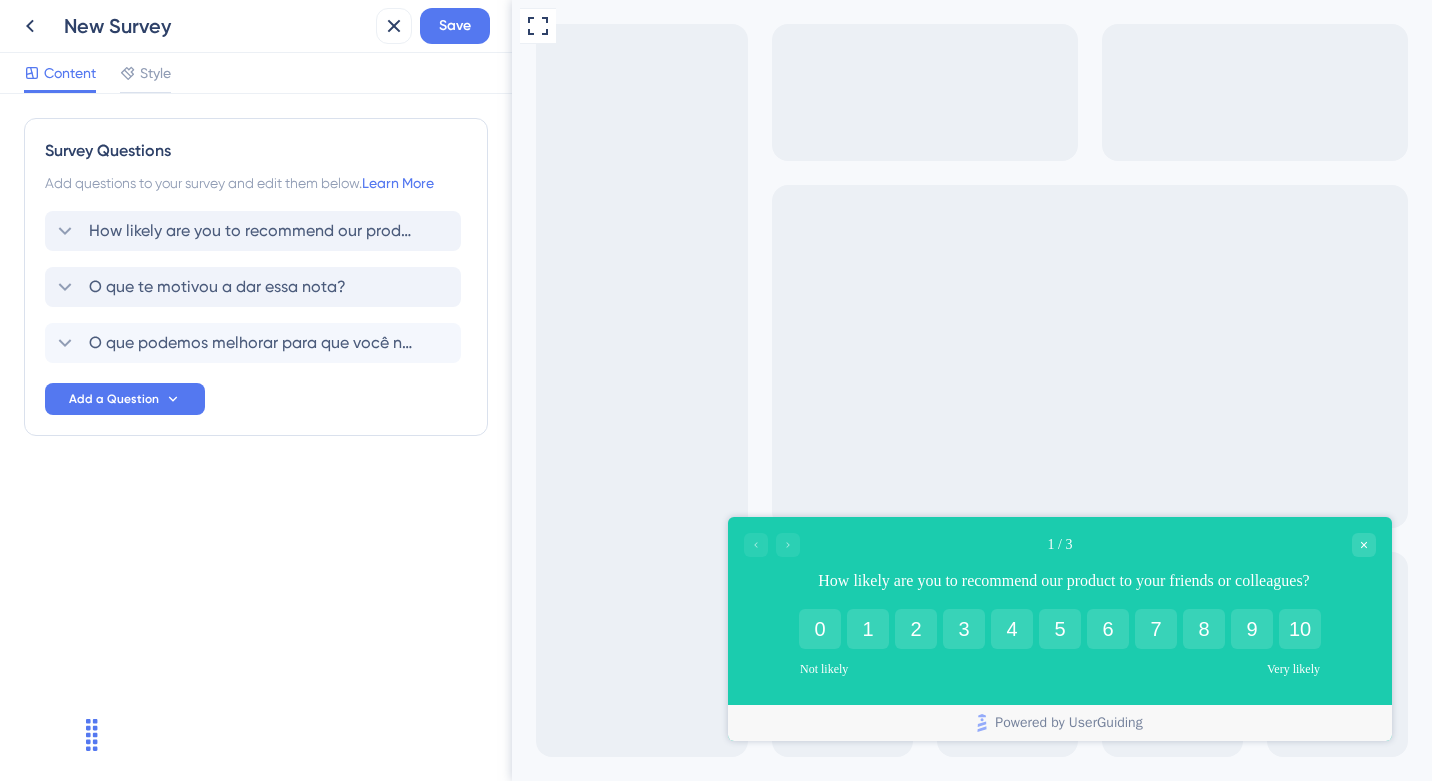 scroll, scrollTop: 0, scrollLeft: 0, axis: both 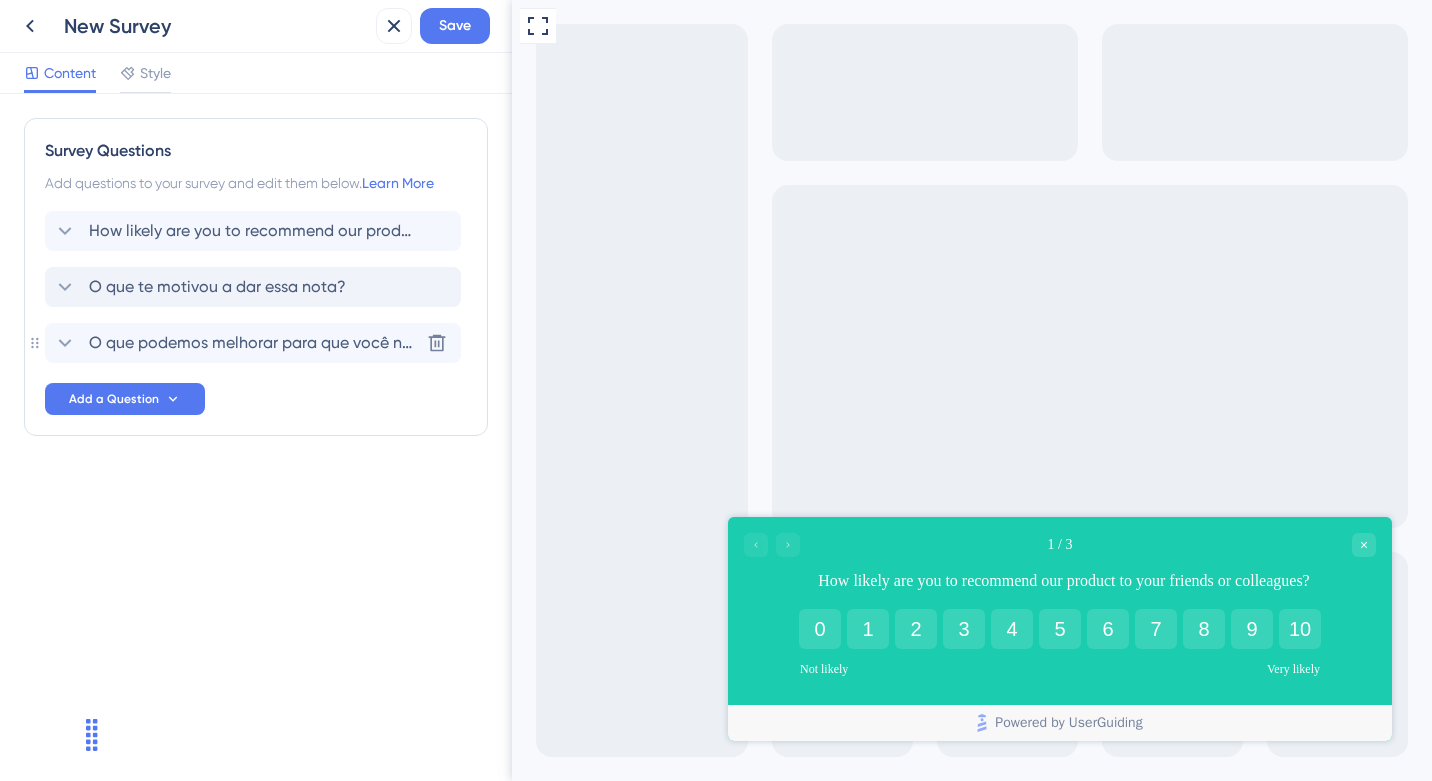 click on "How likely are you to recommend our product to your friends or colleagues? O que te motivou a dar essa nota? O que podemos melhorar para que você nos dê uma nota mais alta? Delete Add a Question" at bounding box center (256, 313) 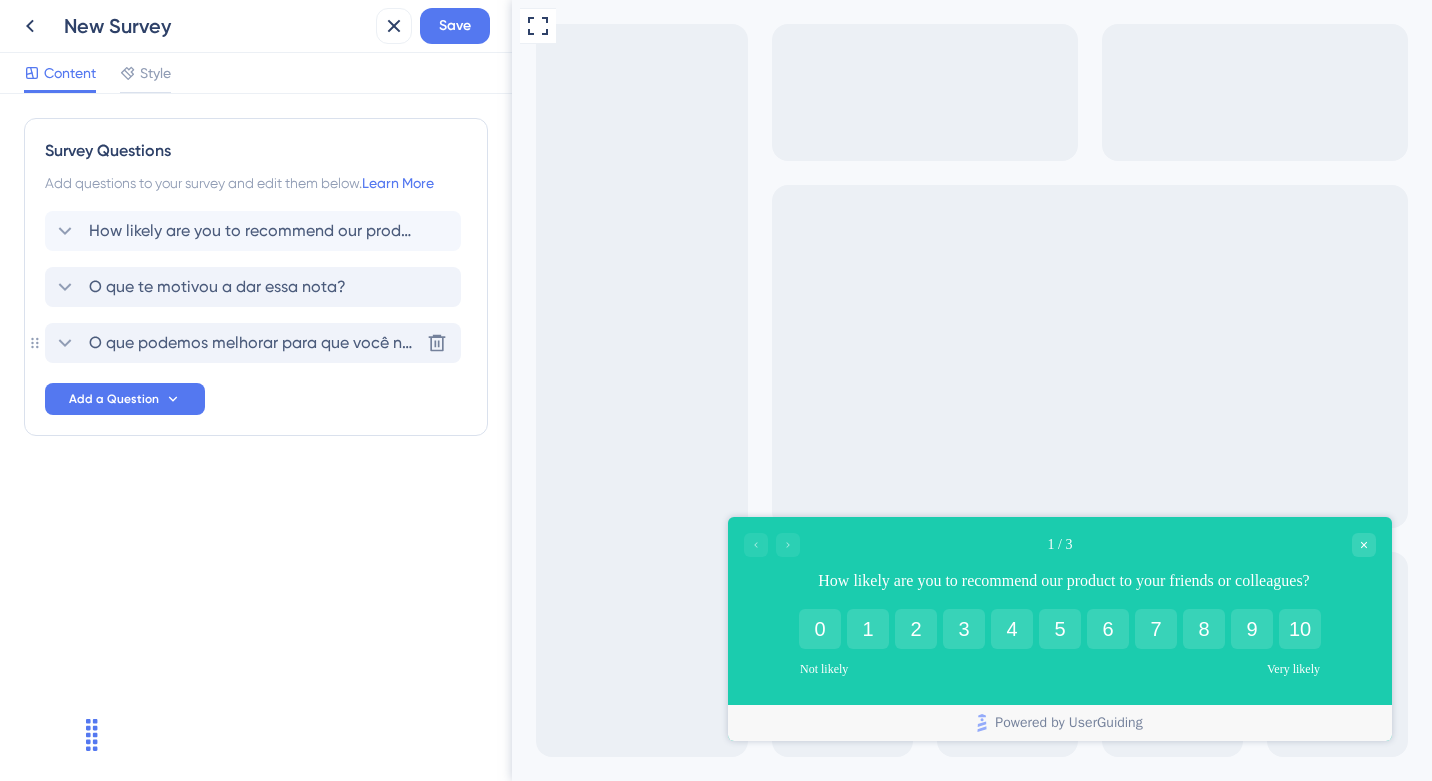 click on "O que podemos melhorar para que você nos dê uma nota mais alta?" at bounding box center (254, 343) 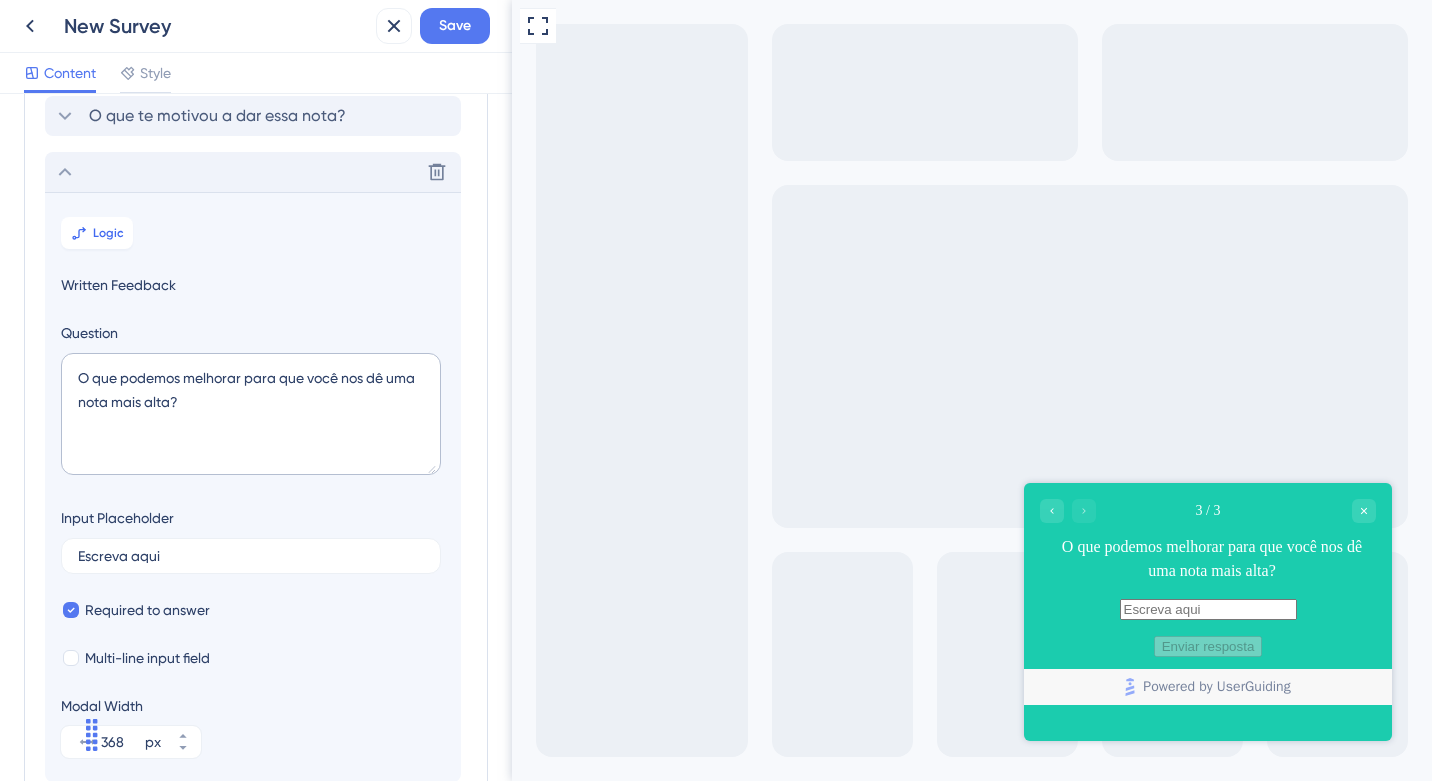 scroll, scrollTop: 229, scrollLeft: 0, axis: vertical 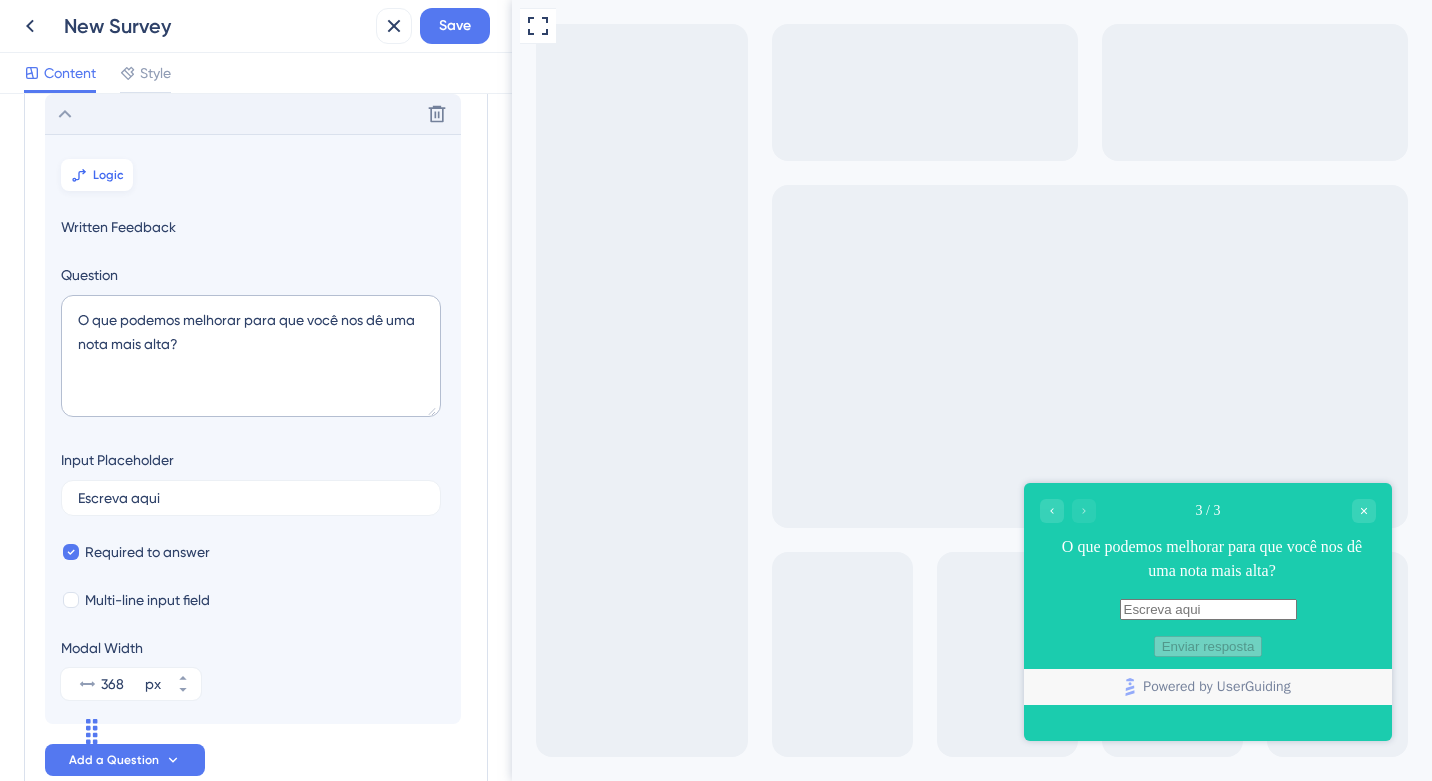 click on "Logic" at bounding box center [97, 175] 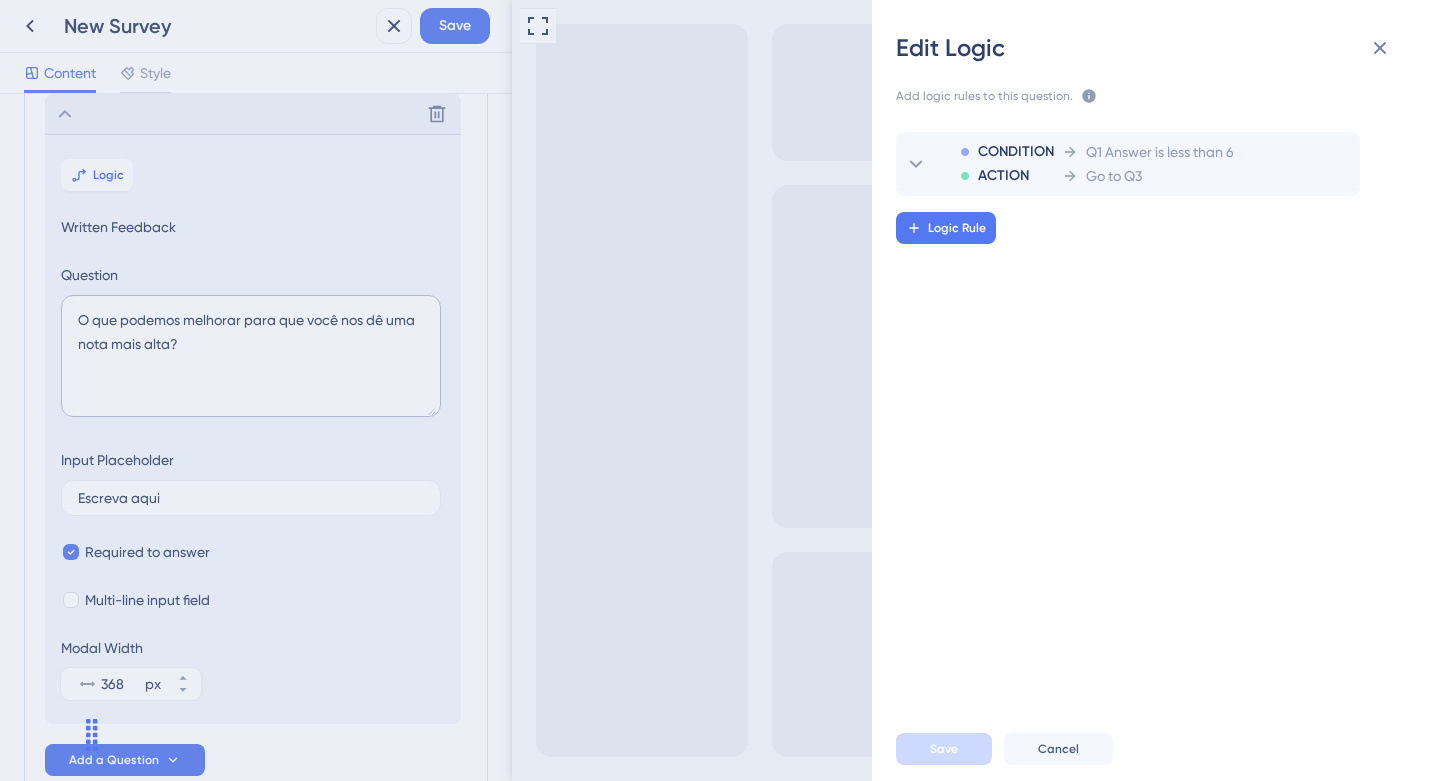 click on "Edit Logic Add logic rules to this question. The rules will apply after this question is answered The priority will be based on the order you set here If no rule is set or no rule applies, the next question will be shown Learn More CONDITION ACTION Q1 Answer is less than 6 Go to Q3 Logic Rule Save Cancel" at bounding box center (716, 390) 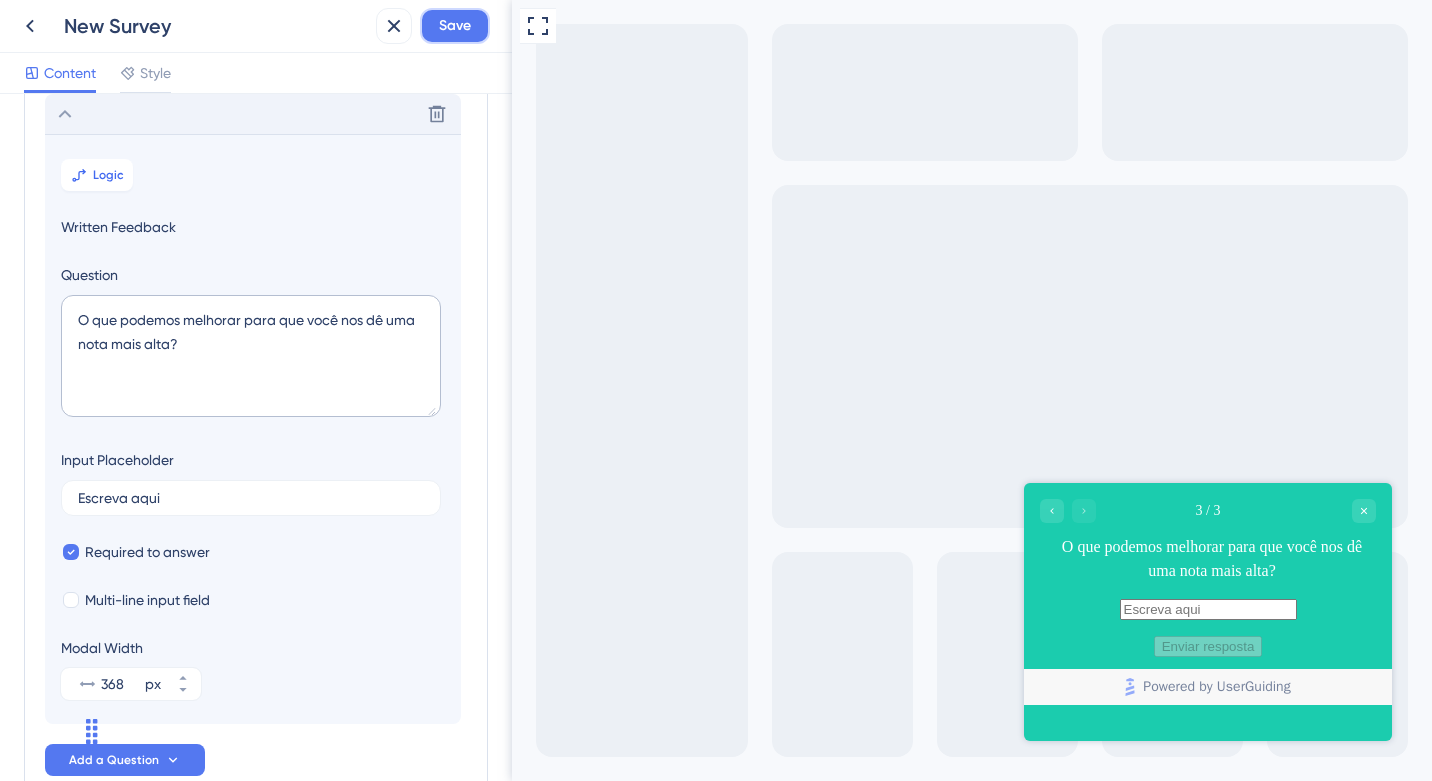 click on "Save" at bounding box center (455, 26) 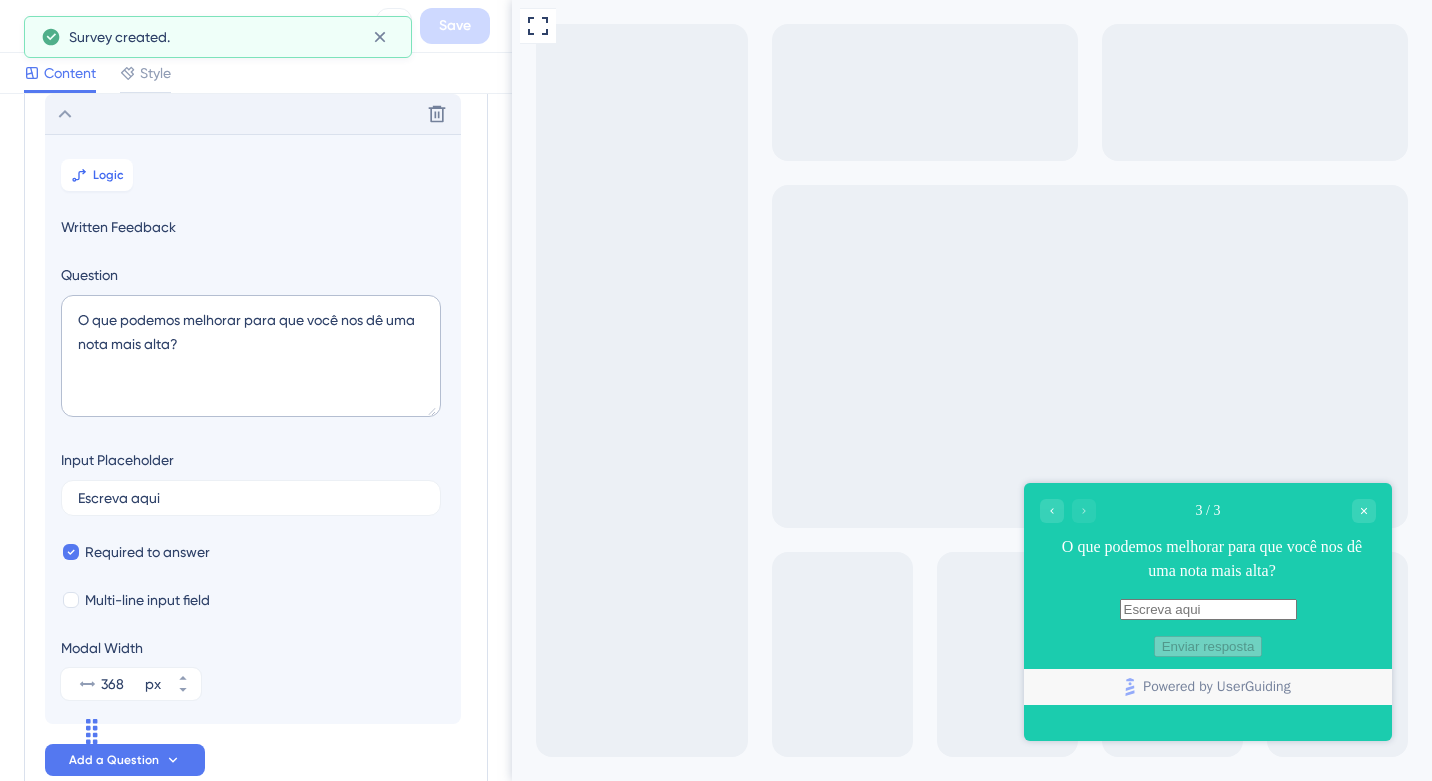 scroll, scrollTop: 0, scrollLeft: 0, axis: both 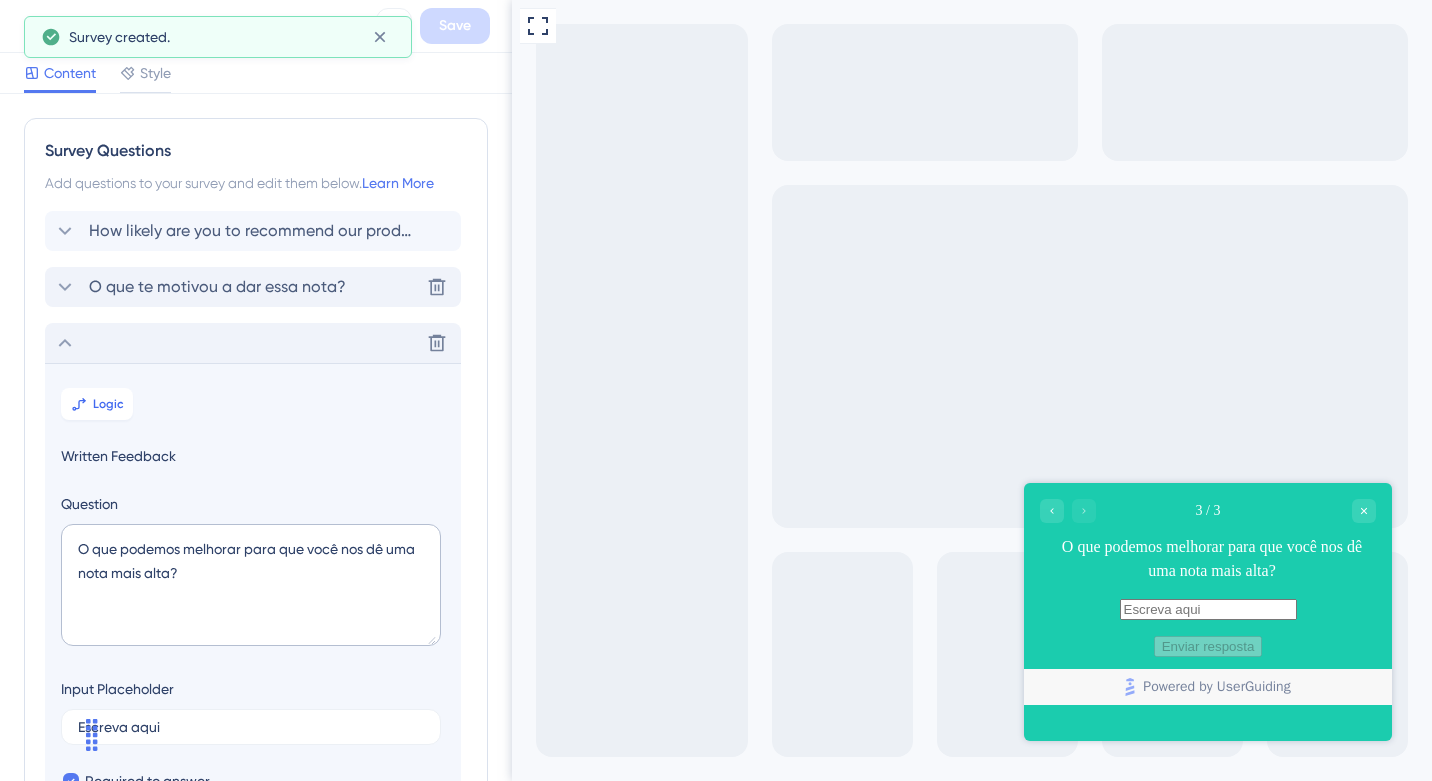 click on "O que te motivou a dar essa nota?" at bounding box center (217, 287) 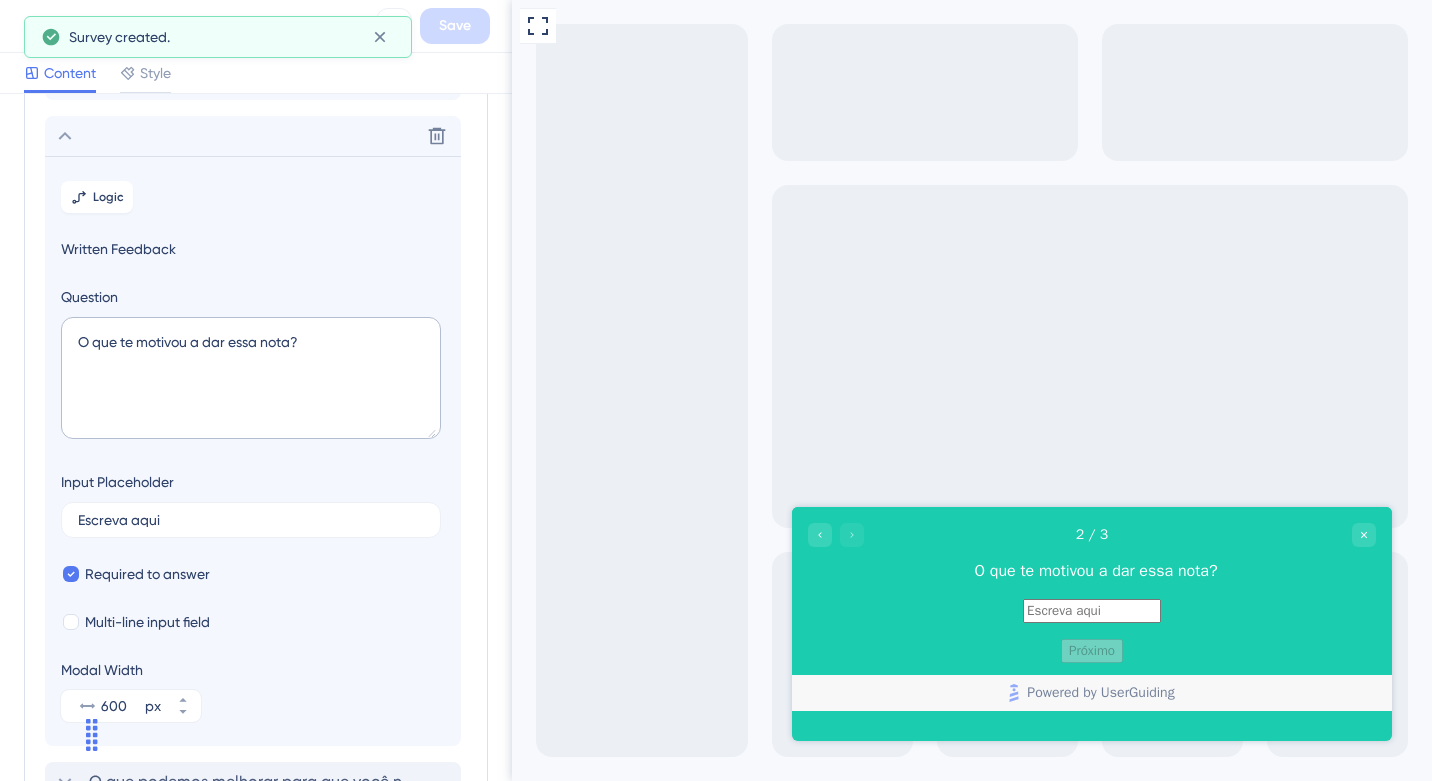 scroll, scrollTop: 173, scrollLeft: 0, axis: vertical 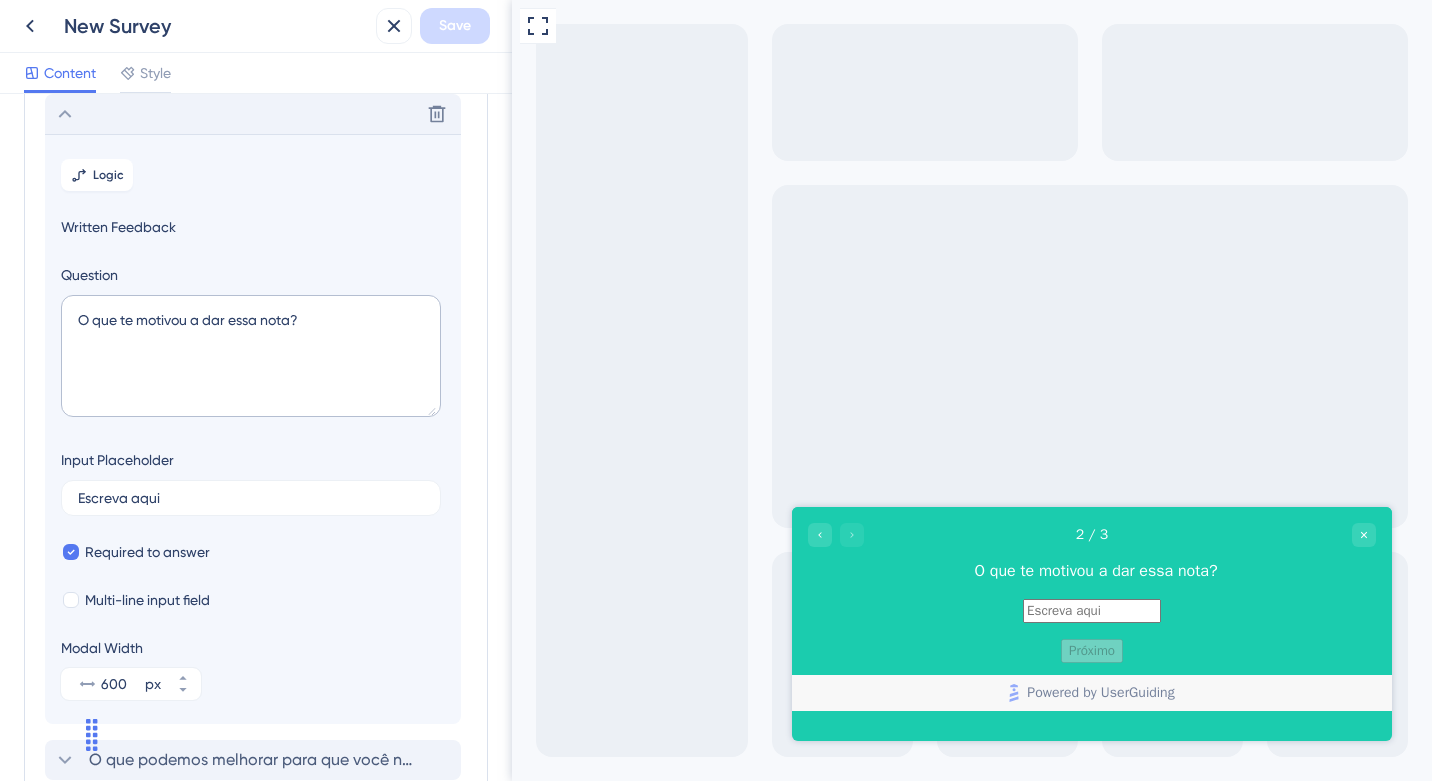 click on "Delete" at bounding box center (253, 114) 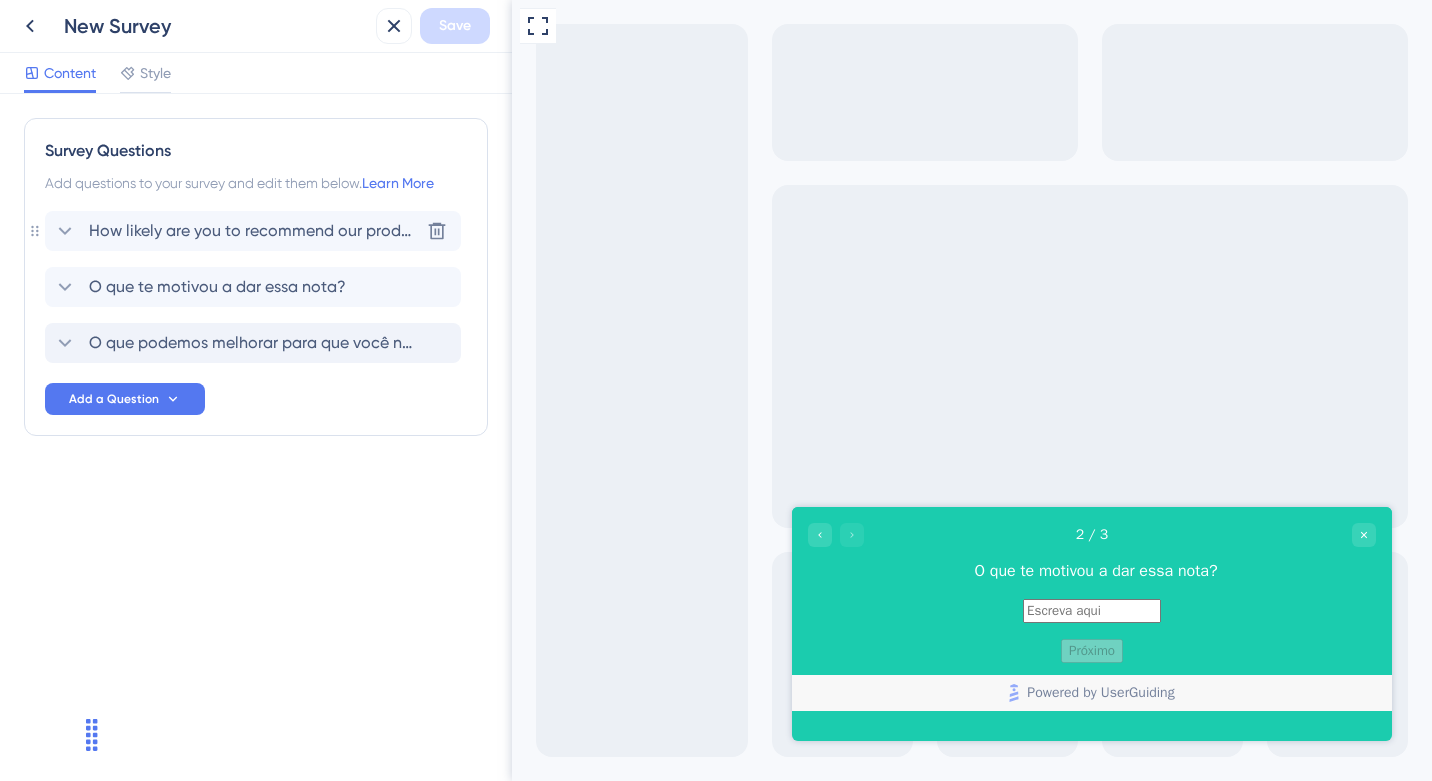 click on "How likely are you to recommend our product to your friends or colleagues?" at bounding box center [254, 231] 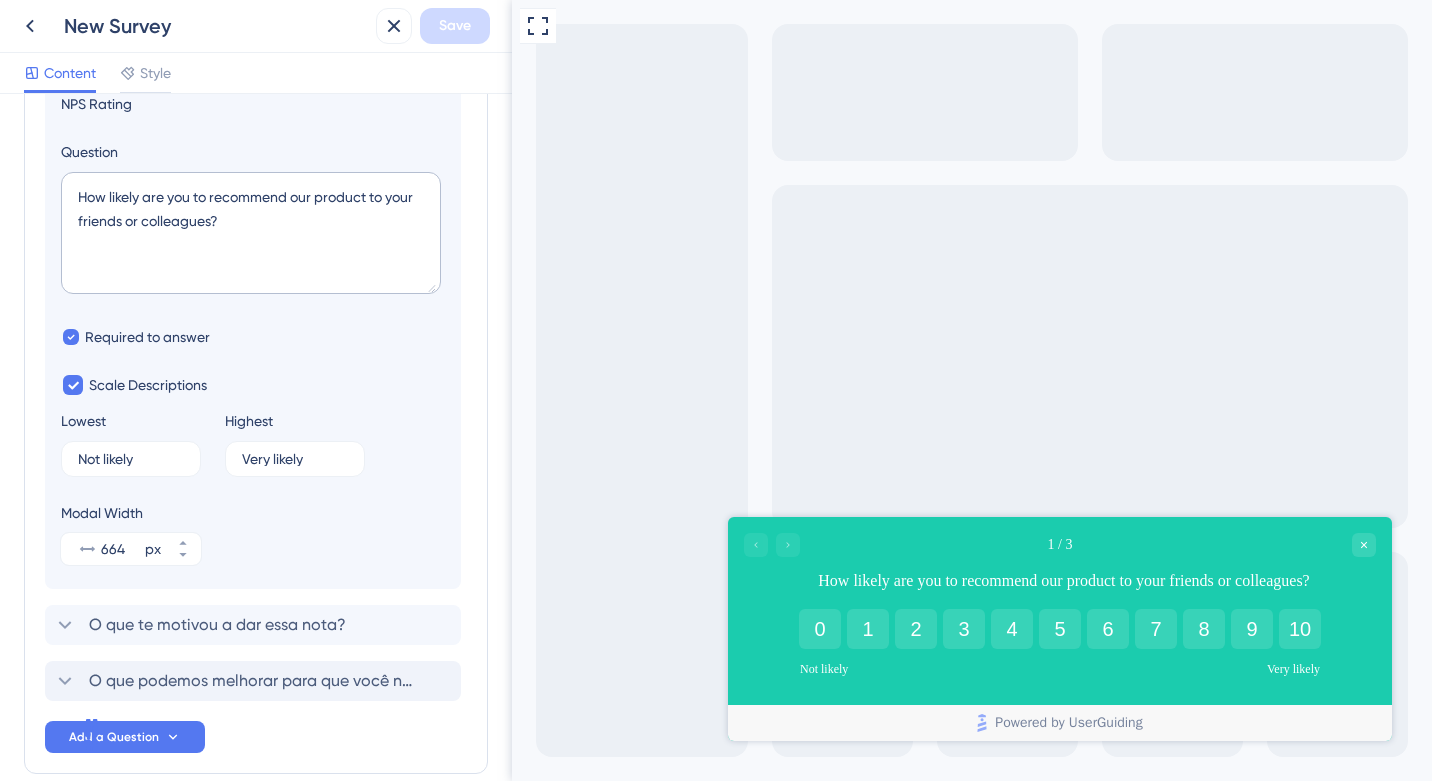 scroll, scrollTop: 247, scrollLeft: 0, axis: vertical 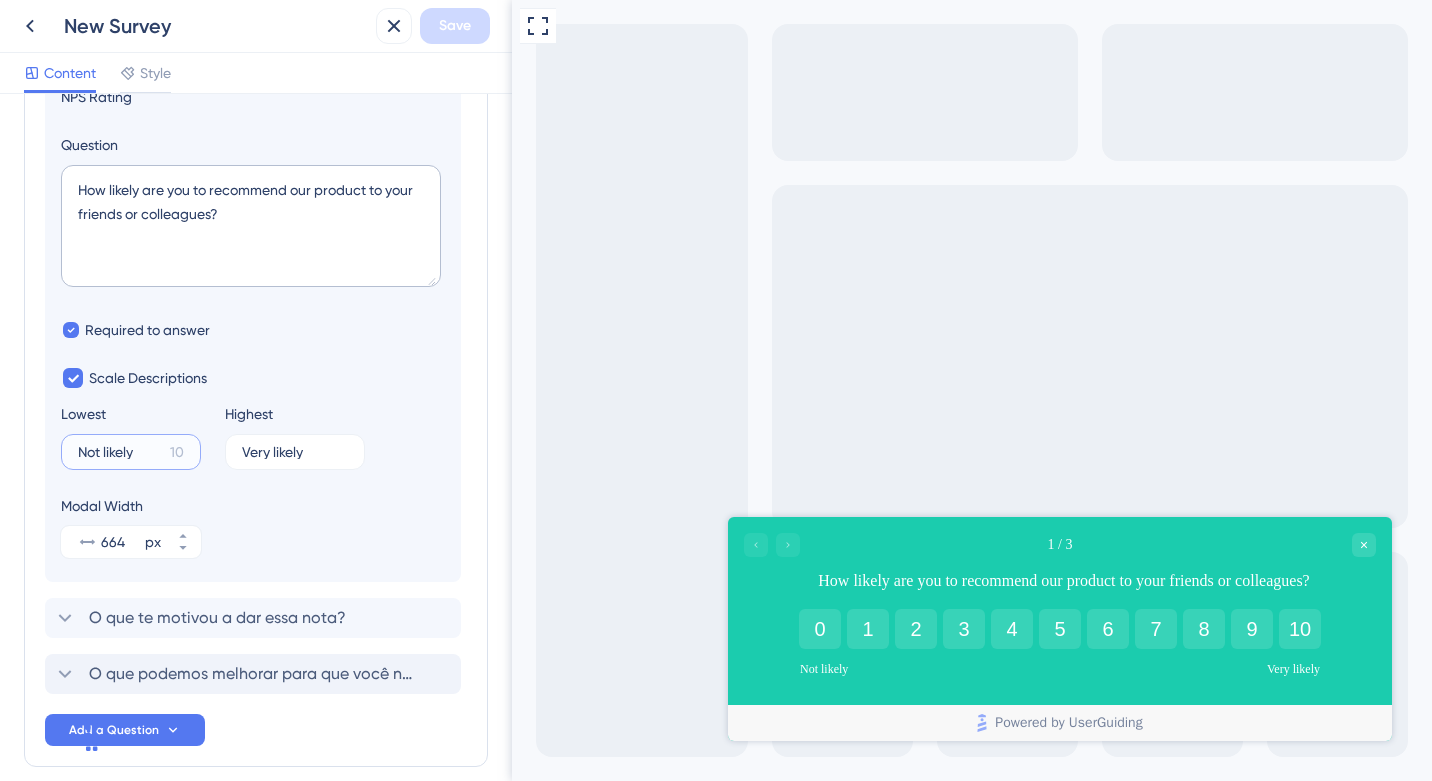 click on "Not likely" at bounding box center (120, 452) 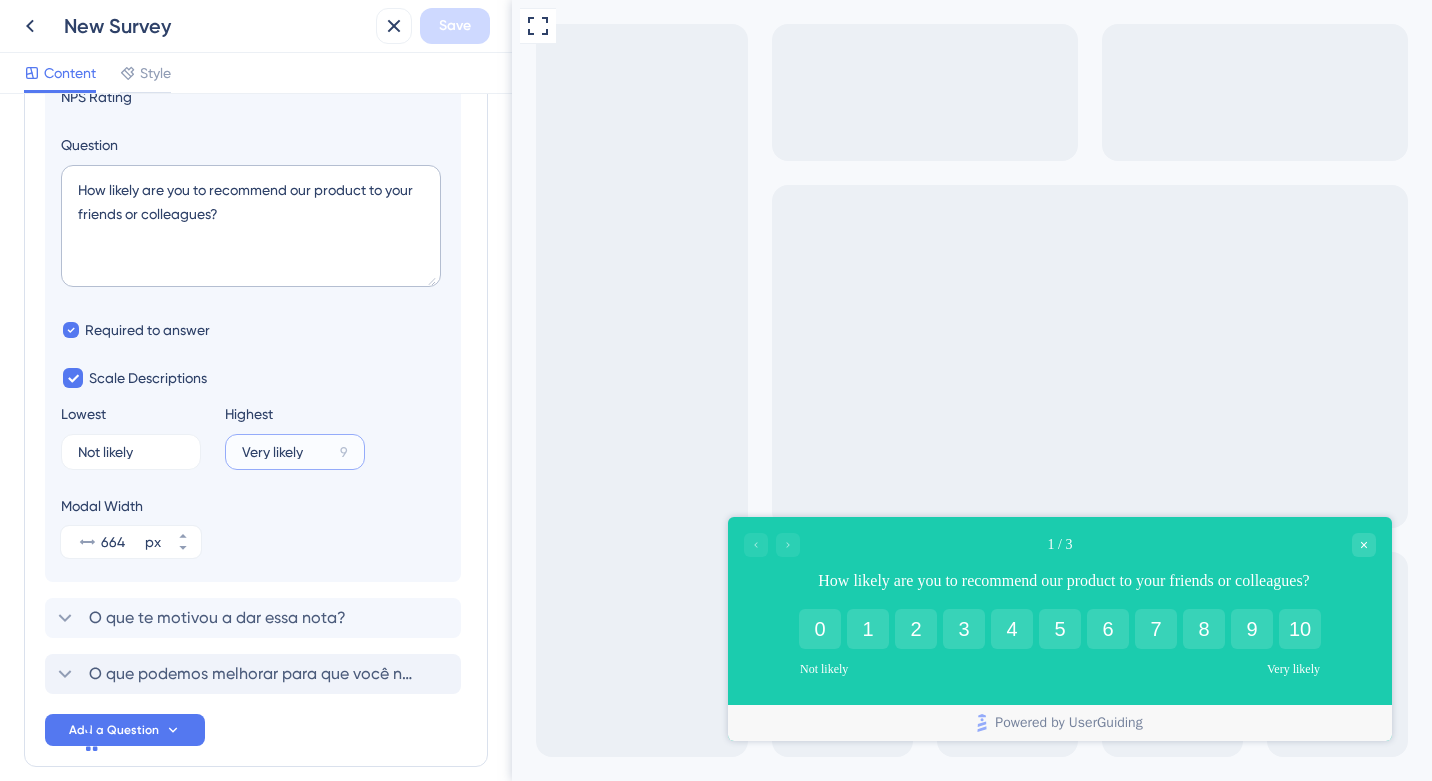click on "Very likely" at bounding box center [287, 452] 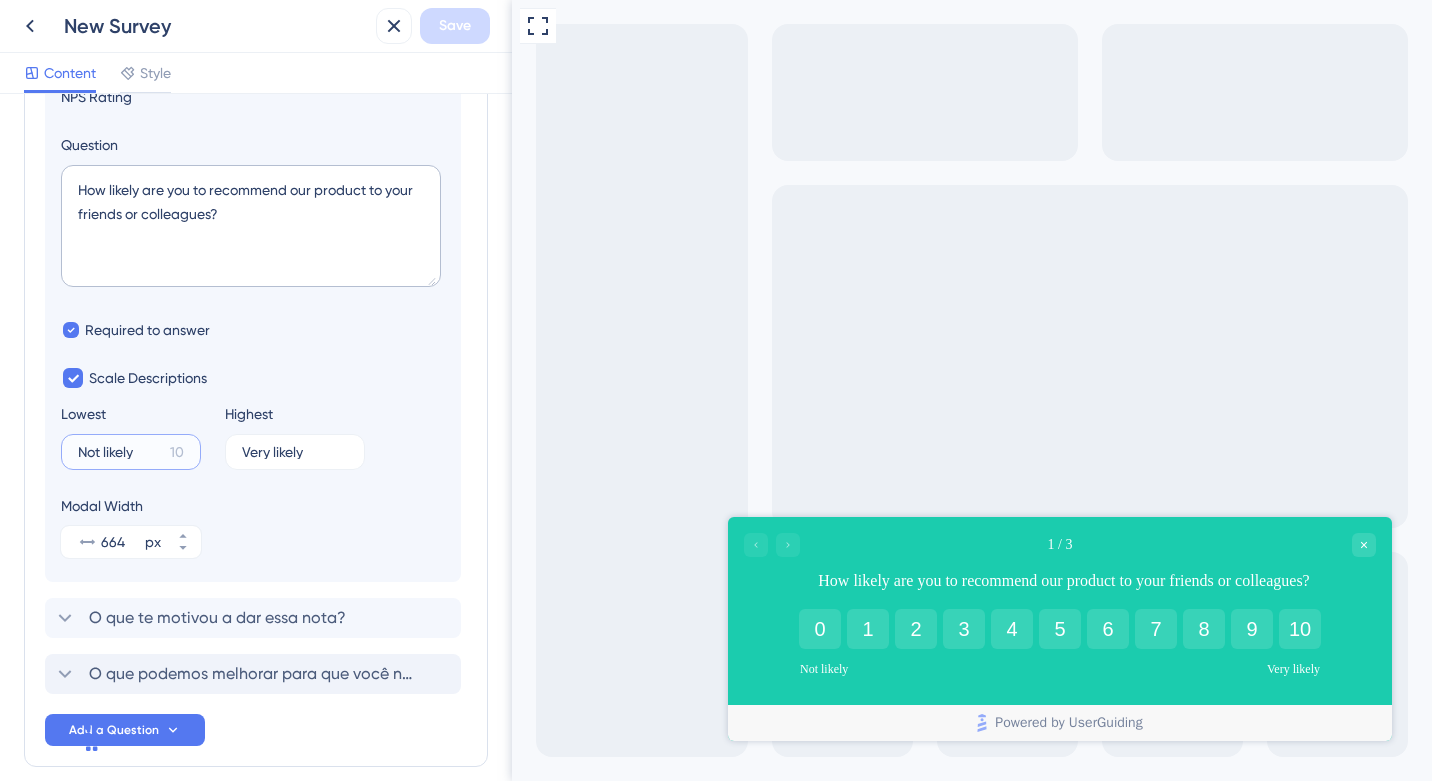 click on "Not likely" at bounding box center [120, 452] 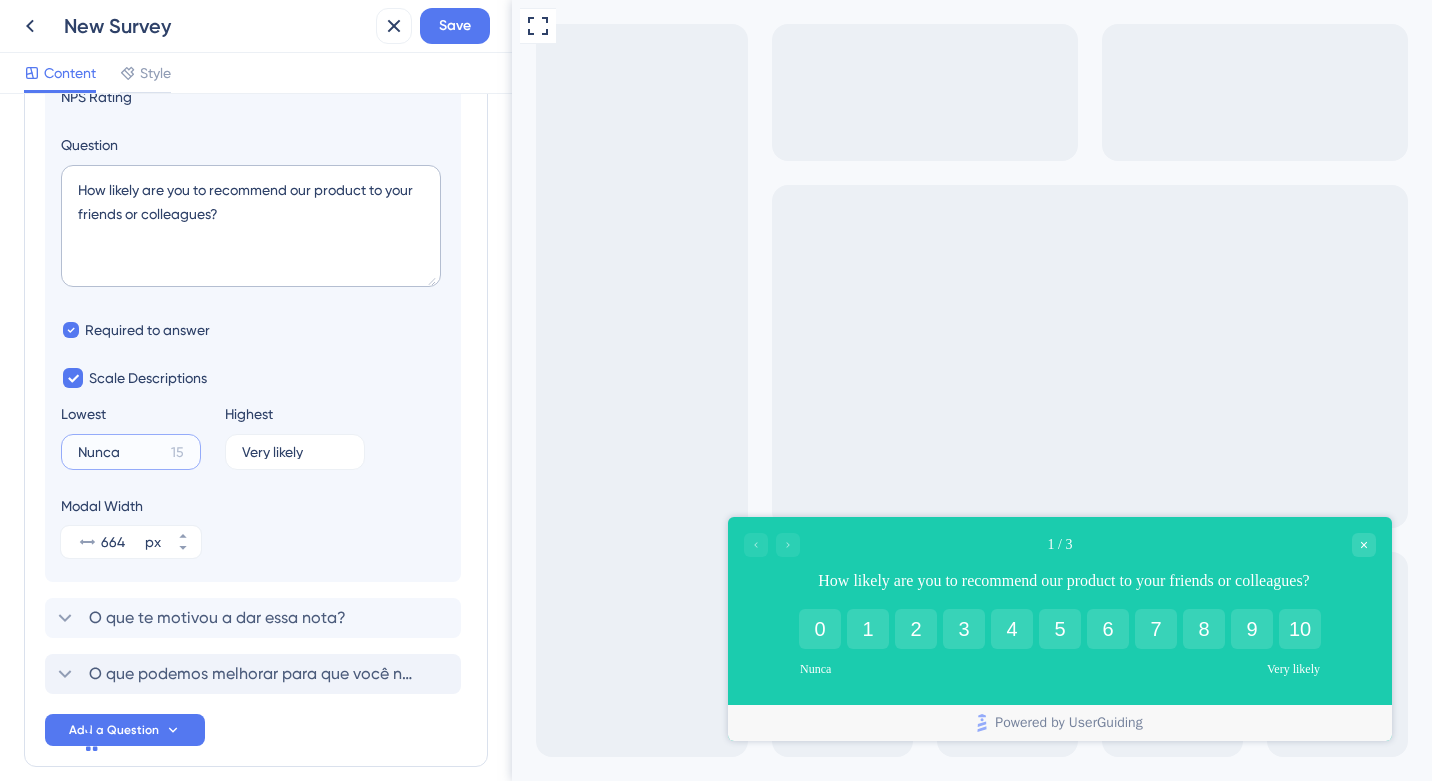 type on "Nunca" 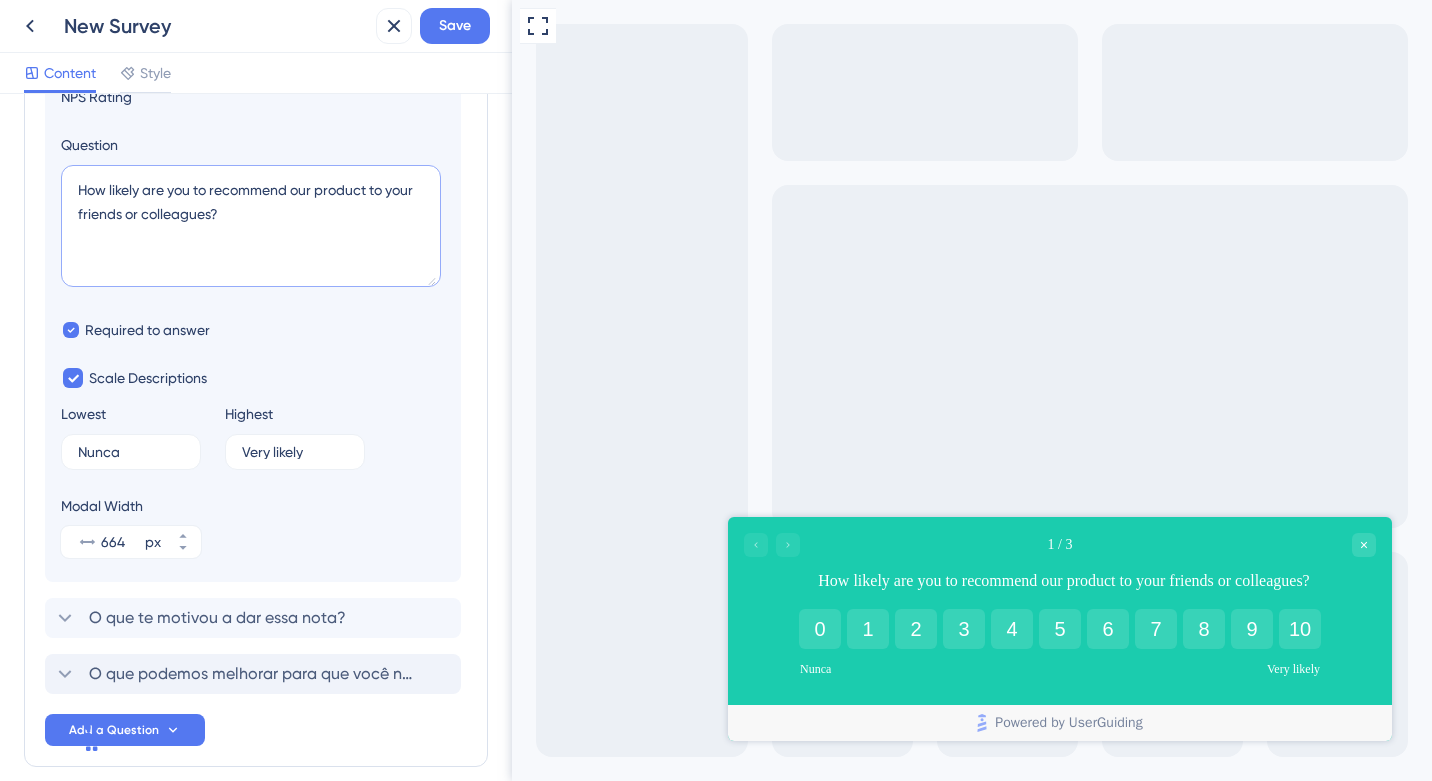 drag, startPoint x: 230, startPoint y: 222, endPoint x: 59, endPoint y: 192, distance: 173.61163 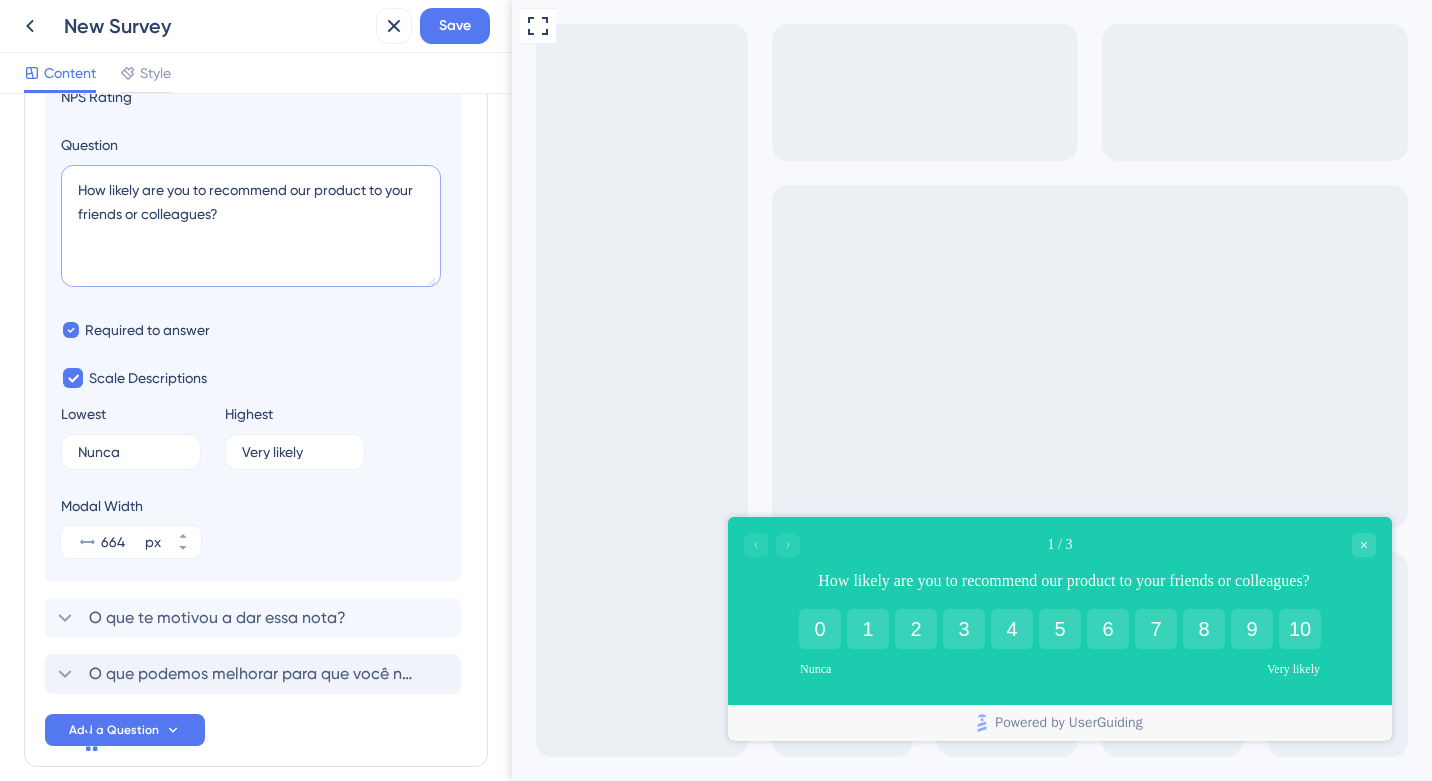 click on "Logic NPS Rating Question How likely are you to recommend our product to your friends or colleagues? Required to answer Scale Descriptions Lowest Nunca 15 Highest Very likely 9 Modal Width 664 px" at bounding box center [253, 293] 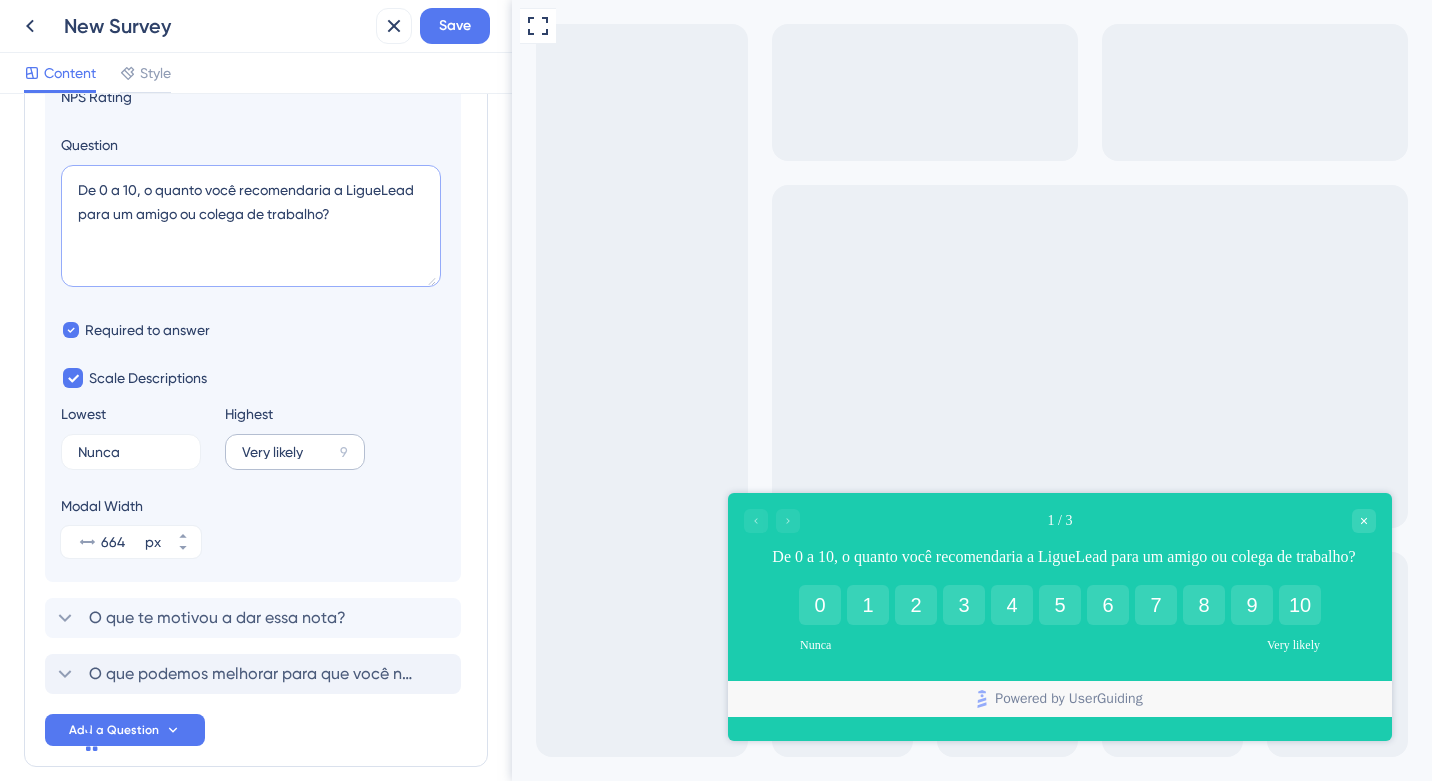 type on "De 0 a 10, o quanto você recomendaria a LigueLead para um amigo ou colega de trabalho?" 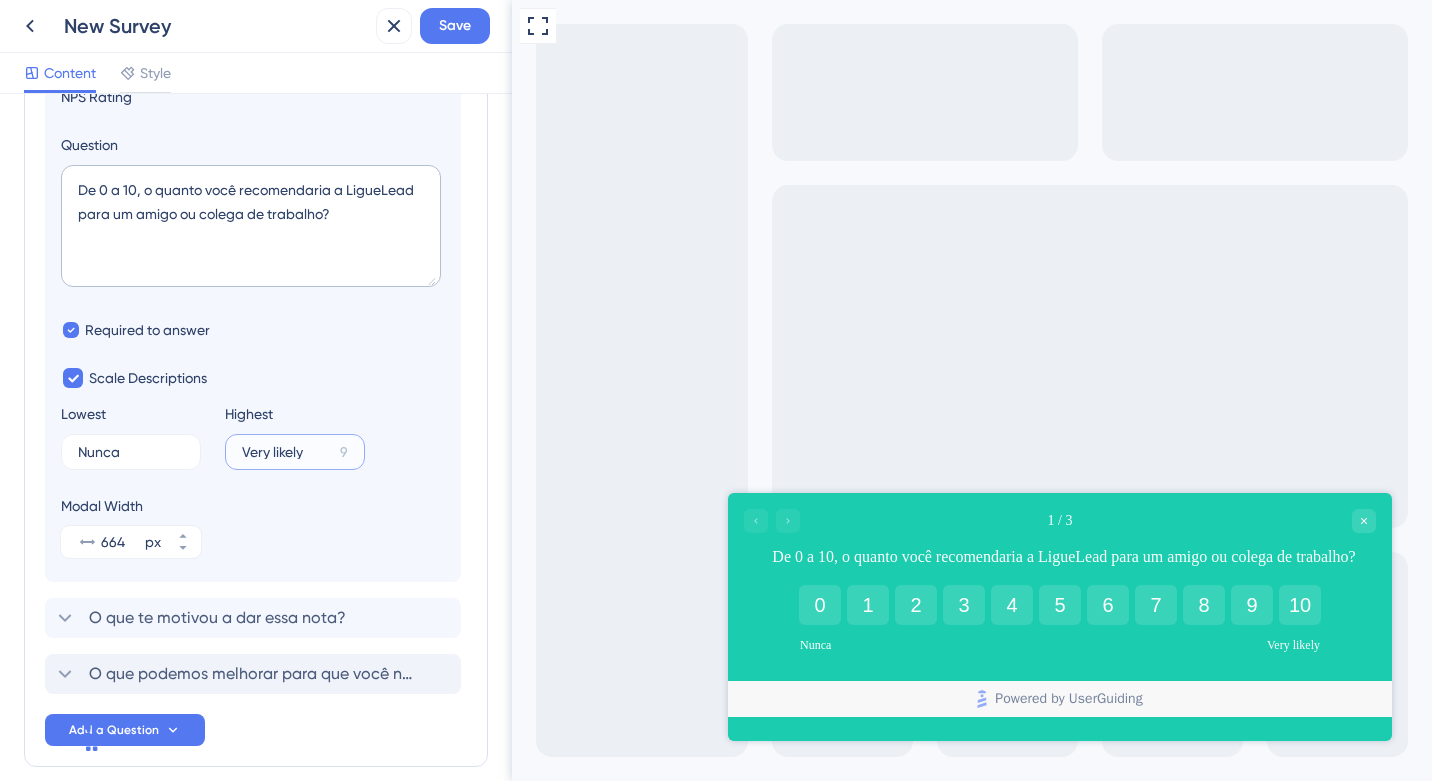 click on "Very likely" at bounding box center (287, 452) 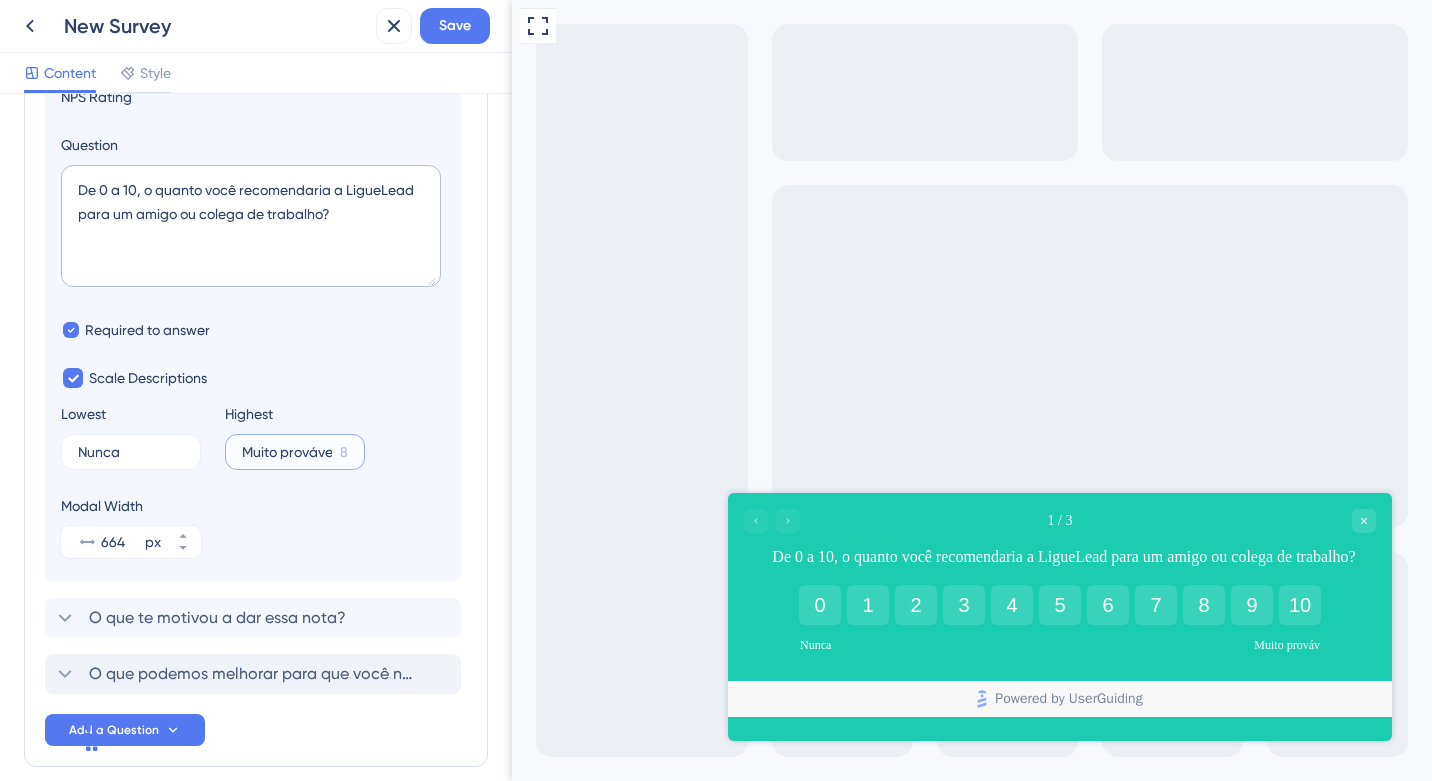 scroll, scrollTop: 0, scrollLeft: 3, axis: horizontal 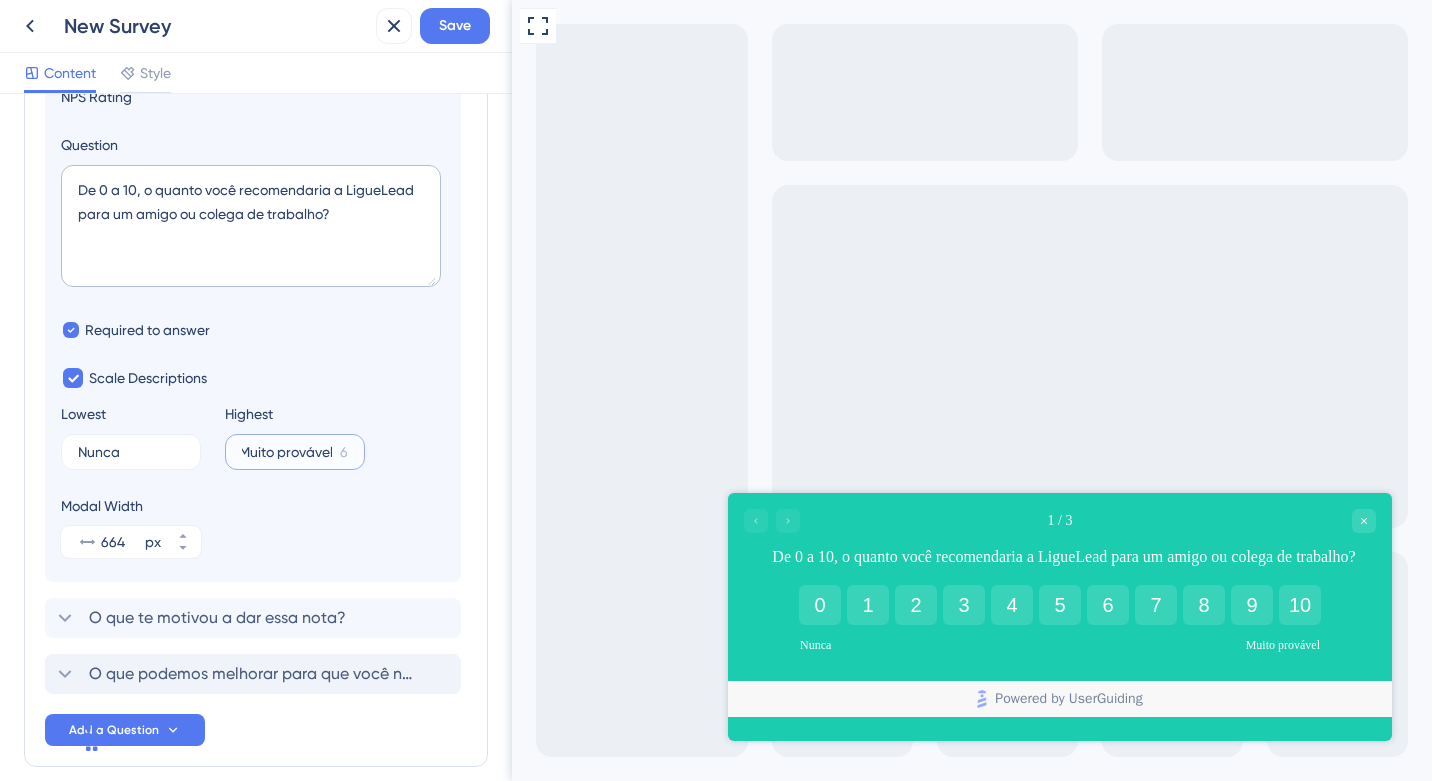 type on "Muito provável" 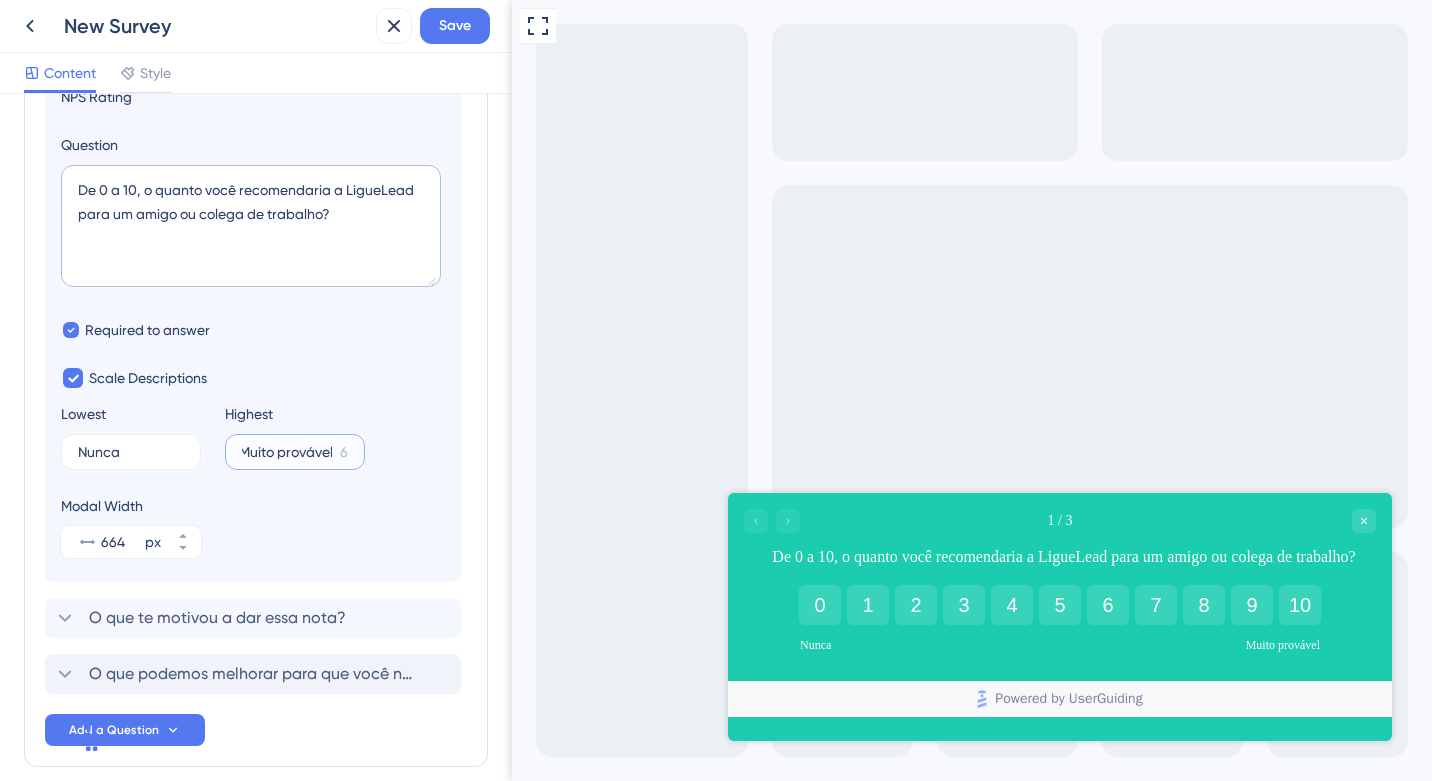 scroll, scrollTop: 0, scrollLeft: 0, axis: both 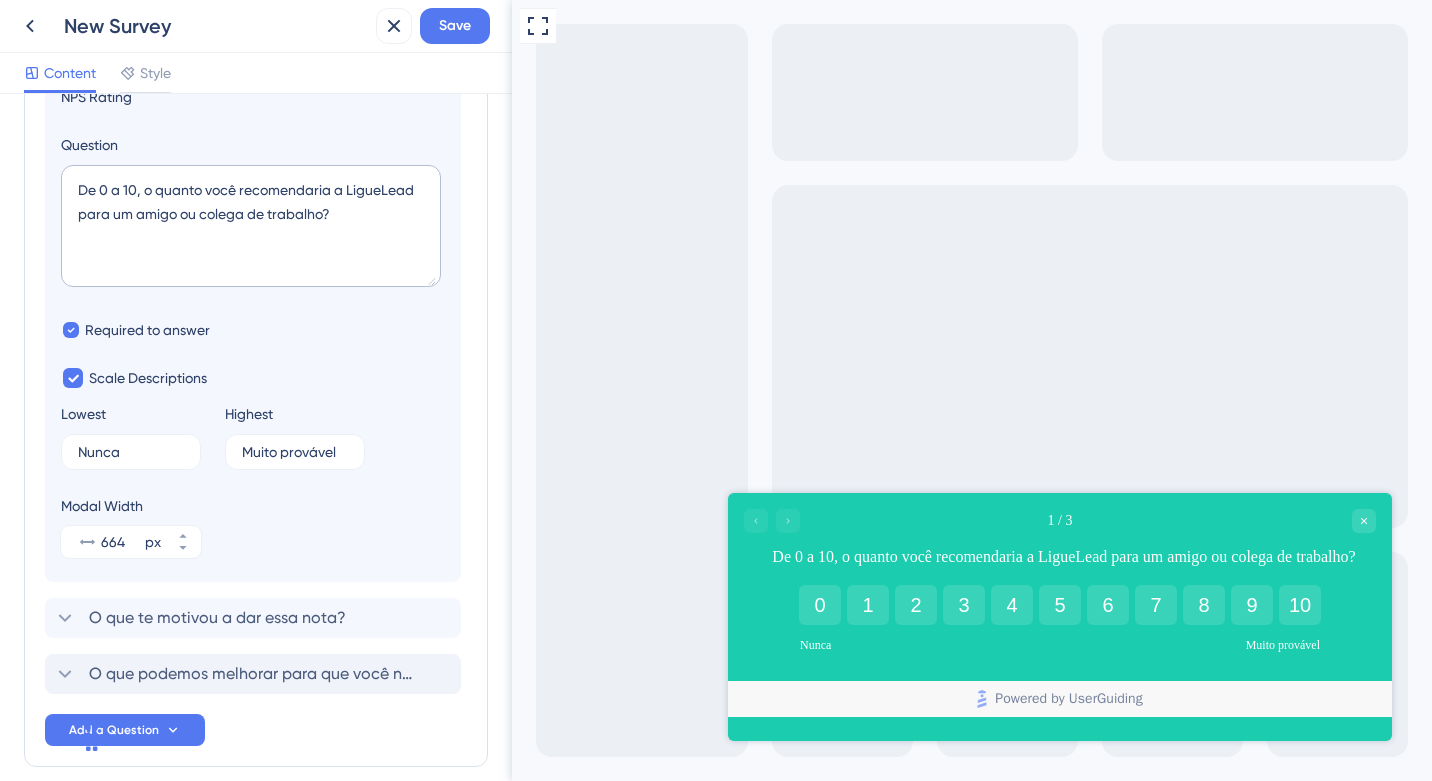 click on "Modal Width 664 px" at bounding box center [253, 526] 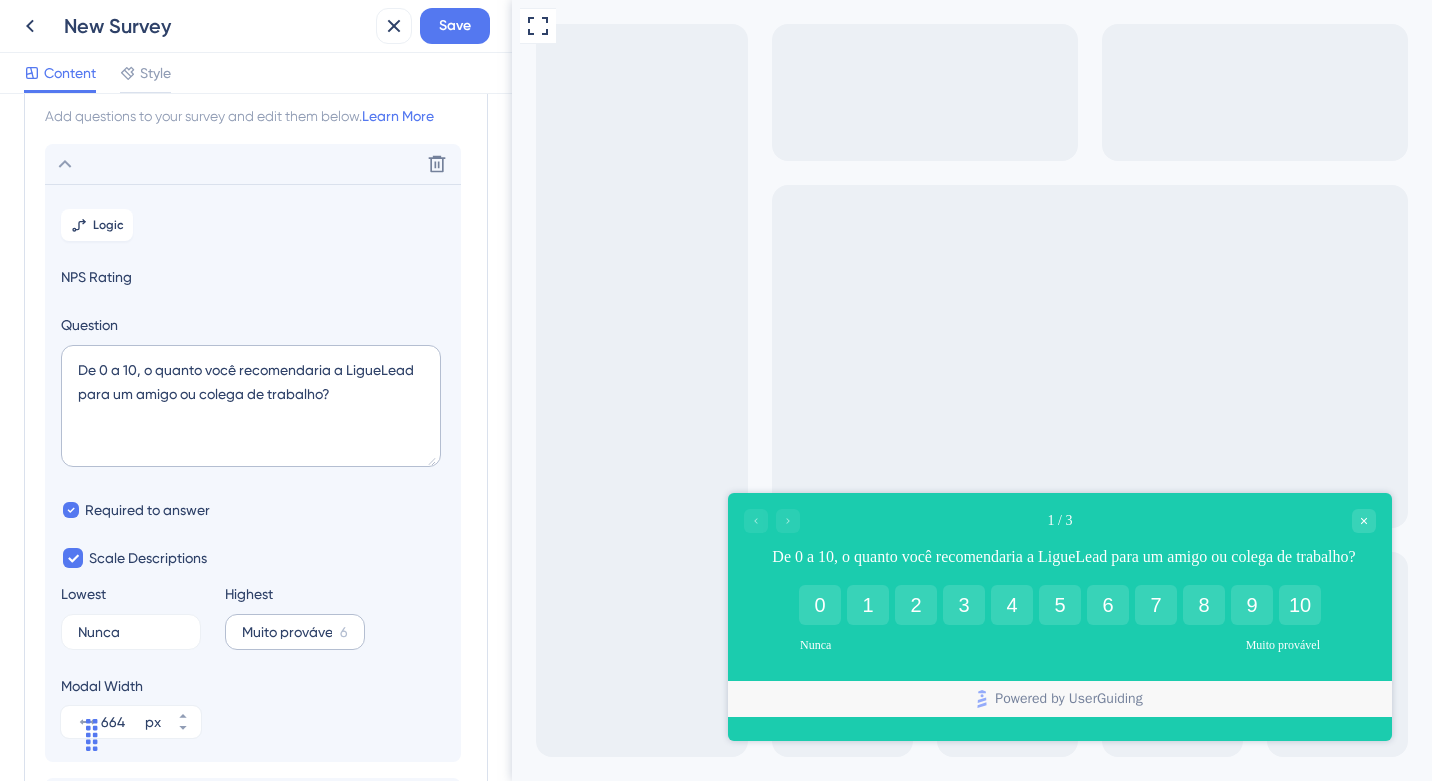 scroll, scrollTop: 53, scrollLeft: 0, axis: vertical 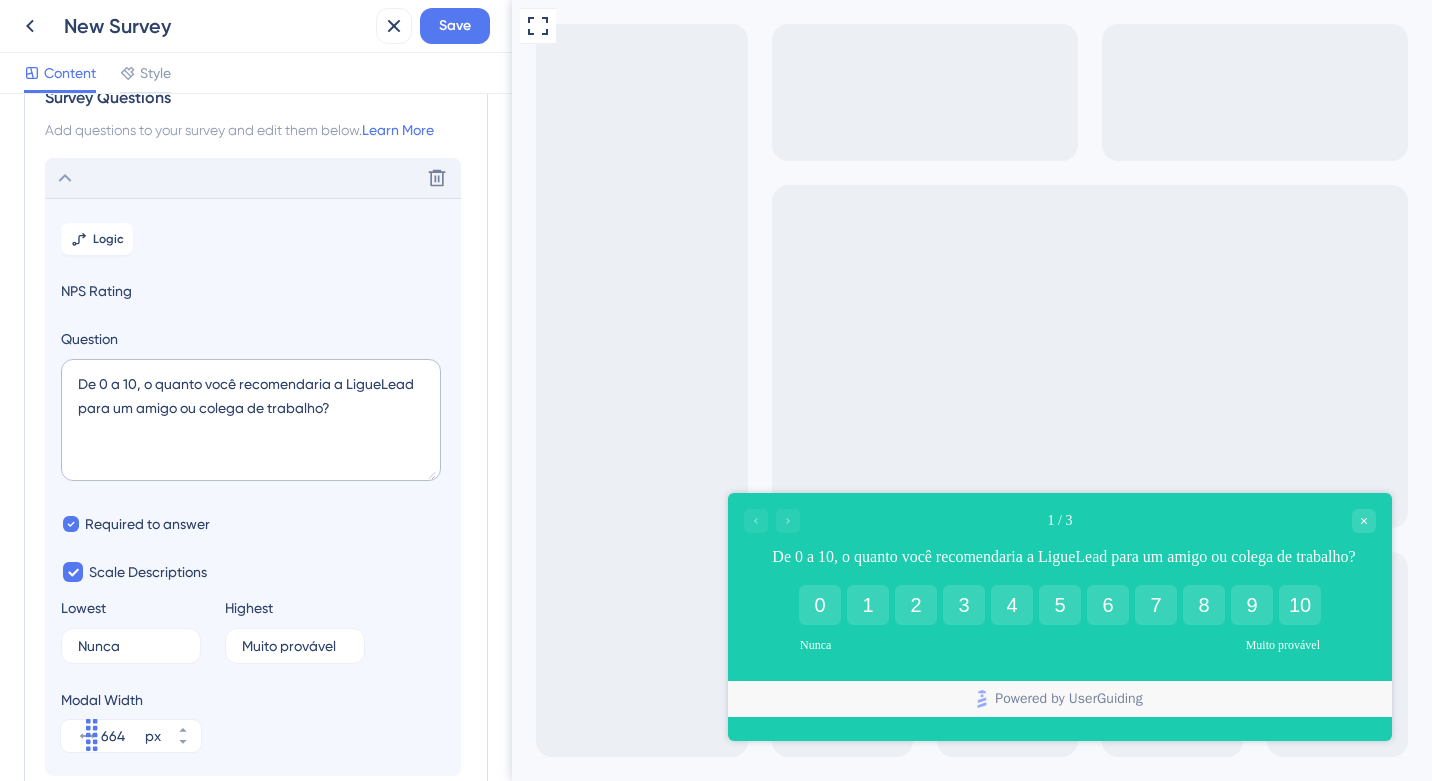 click on "Delete" at bounding box center [253, 178] 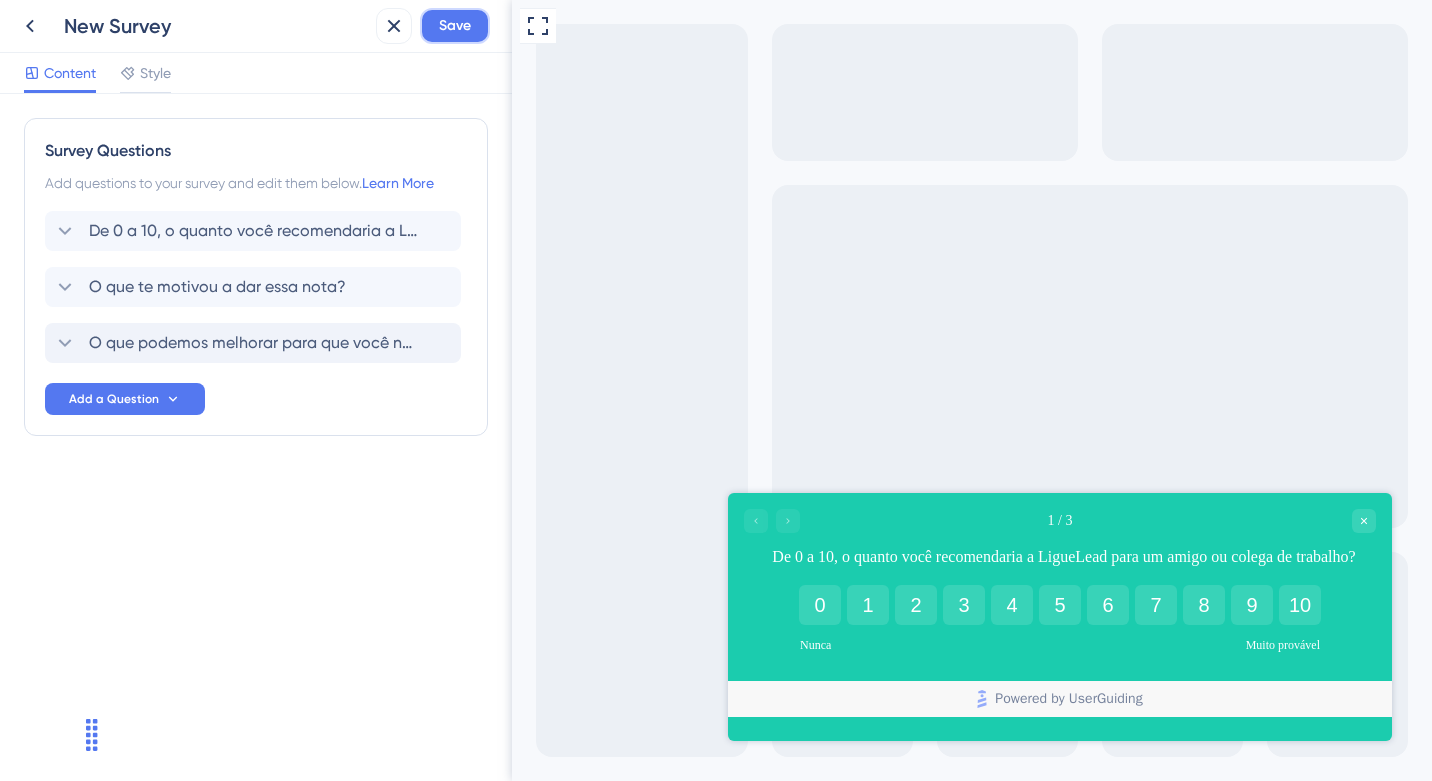 click on "Save" at bounding box center [455, 26] 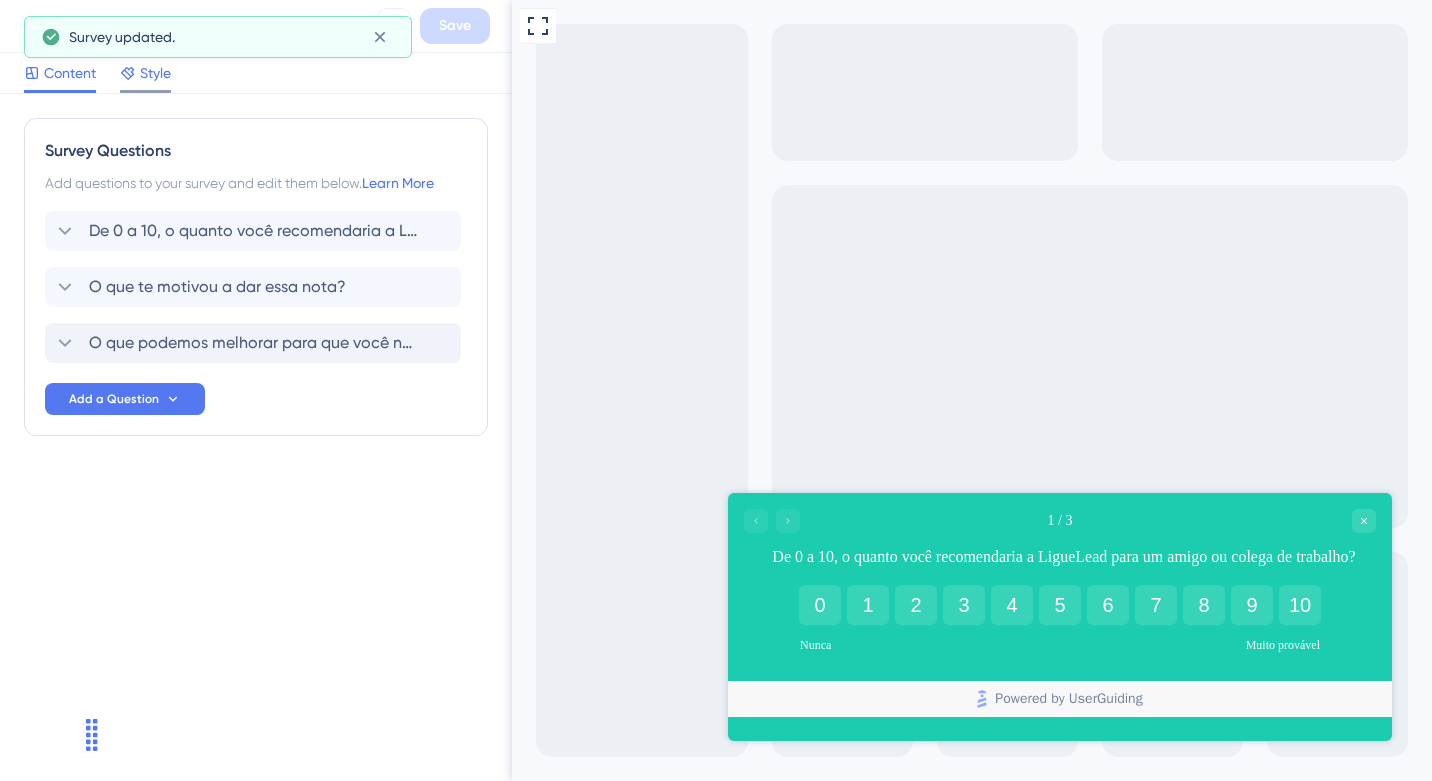 scroll, scrollTop: 0, scrollLeft: 0, axis: both 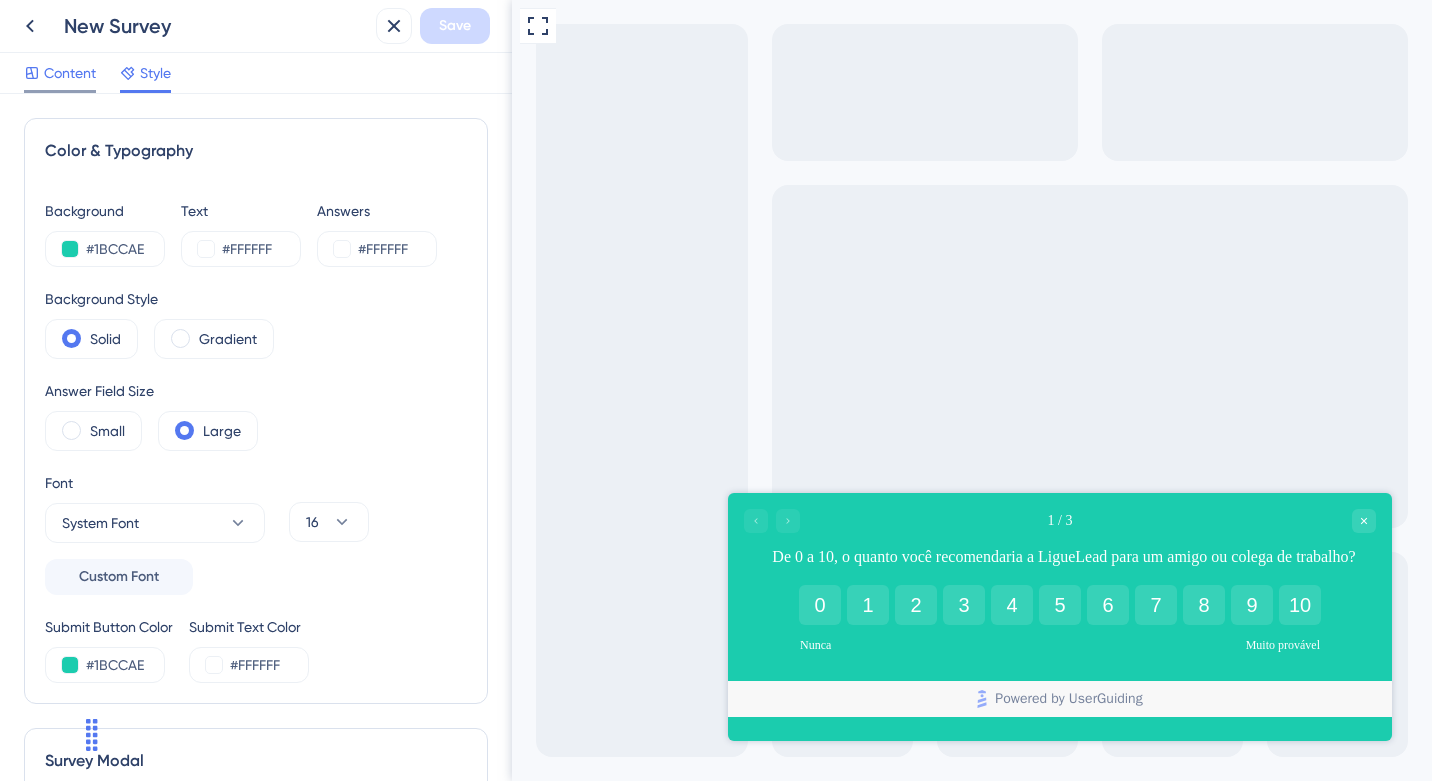 click on "Content" at bounding box center (70, 73) 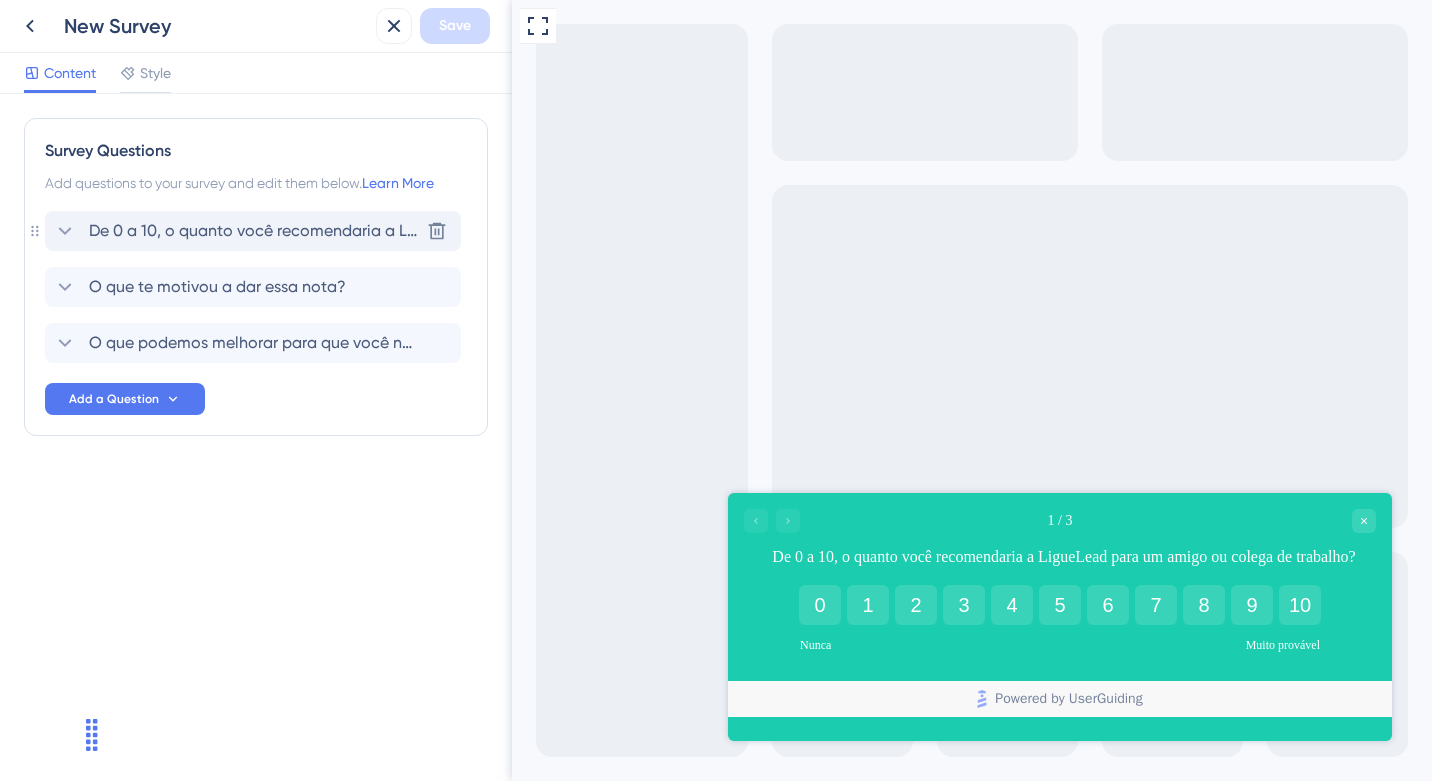 click on "De 0 a 10, o quanto você recomendaria a LigueLead para um amigo ou colega de trabalho?" at bounding box center [254, 231] 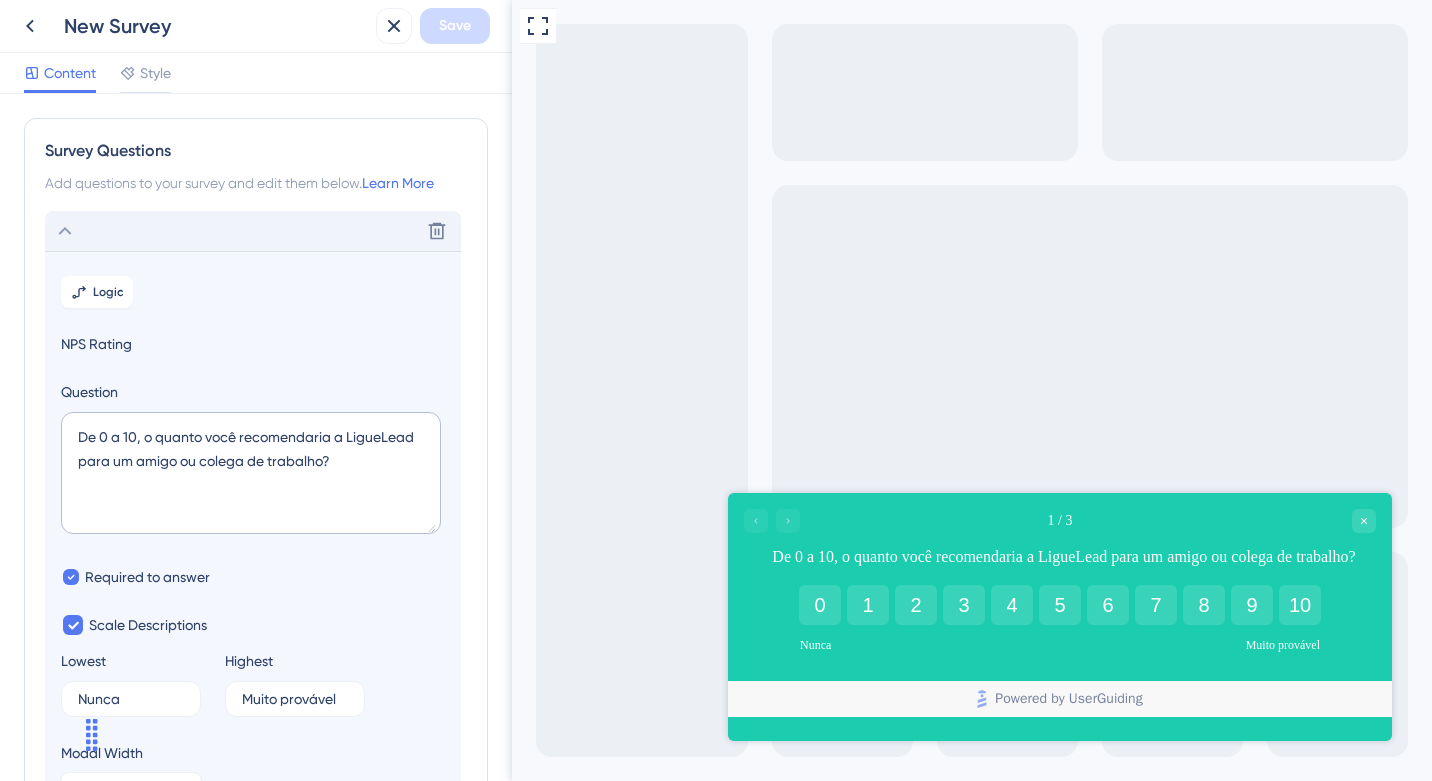 scroll, scrollTop: 0, scrollLeft: 0, axis: both 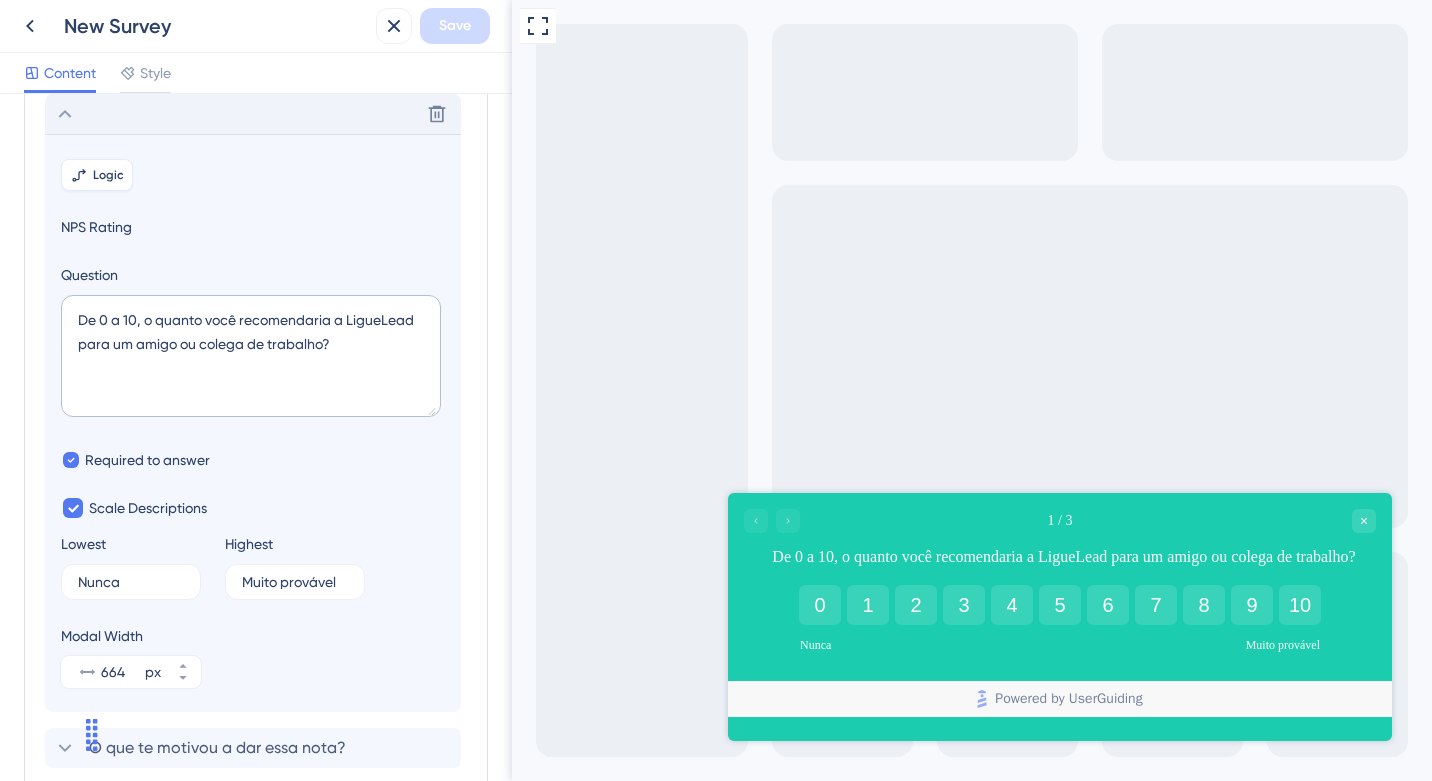 click on "Logic" at bounding box center [97, 175] 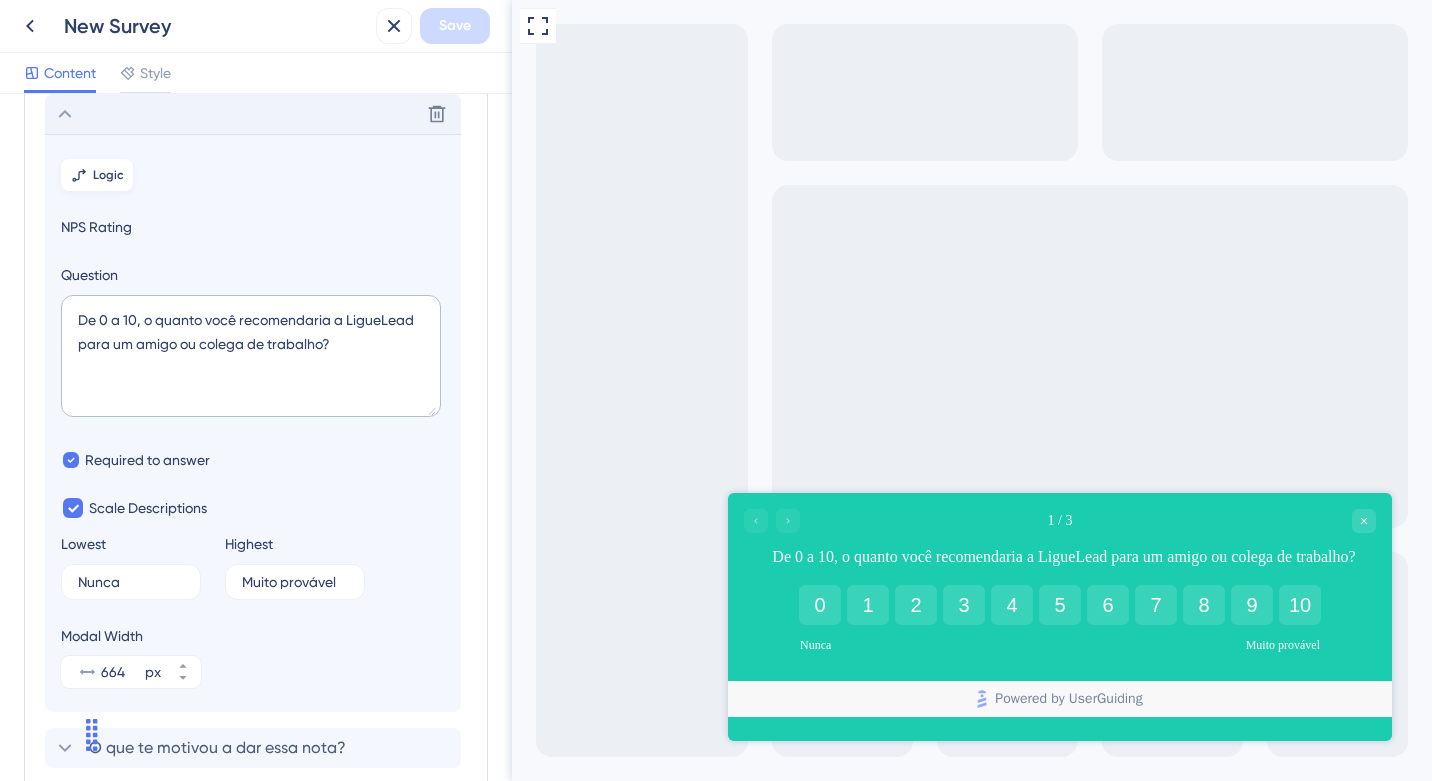 scroll, scrollTop: 0, scrollLeft: 0, axis: both 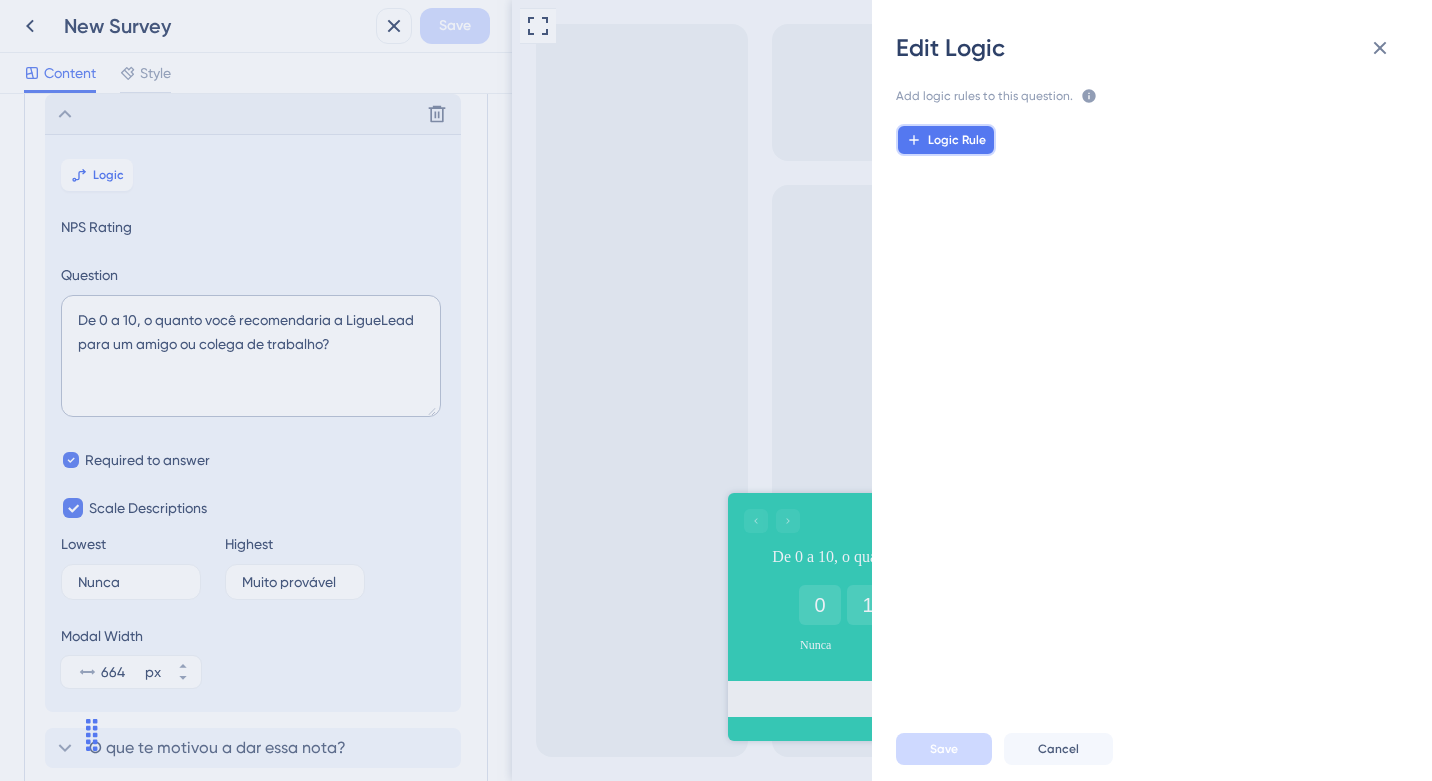 click on "Logic Rule" at bounding box center (957, 140) 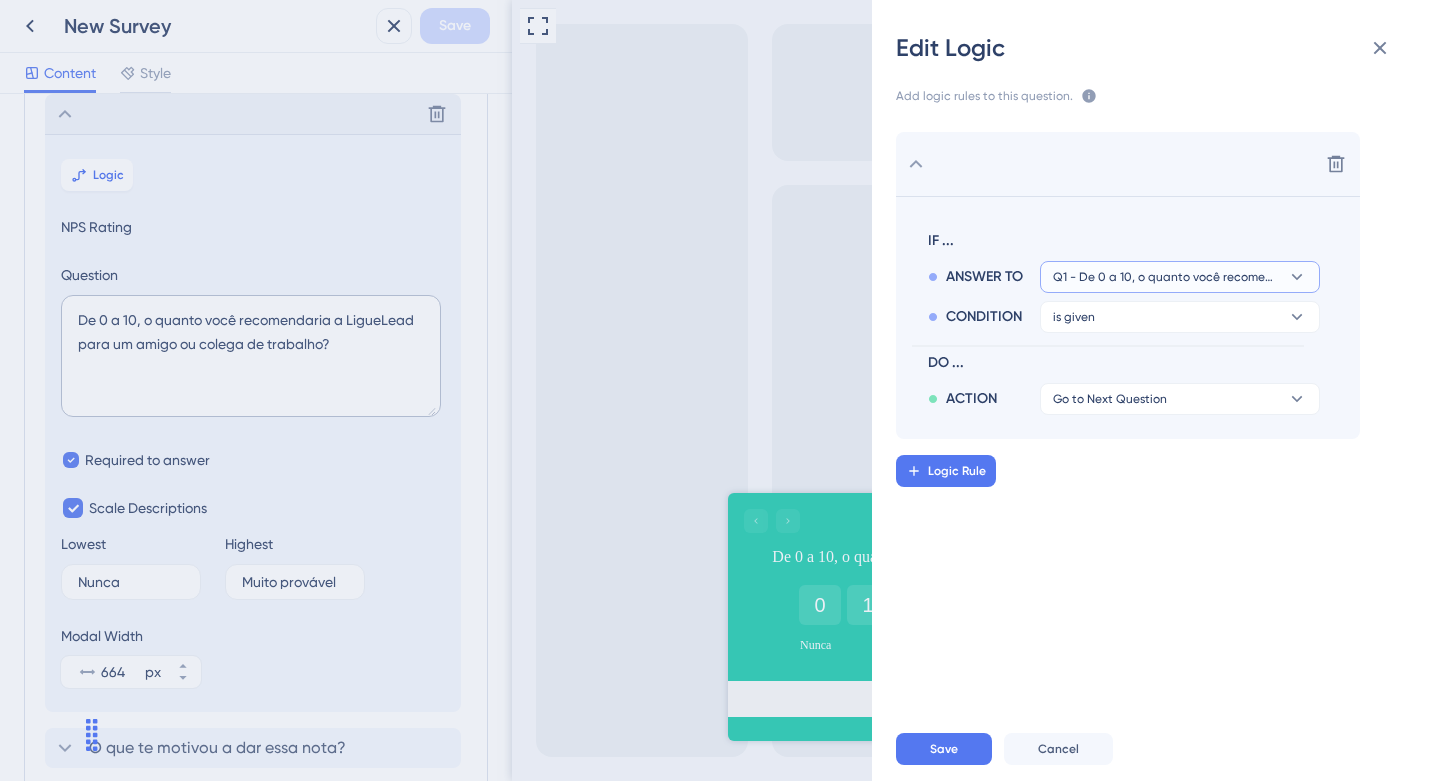 click on "Q1 - De 0 a 10, o quanto você recomendaria a LigueLead para um amigo ou colega de trabalho?" at bounding box center [1166, 277] 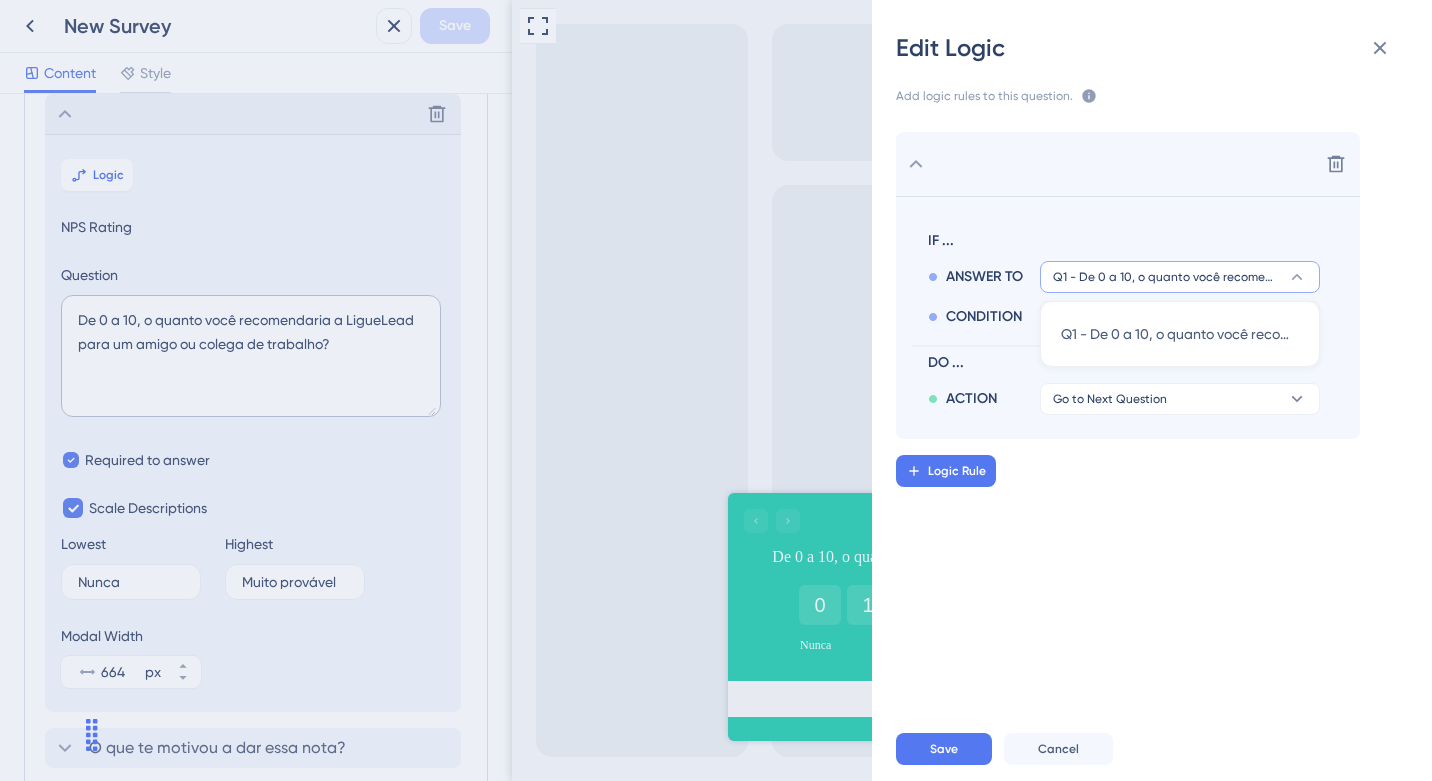 click on "Q1 - De 0 a 10, o quanto você recomendaria a LigueLead para um amigo ou colega de trabalho?" at bounding box center [1166, 277] 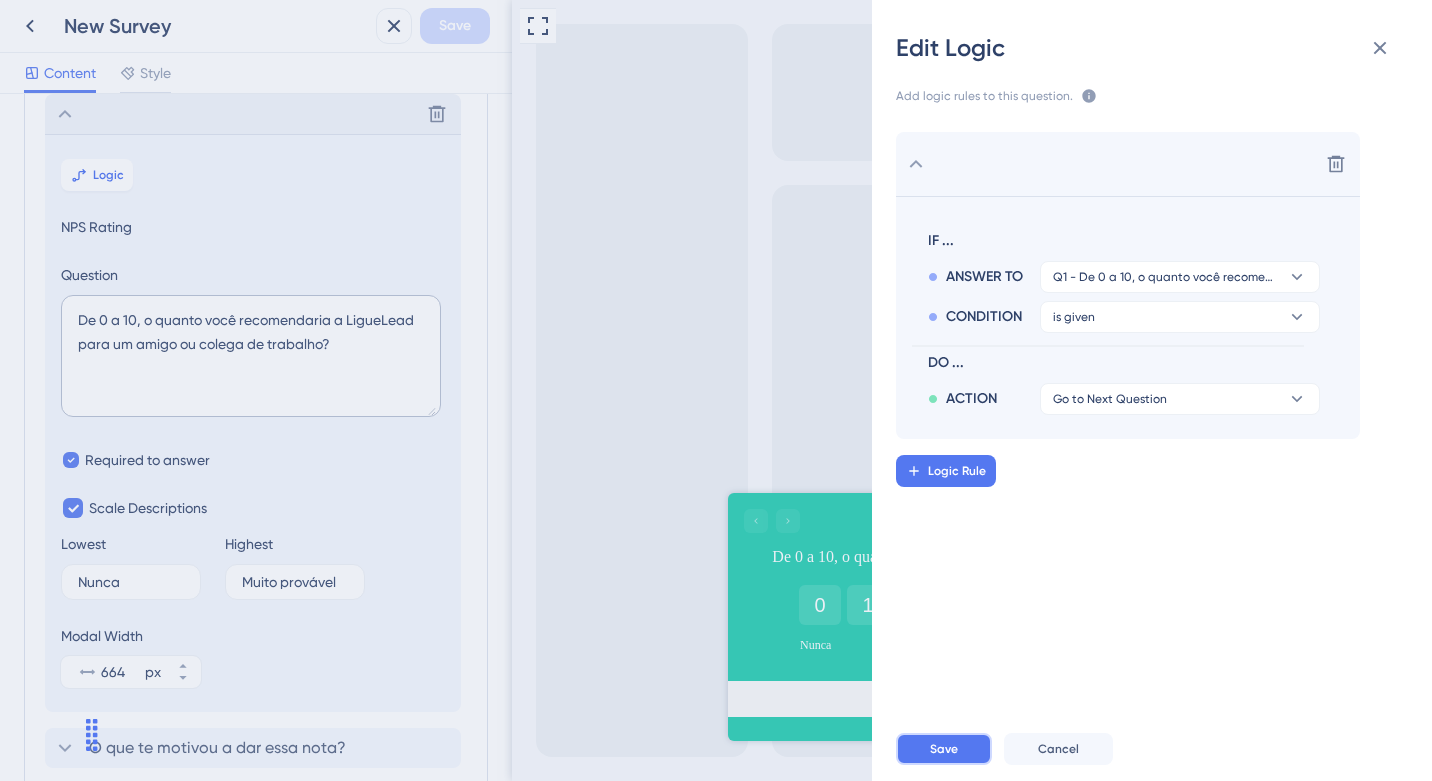 click on "Save" at bounding box center [944, 749] 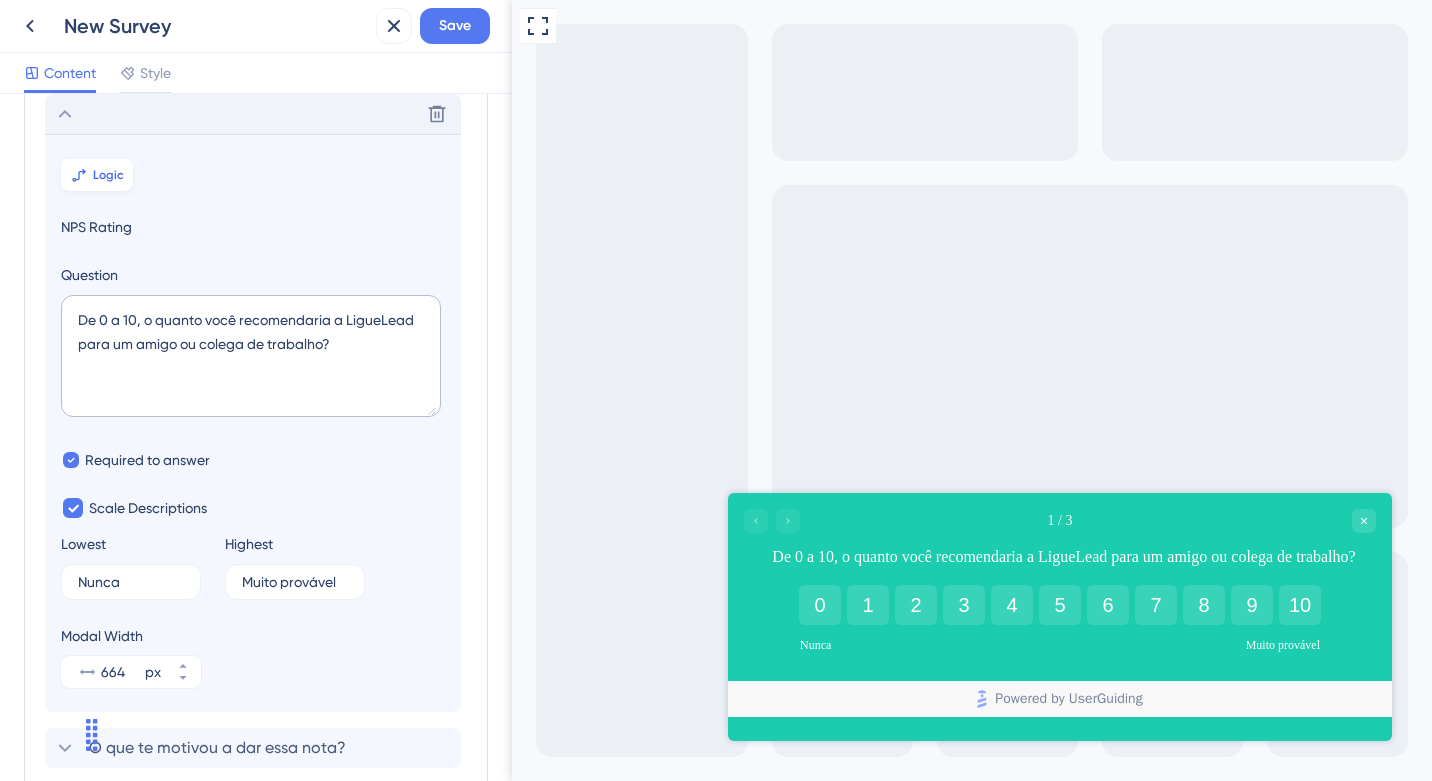 click on "Logic NPS Rating Question De 0 a 10, o quanto você recomendaria a LigueLead para um amigo ou colega de trabalho? Required to answer Scale Descriptions Lowest Nunca 15 Highest Muito provável 6 Modal Width 664 px" at bounding box center [253, 423] 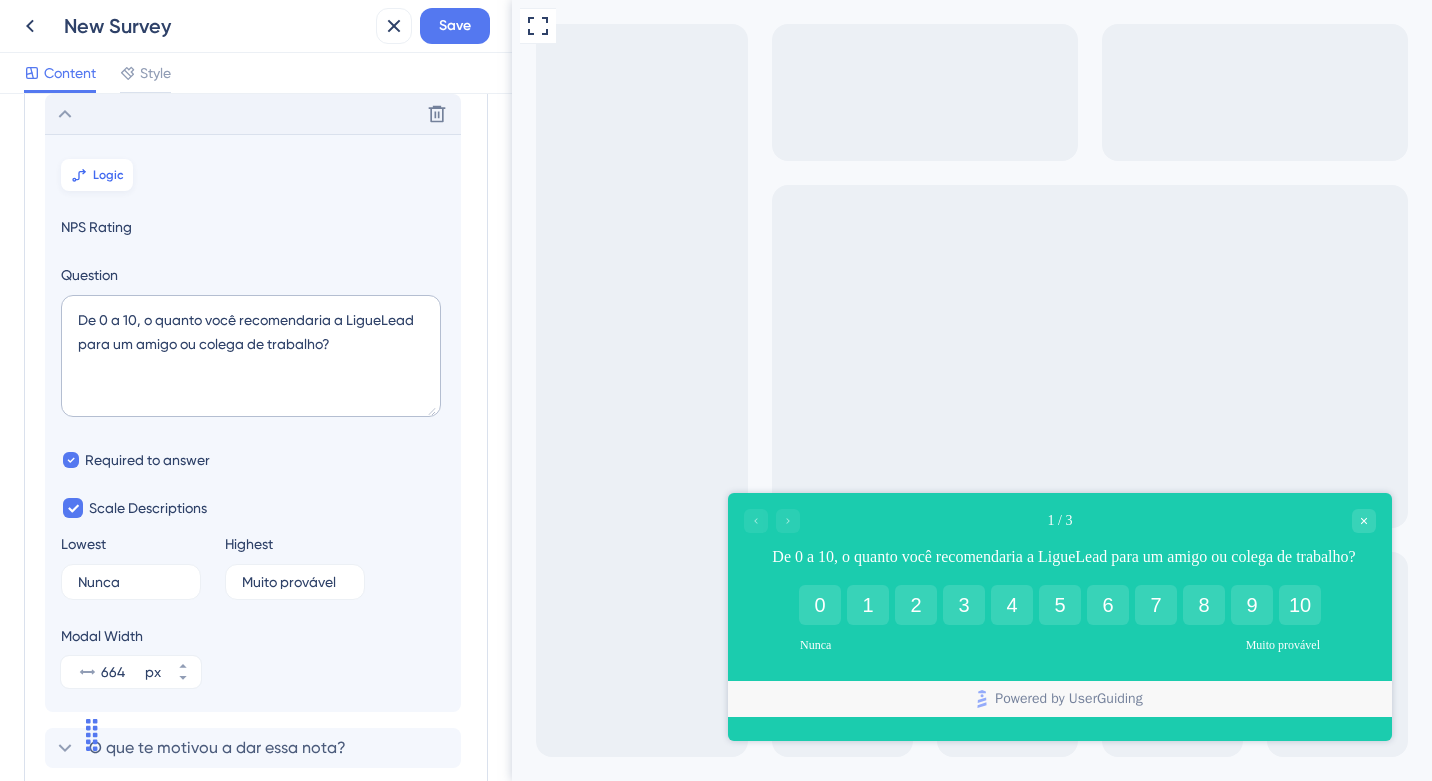 click on "Logic" at bounding box center (108, 175) 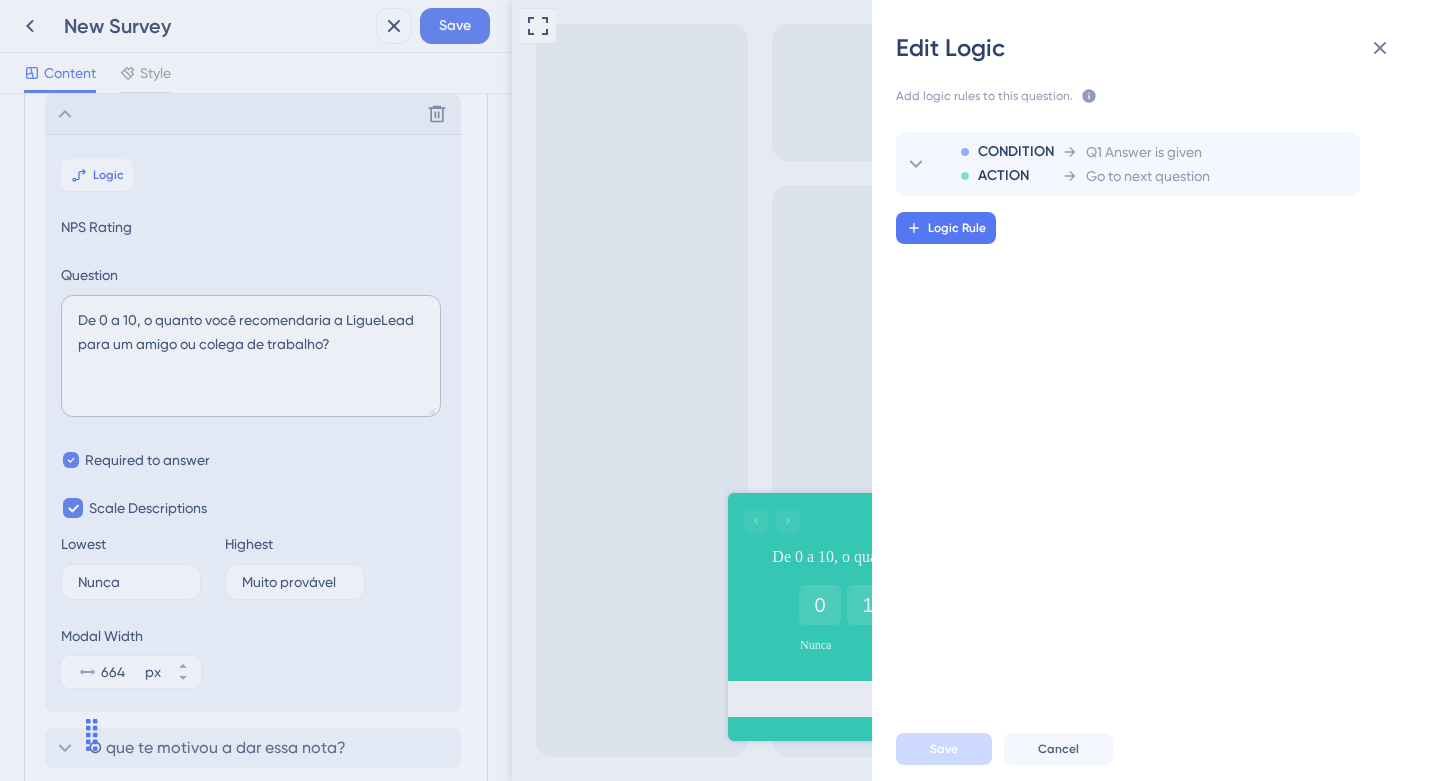 click on "Edit Logic Add logic rules to this question. The rules will apply after this question is answered The priority will be based on the order you set here If no rule is set or no rule applies, the next question will be shown Learn More CONDITION ACTION Q1 Answer is given Go to next question Logic Rule Save Cancel" at bounding box center [716, 390] 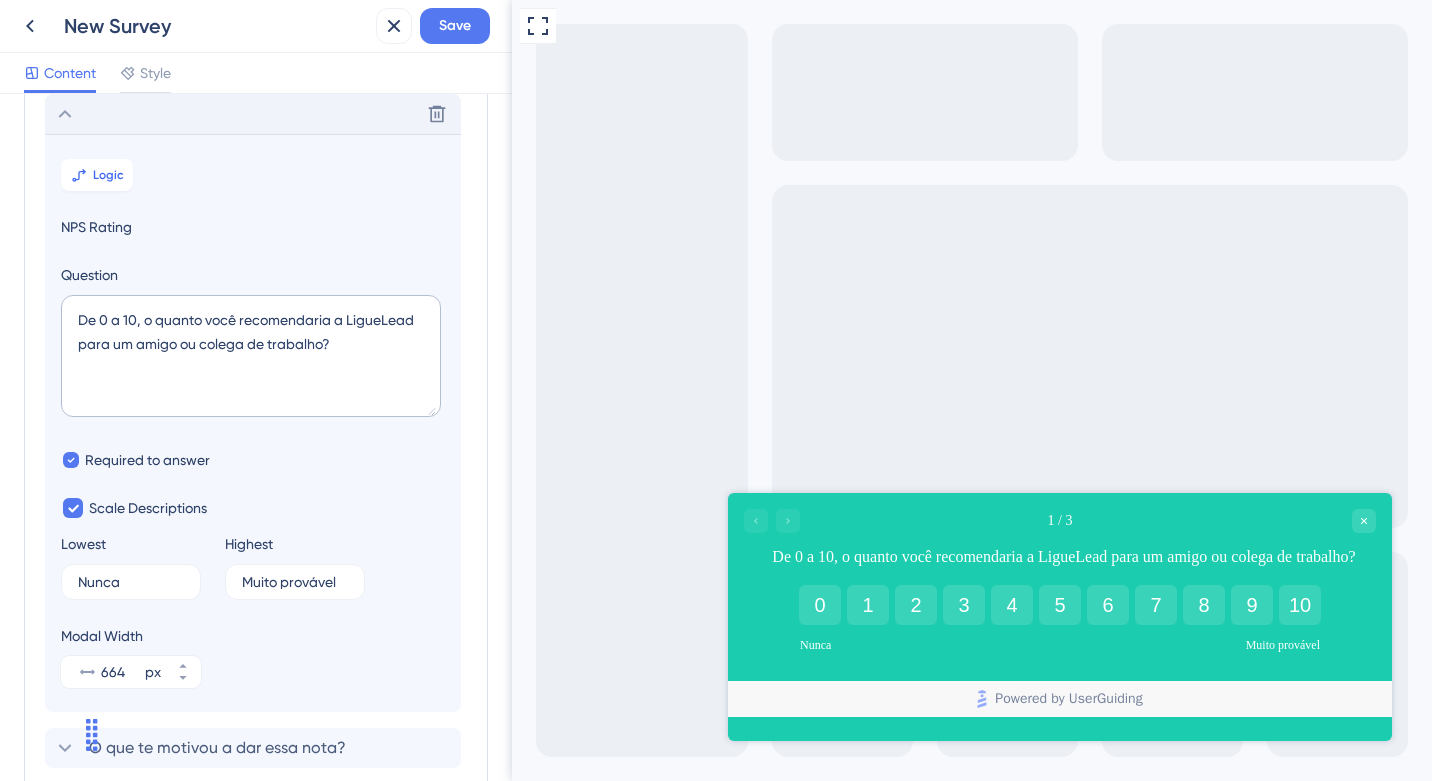 click on "Delete" at bounding box center (253, 114) 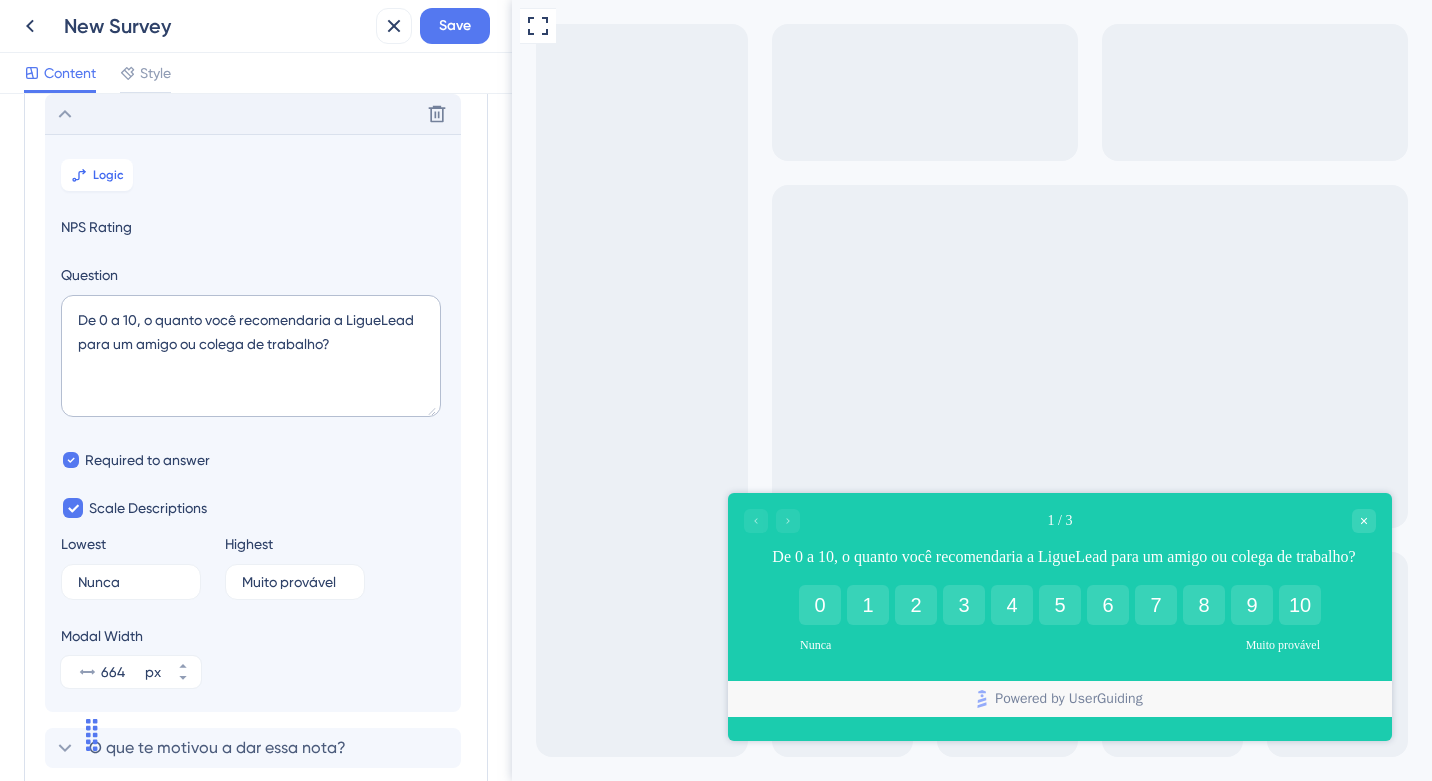 scroll, scrollTop: 0, scrollLeft: 0, axis: both 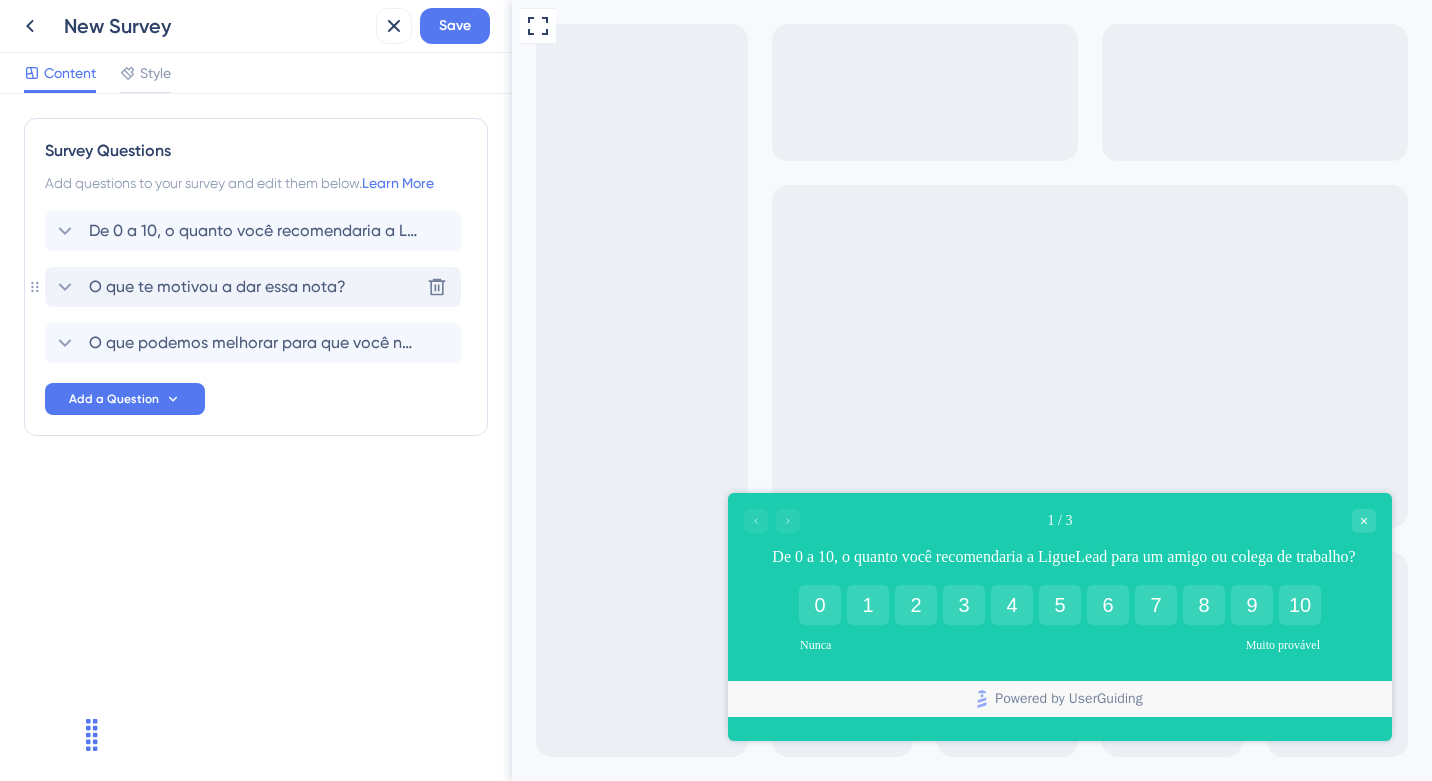 click on "O que te motivou a dar essa nota?" at bounding box center [217, 287] 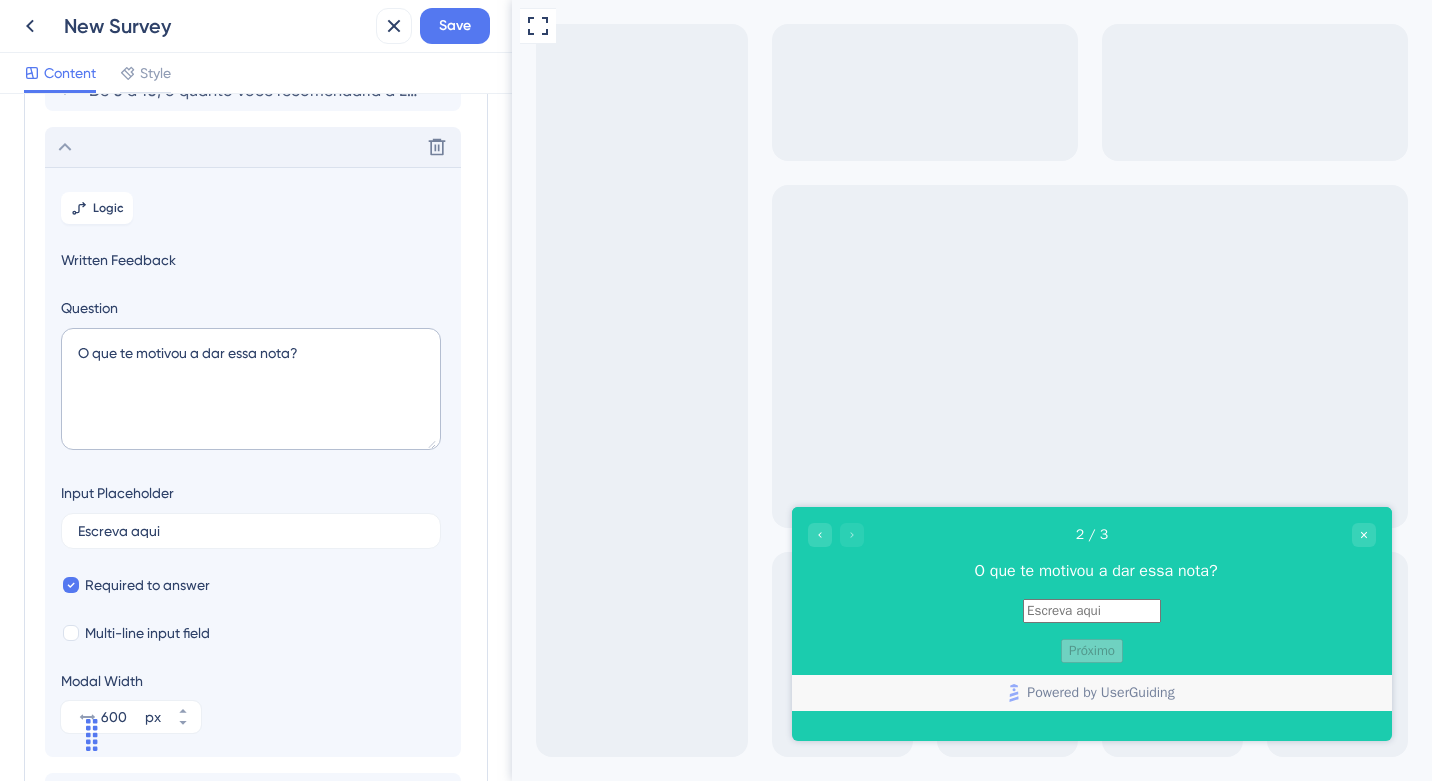 scroll, scrollTop: 173, scrollLeft: 0, axis: vertical 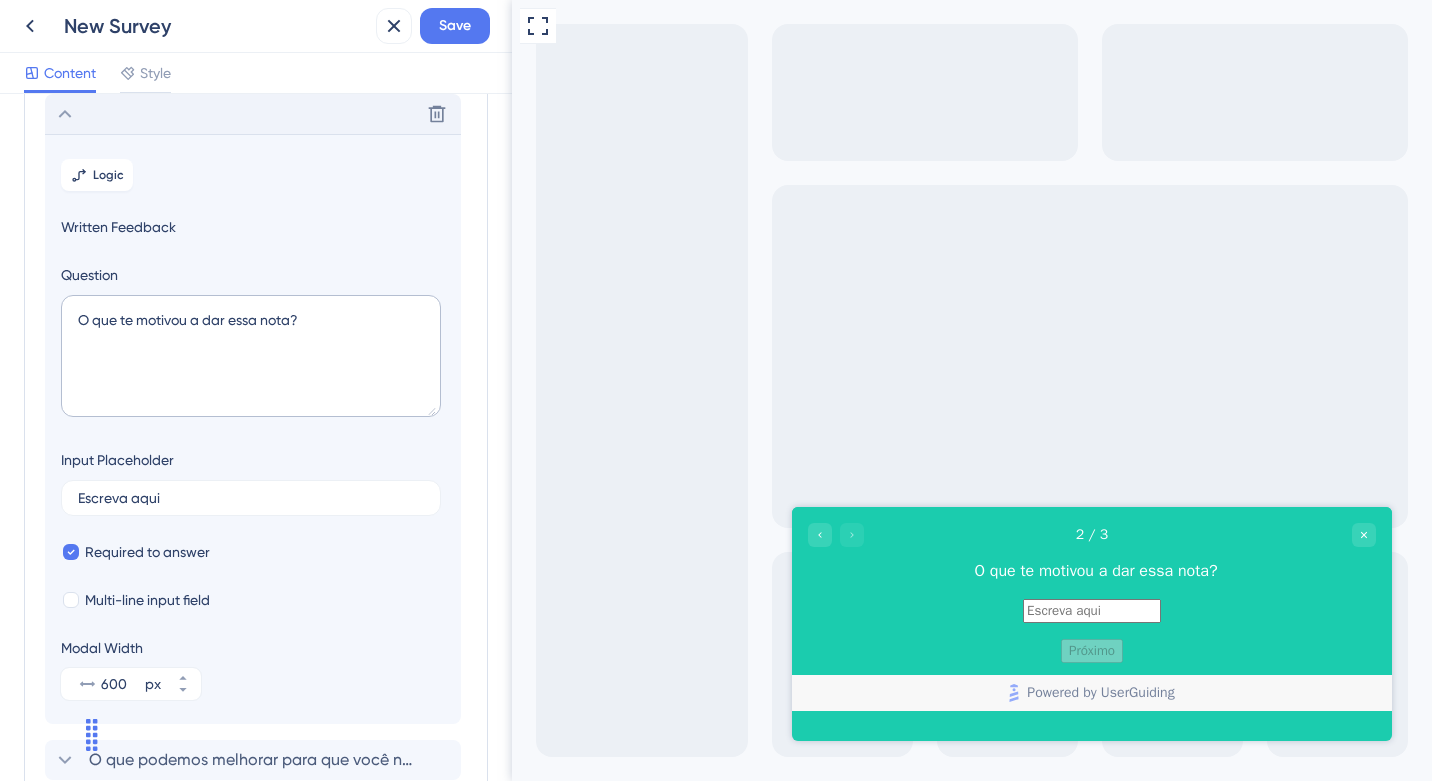 click on "Delete" at bounding box center (253, 114) 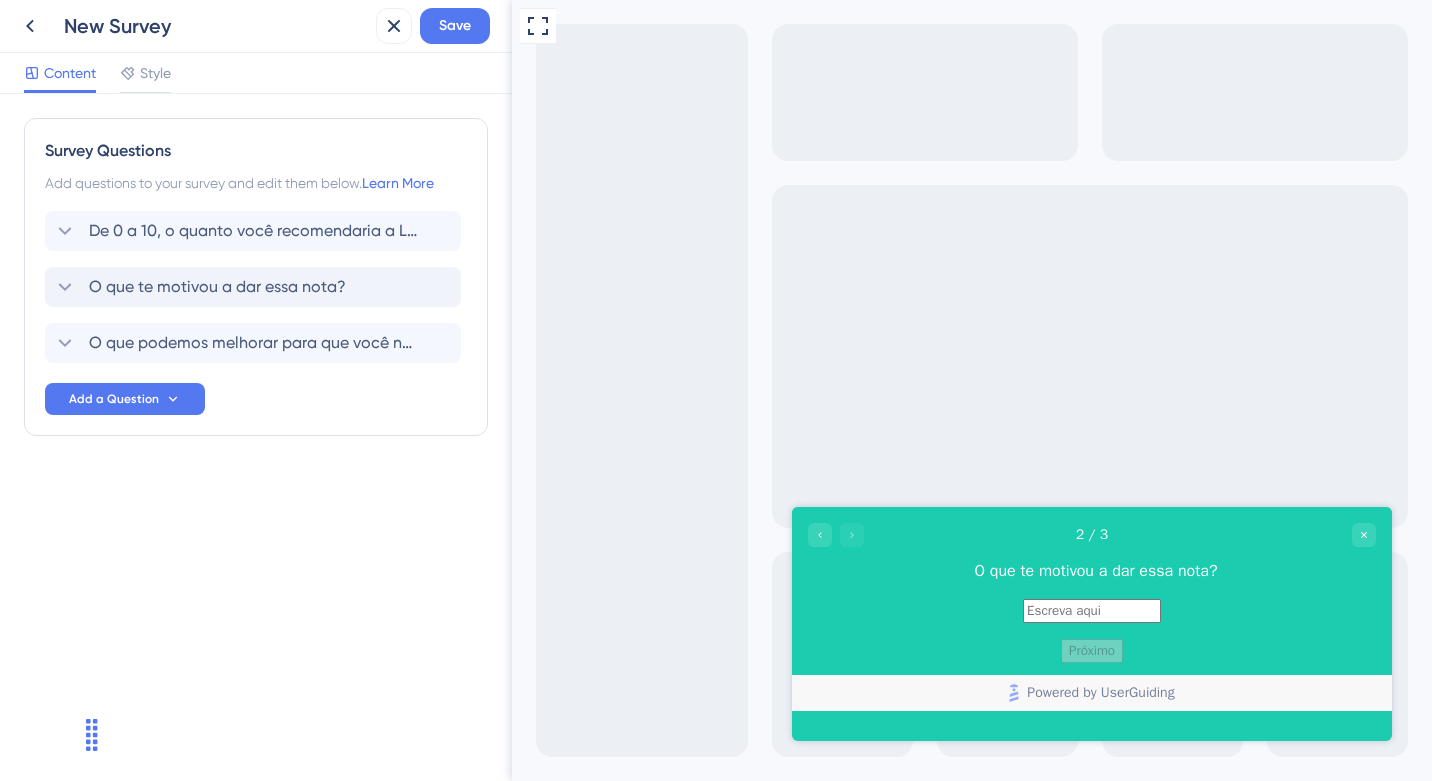 scroll, scrollTop: 0, scrollLeft: 0, axis: both 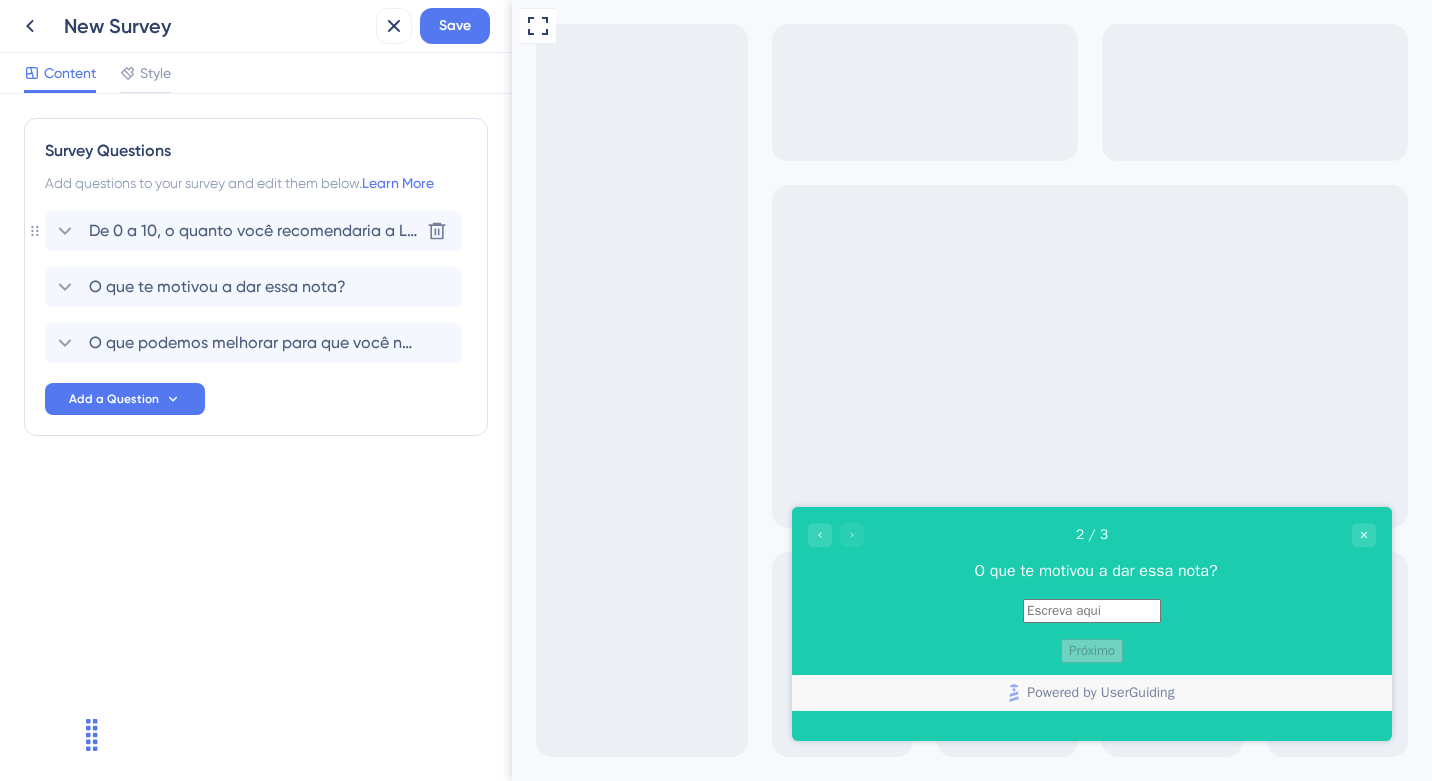 click on "De 0 a 10, o quanto você recomendaria a LigueLead para um amigo ou colega de trabalho?" at bounding box center [254, 231] 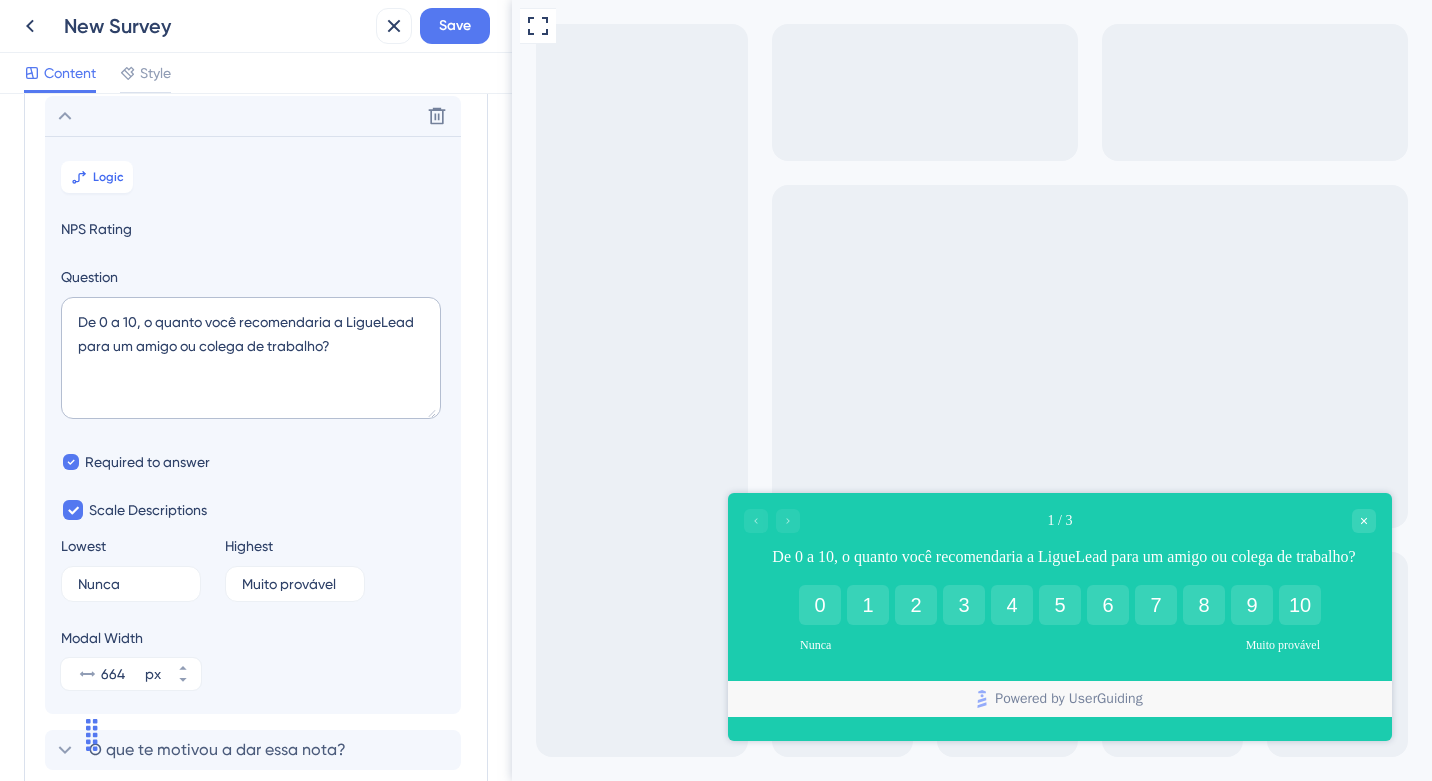 scroll, scrollTop: 117, scrollLeft: 0, axis: vertical 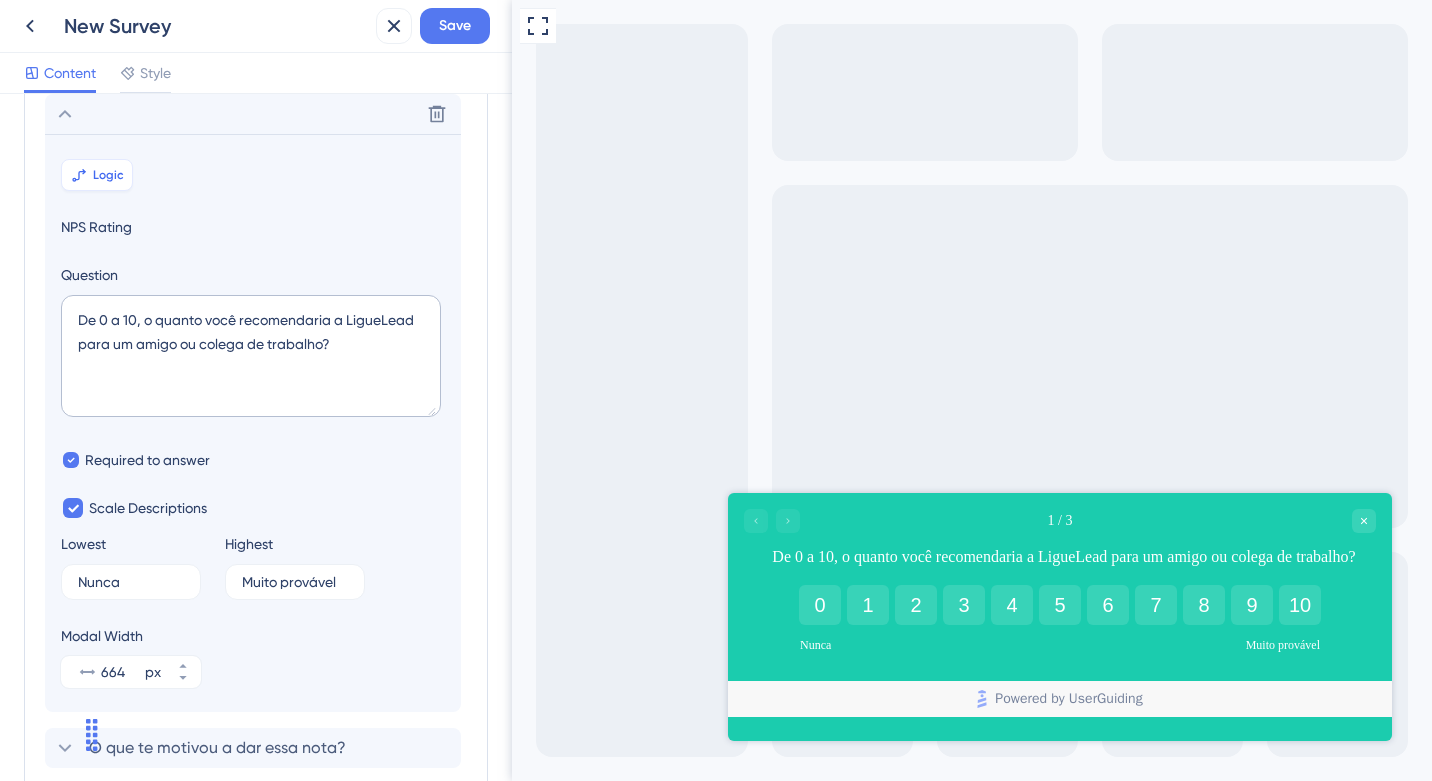 click on "Logic" at bounding box center (108, 175) 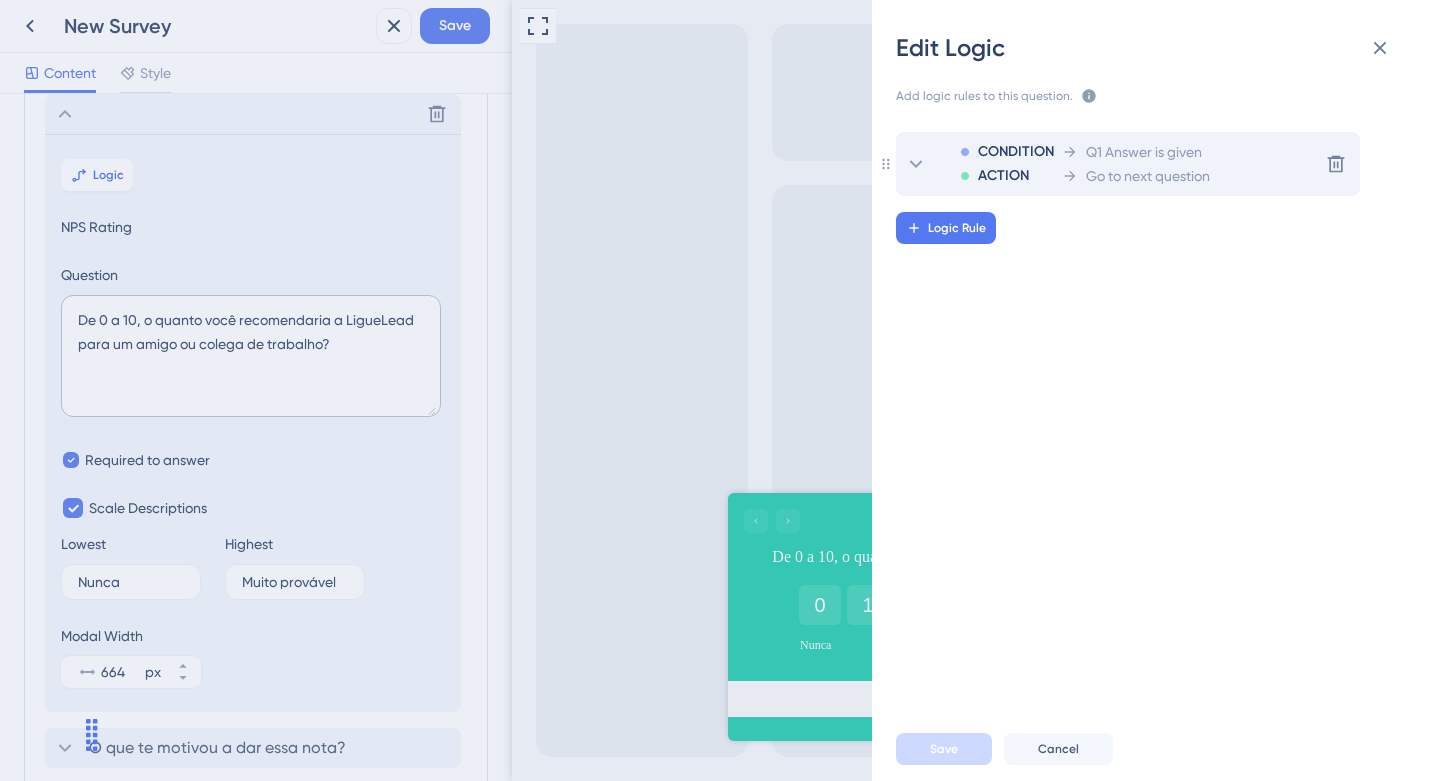click on "ACTION" at bounding box center (1003, 176) 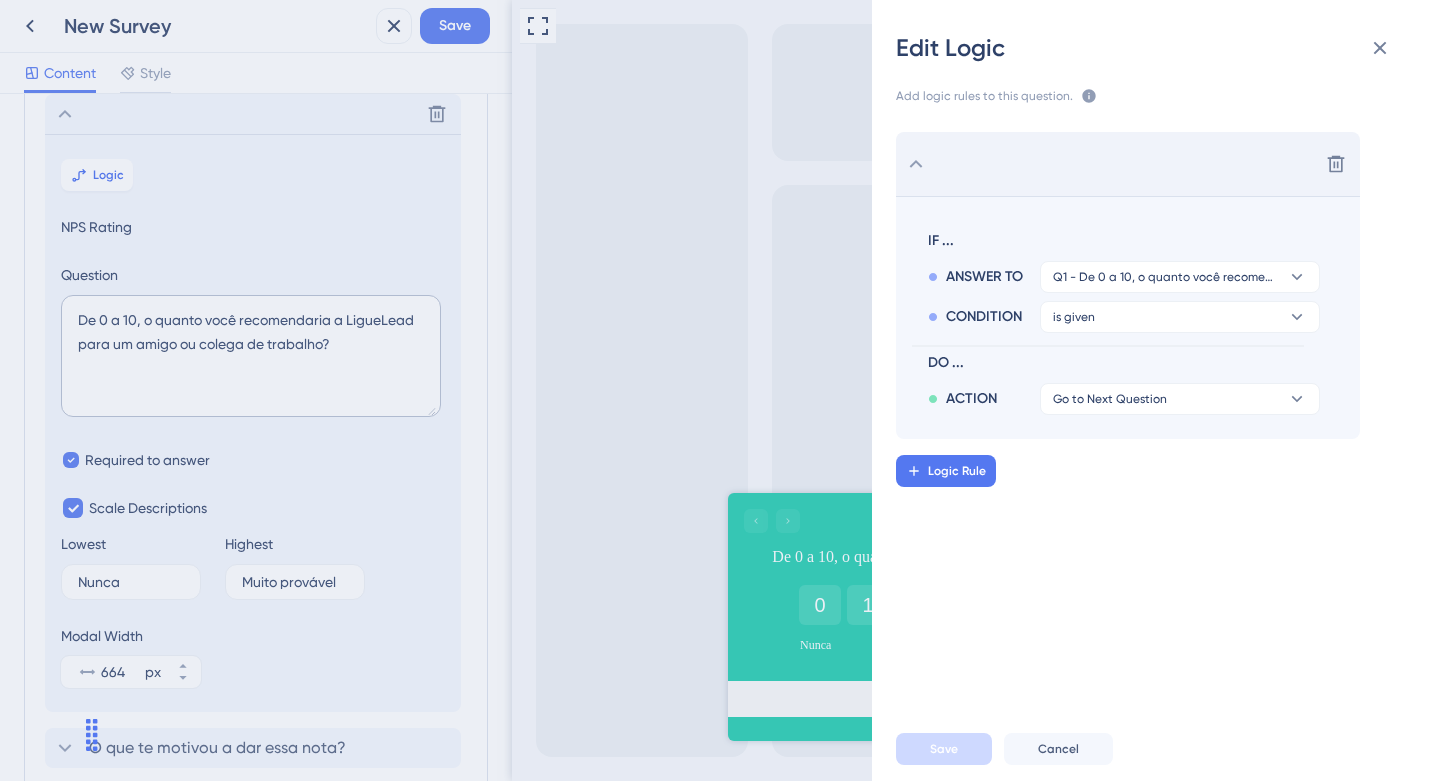 click on "Delete" at bounding box center [1128, 164] 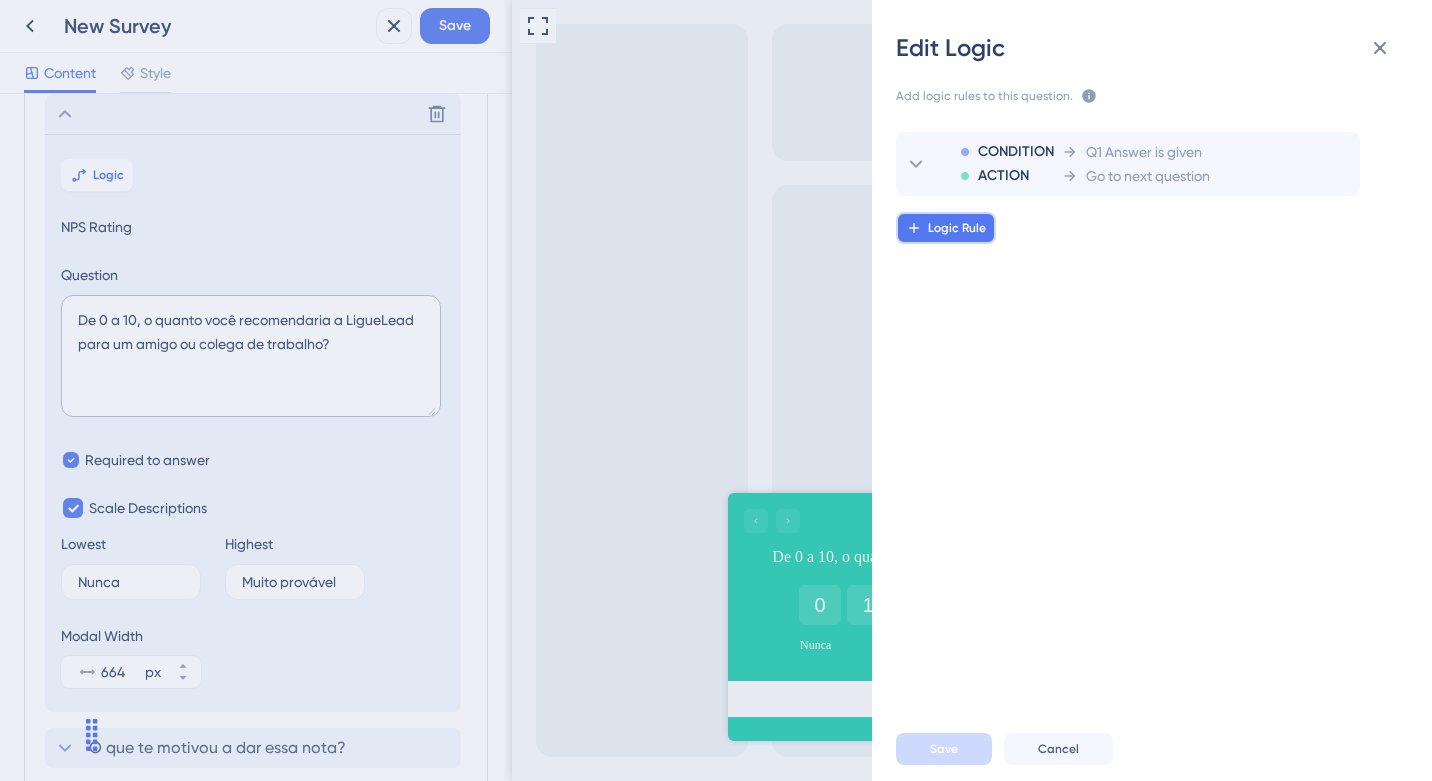 click on "Logic Rule" at bounding box center [957, 228] 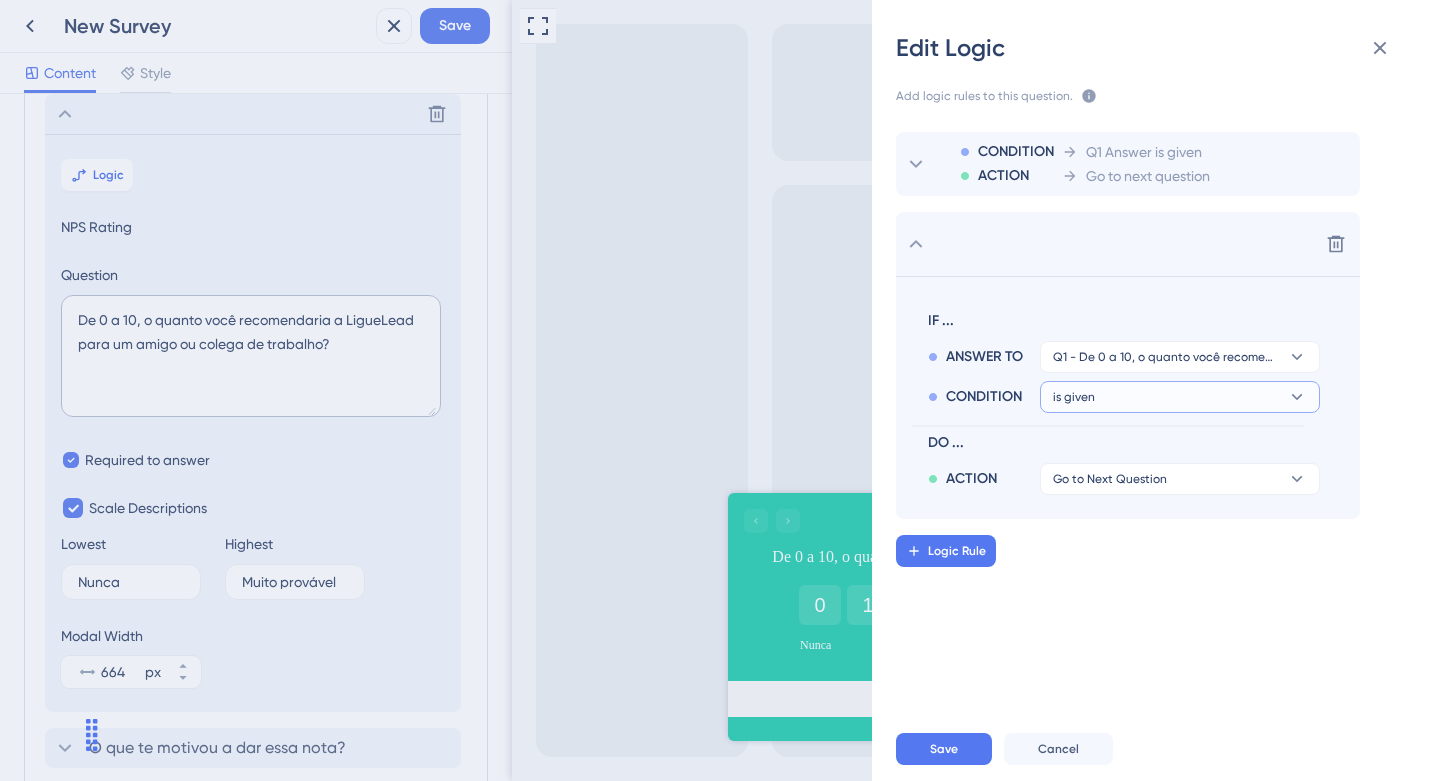 click on "is given" at bounding box center (1180, 357) 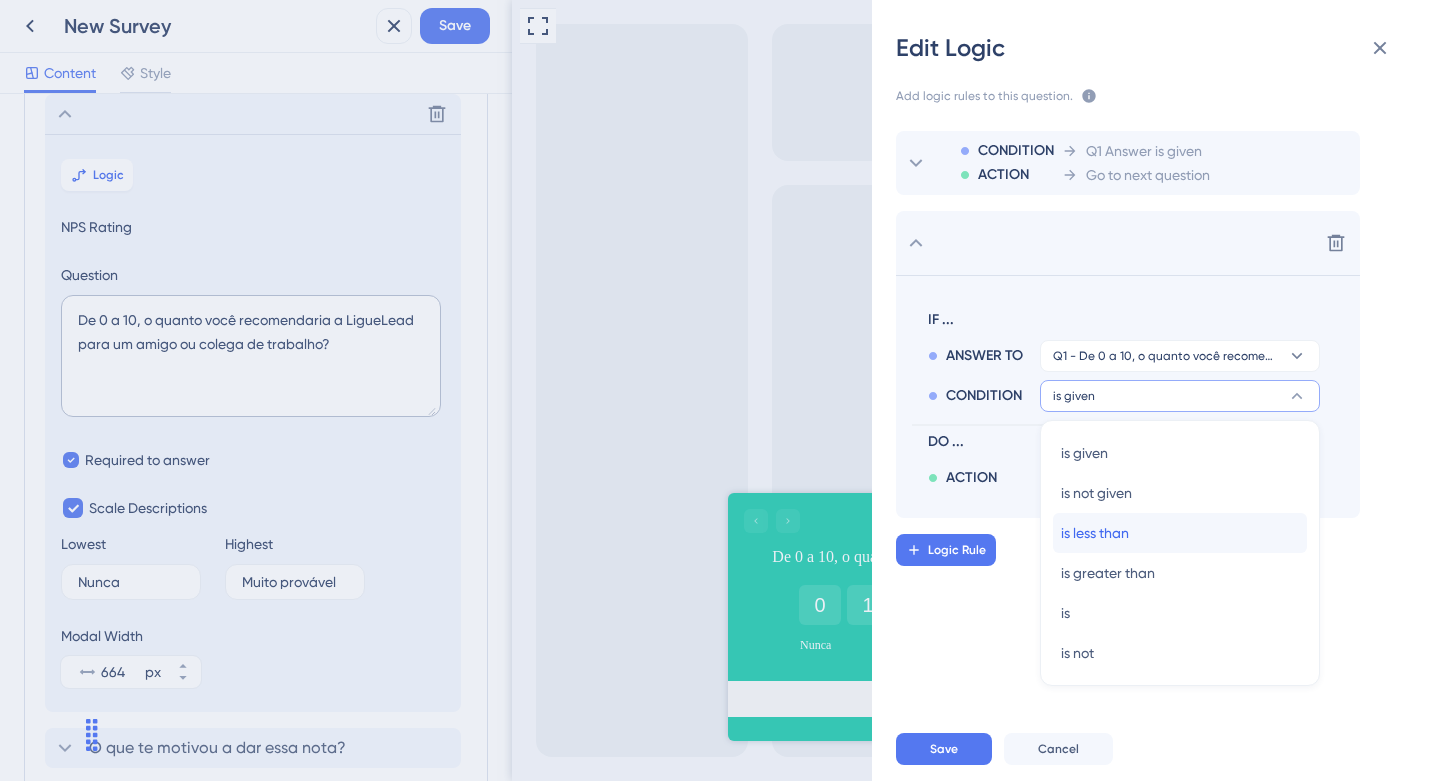 click on "is less than" at bounding box center [1095, 533] 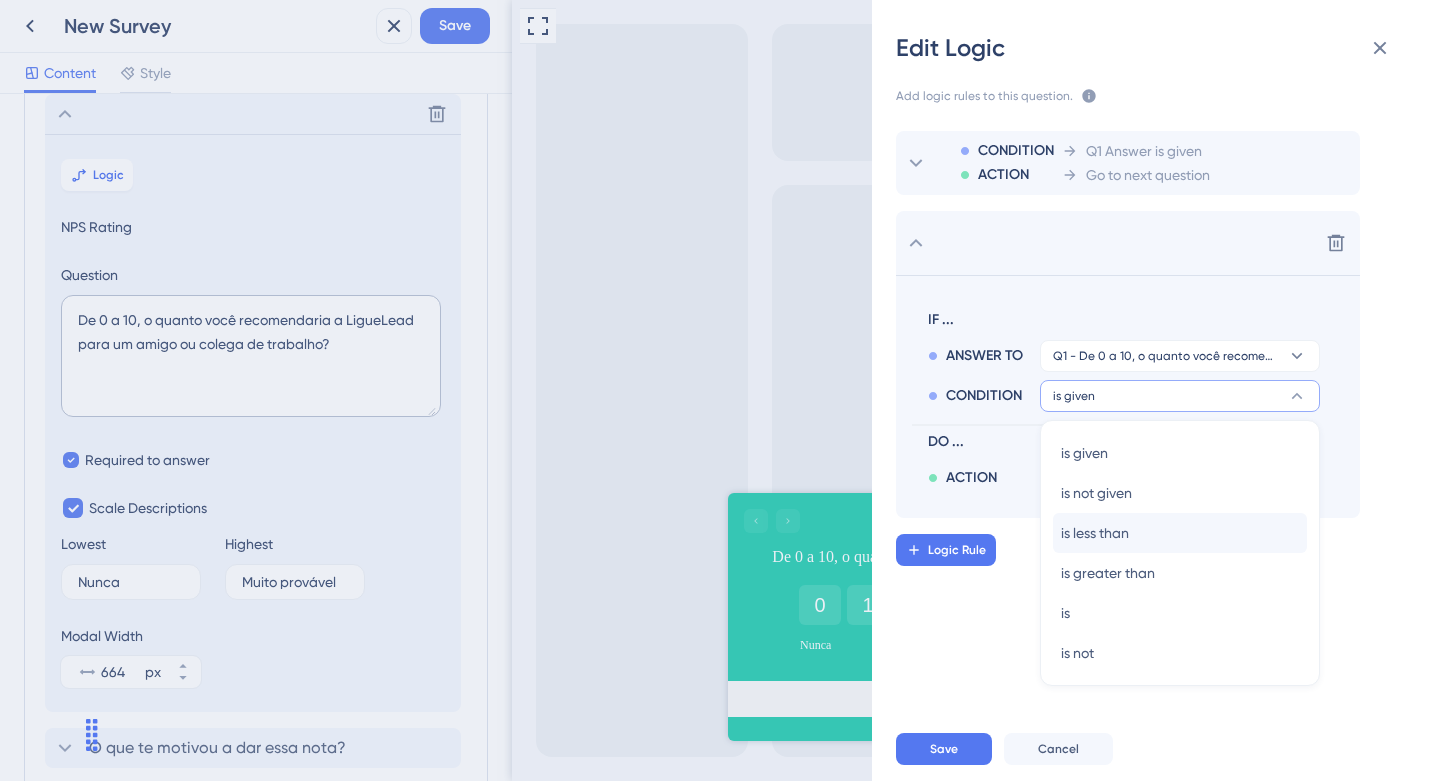 scroll, scrollTop: 0, scrollLeft: 0, axis: both 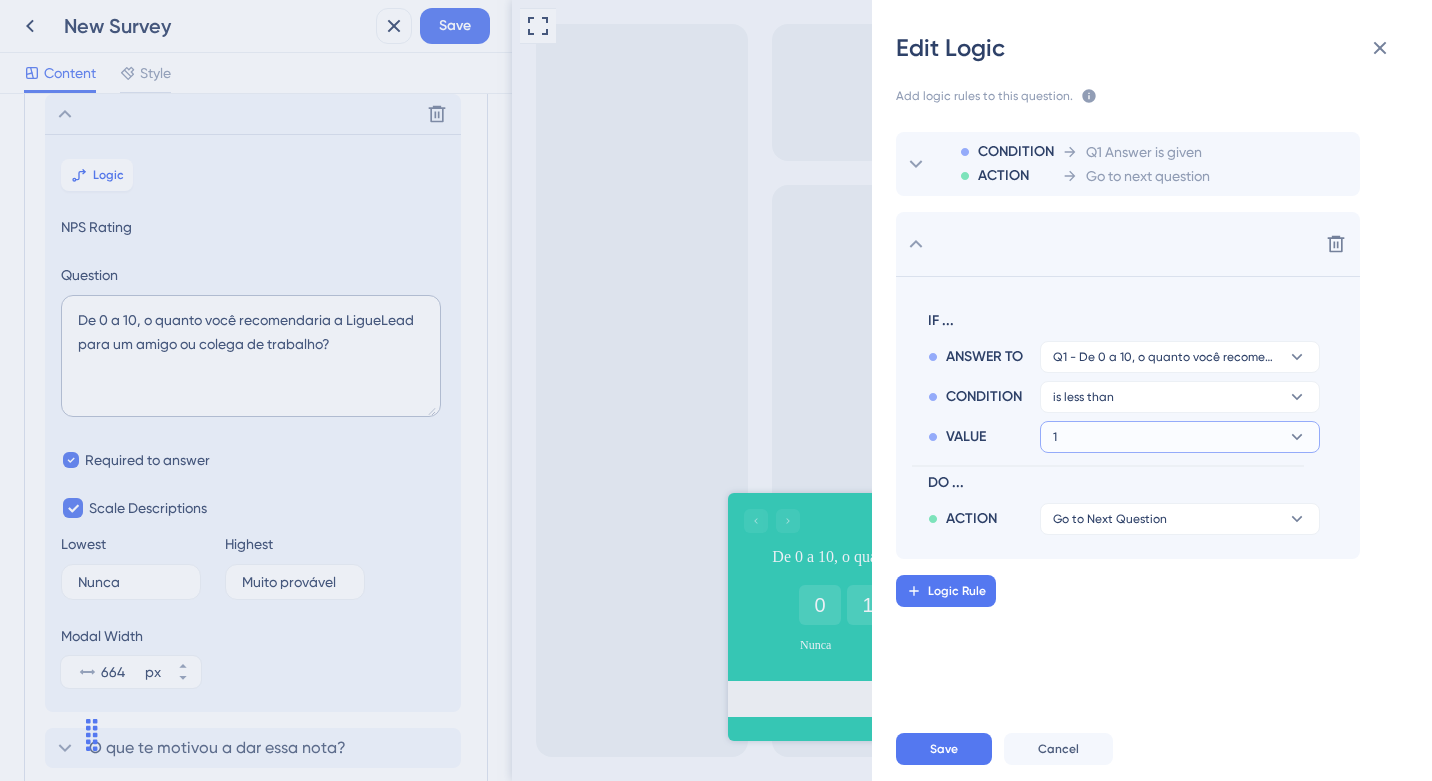 click on "1" at bounding box center [1180, 357] 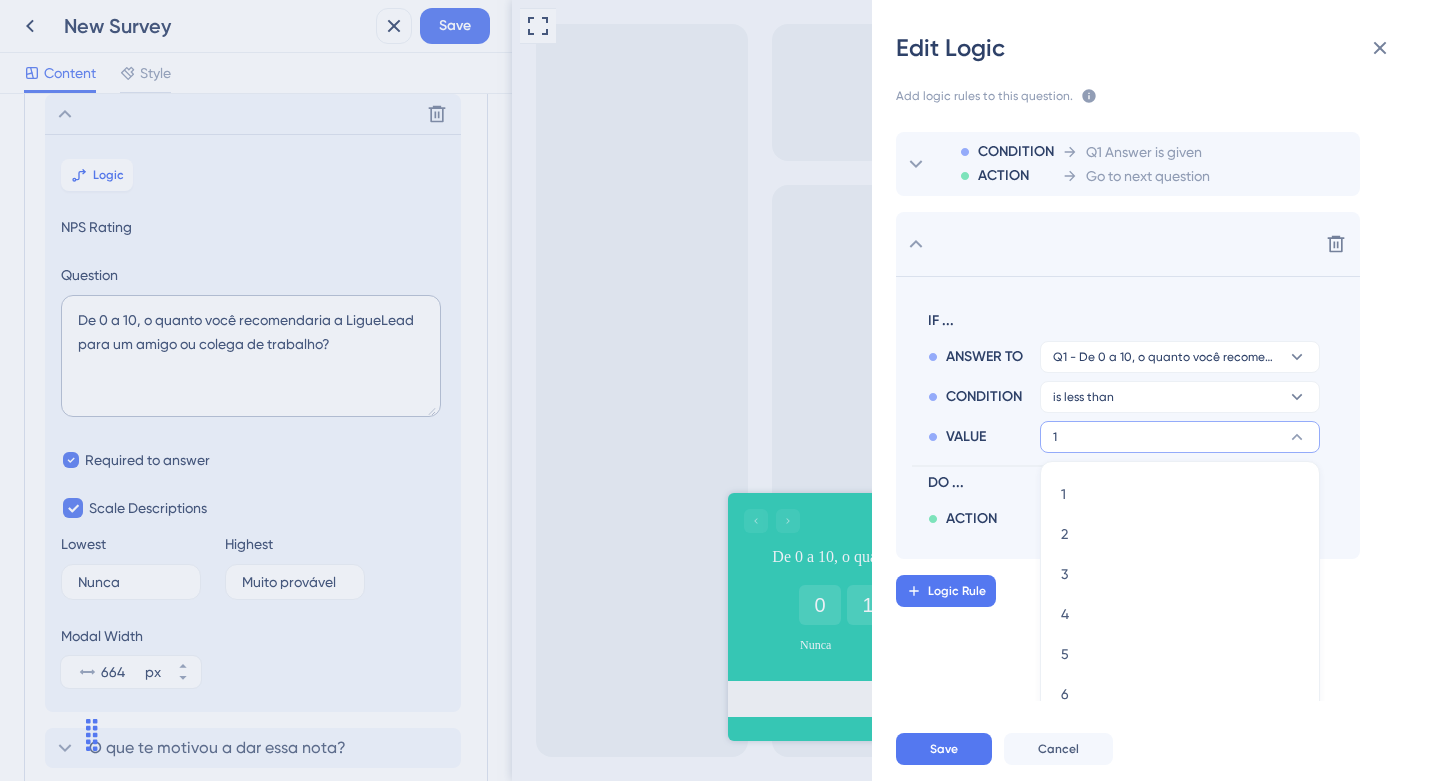 scroll, scrollTop: 162, scrollLeft: 0, axis: vertical 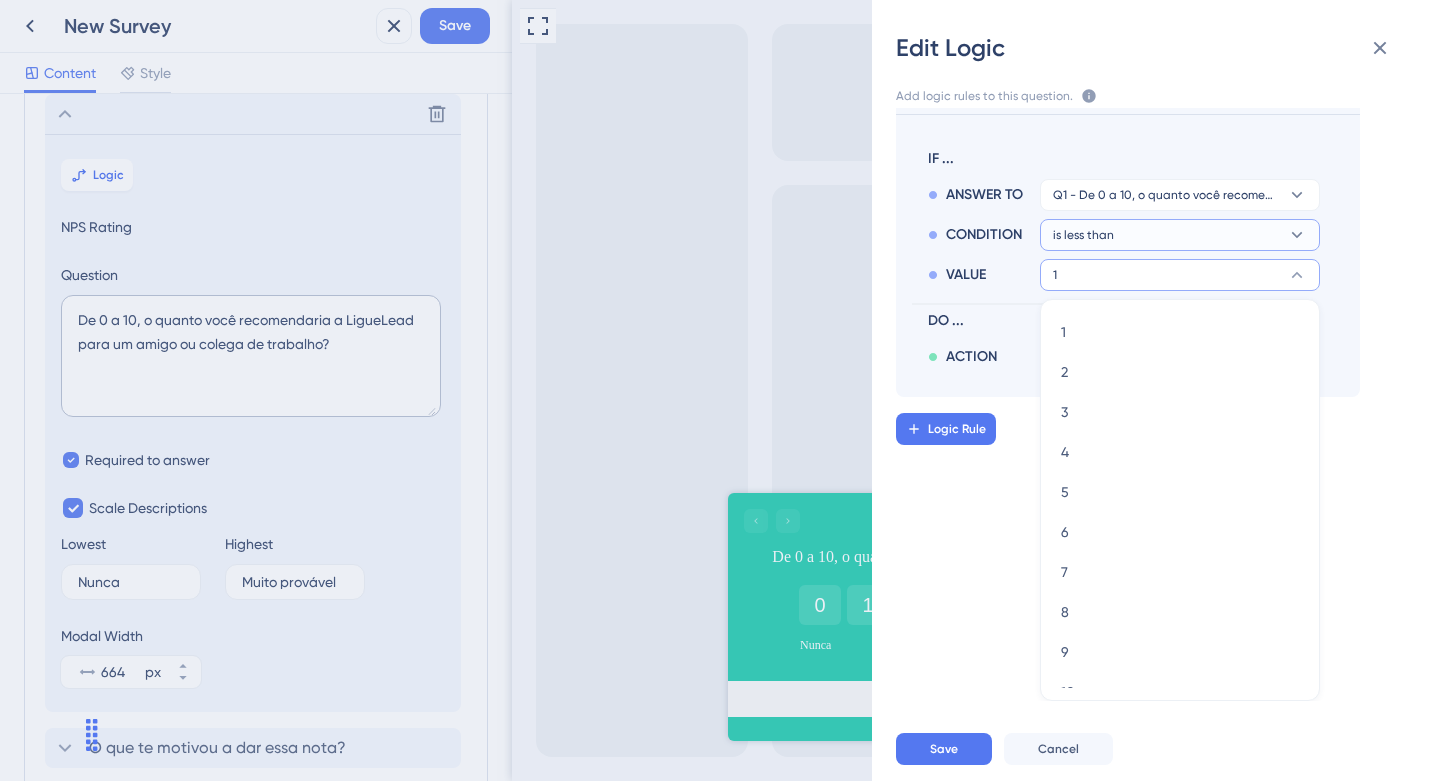 click on "is less than" at bounding box center [1166, 195] 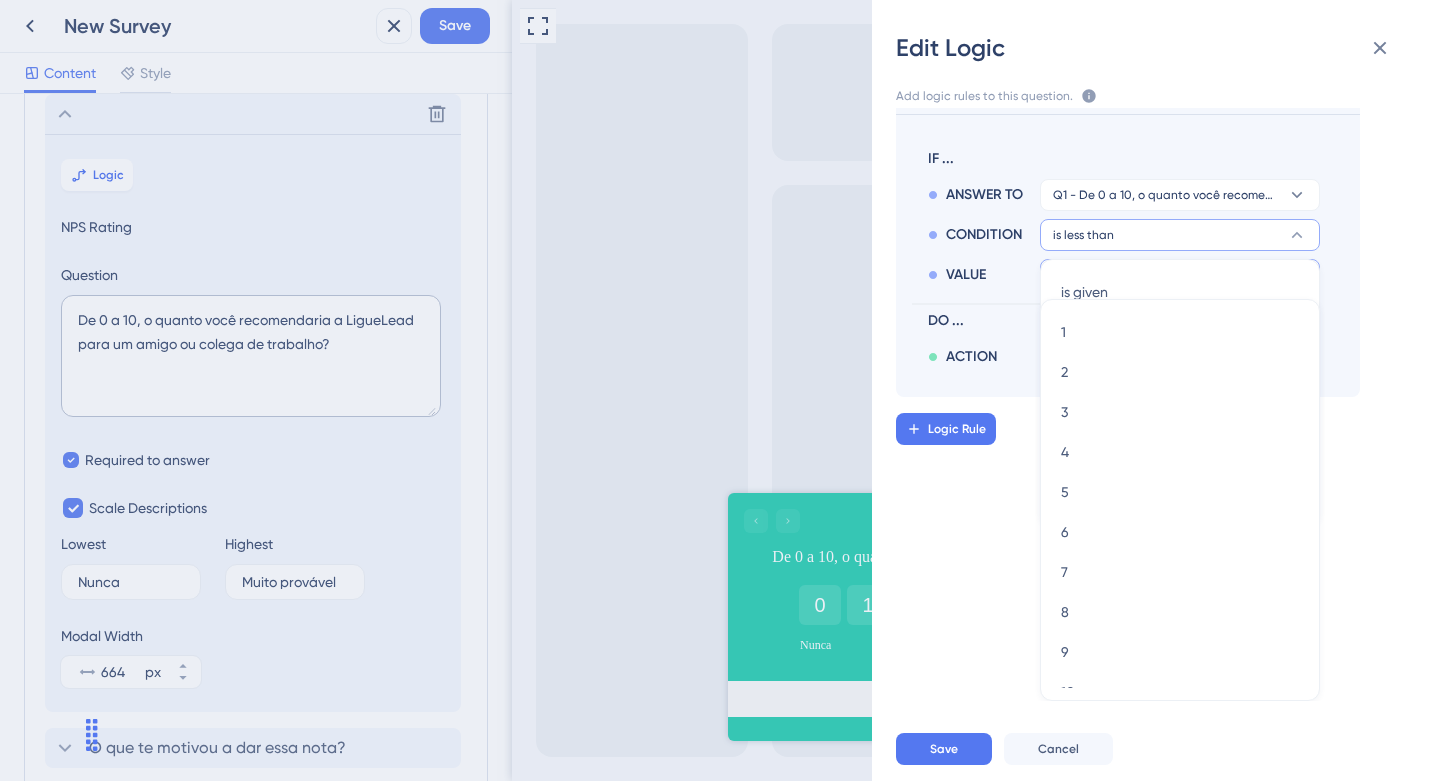 scroll, scrollTop: 149, scrollLeft: 0, axis: vertical 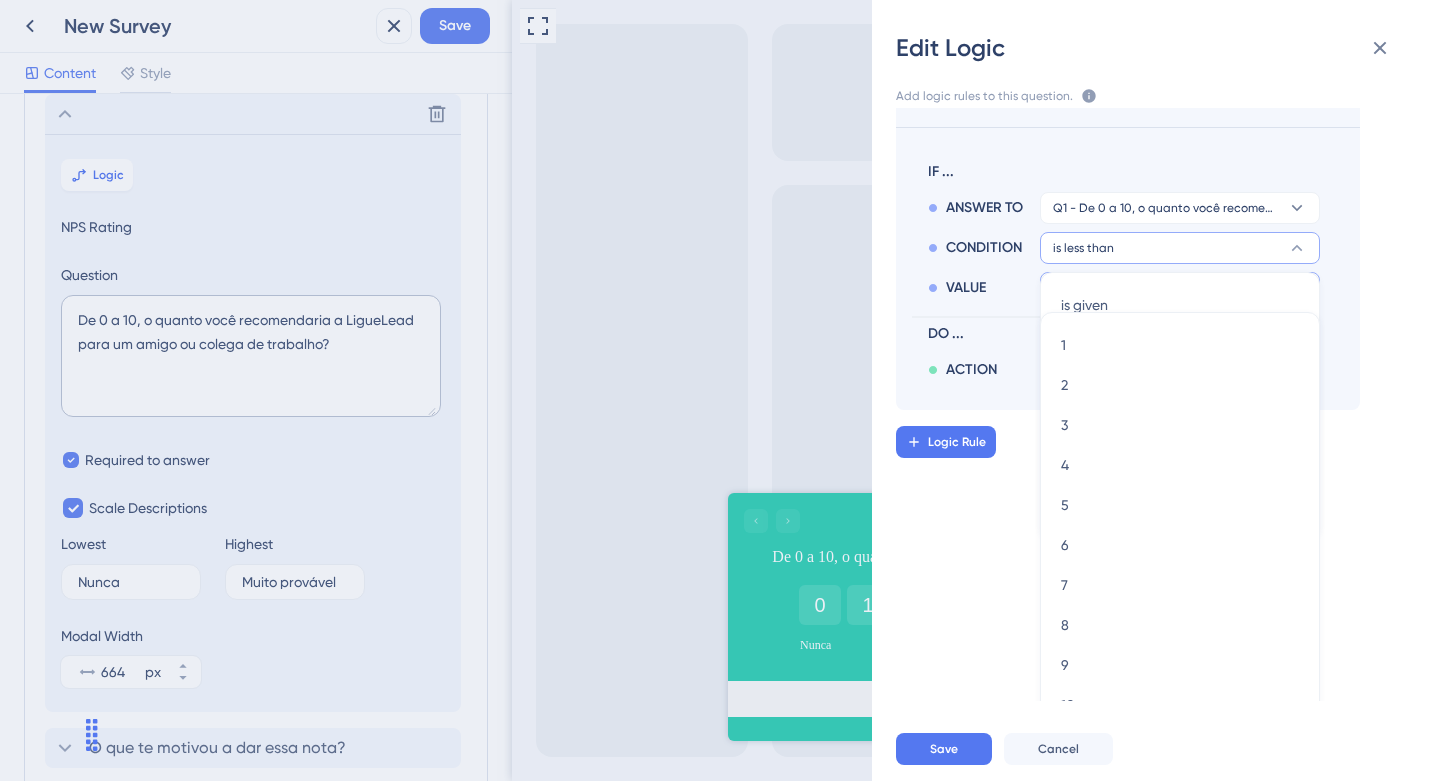 click on "is less than" at bounding box center (1180, 248) 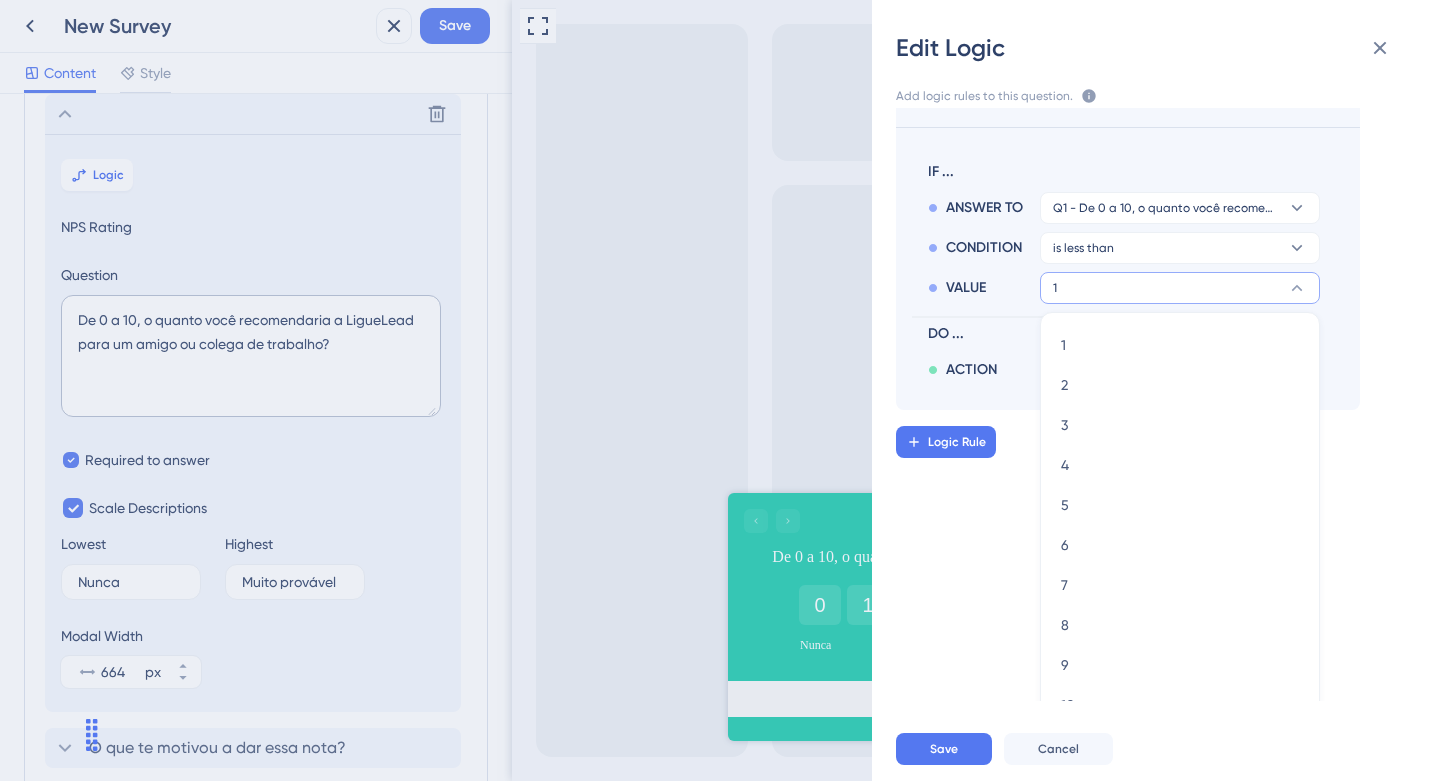 click on "1" at bounding box center (1180, 288) 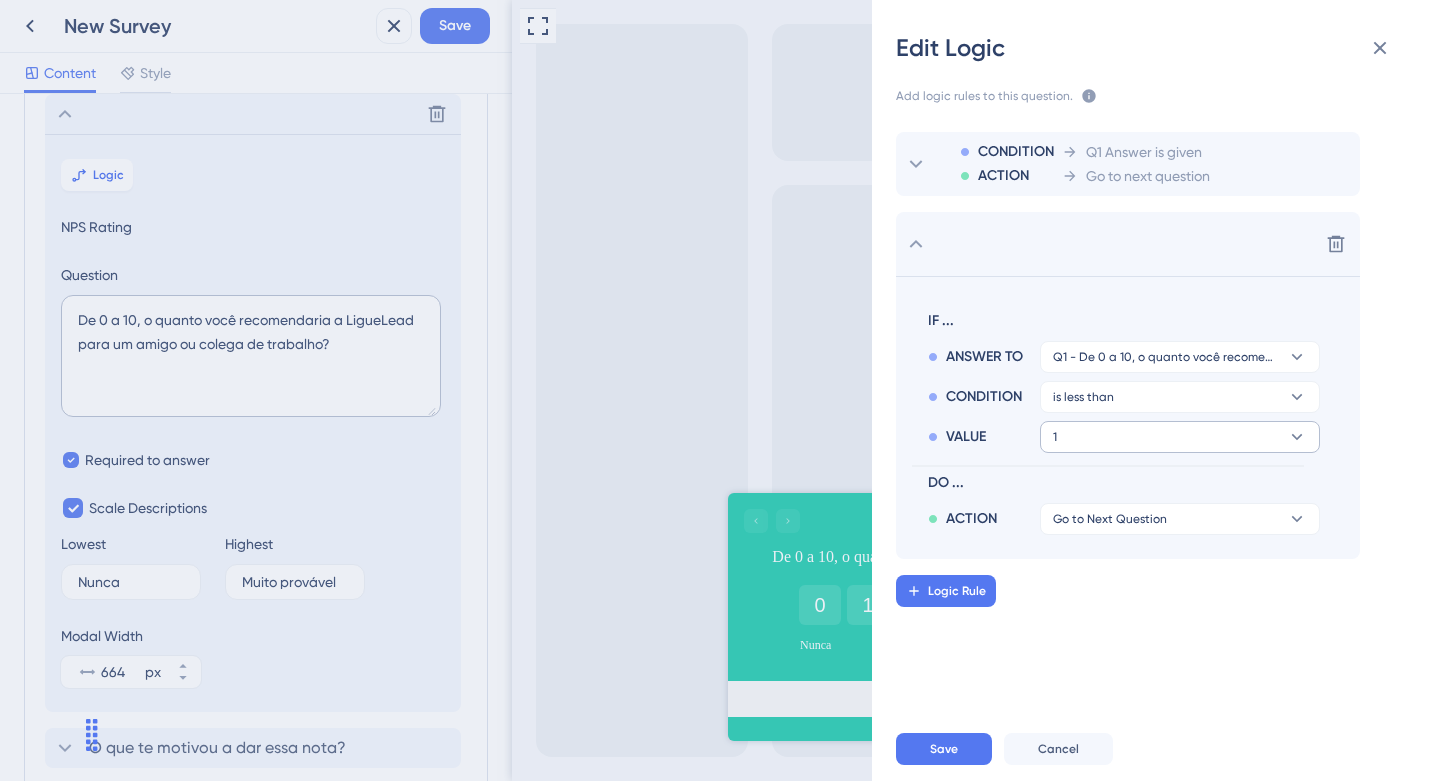 scroll, scrollTop: 0, scrollLeft: 0, axis: both 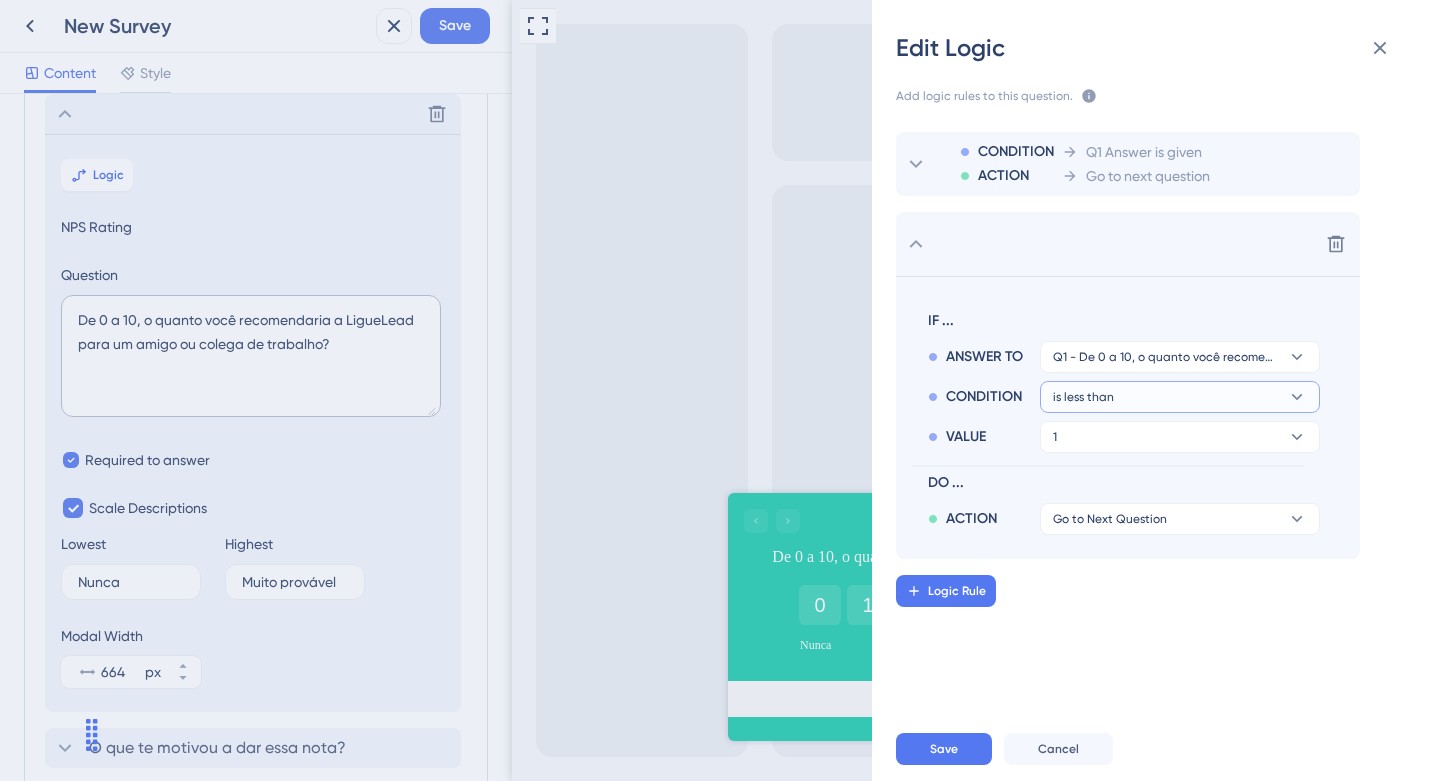 click on "is less than" at bounding box center [1166, 357] 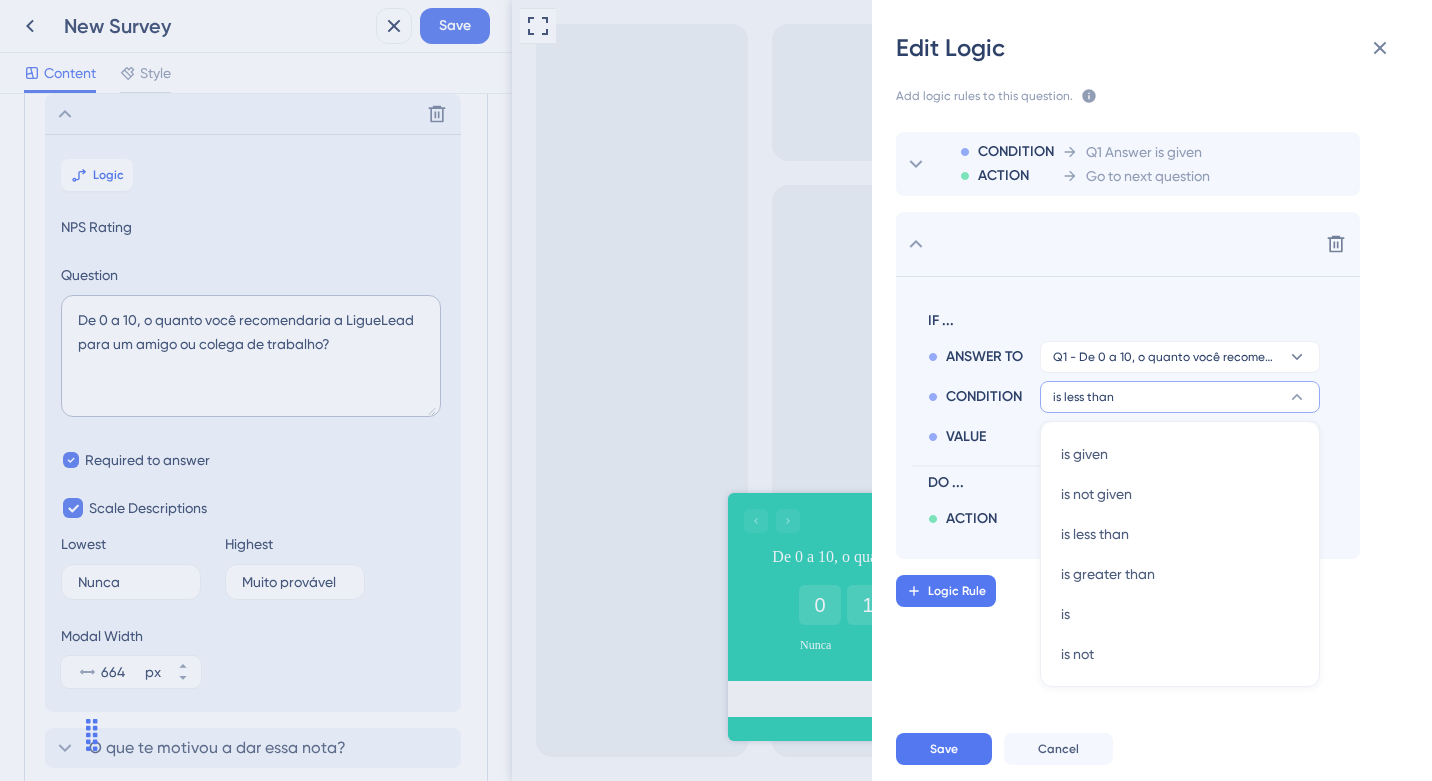 scroll, scrollTop: 1, scrollLeft: 0, axis: vertical 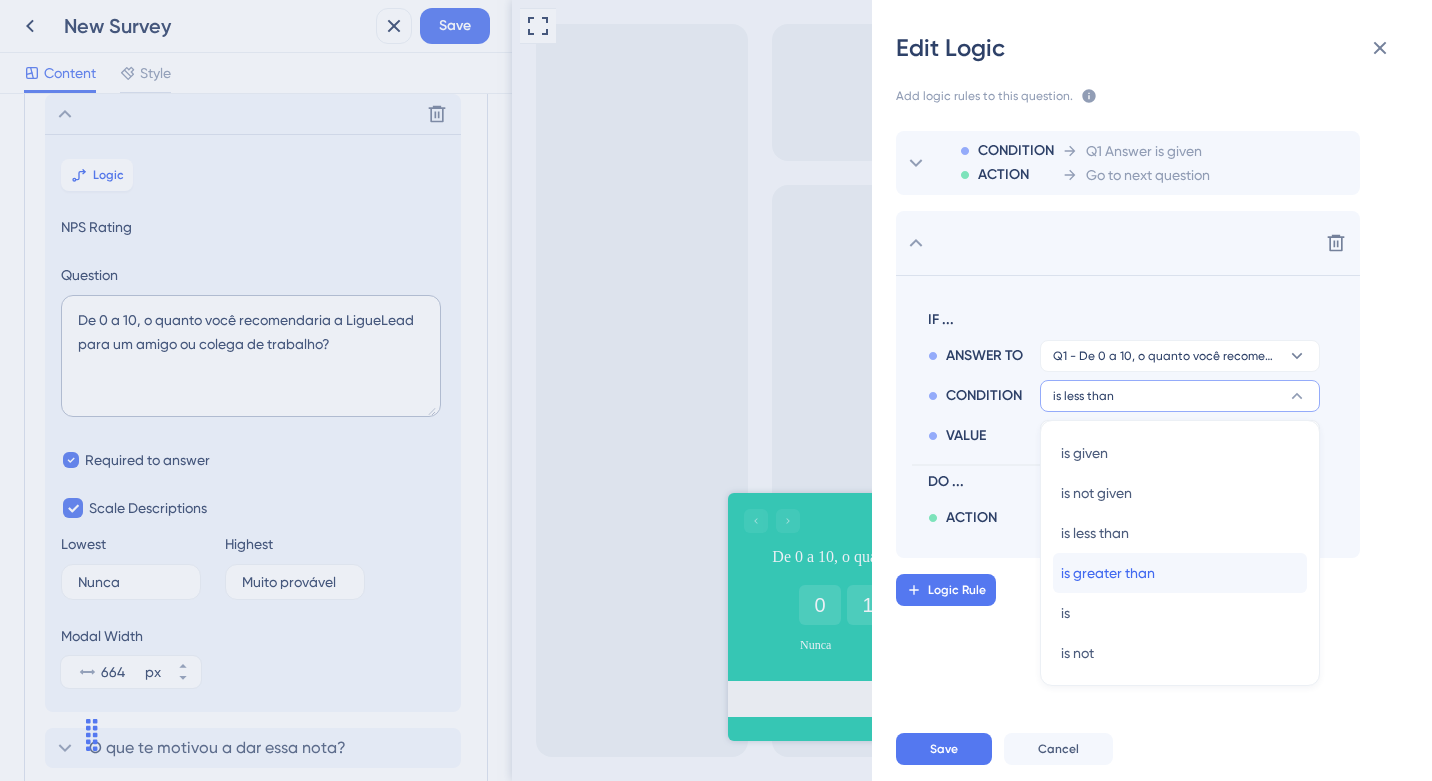 click on "is greater than" at bounding box center (1108, 573) 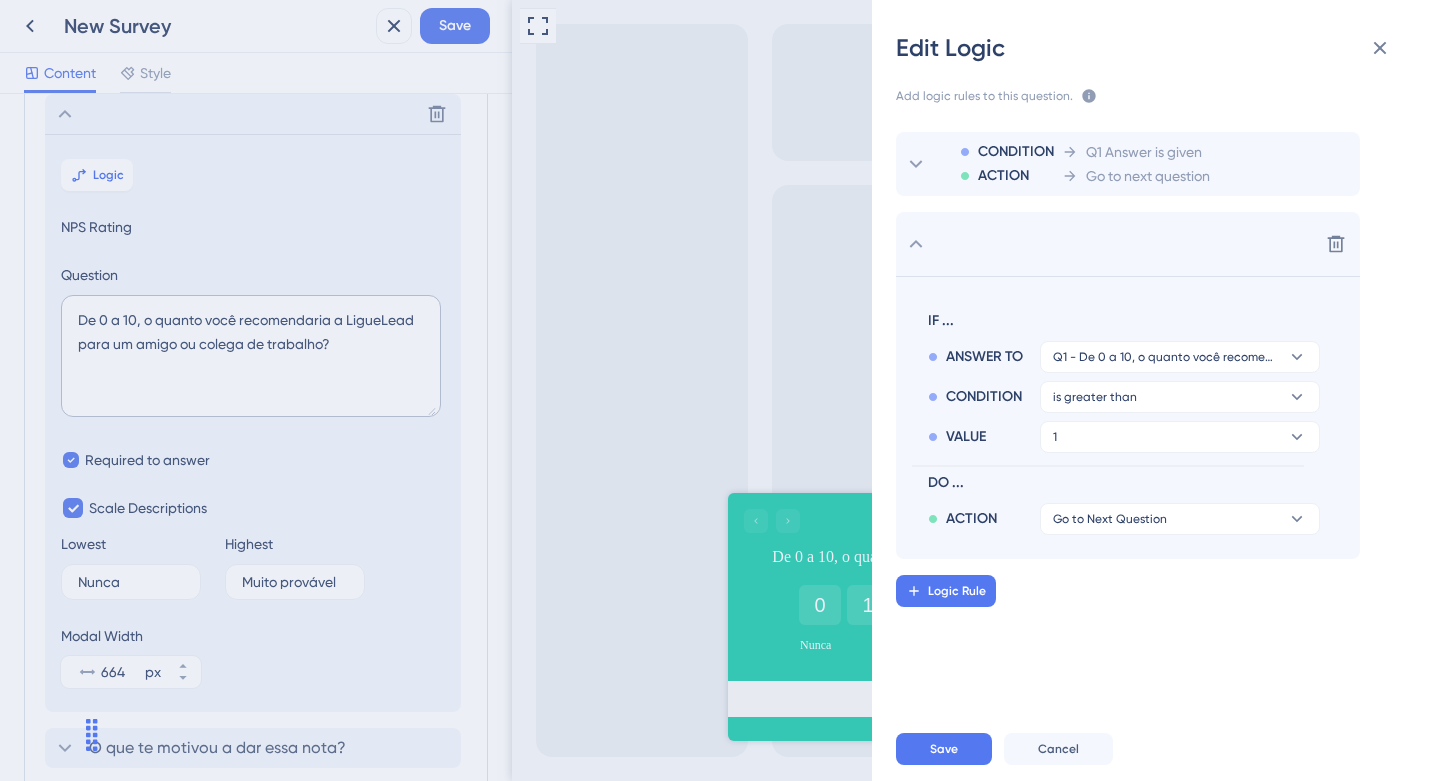 scroll, scrollTop: 0, scrollLeft: 0, axis: both 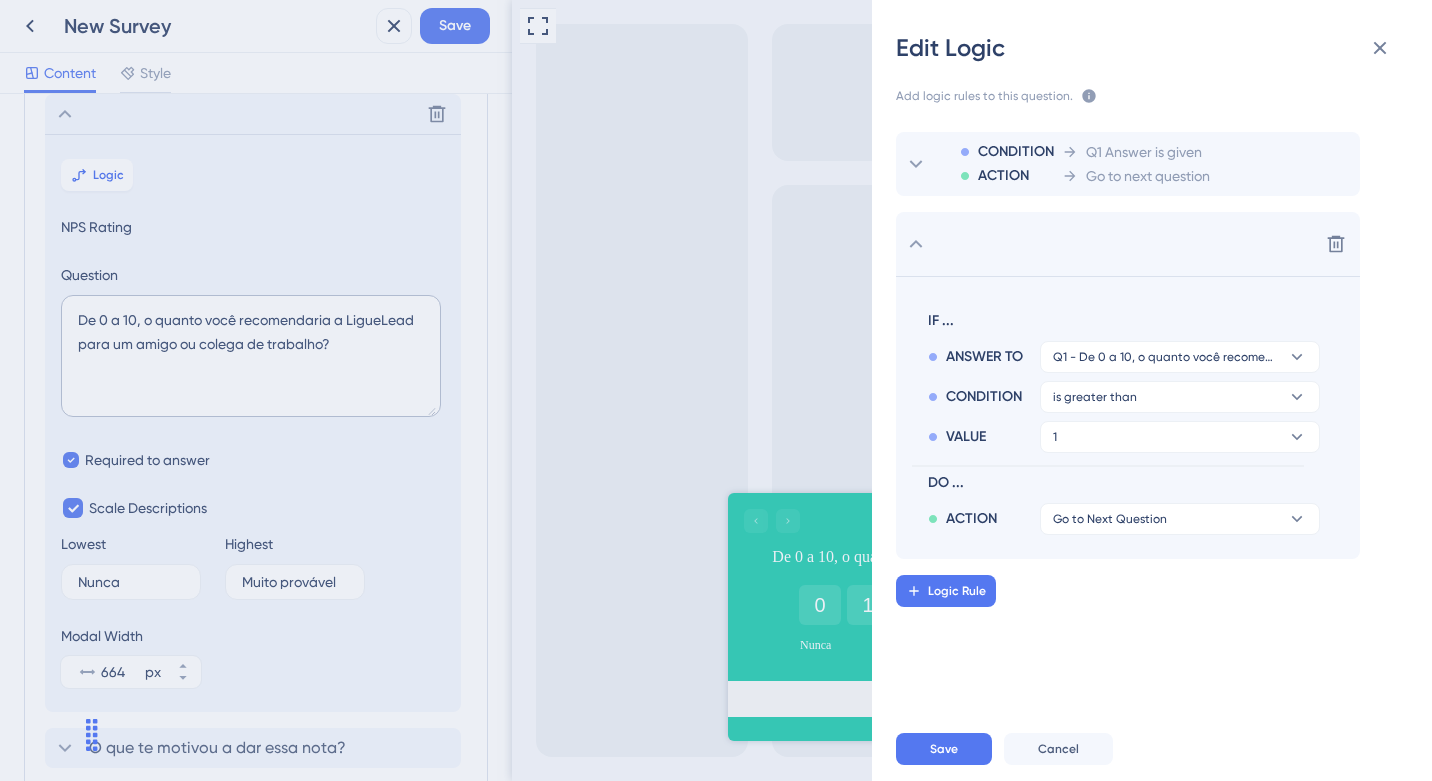 click on "IF ... ANSWER TO Q1 - De 0 a 10, o quanto você recomendaria a LigueLead para um amigo ou colega de trabalho? CONDITION is greater than VALUE 1 DO ... ACTION Go to Next Question" at bounding box center (1108, 418) 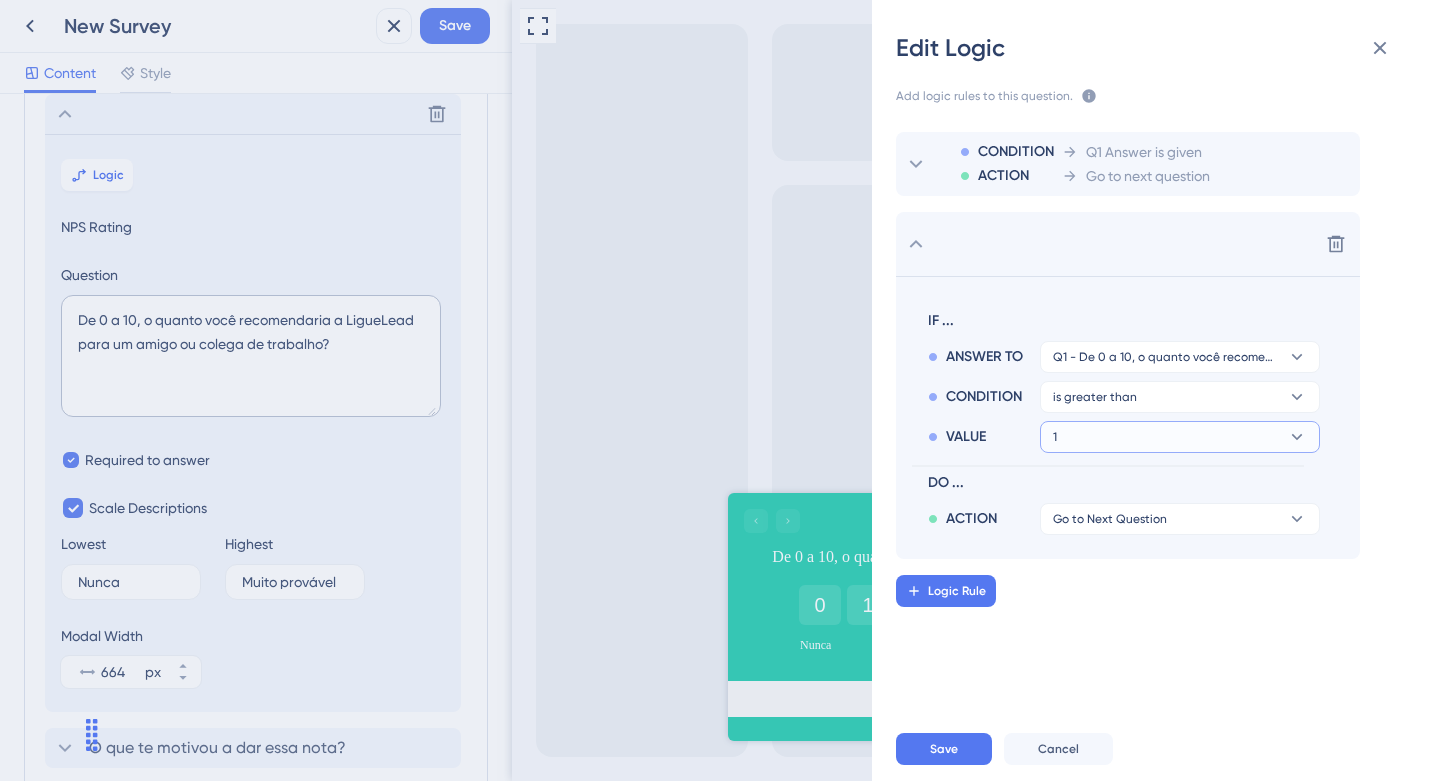 click on "1" at bounding box center (1180, 357) 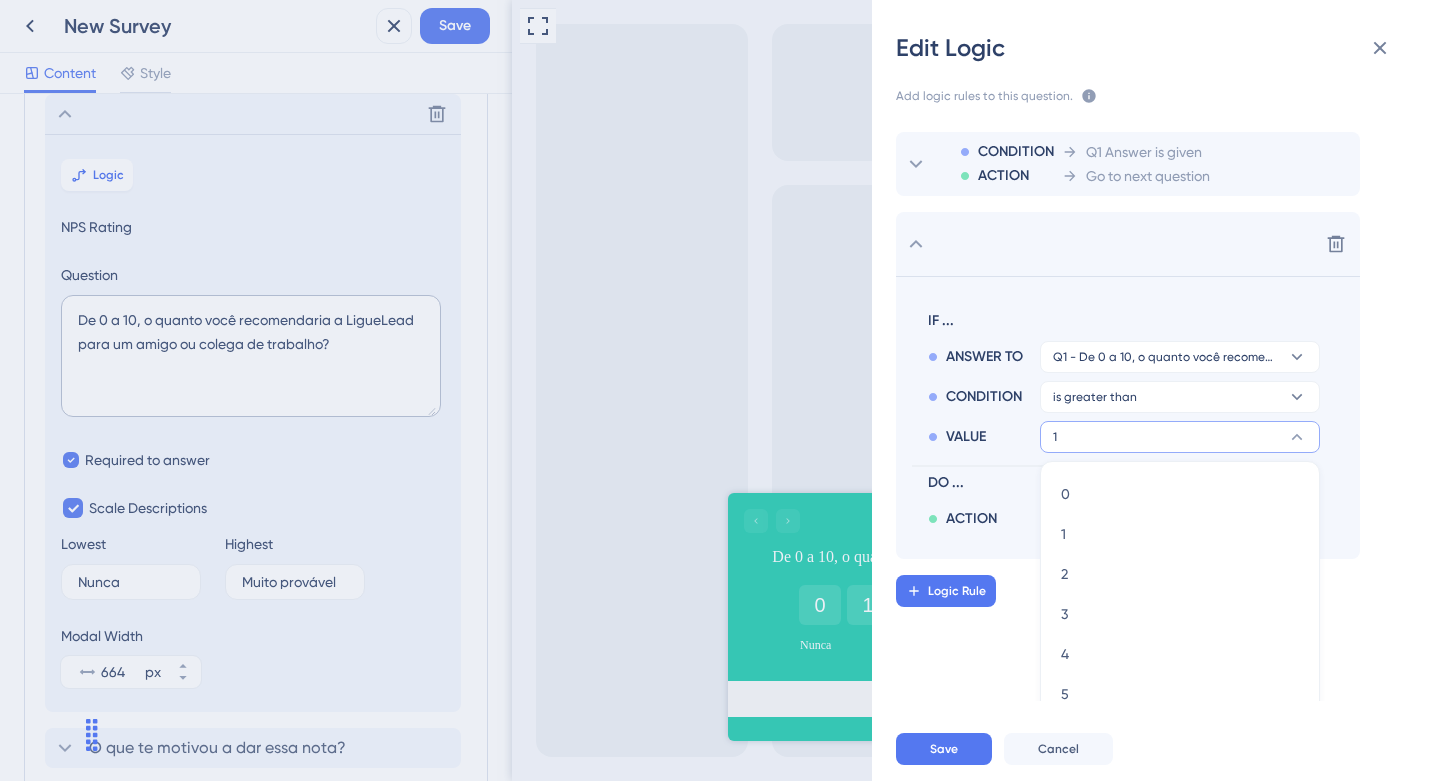 scroll, scrollTop: 162, scrollLeft: 0, axis: vertical 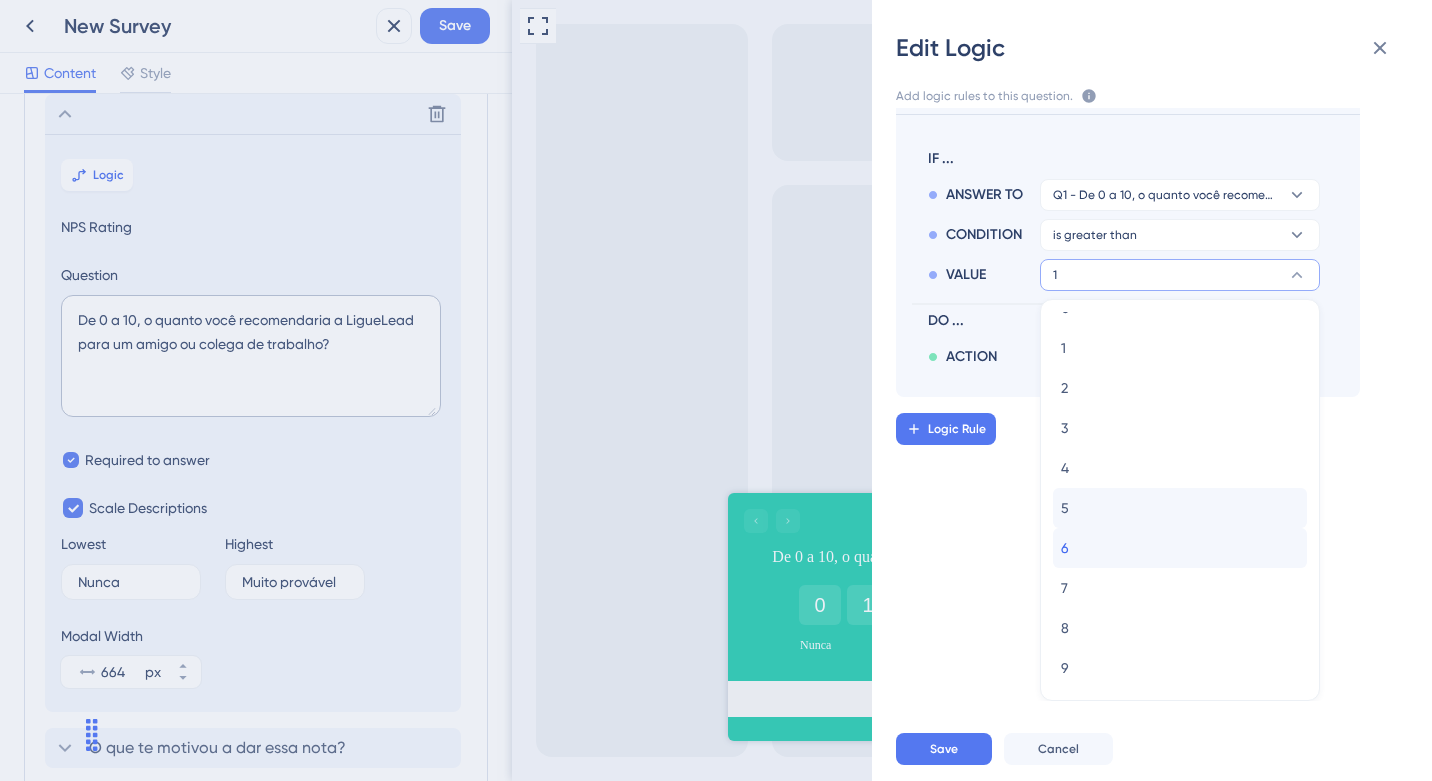click on "6 / 6" at bounding box center [1180, 548] 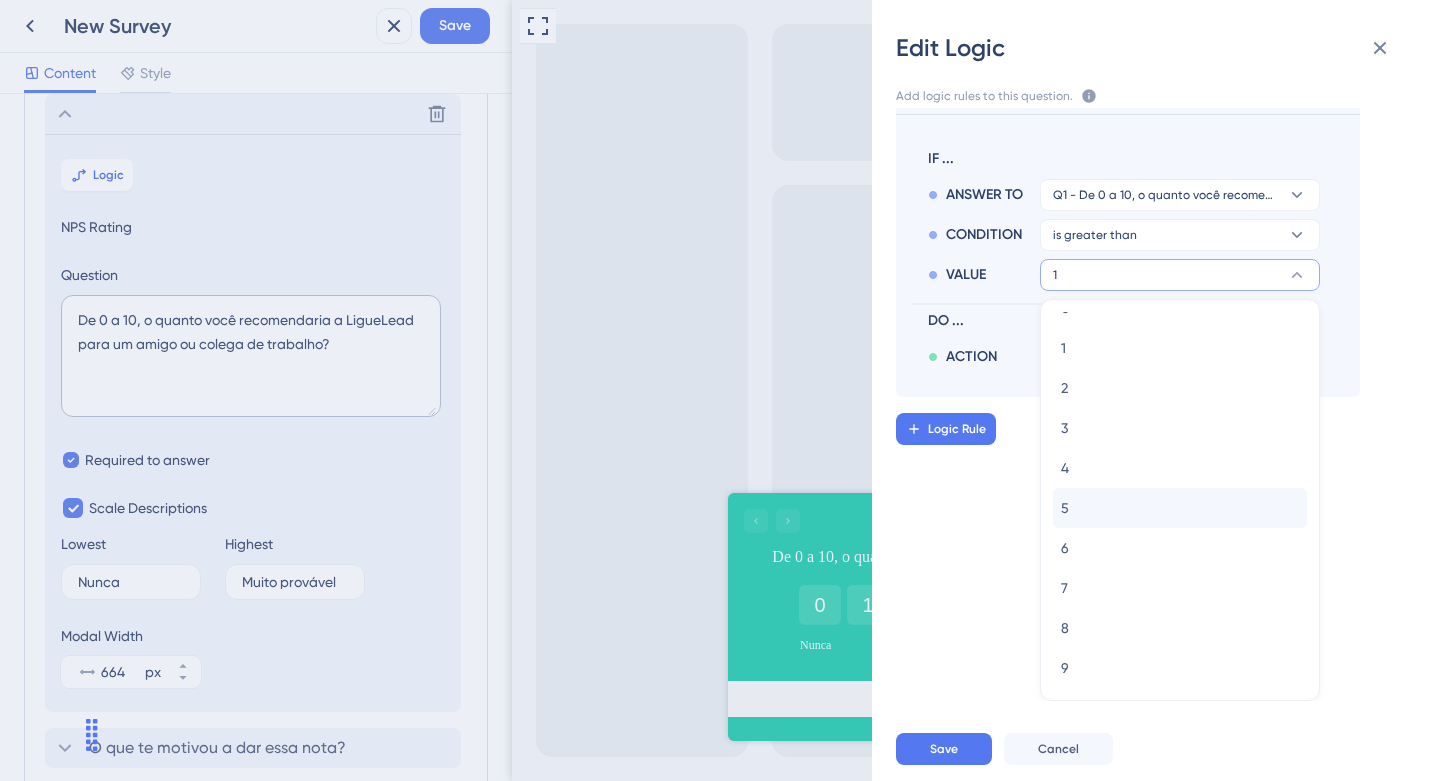 scroll, scrollTop: 0, scrollLeft: 0, axis: both 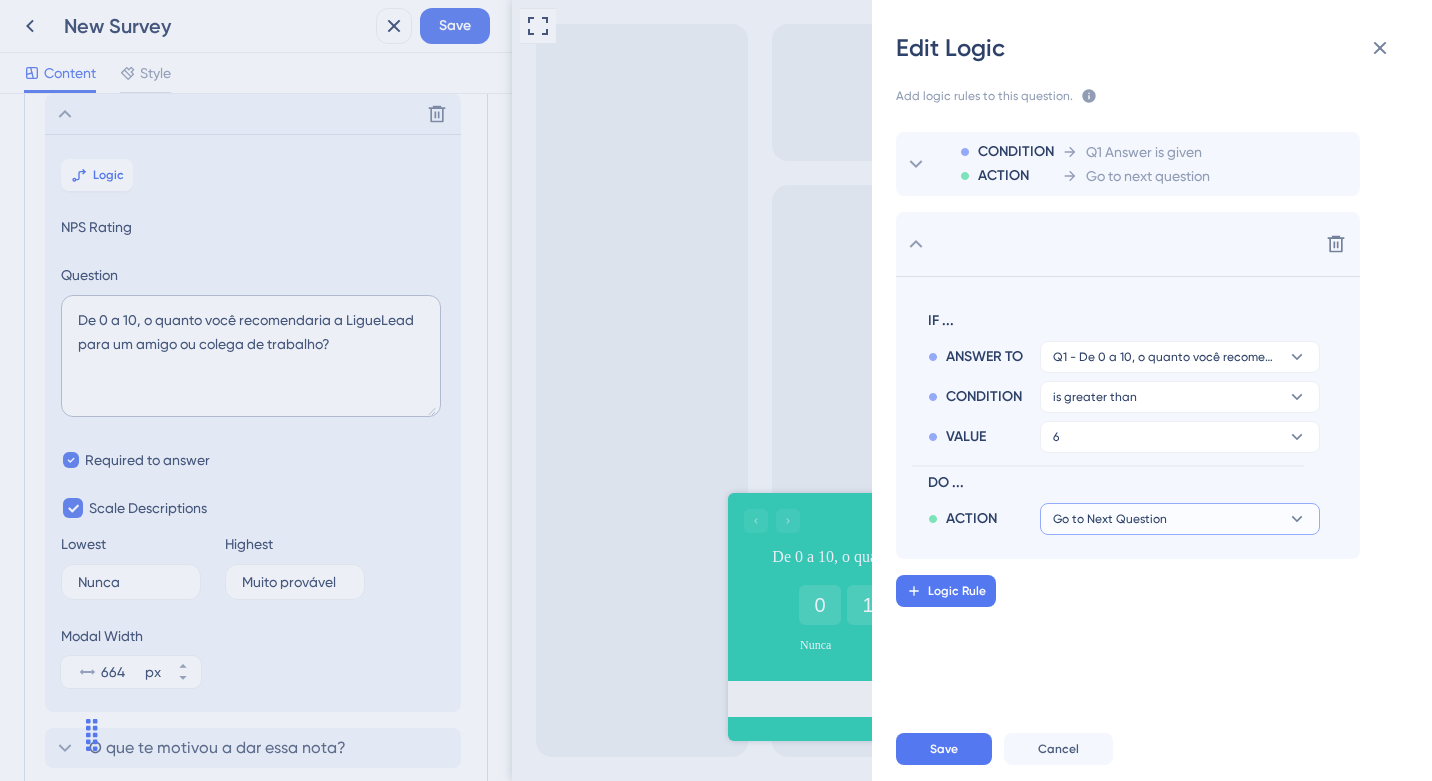 click on "Go to Next Question" at bounding box center [1110, 519] 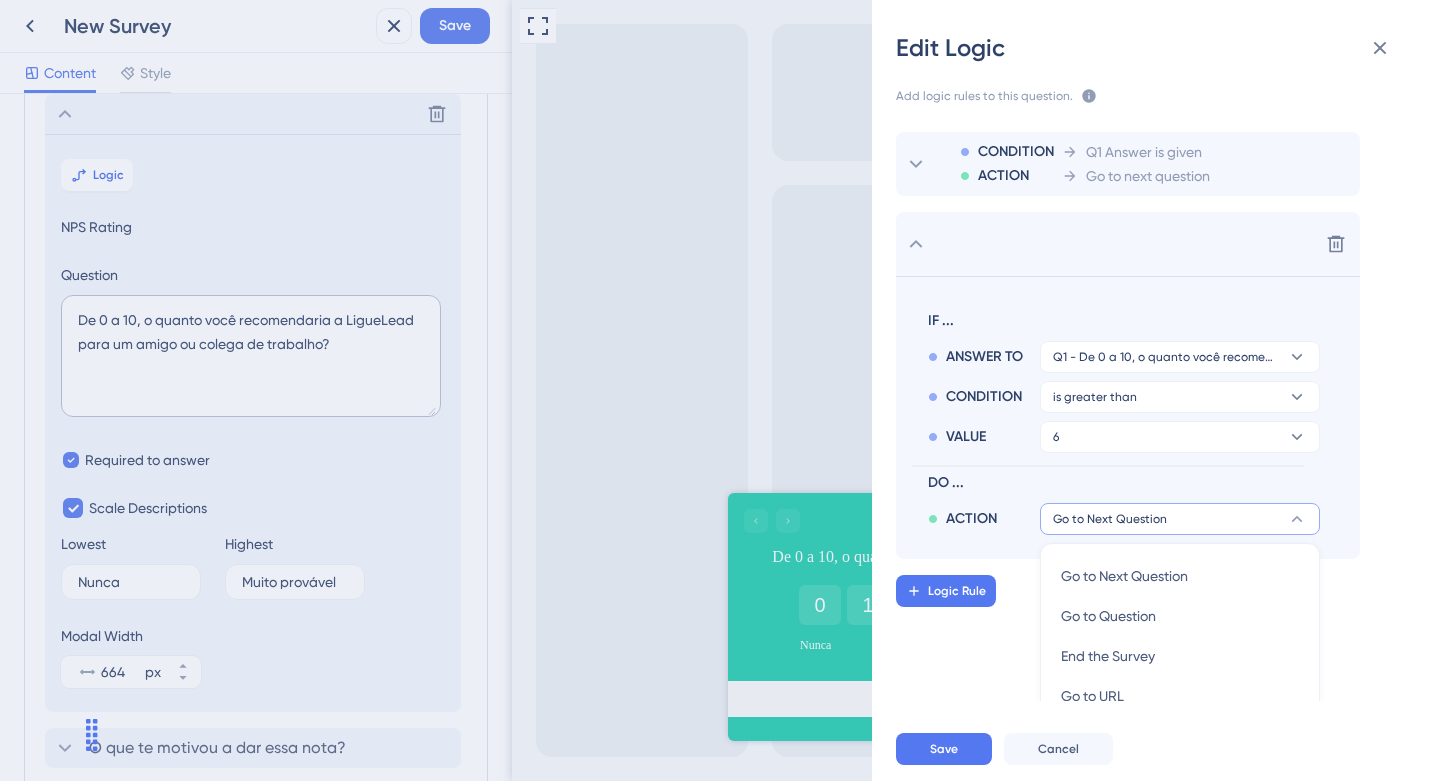 scroll, scrollTop: 228, scrollLeft: 0, axis: vertical 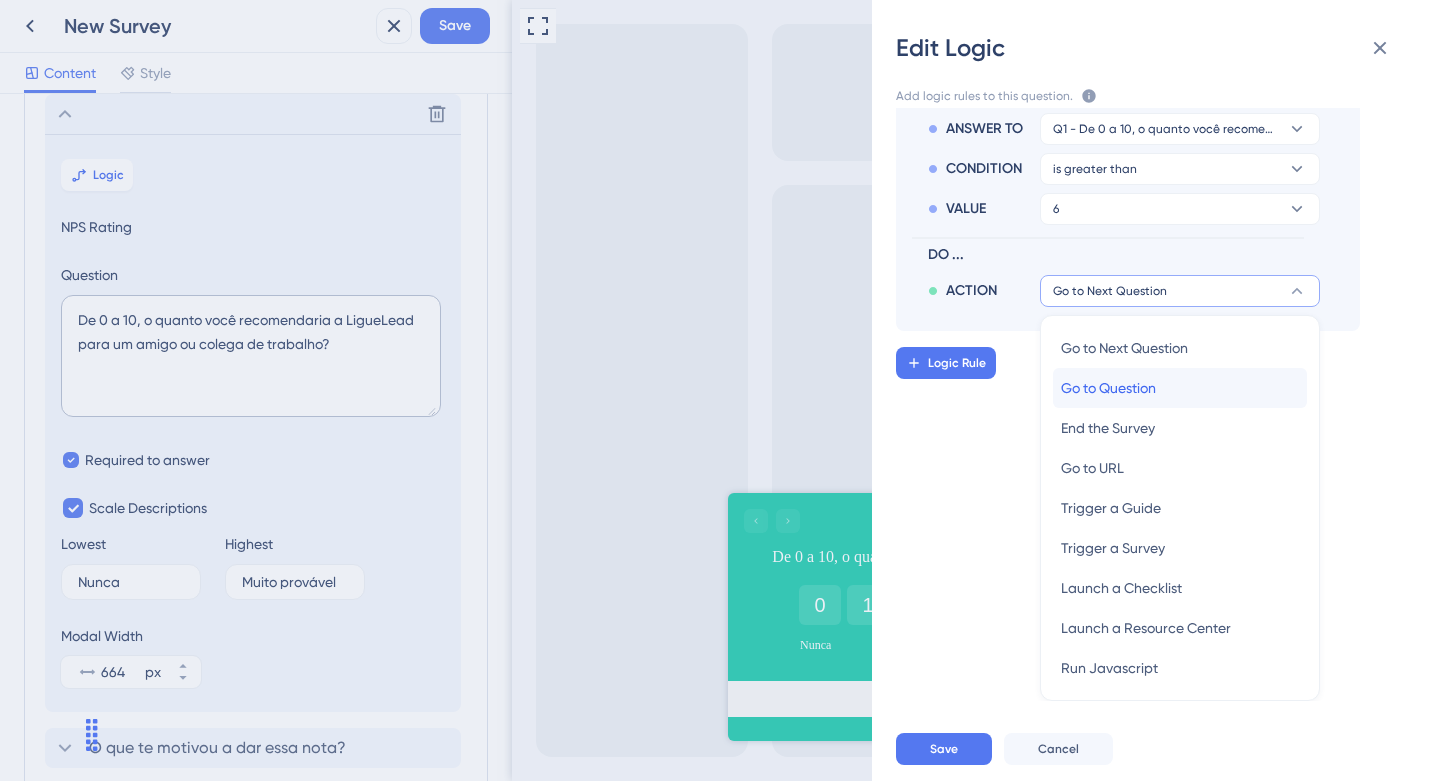 click on "Go to Question" at bounding box center (1108, 388) 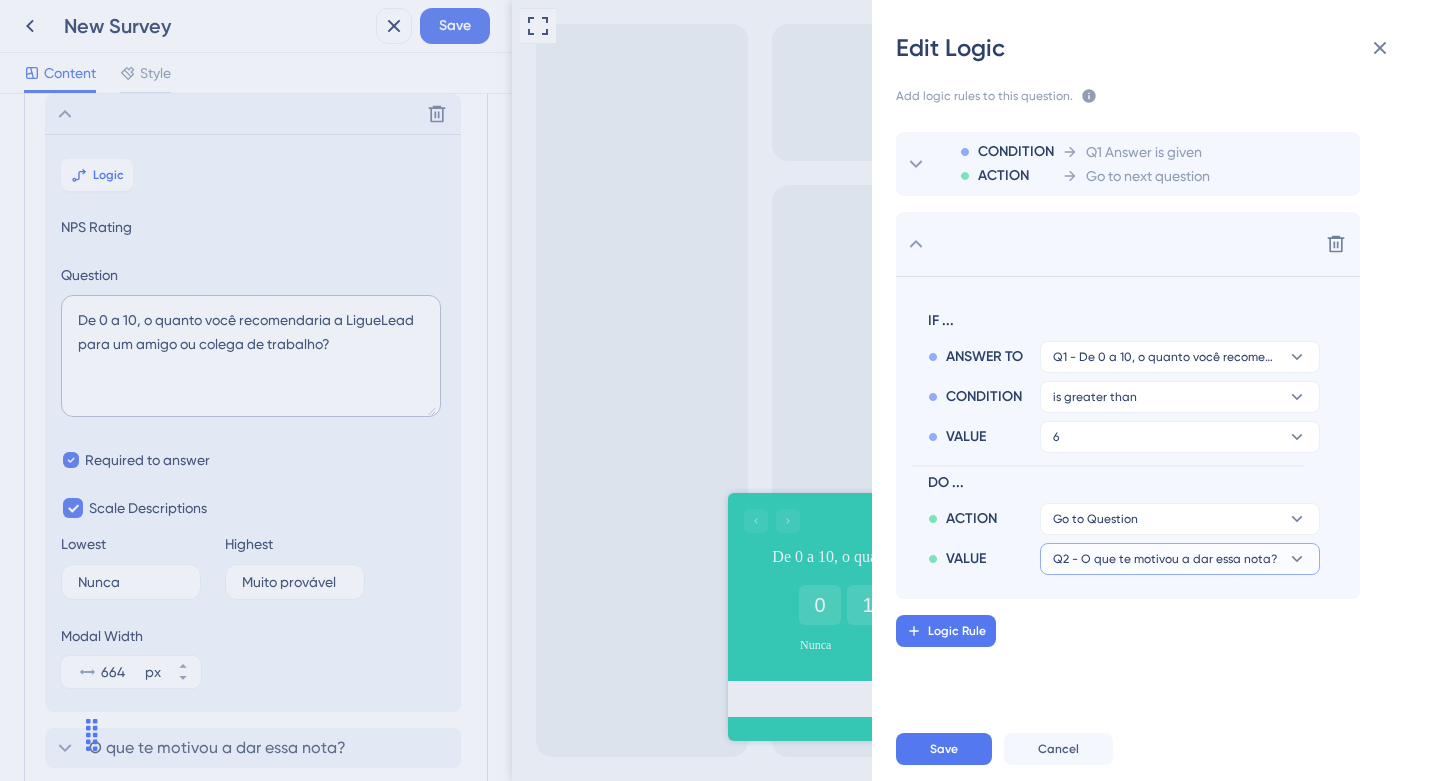 click on "Q2 - O que te motivou a dar essa nota?" at bounding box center [1180, 519] 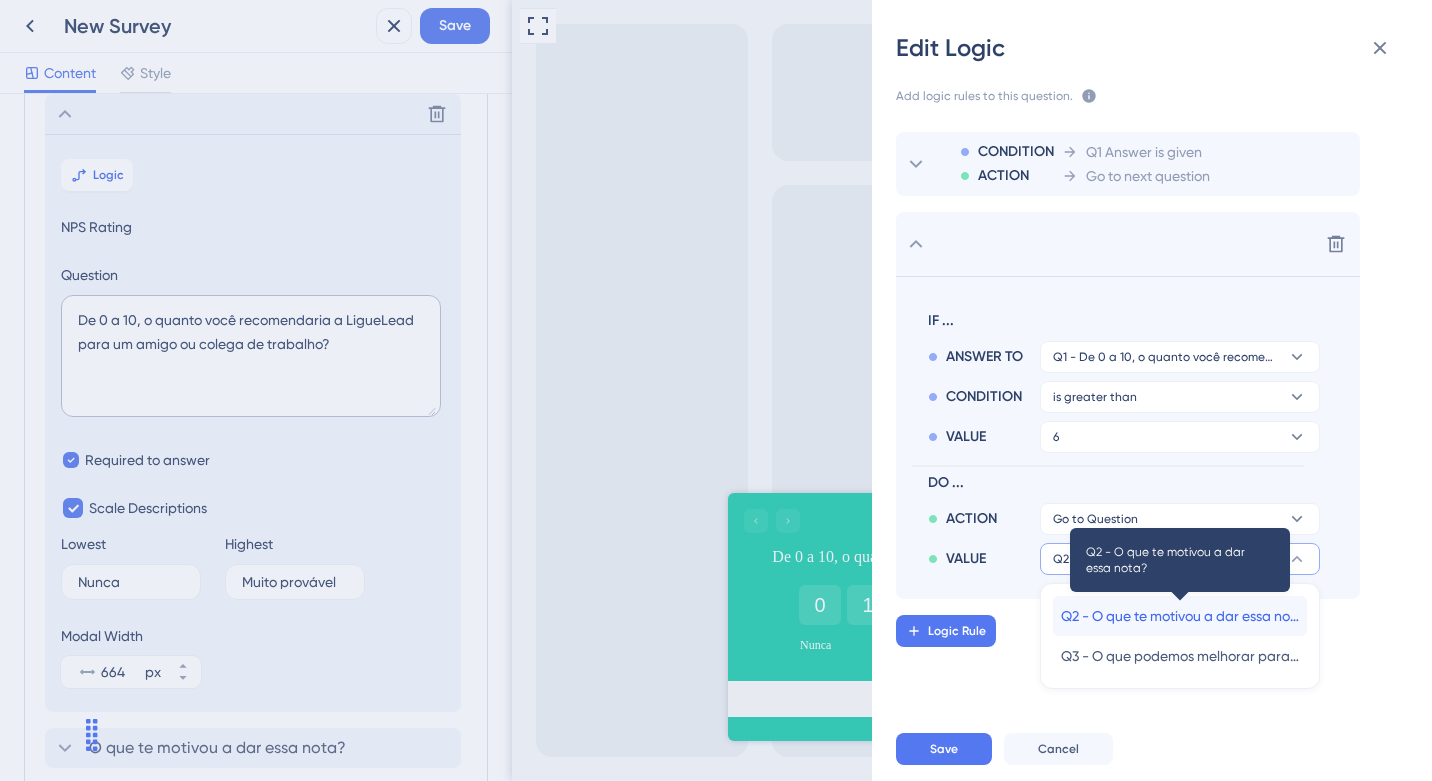 click on "Q2 - O que te motivou a dar essa nota?" at bounding box center [1180, 616] 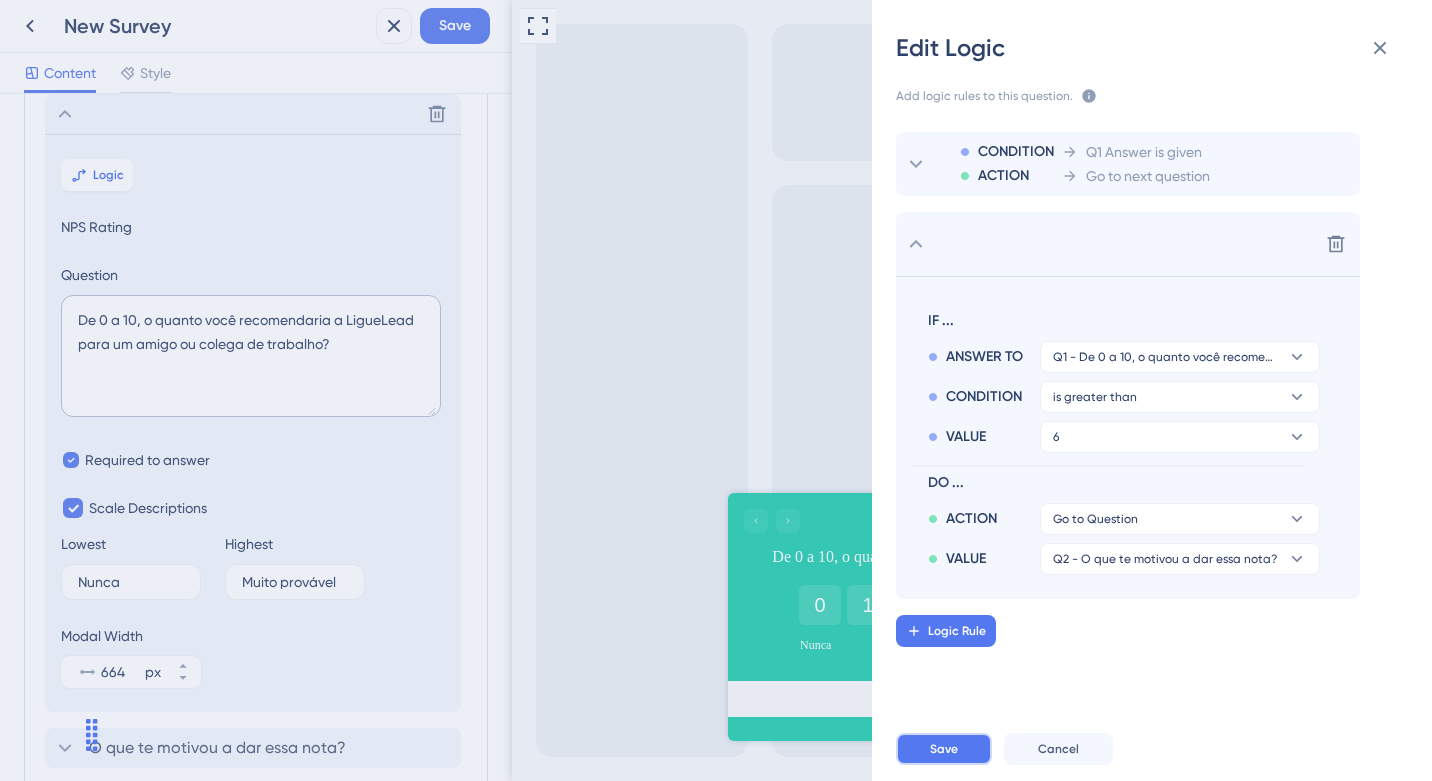 click on "Save" at bounding box center (944, 749) 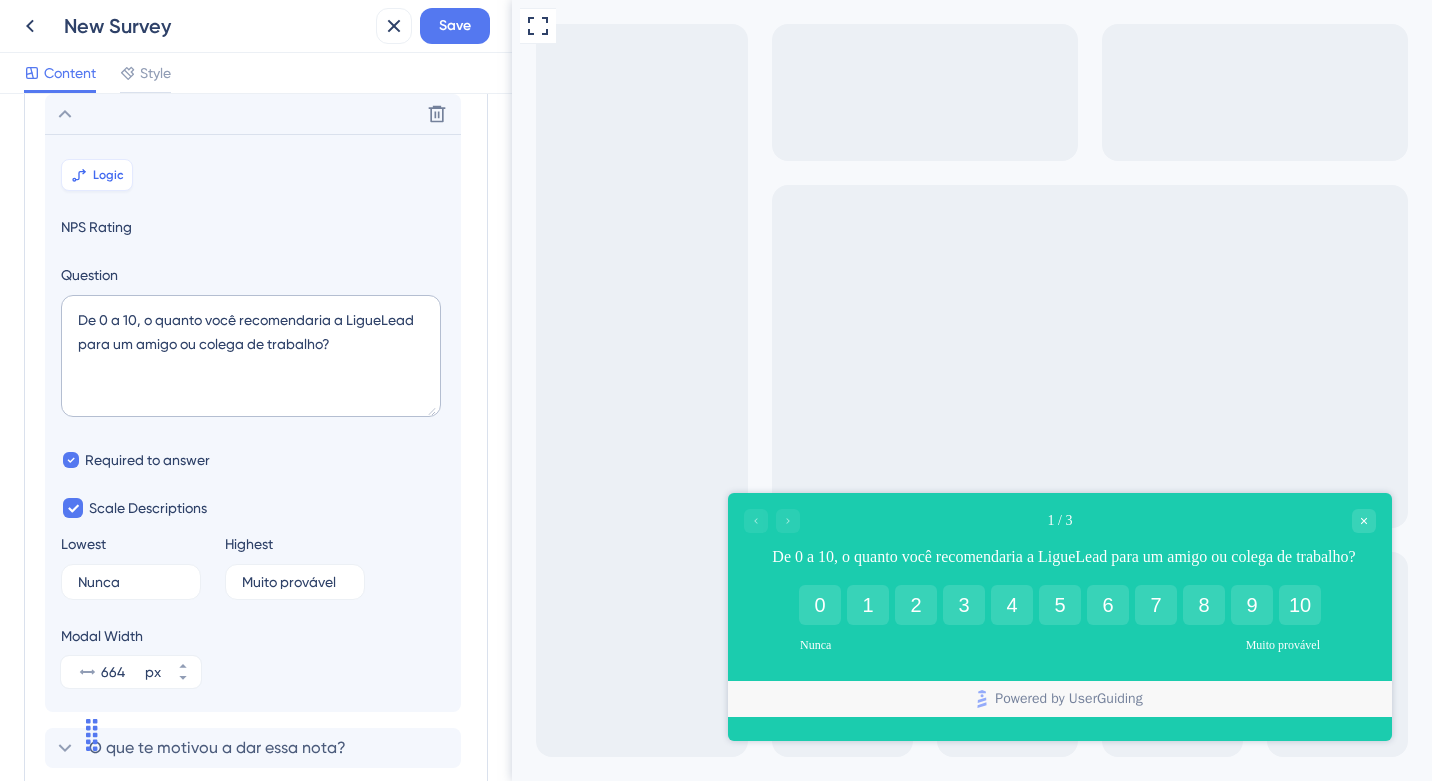 click on "Logic" at bounding box center (108, 175) 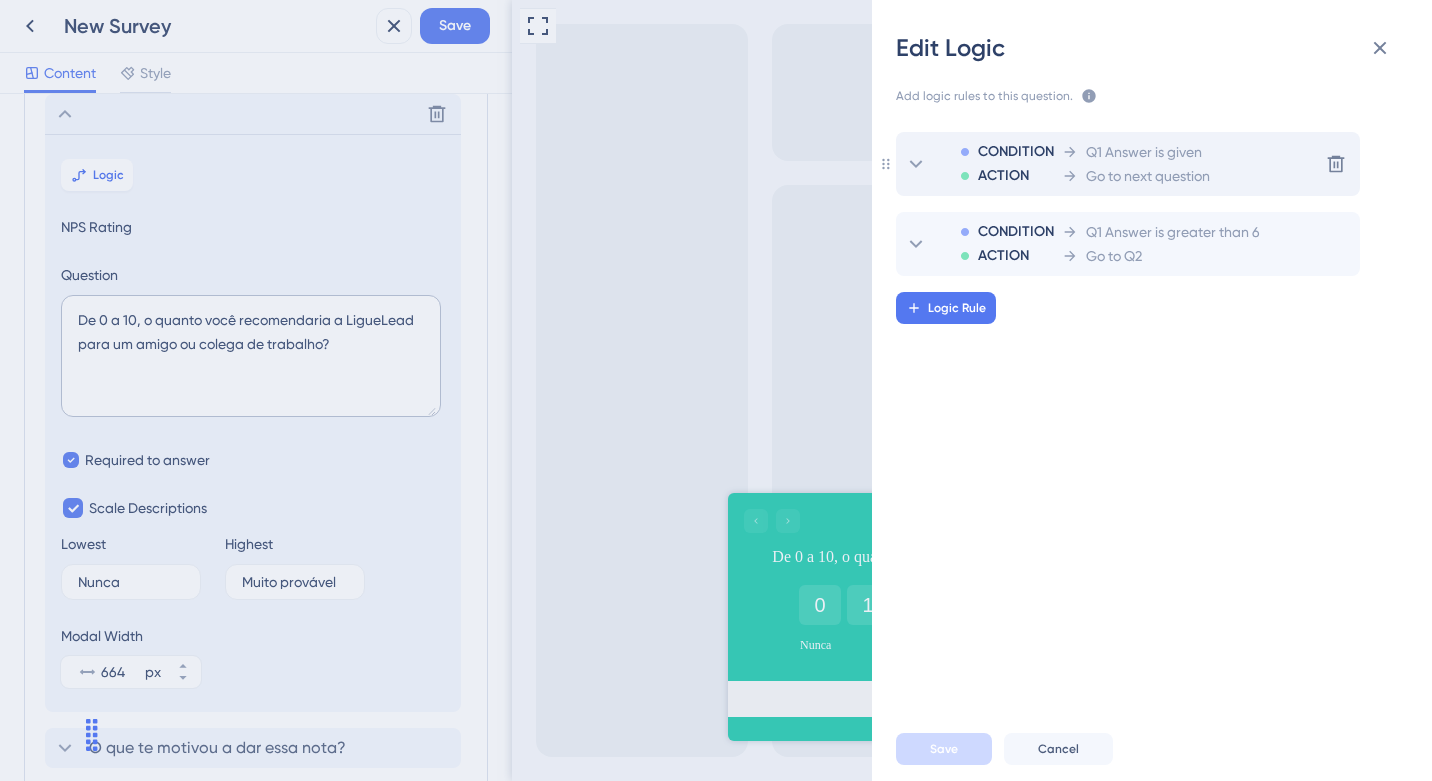 click on "CONDITION ACTION Q1 Answer is given Go to next question Delete" at bounding box center [1128, 164] 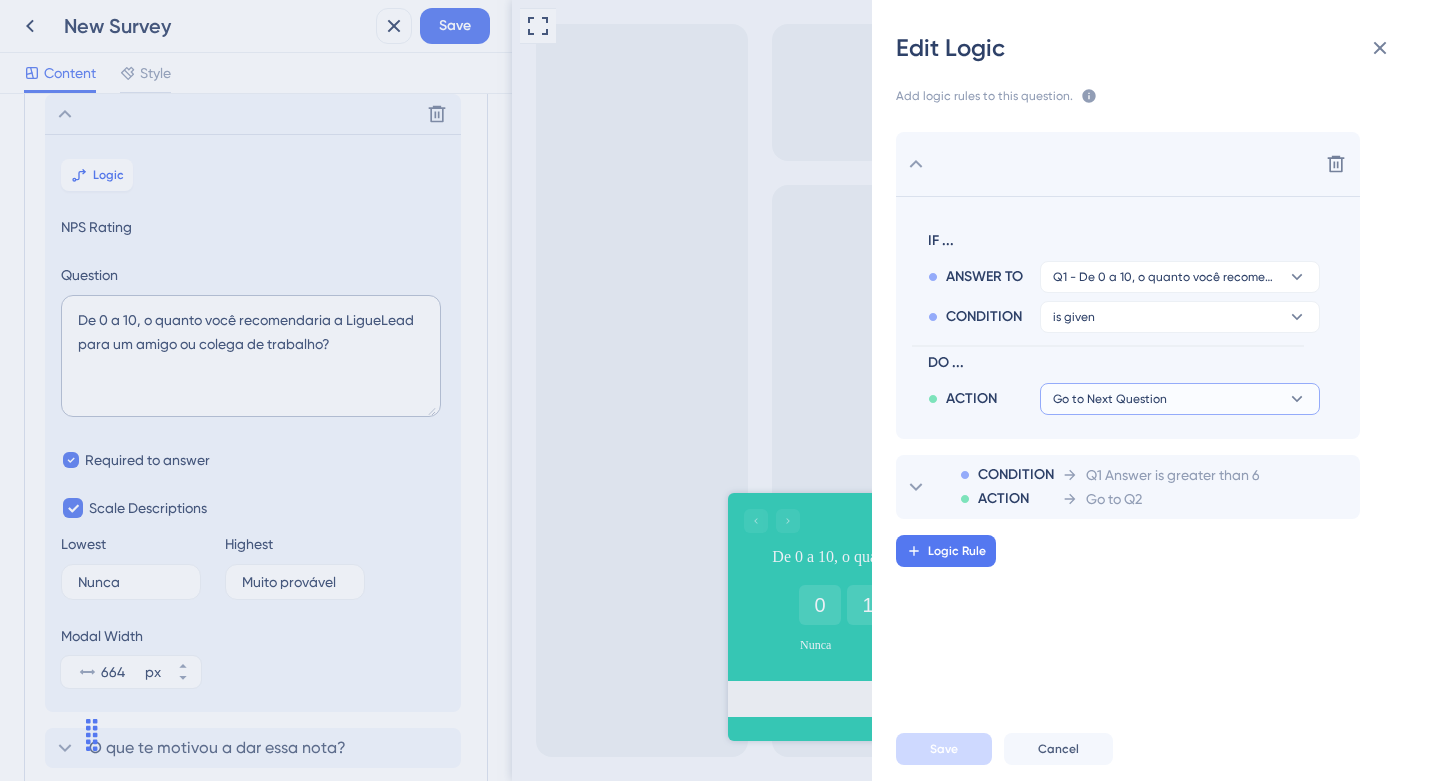 click on "Go to Next Question" at bounding box center [1180, 399] 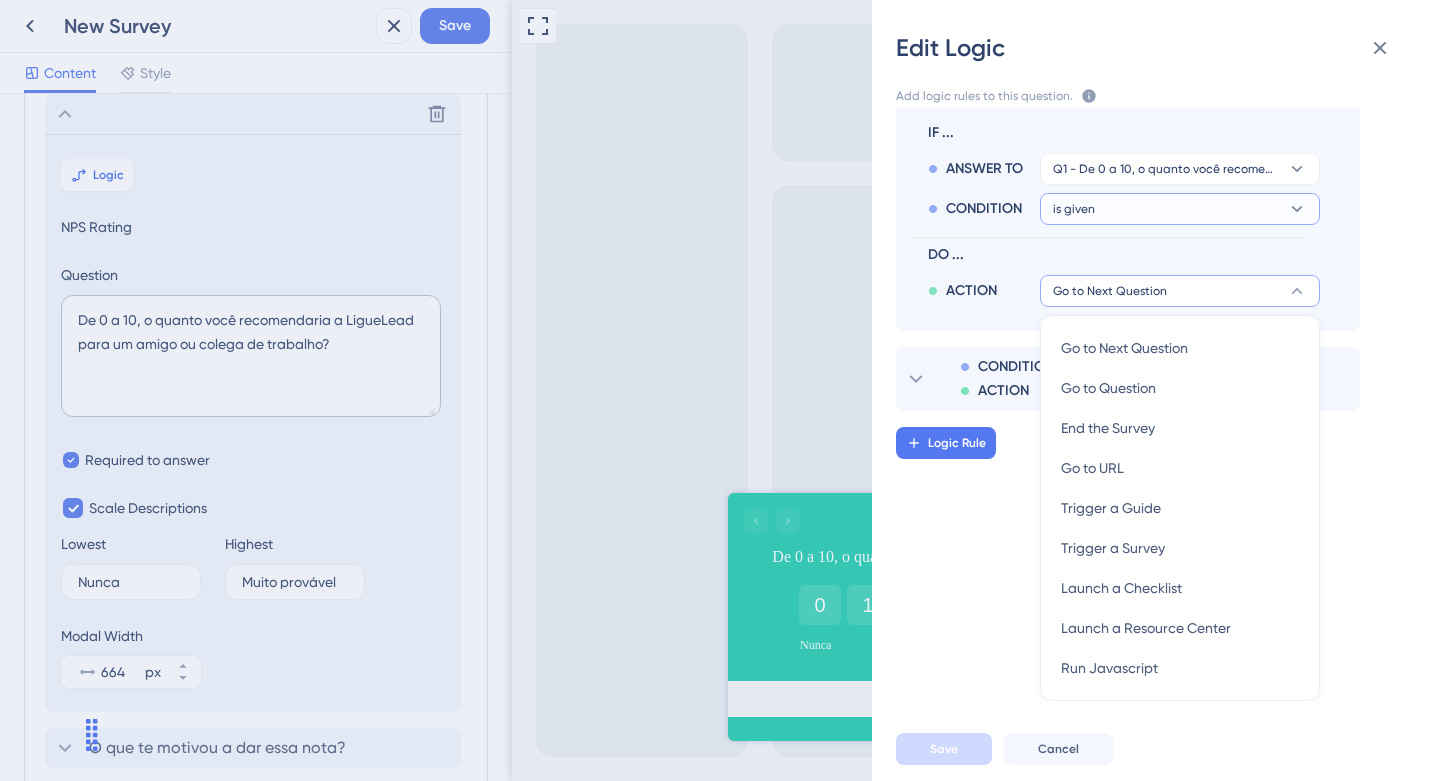 click on "is given" at bounding box center [1180, 169] 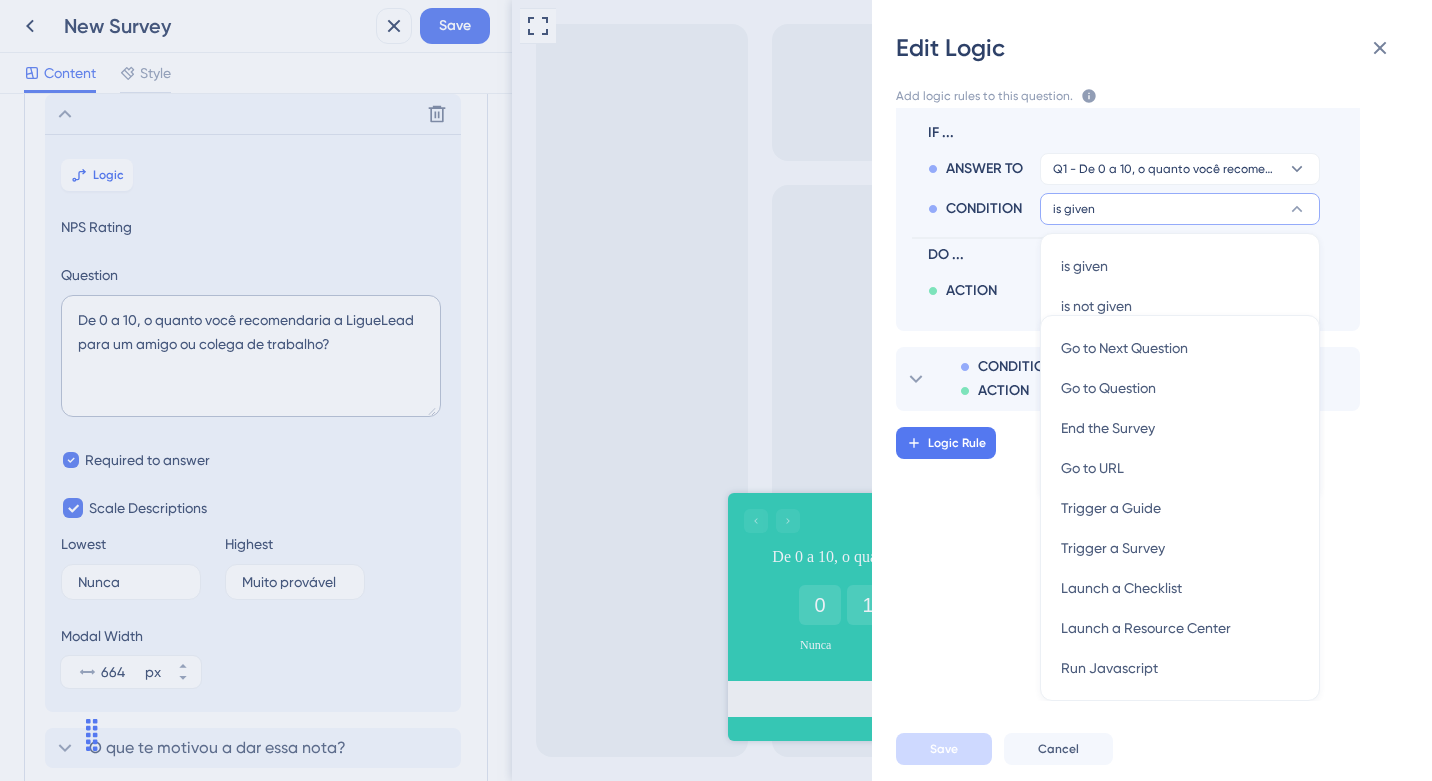 click on "is given" at bounding box center (1180, 209) 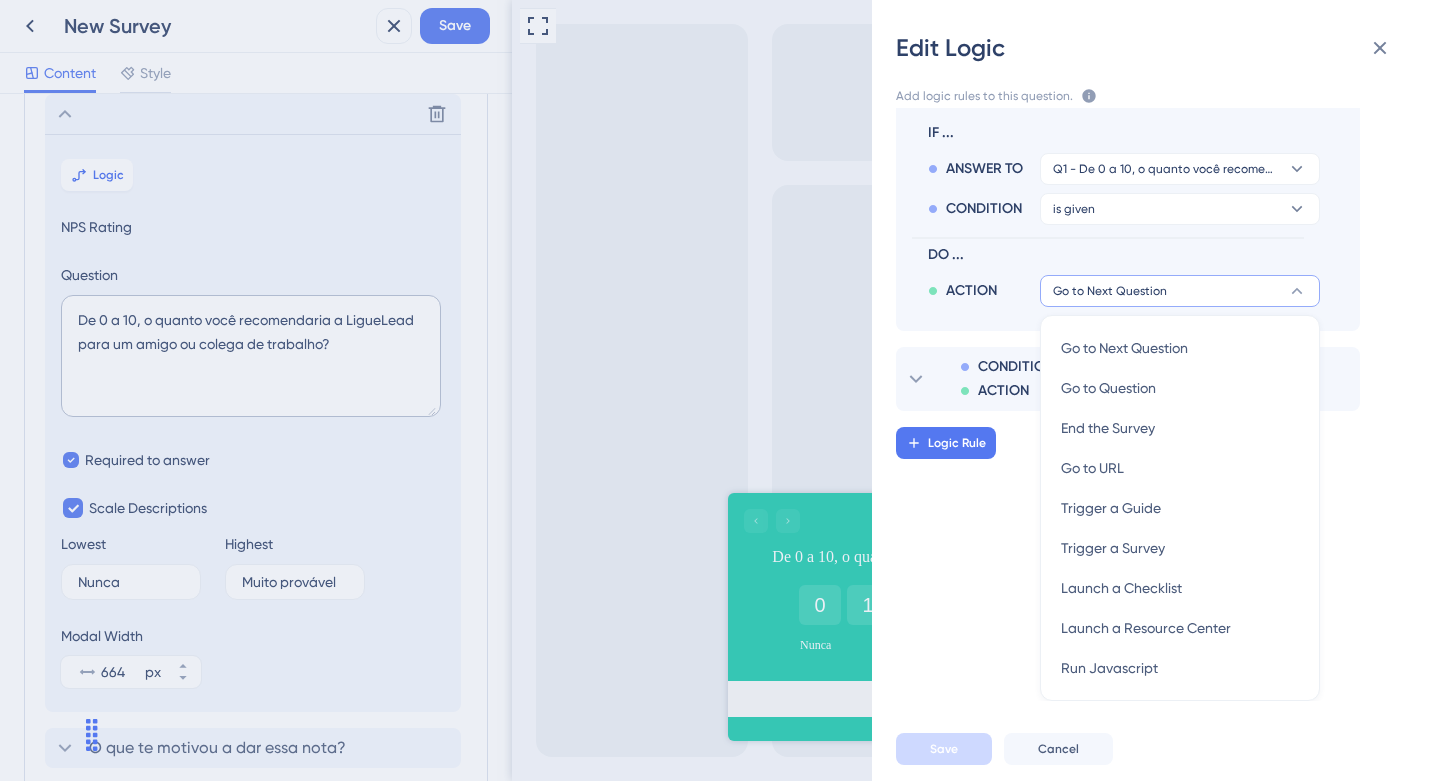 click on "Go to Next Question" at bounding box center [1110, 291] 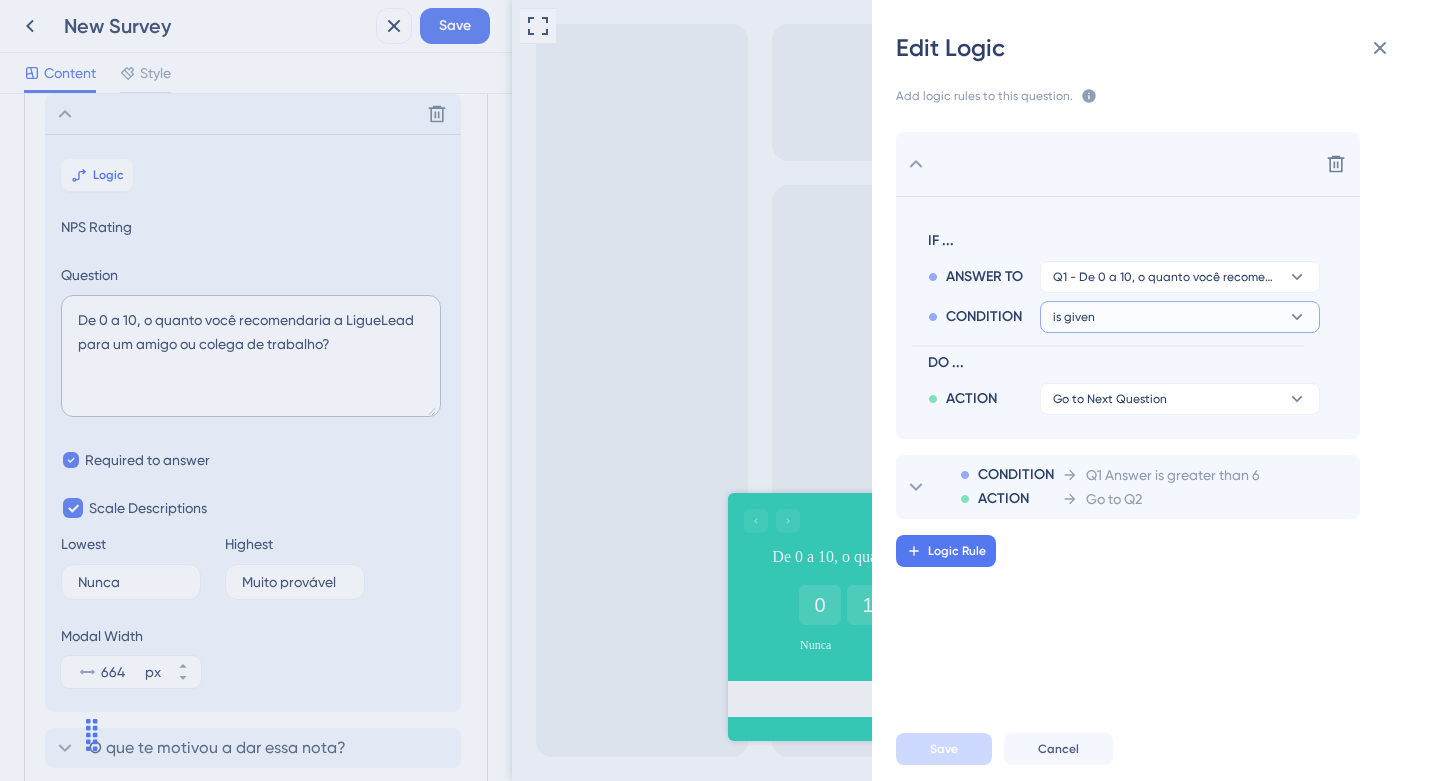 click on "is given" at bounding box center (1180, 277) 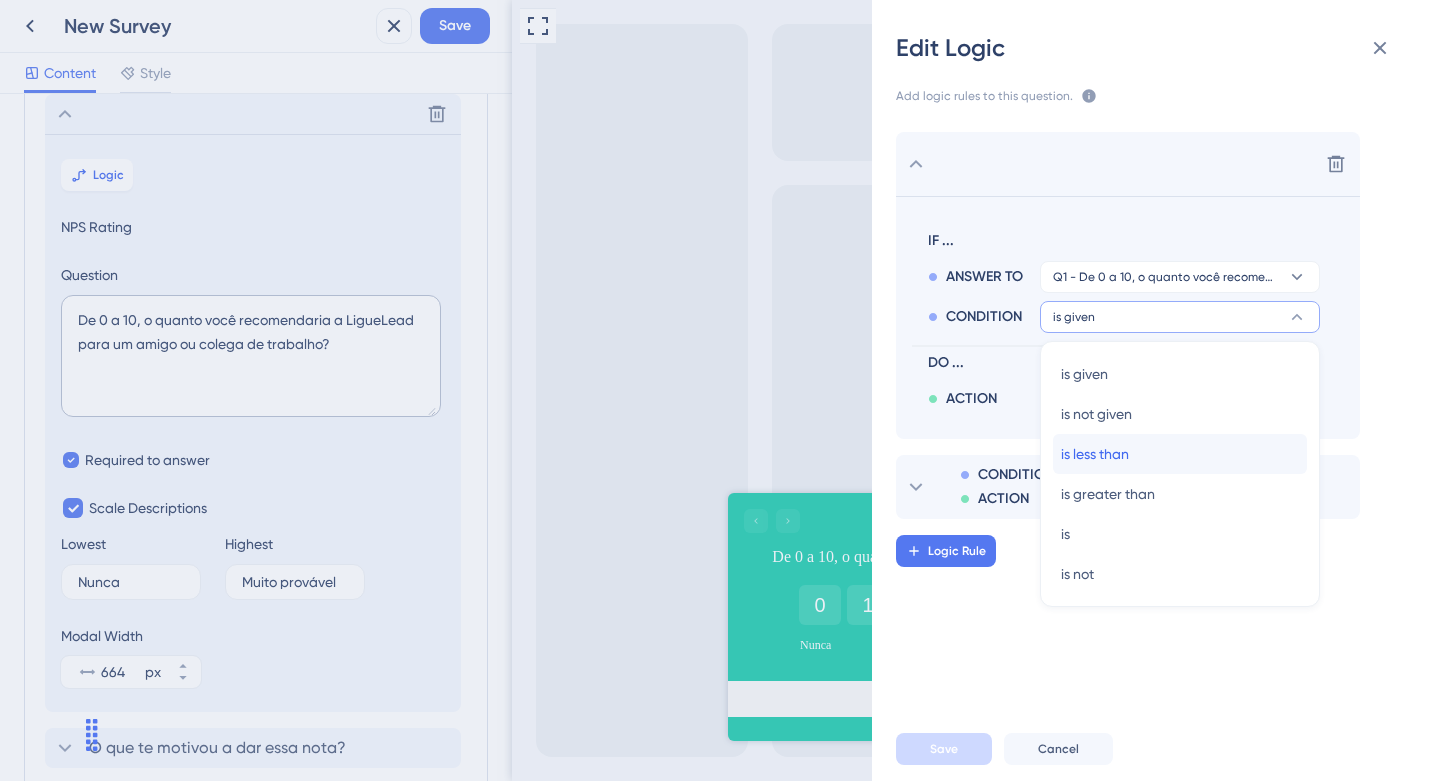 click on "is less than" at bounding box center (1095, 454) 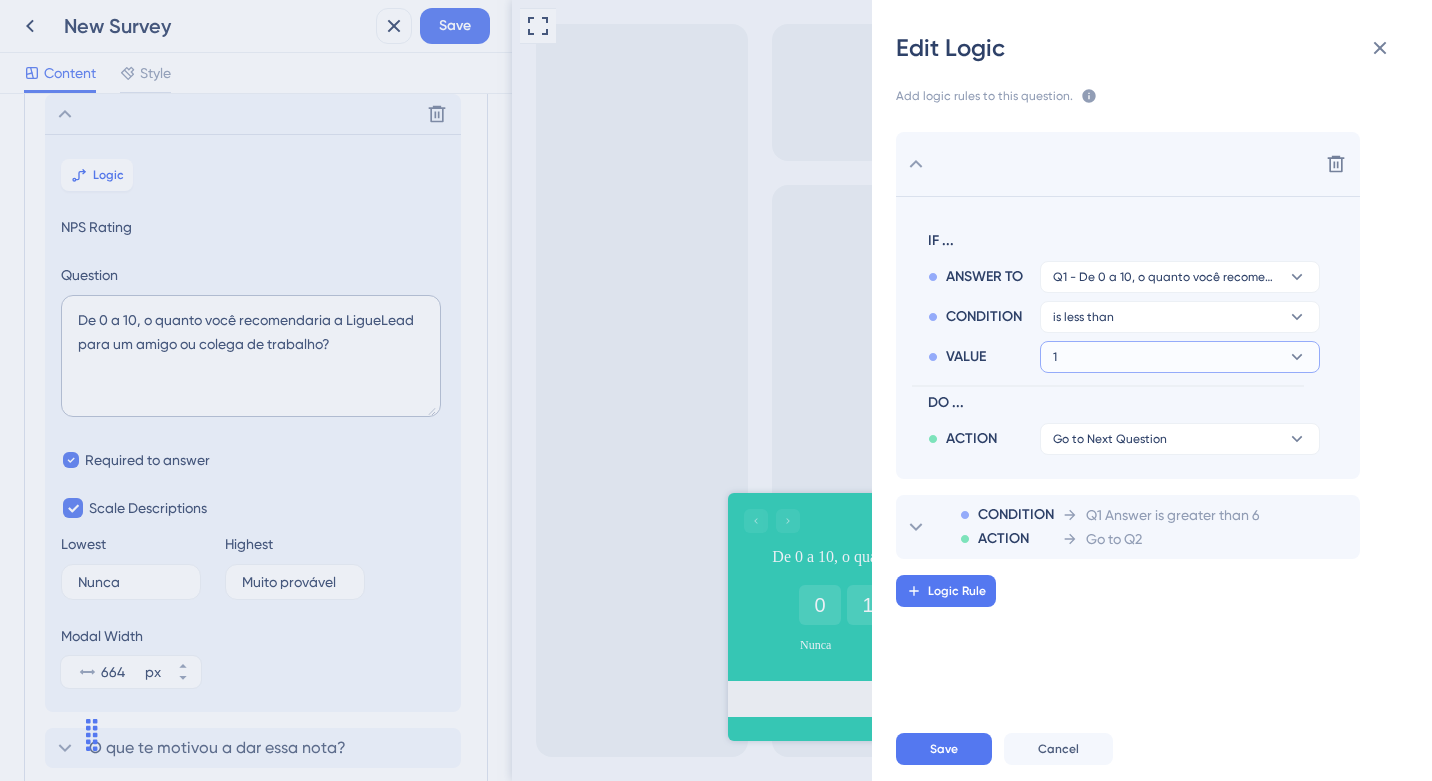 click on "1" at bounding box center (1180, 277) 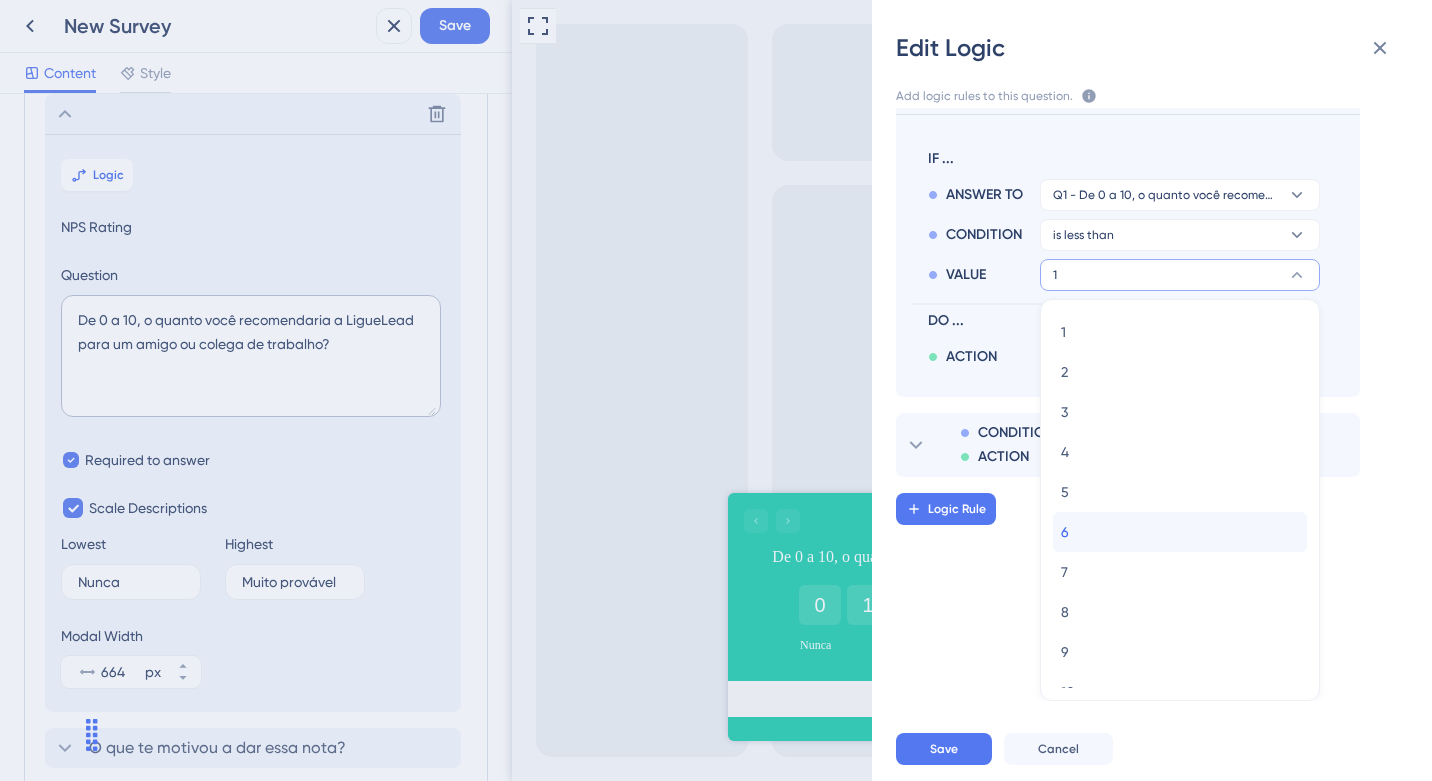 click on "6 / 6" at bounding box center [1180, 532] 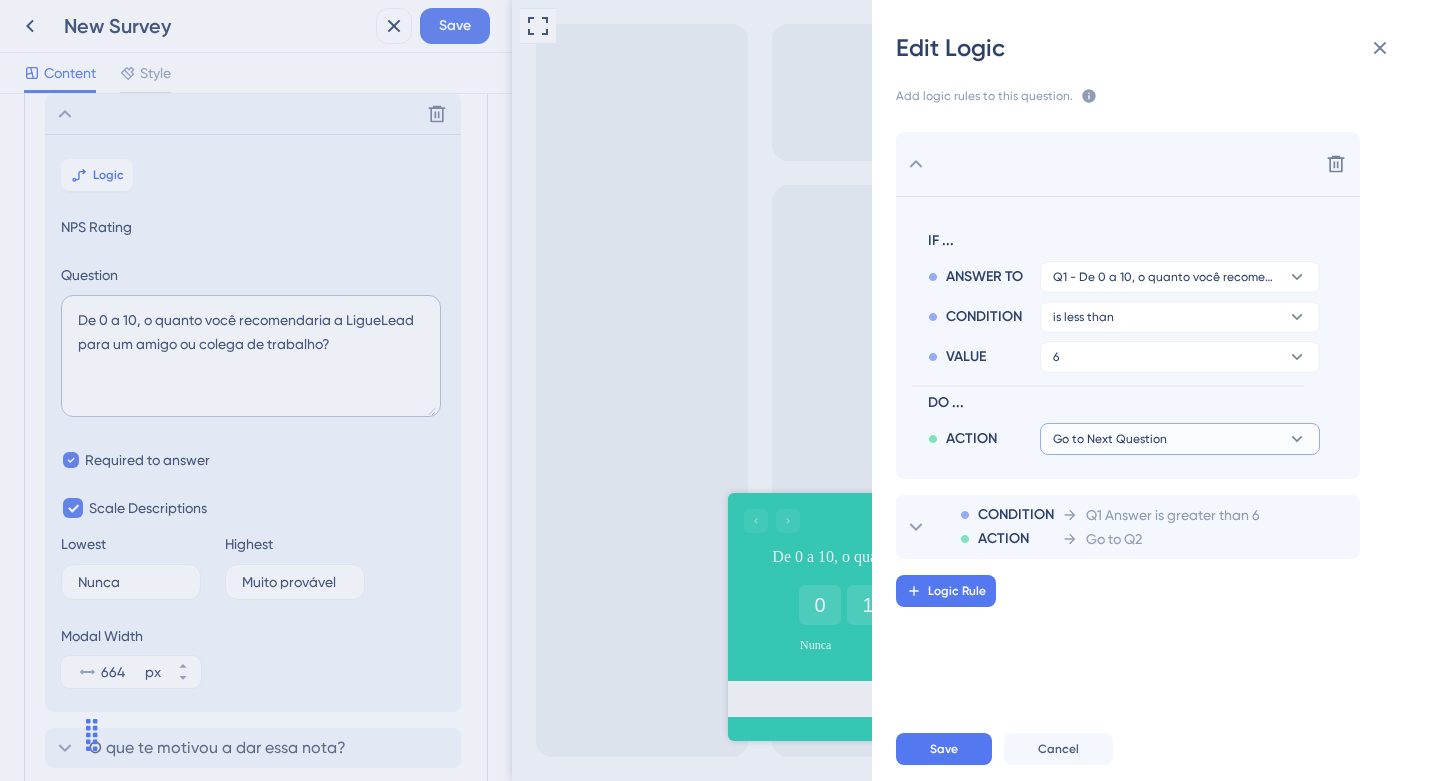 click on "Go to Next Question" at bounding box center (1110, 439) 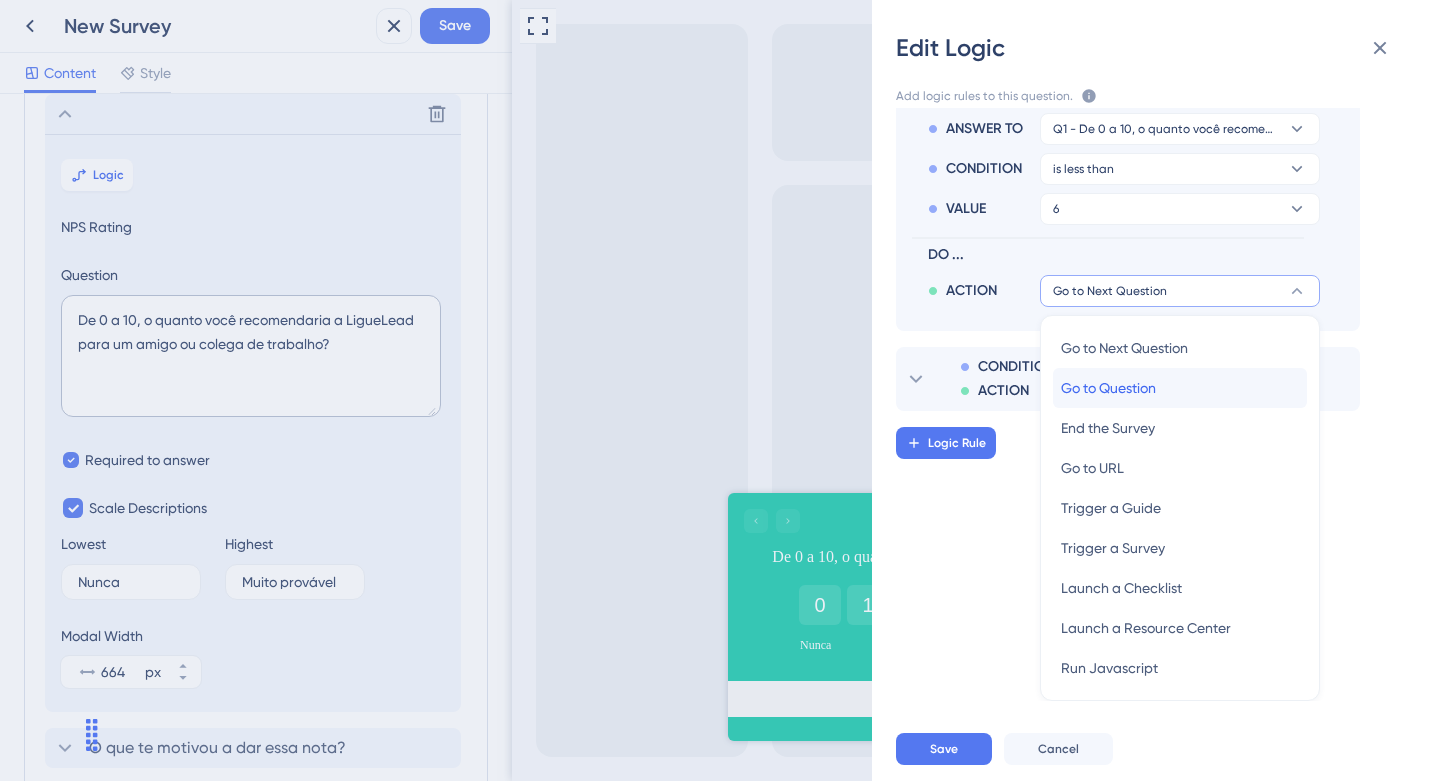 click on "Go to Question" at bounding box center (1108, 388) 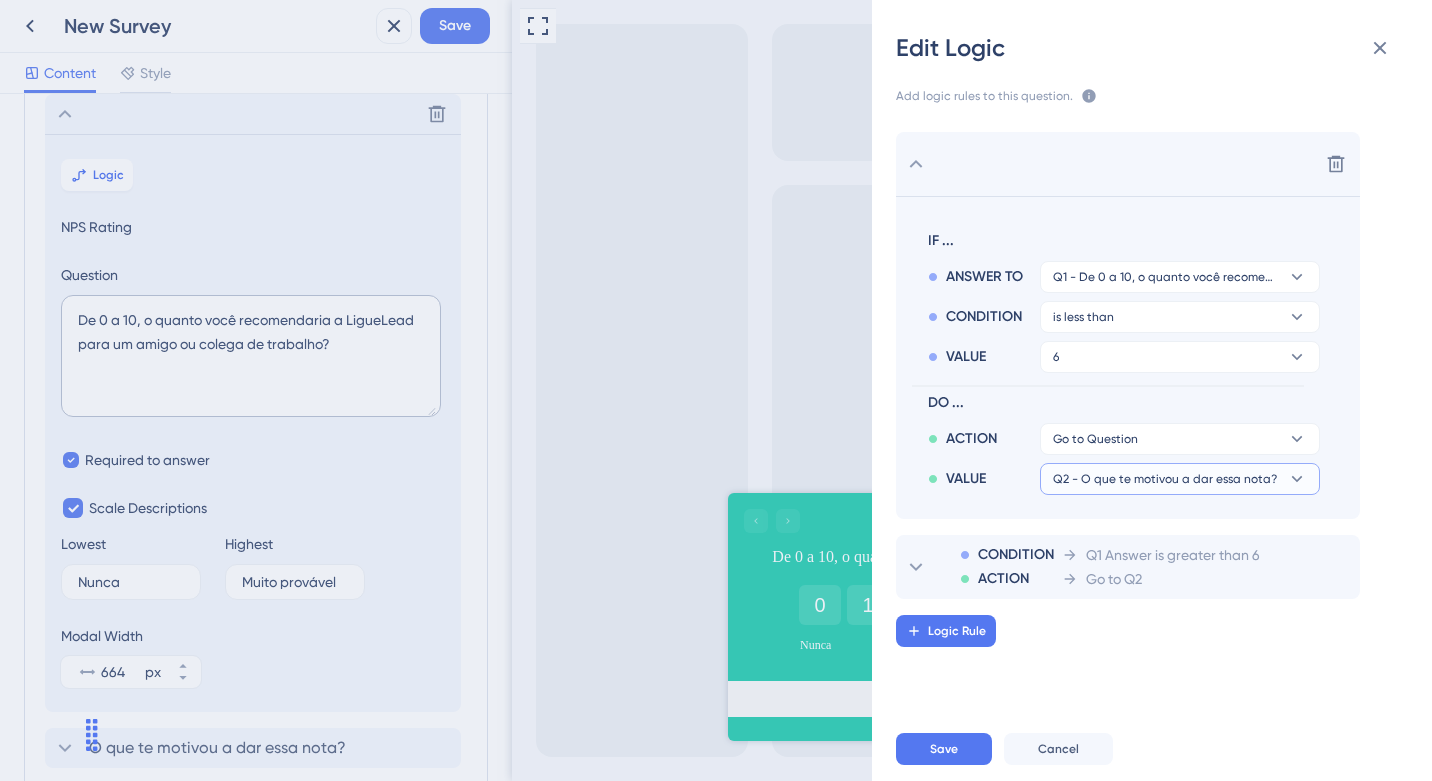 click on "Q2 - O que te motivou a dar essa nota?" at bounding box center [1095, 439] 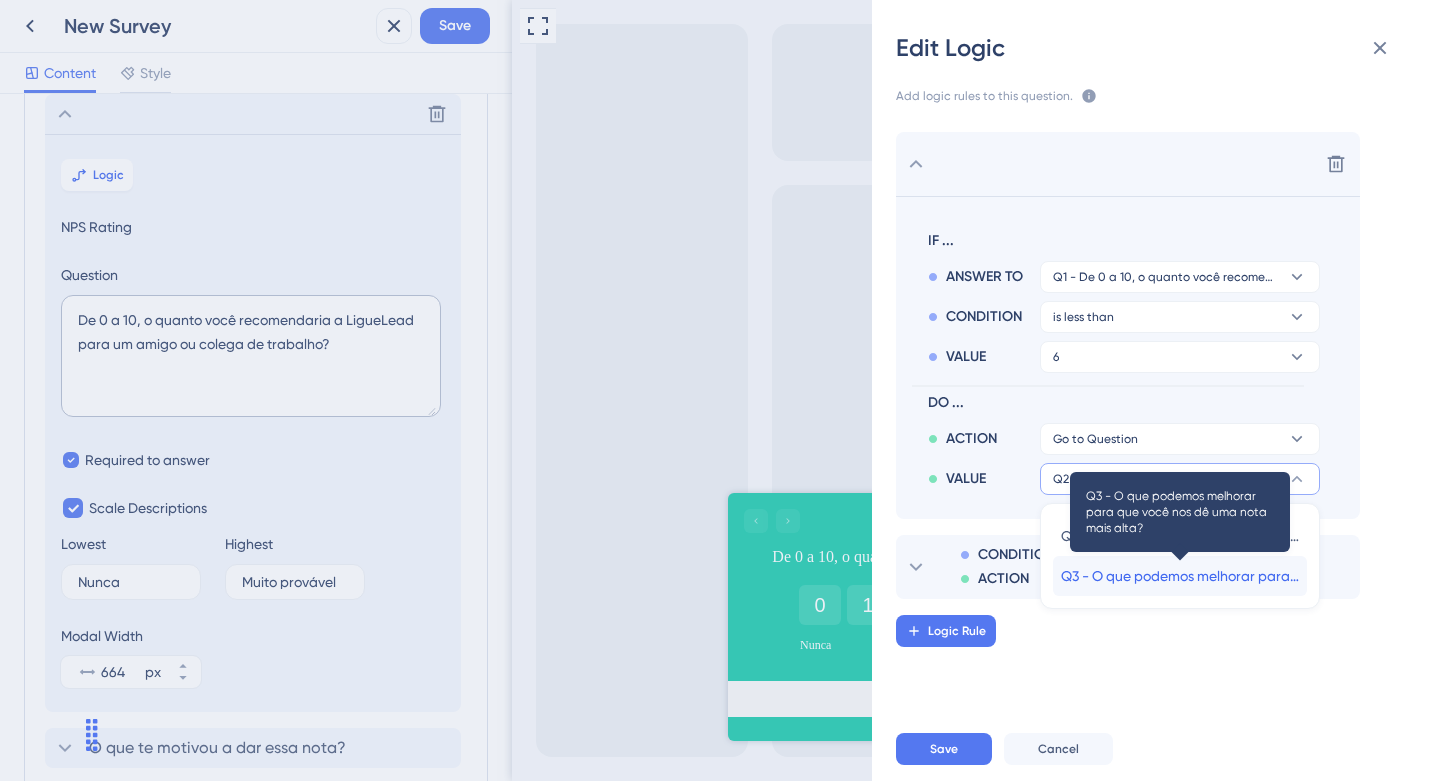 click on "Q3 - O que podemos melhorar para que você nos dê uma nota mais alta?" at bounding box center [1180, 576] 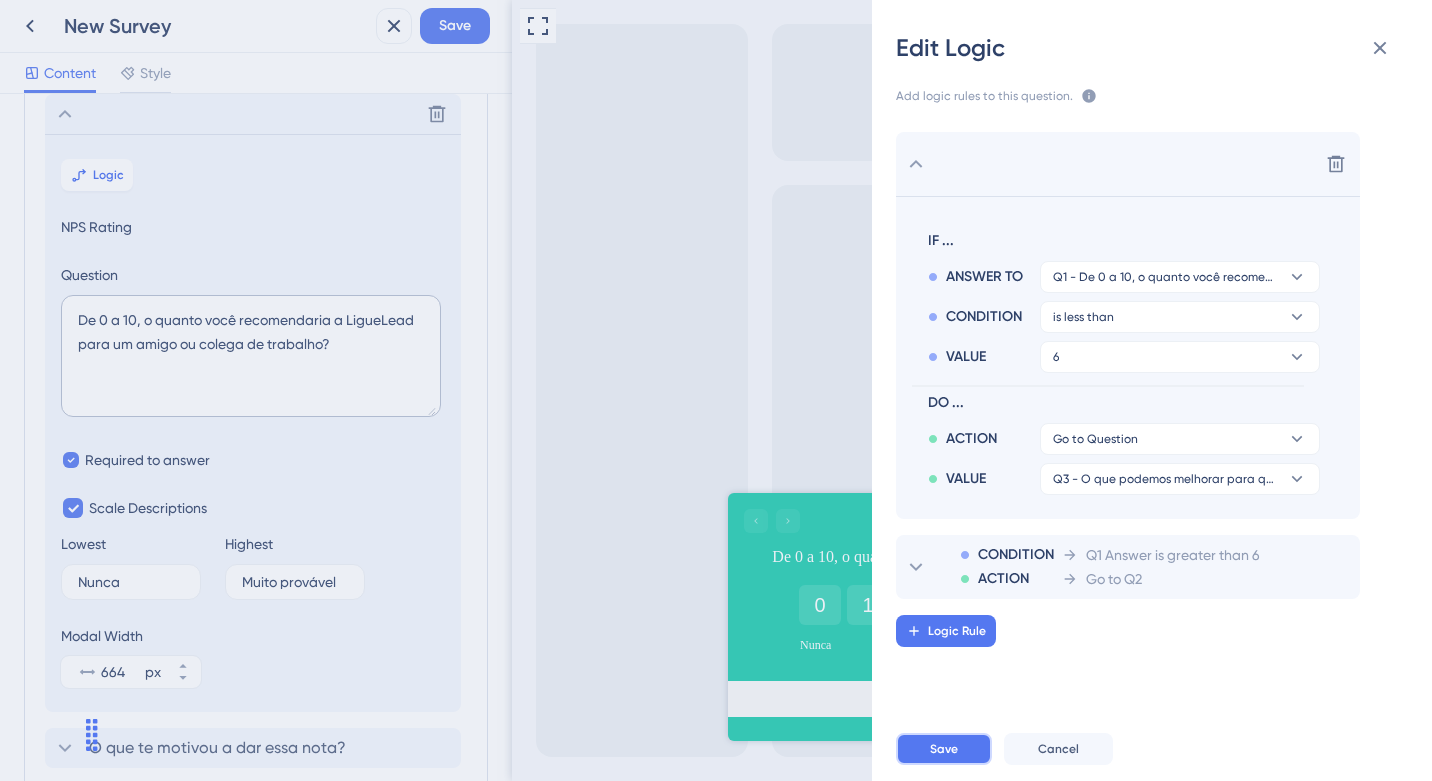 click on "Save" at bounding box center (944, 749) 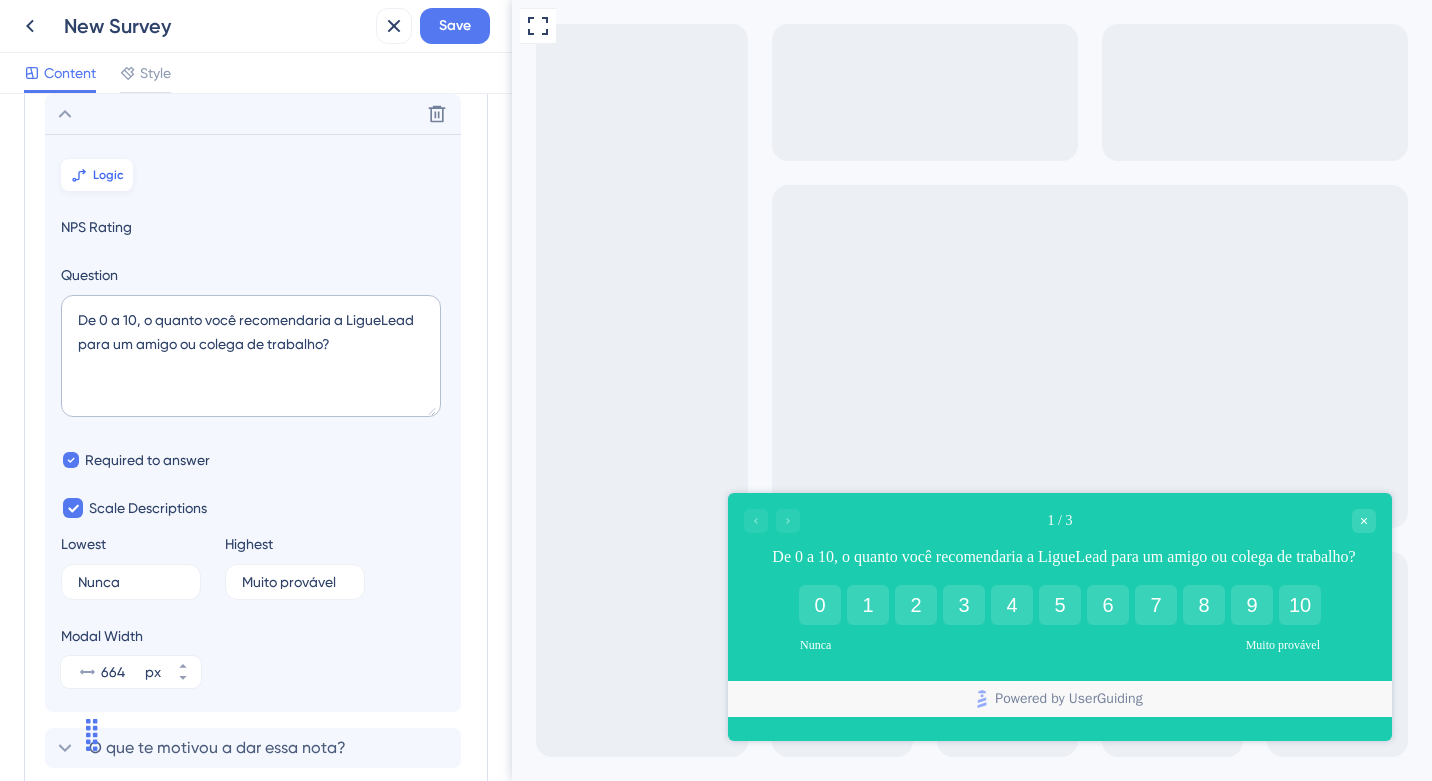 click on "Logic" at bounding box center (108, 175) 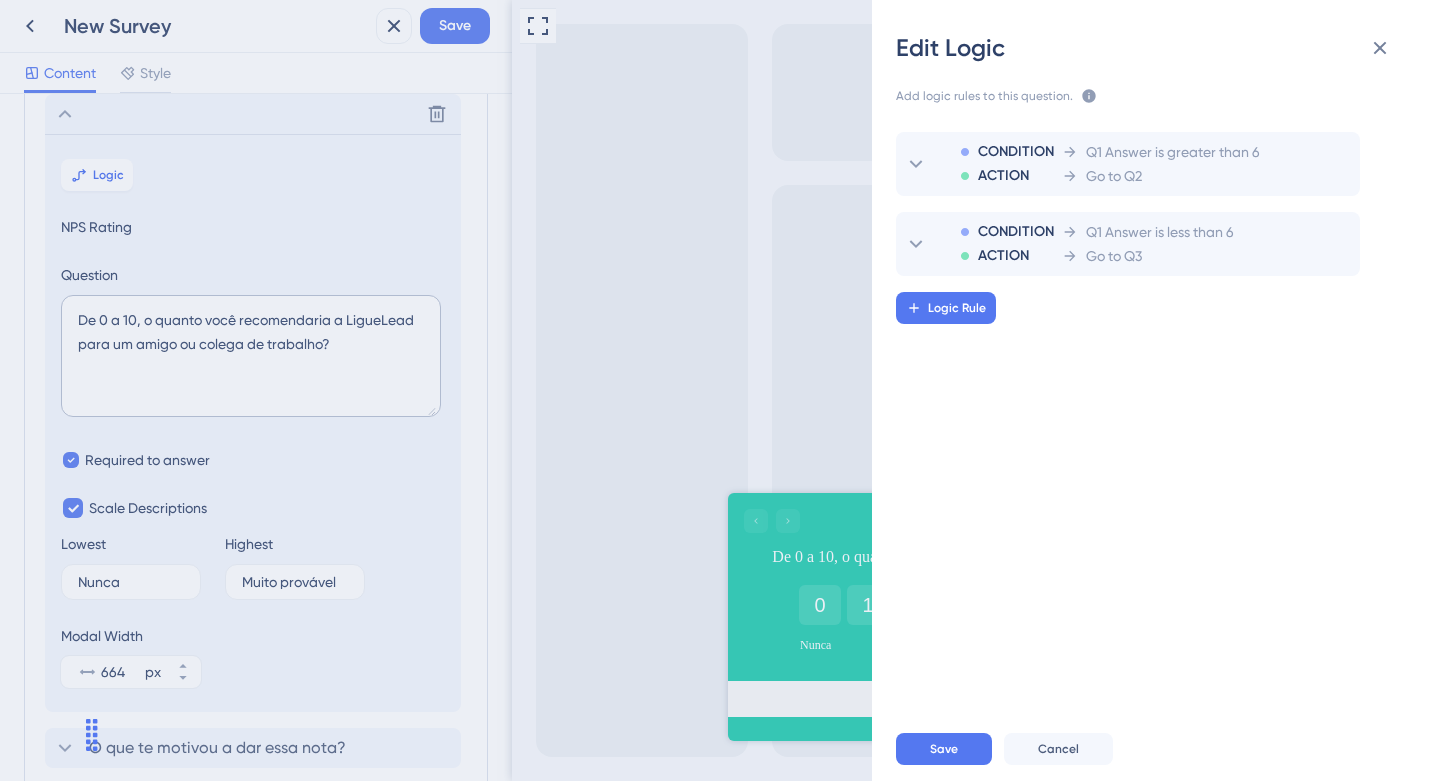 click 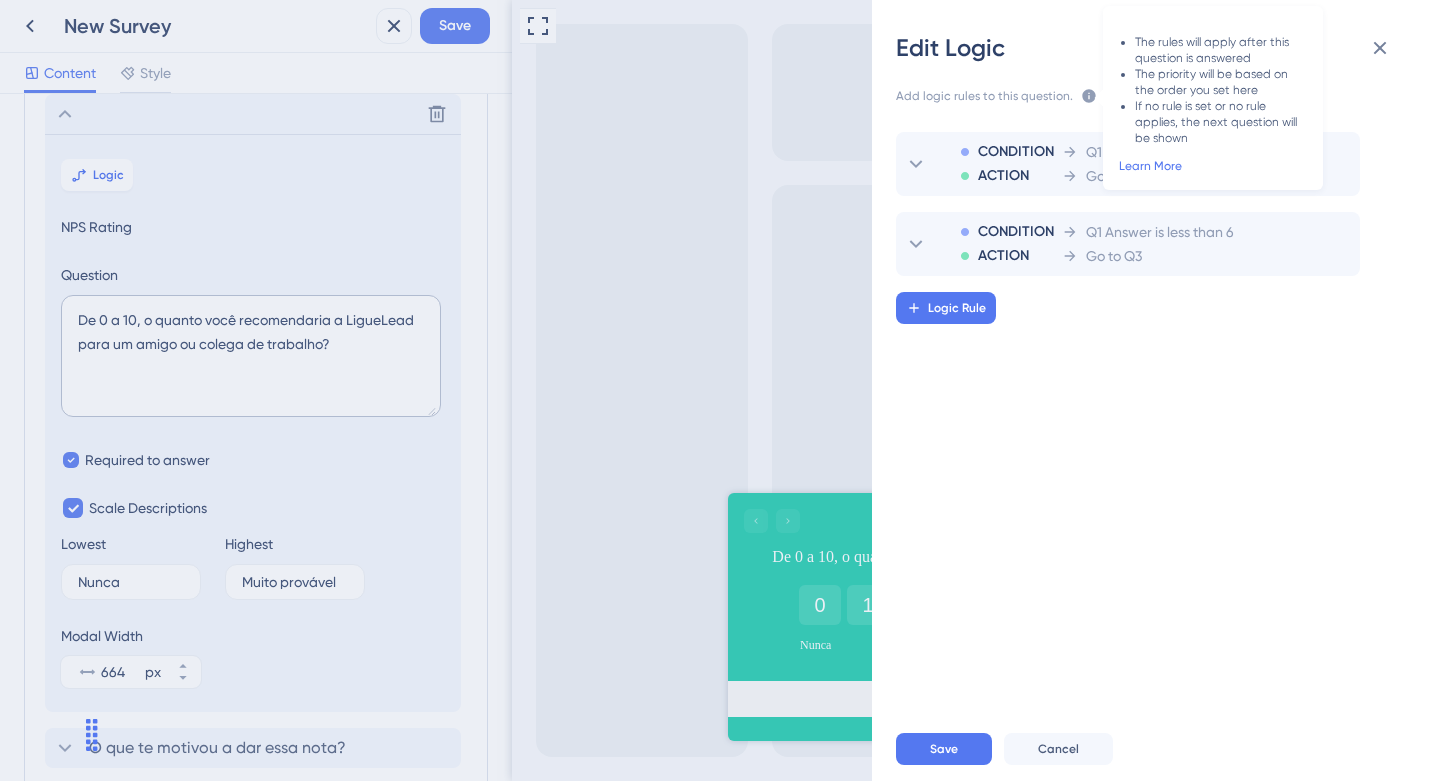 click 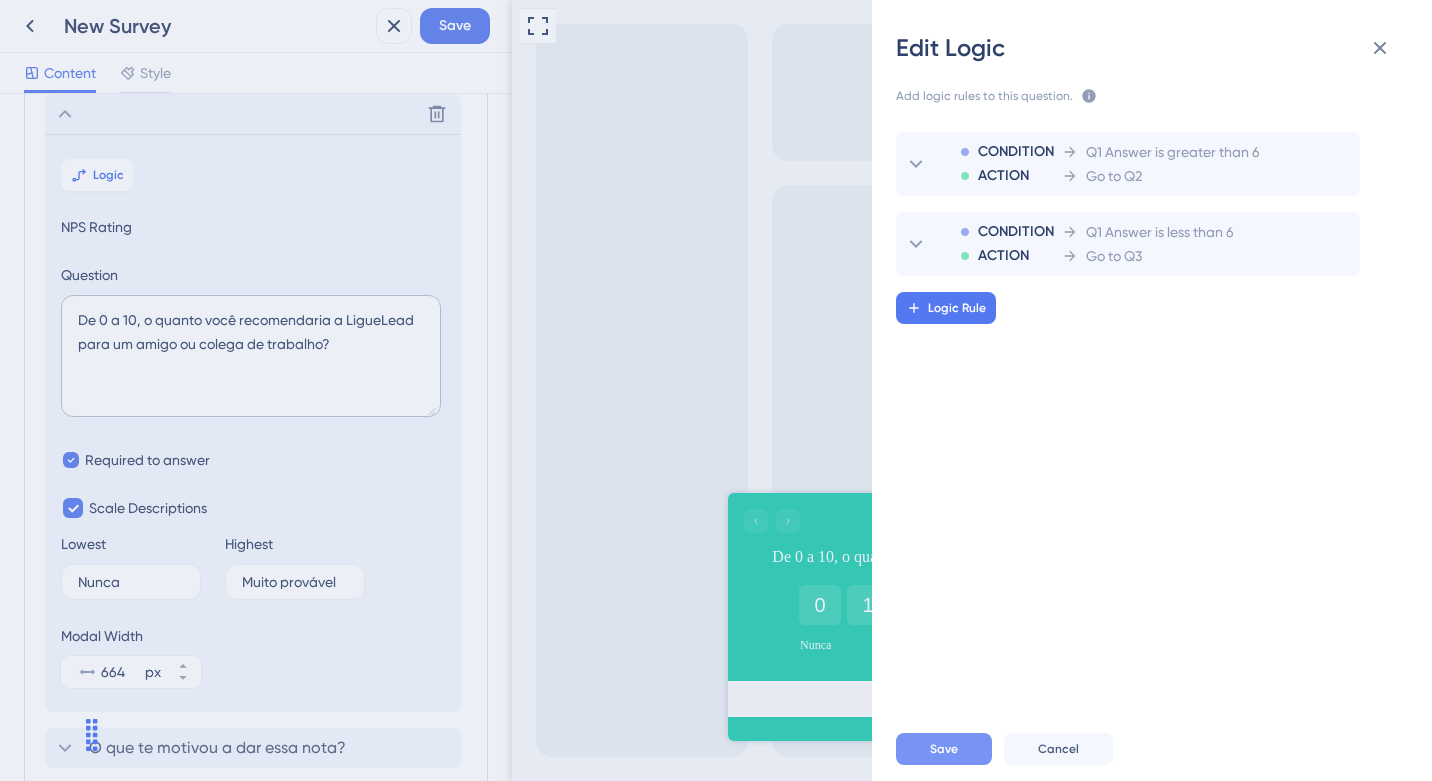 click on "Save" at bounding box center [944, 749] 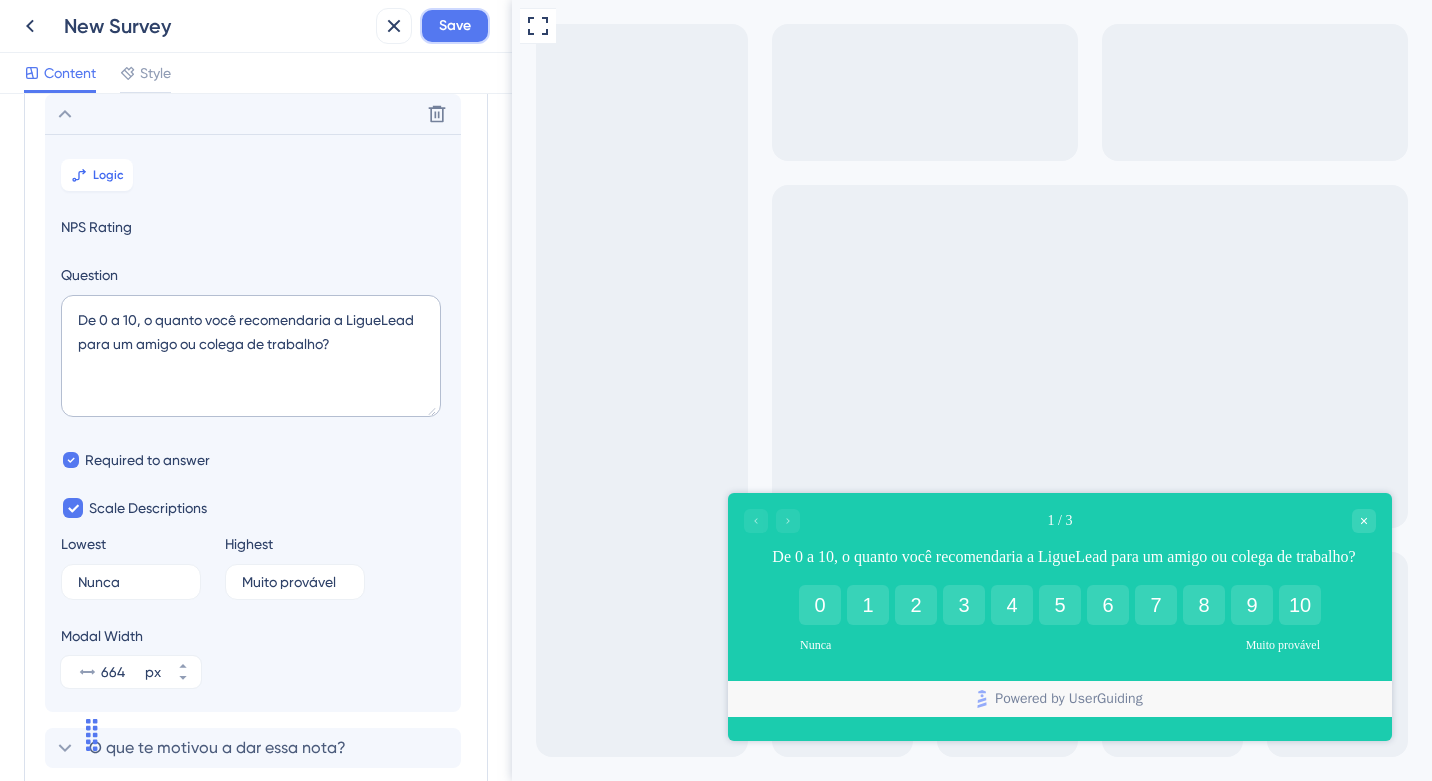 click on "Save" at bounding box center (455, 26) 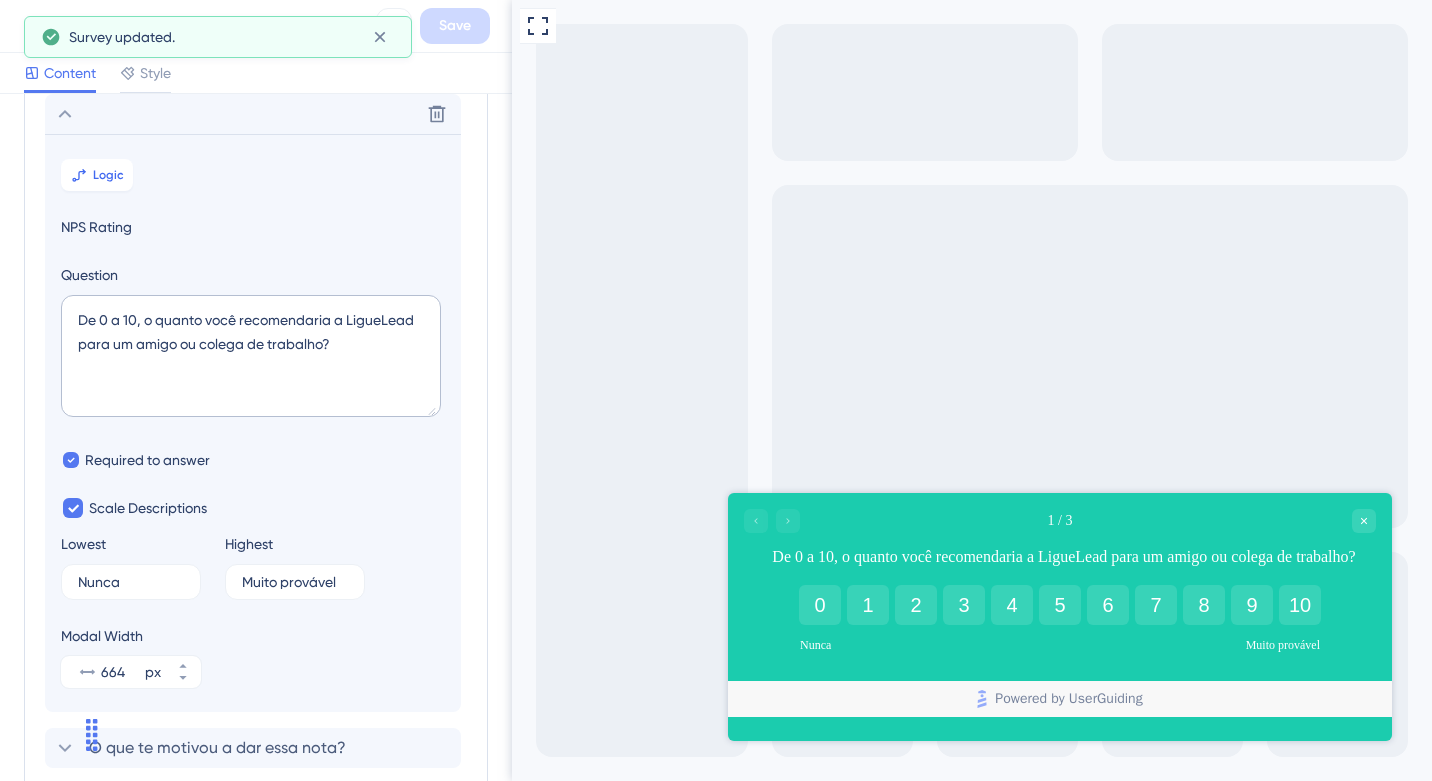 click on "Survey updated." at bounding box center (218, 37) 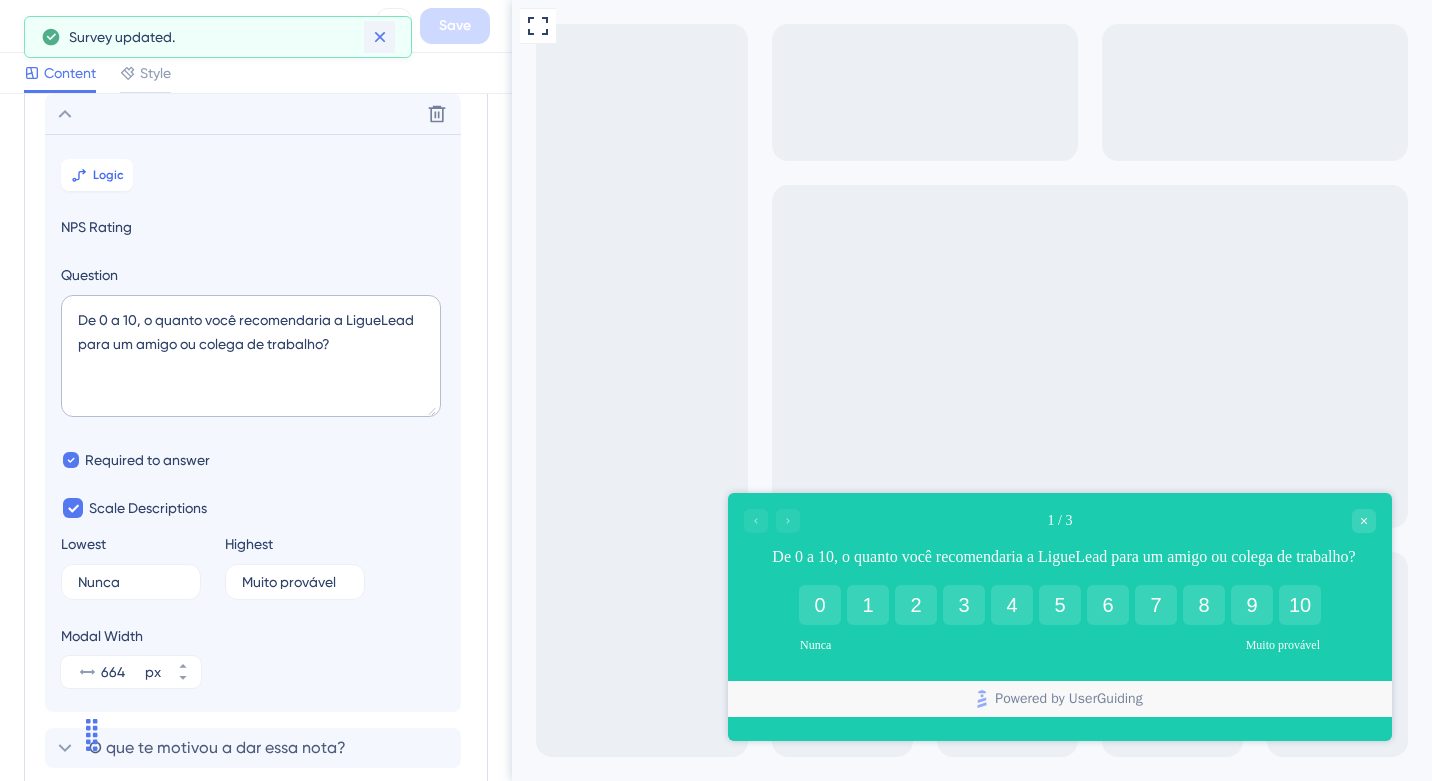 click 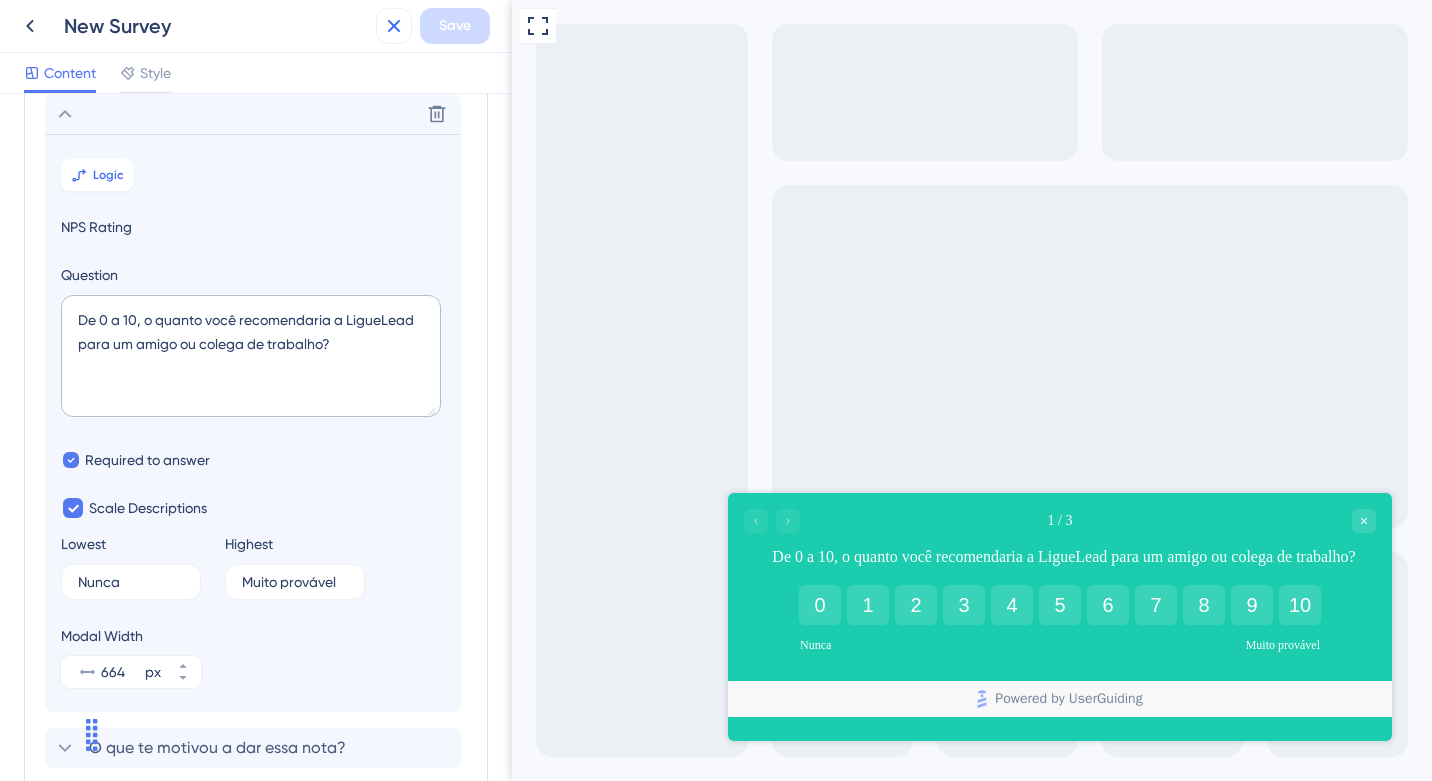 click 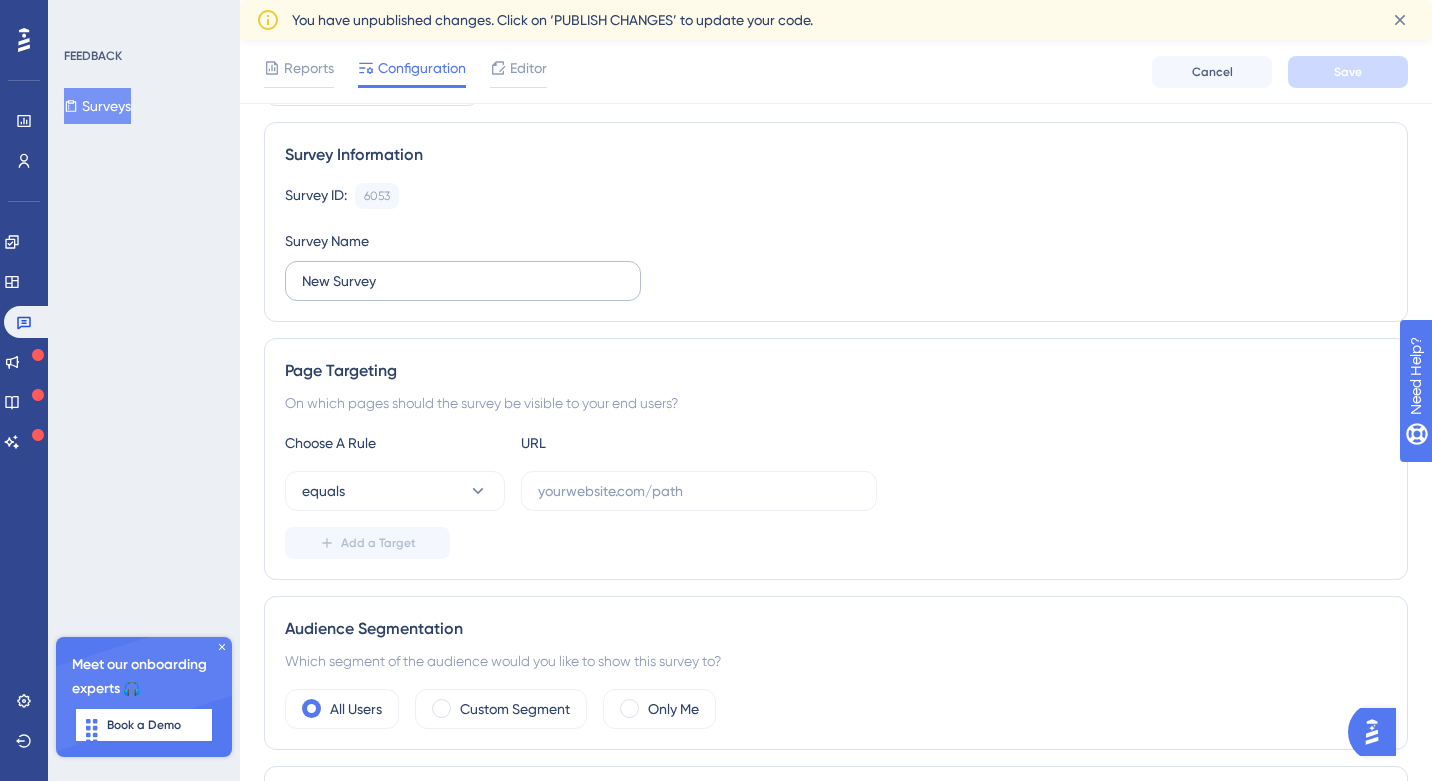scroll, scrollTop: 140, scrollLeft: 0, axis: vertical 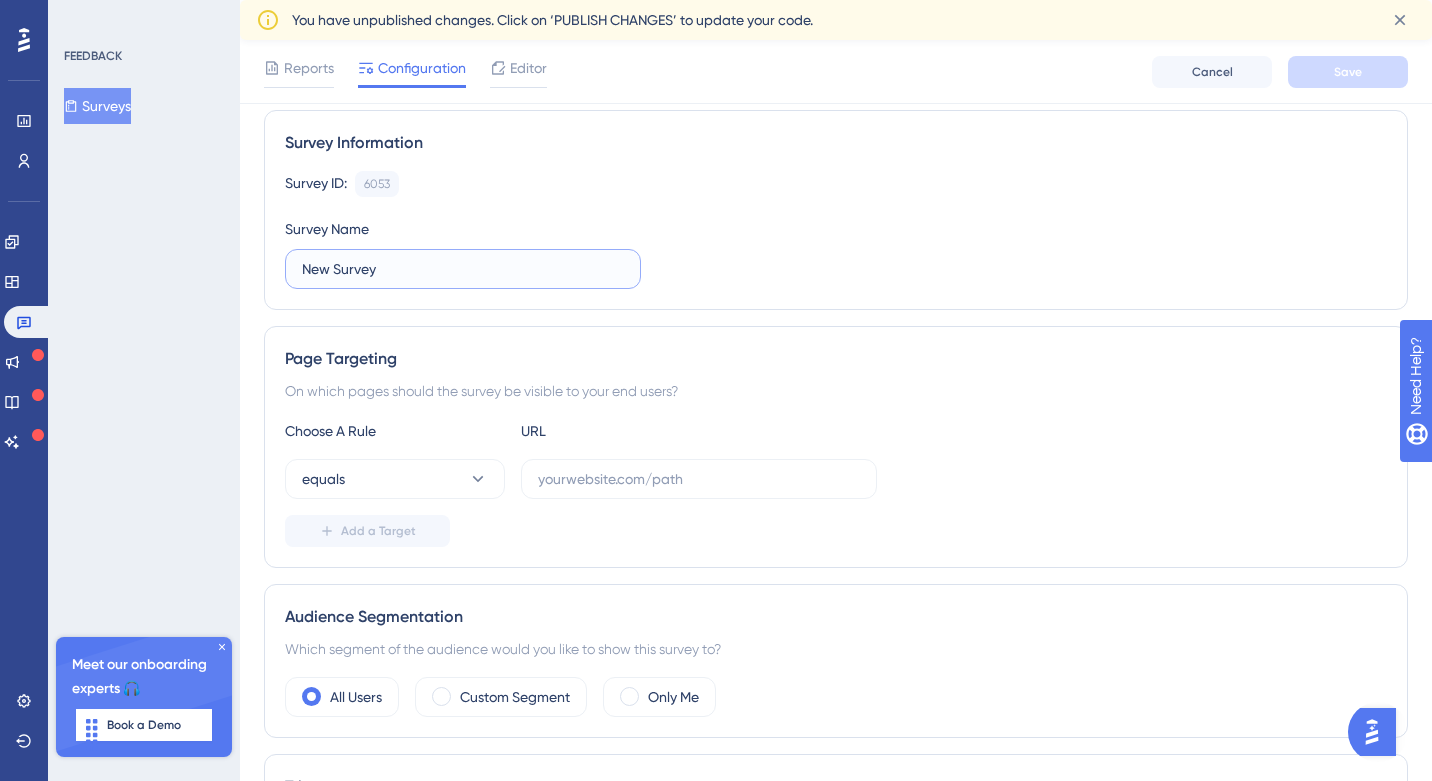 click on "New Survey" at bounding box center (463, 269) 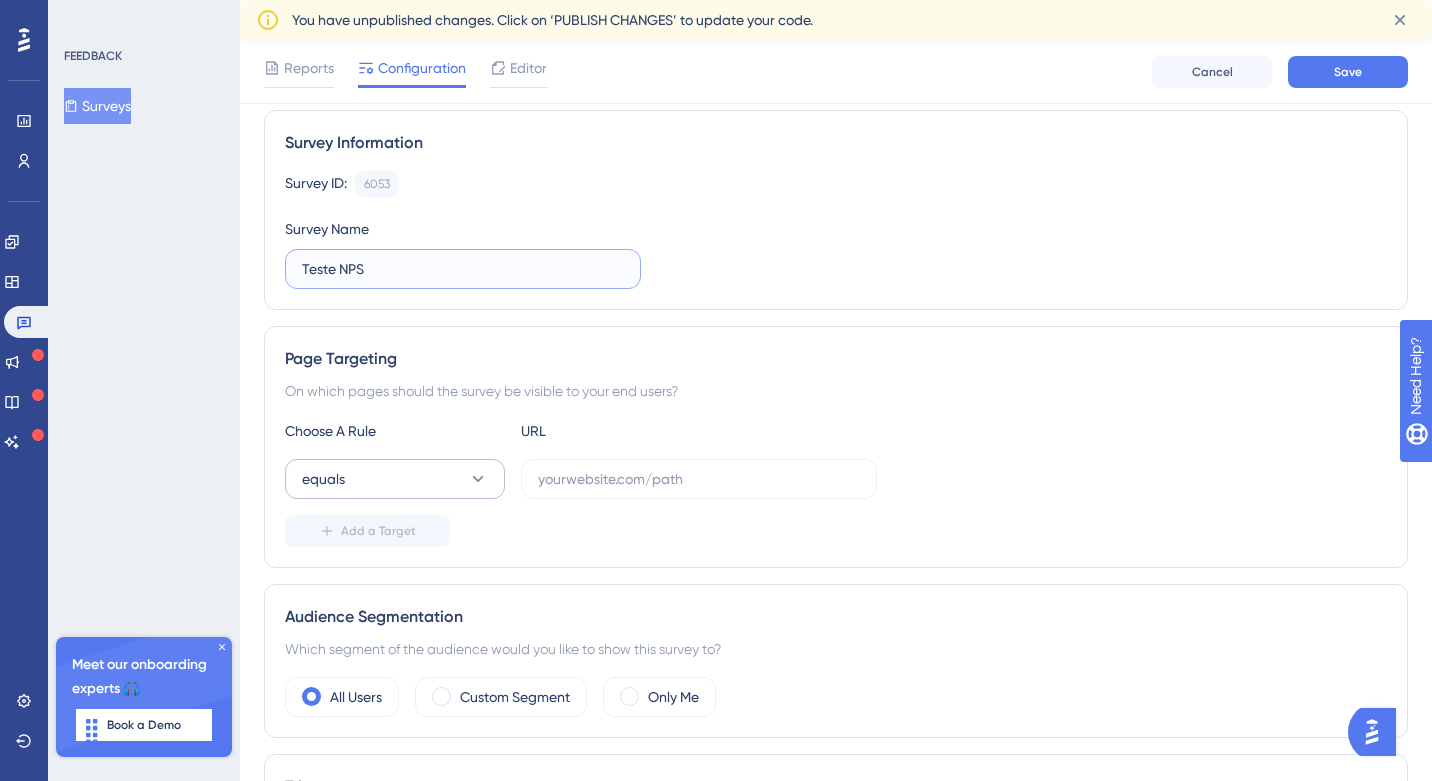 type on "Teste NPS" 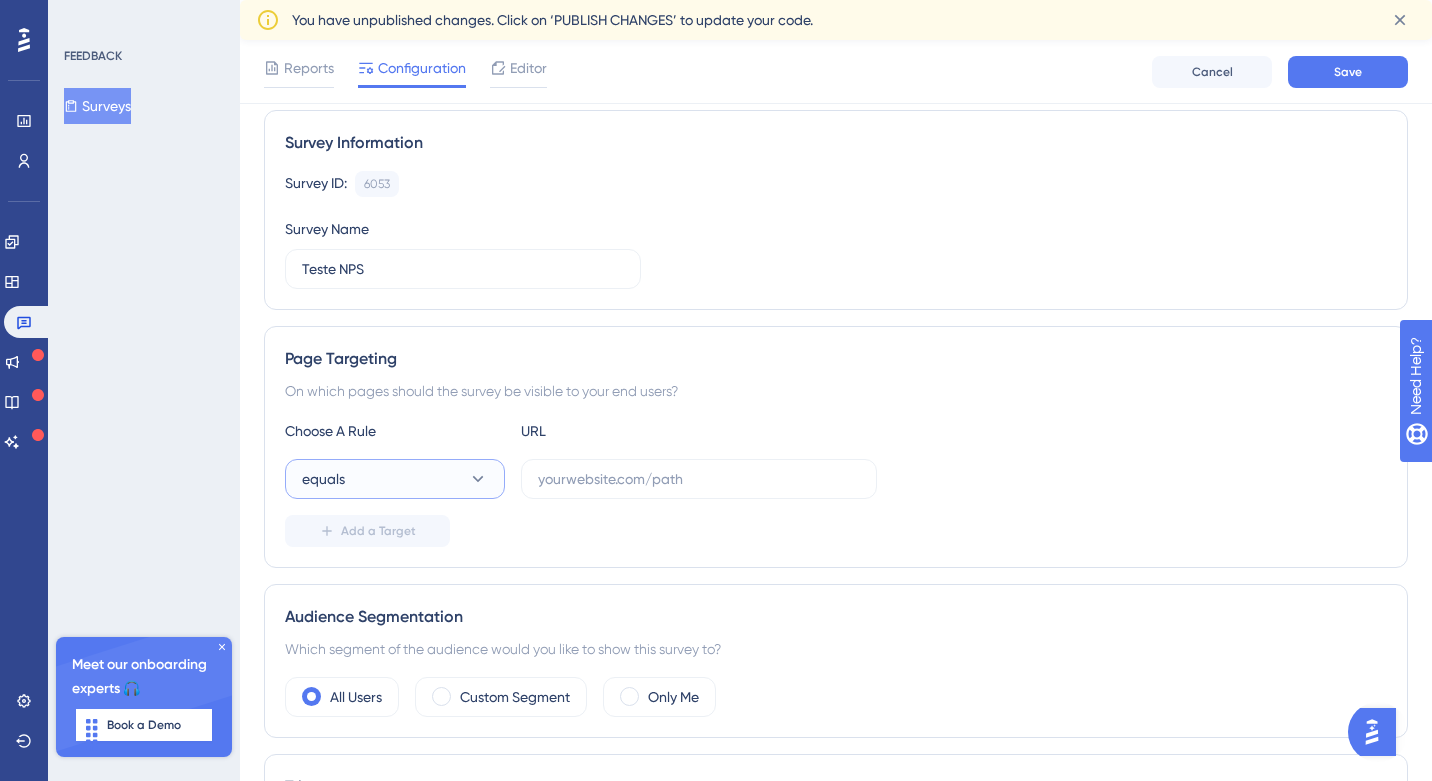 click on "equals" at bounding box center (395, 479) 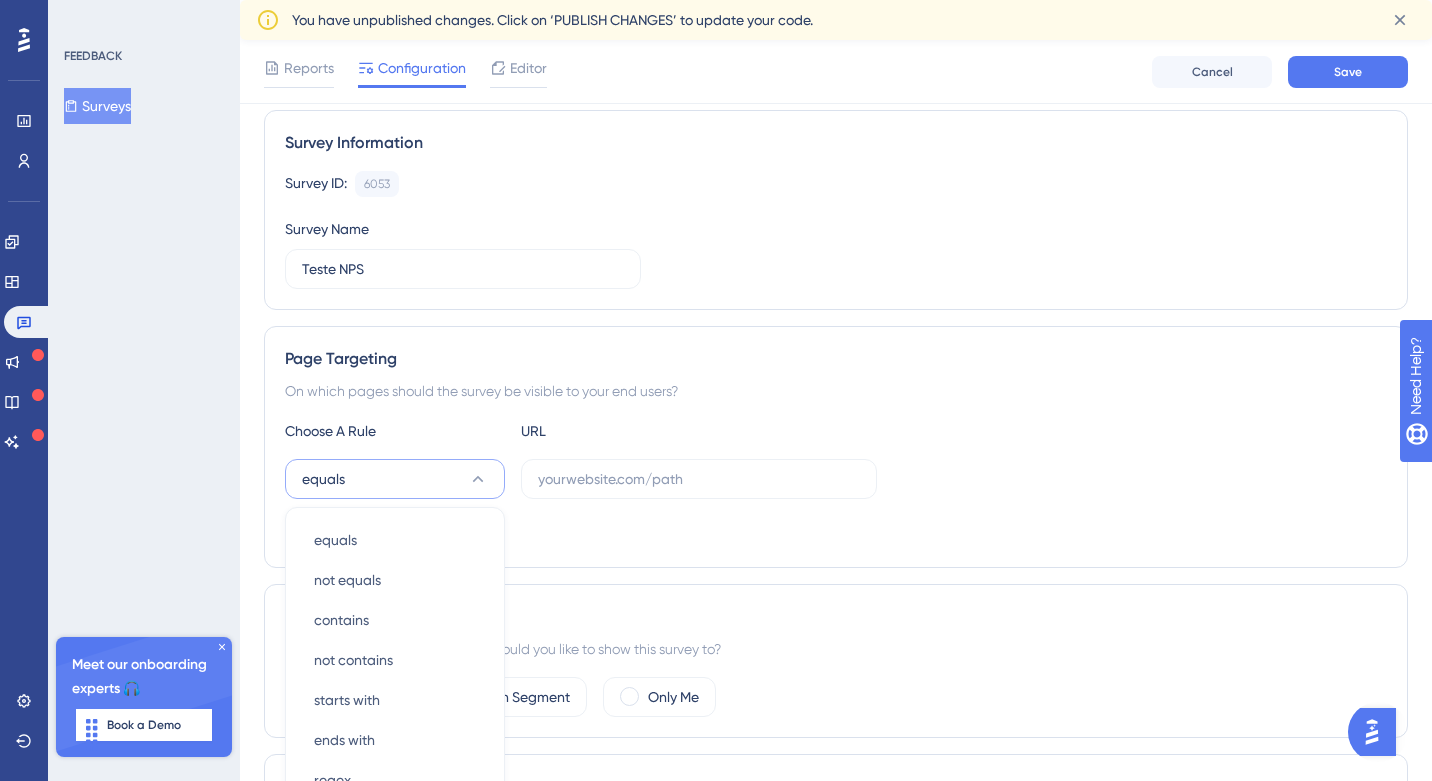 scroll, scrollTop: 409, scrollLeft: 0, axis: vertical 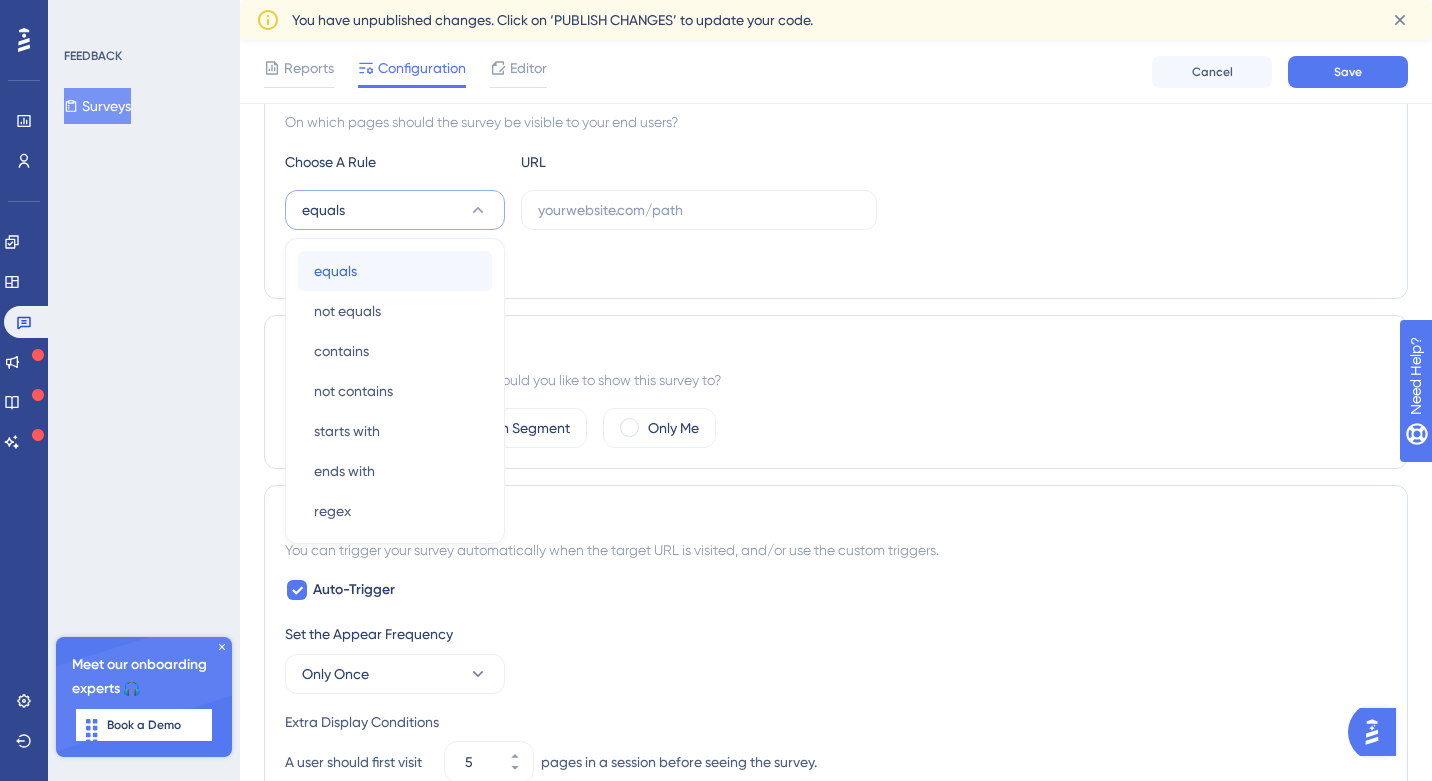 click on "equals equals" at bounding box center (395, 271) 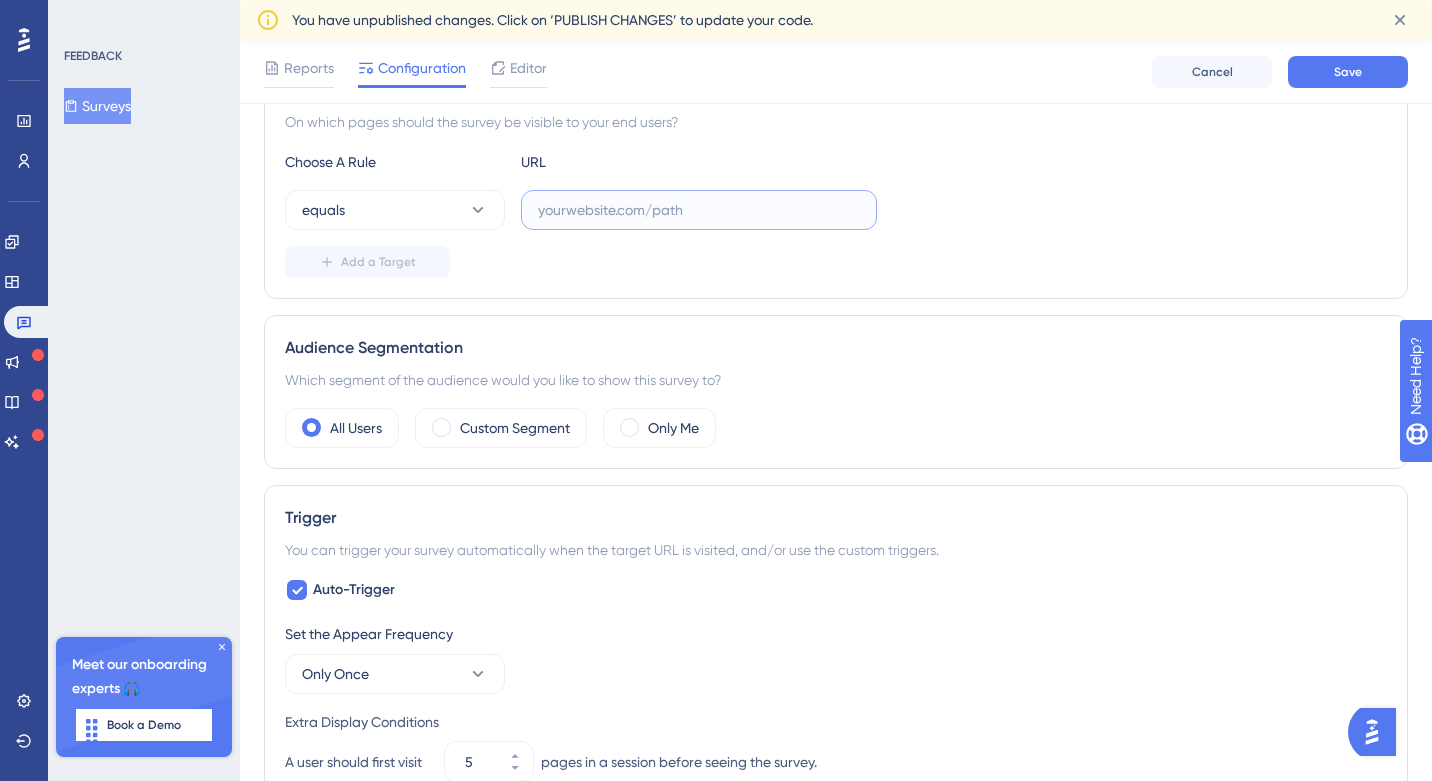 click at bounding box center (699, 210) 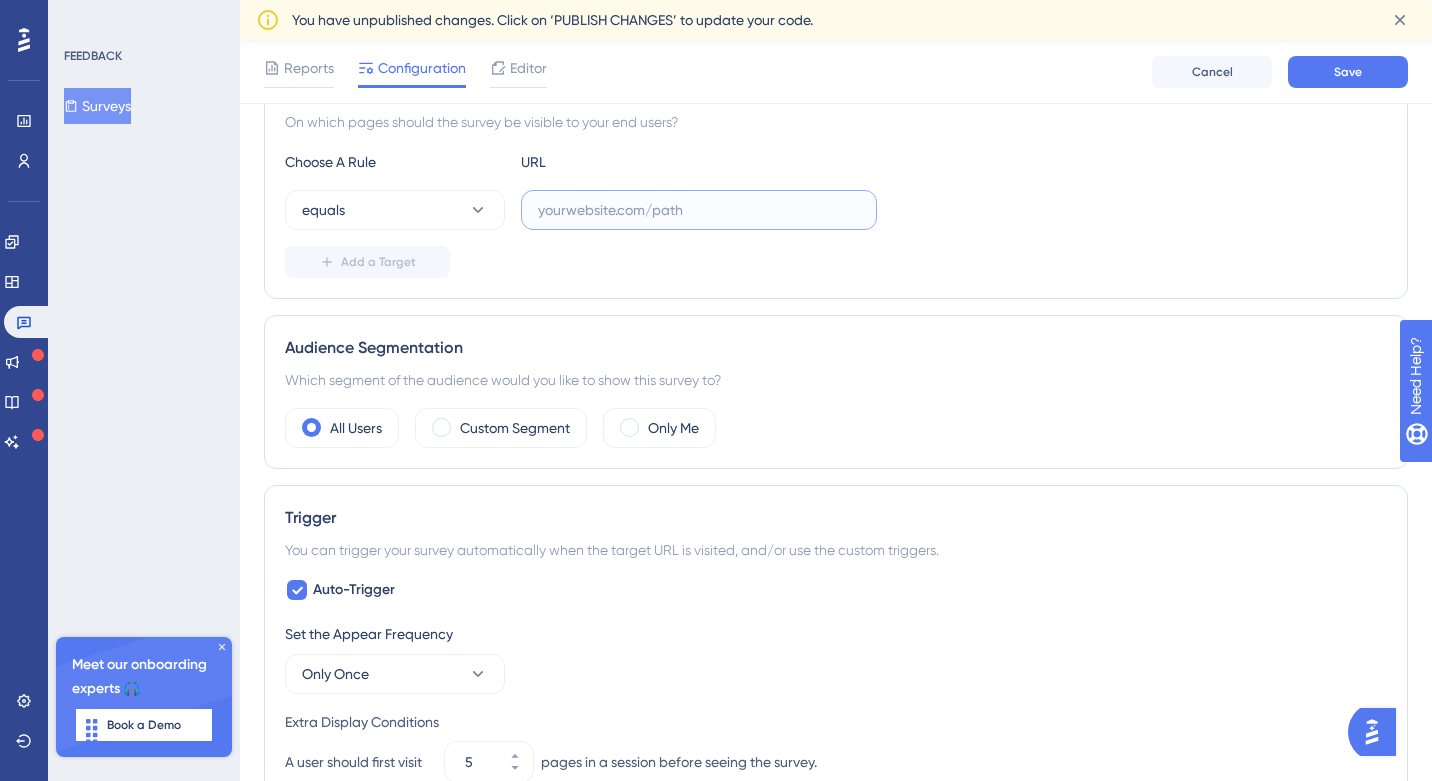 click at bounding box center (699, 210) 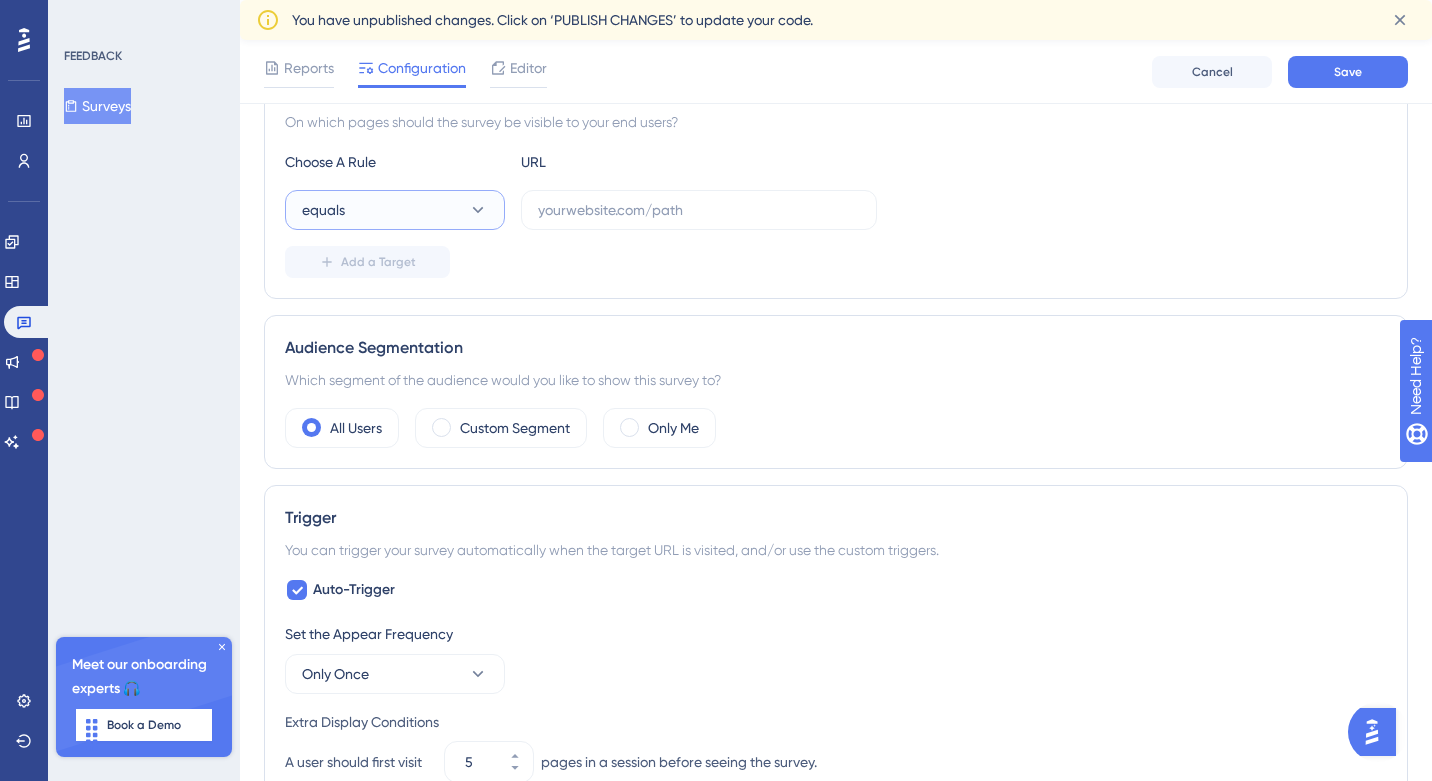 click on "equals" at bounding box center (395, 210) 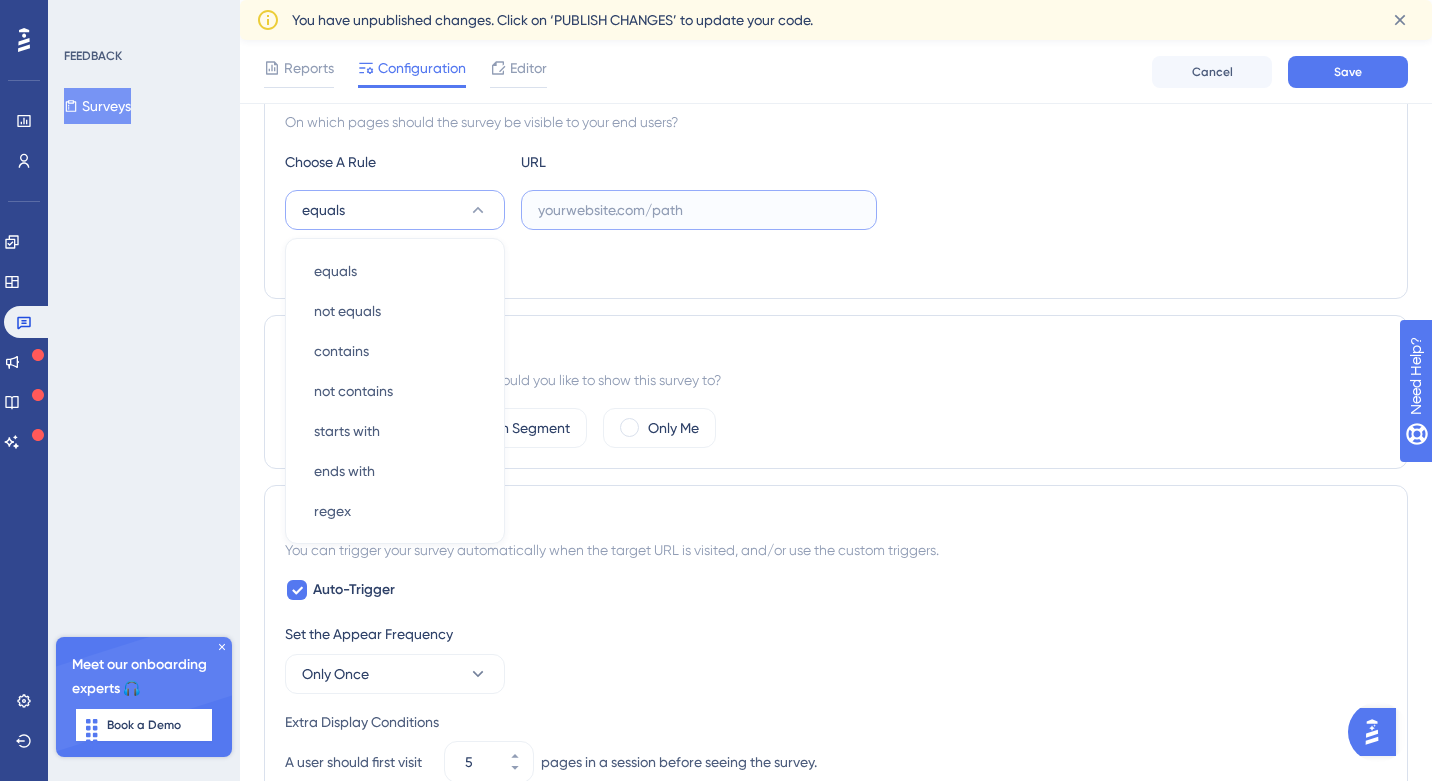 click at bounding box center (699, 210) 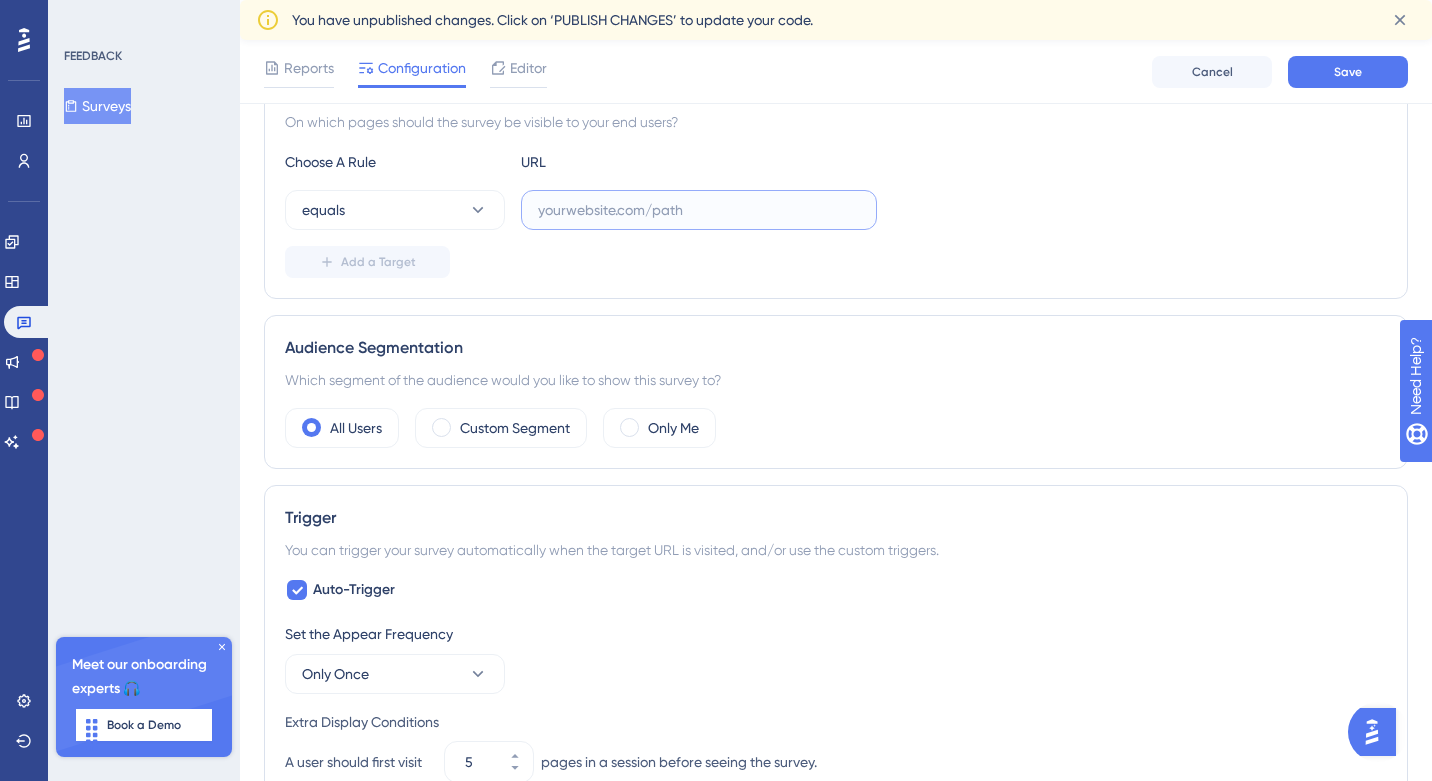 paste on "https://homolog-areadocliente.liguelead.com.br/dashboard" 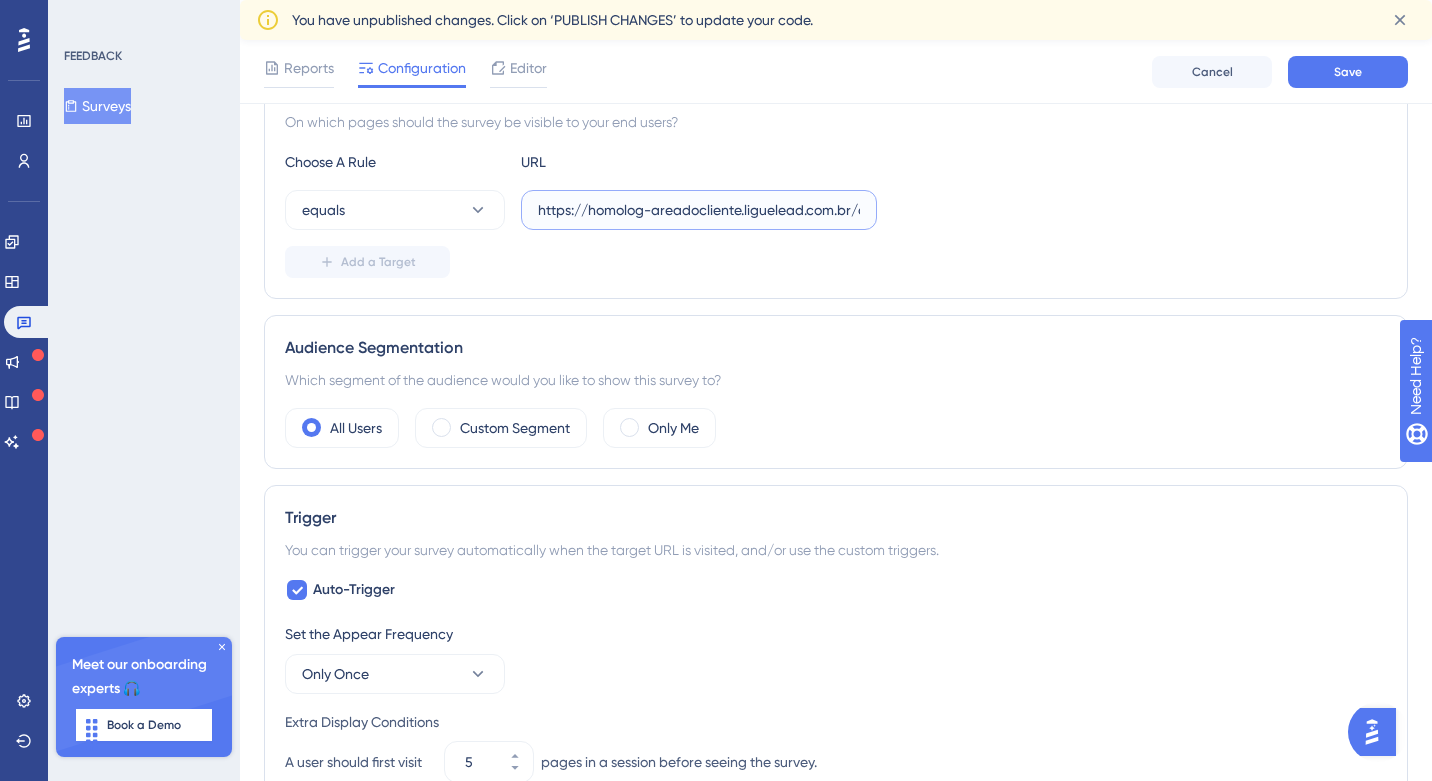 scroll, scrollTop: 0, scrollLeft: 72, axis: horizontal 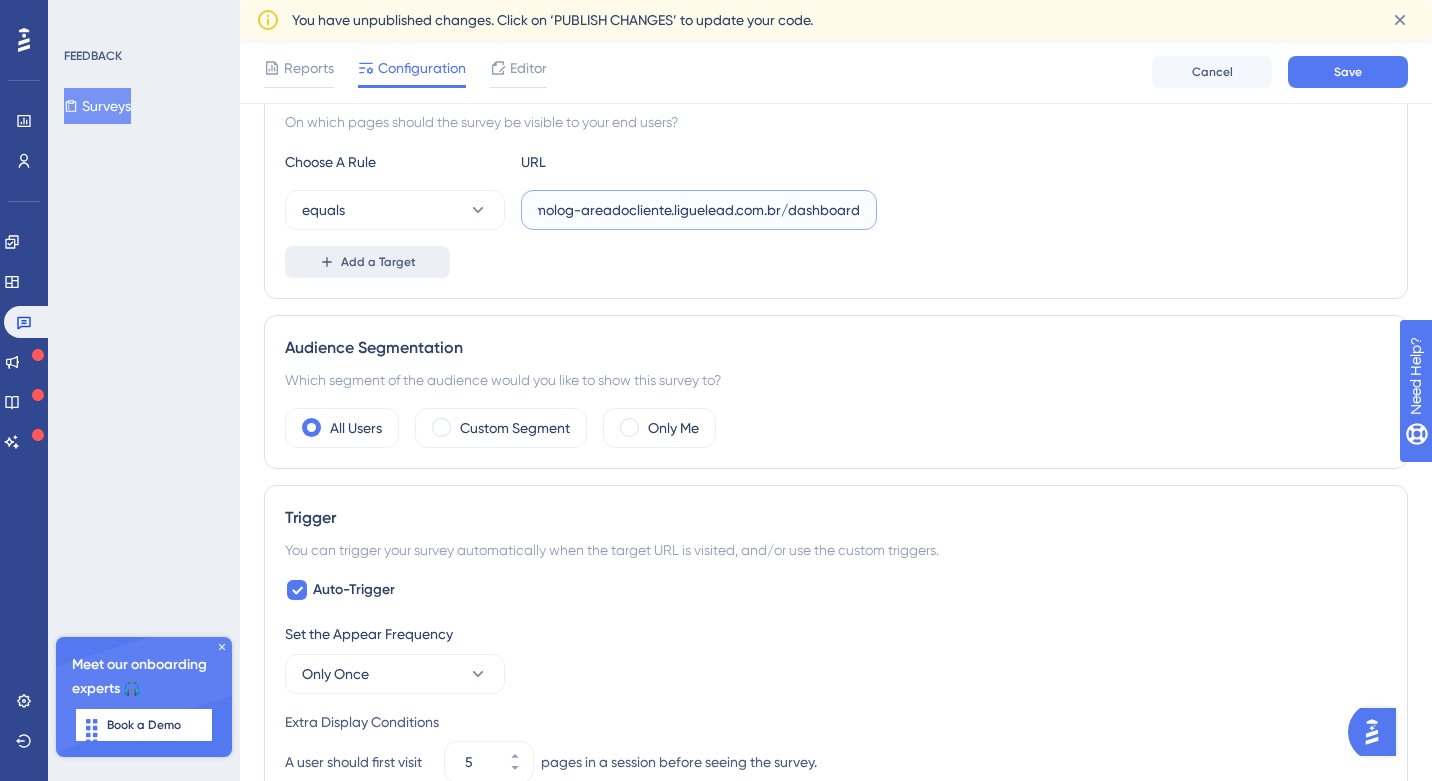 type on "https://homolog-areadocliente.liguelead.com.br/dashboard" 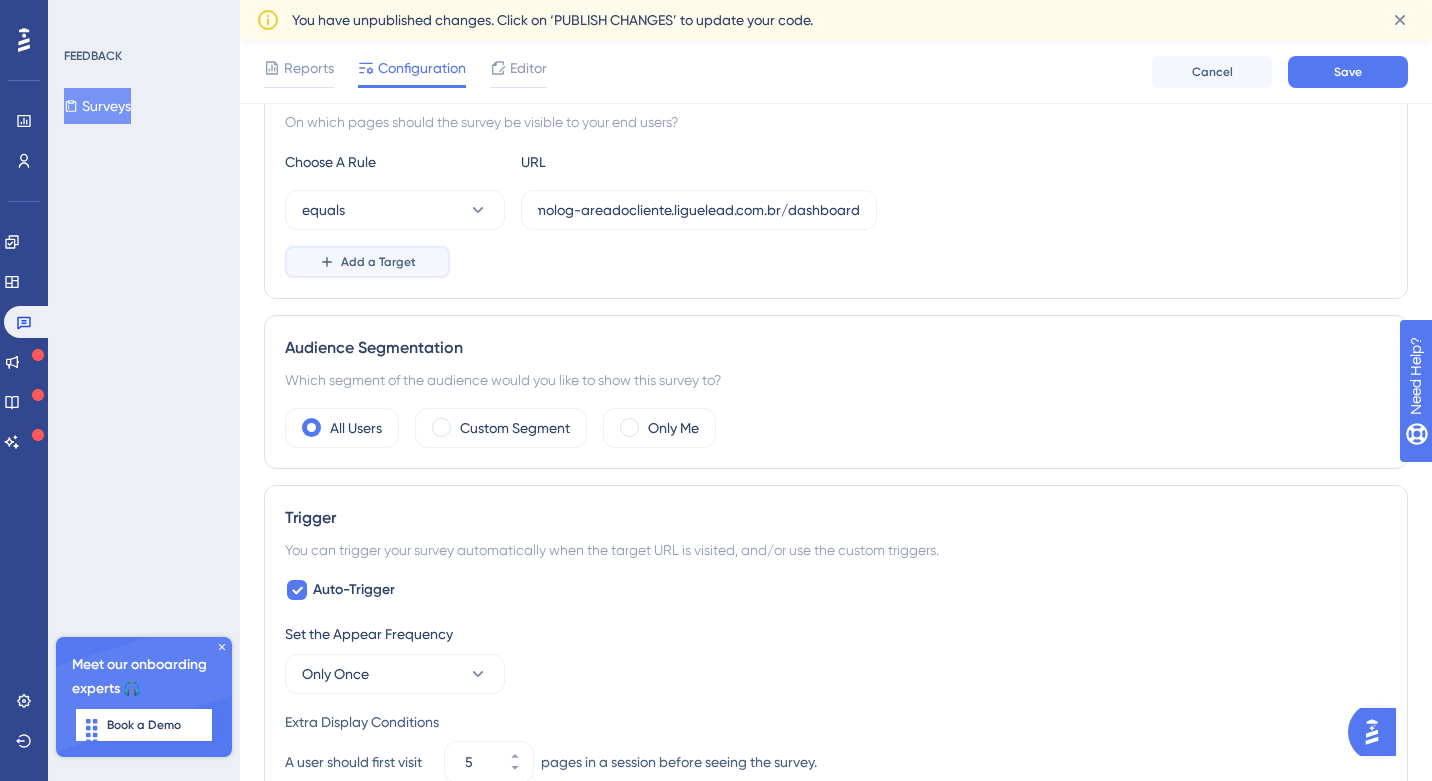 click on "Add a Target" at bounding box center (378, 262) 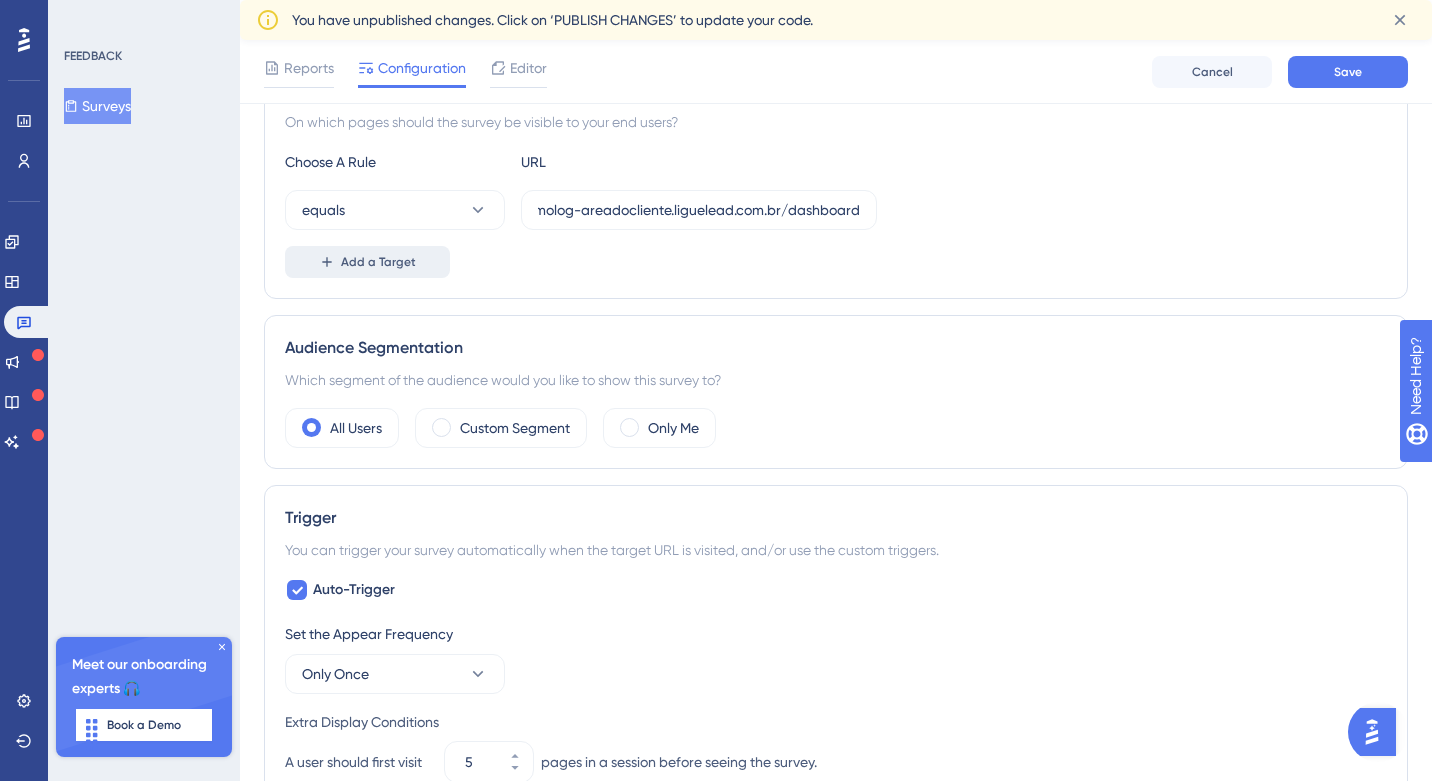 scroll, scrollTop: 0, scrollLeft: 0, axis: both 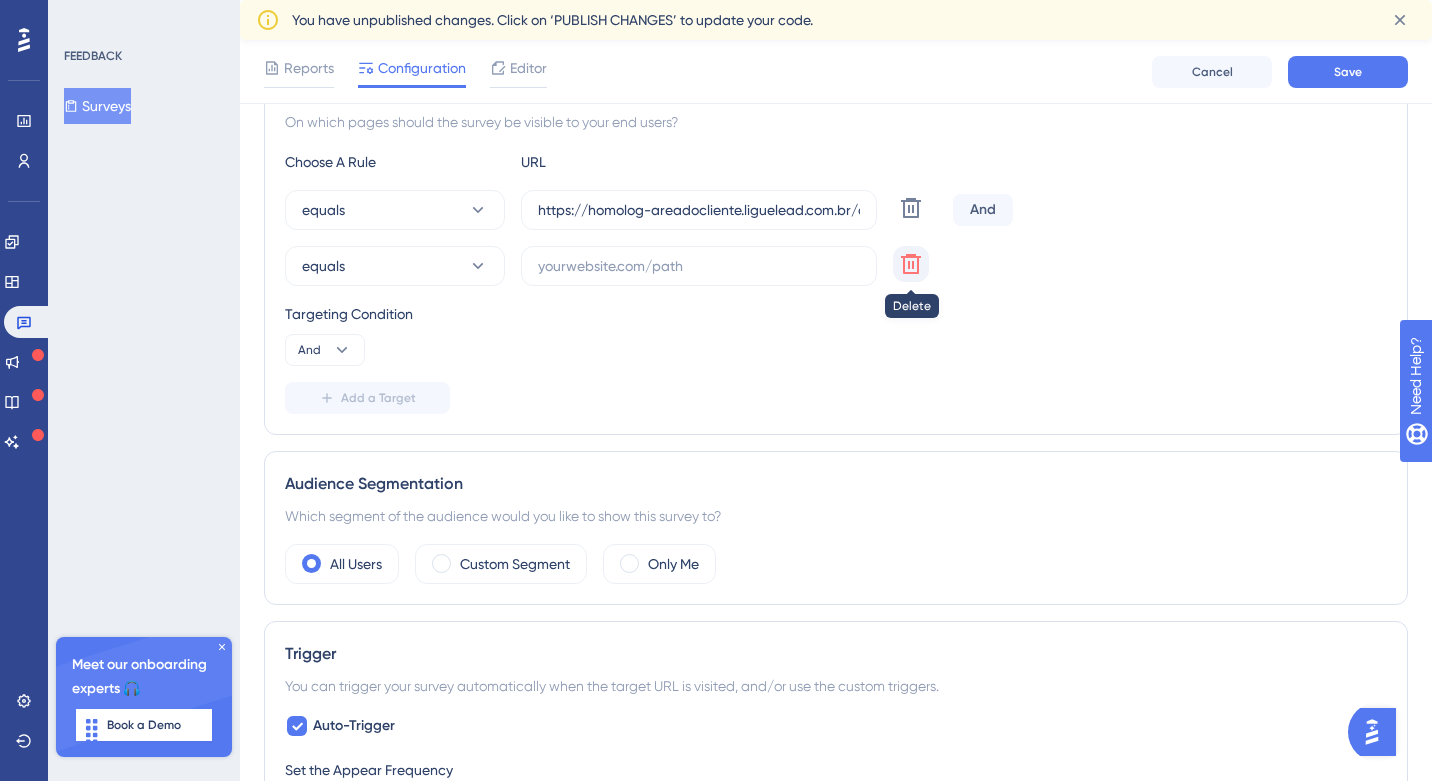 click 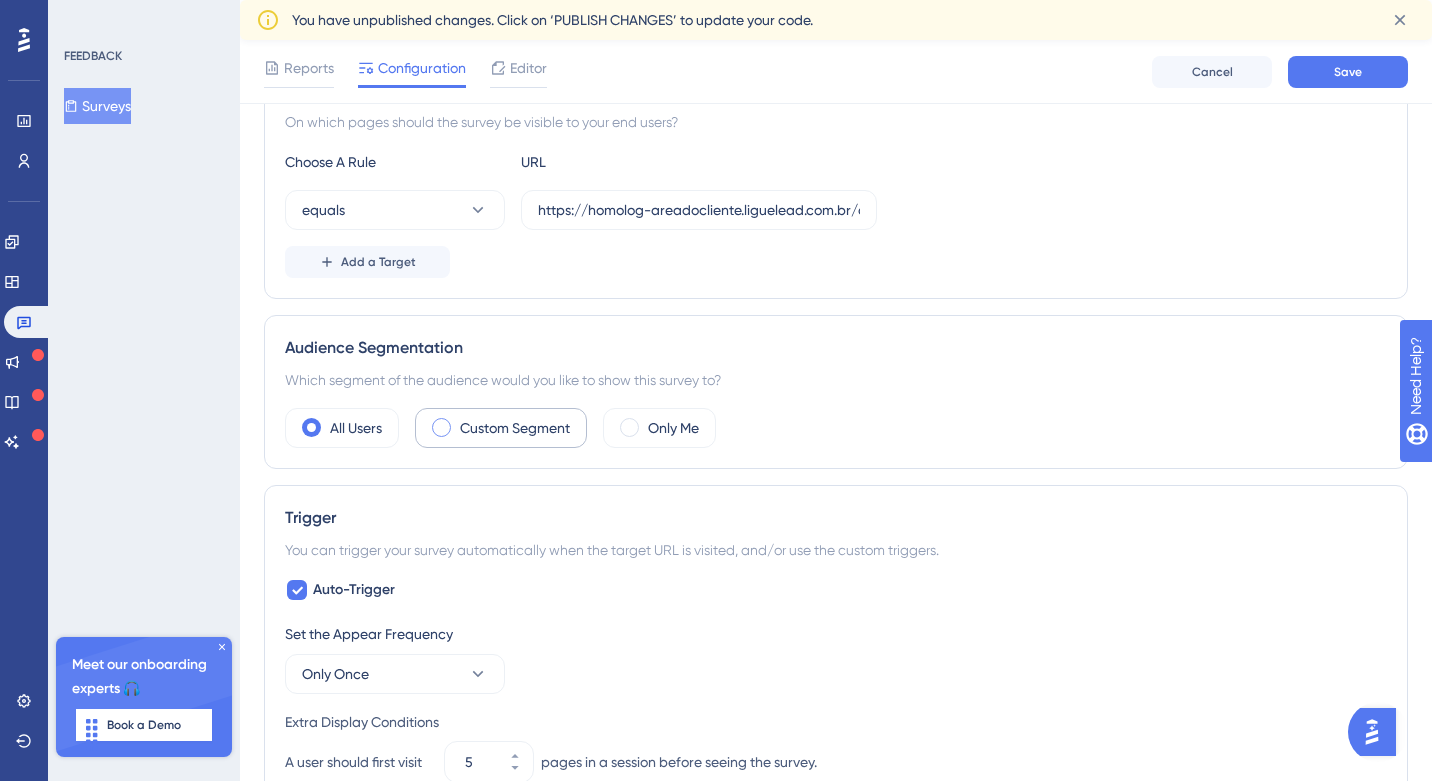 click at bounding box center [441, 427] 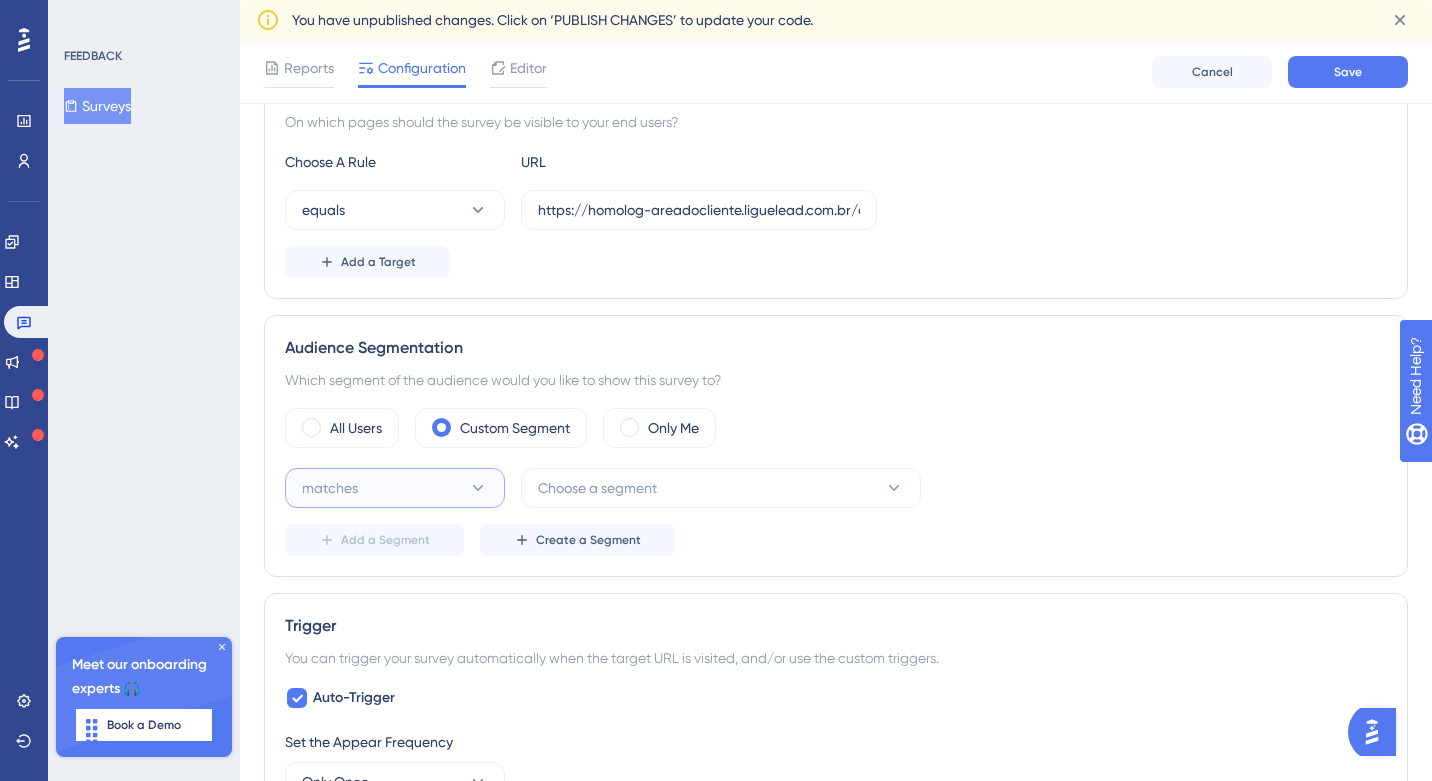 click on "matches" at bounding box center [395, 488] 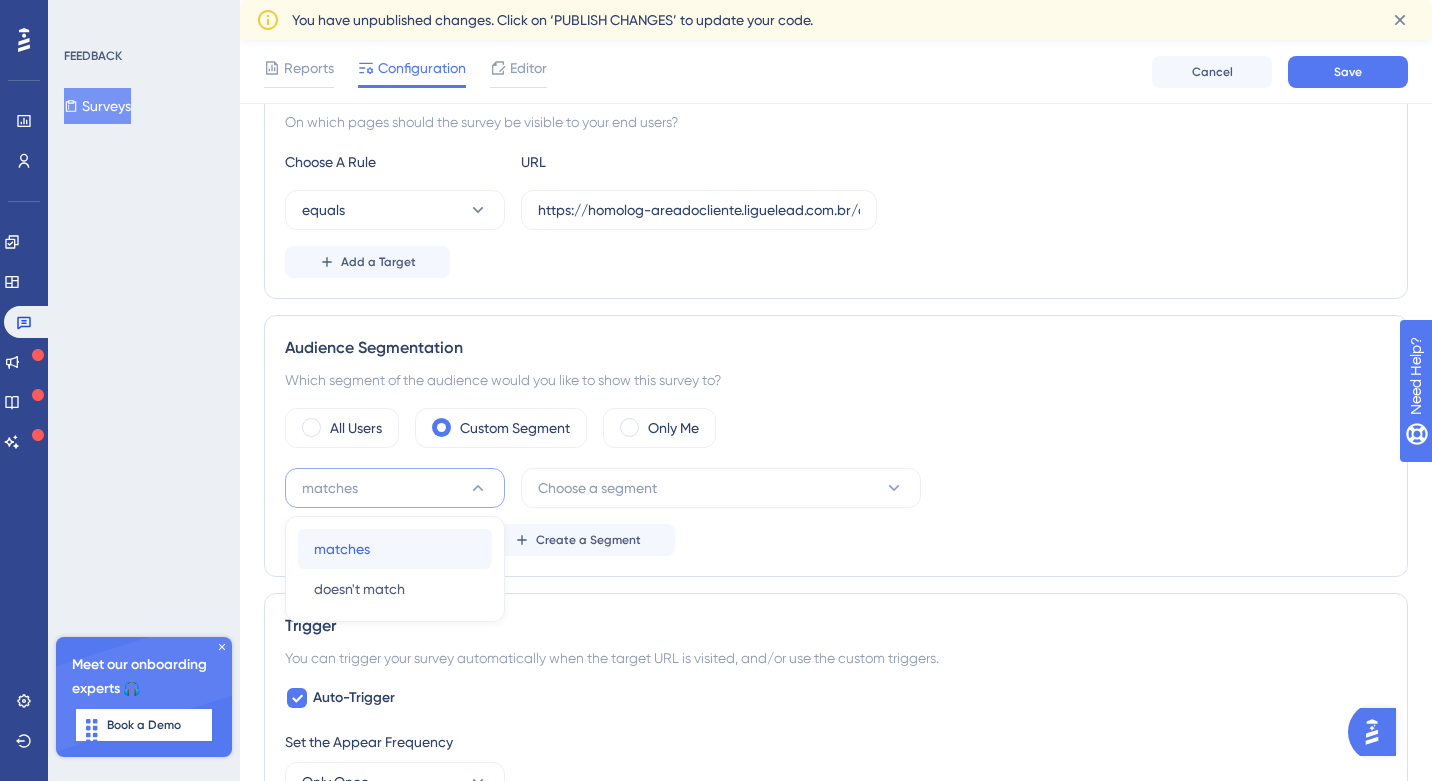 click on "matches matches" at bounding box center [395, 549] 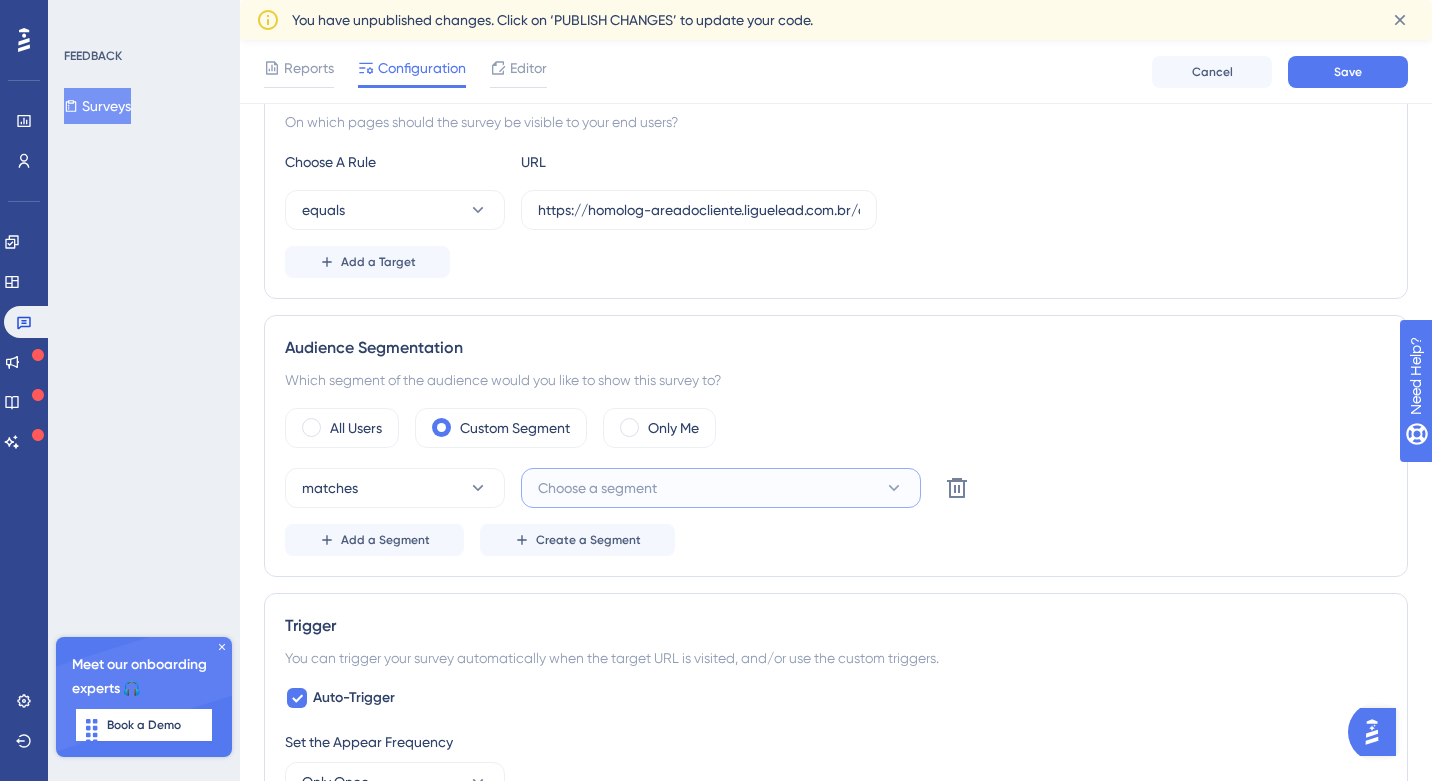 click on "Choose a segment" at bounding box center (721, 488) 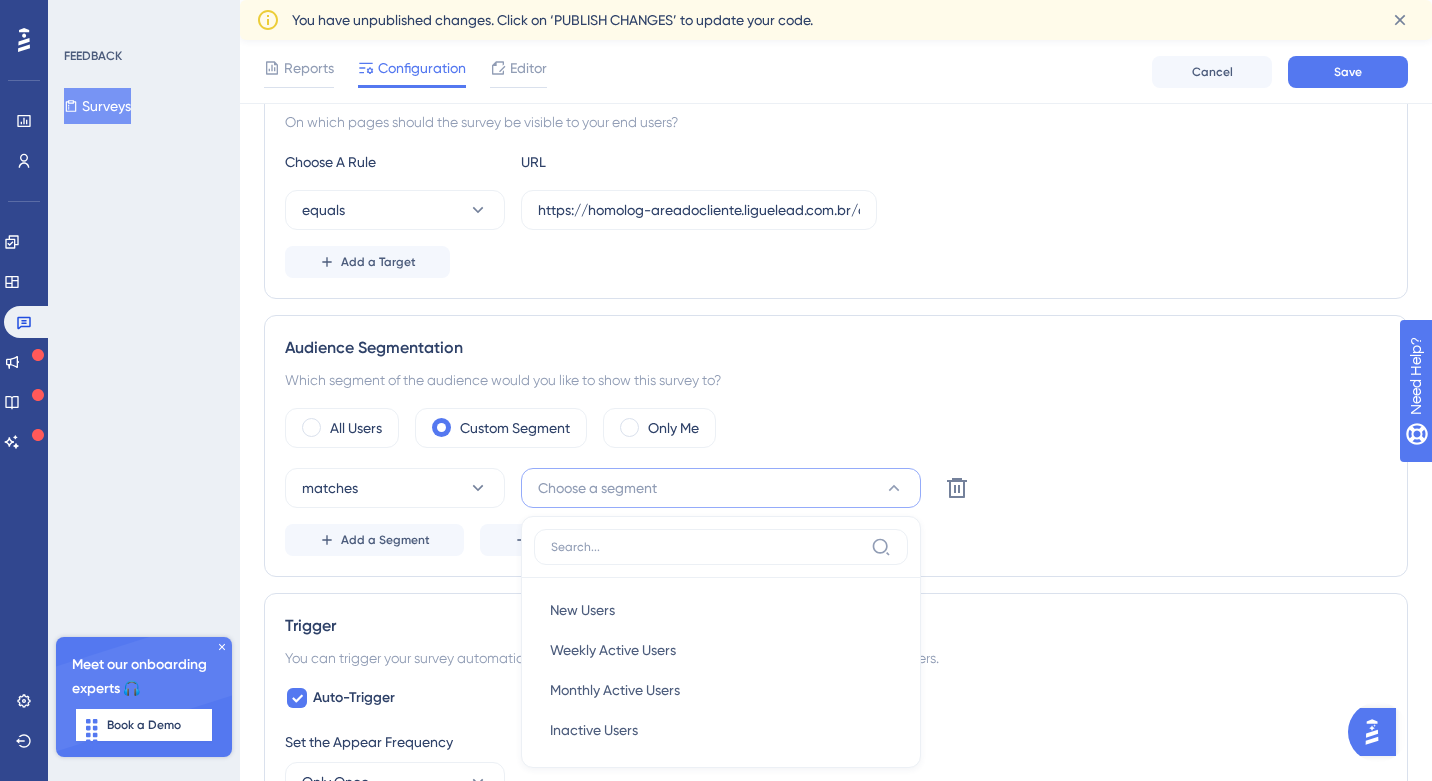 scroll, scrollTop: 660, scrollLeft: 0, axis: vertical 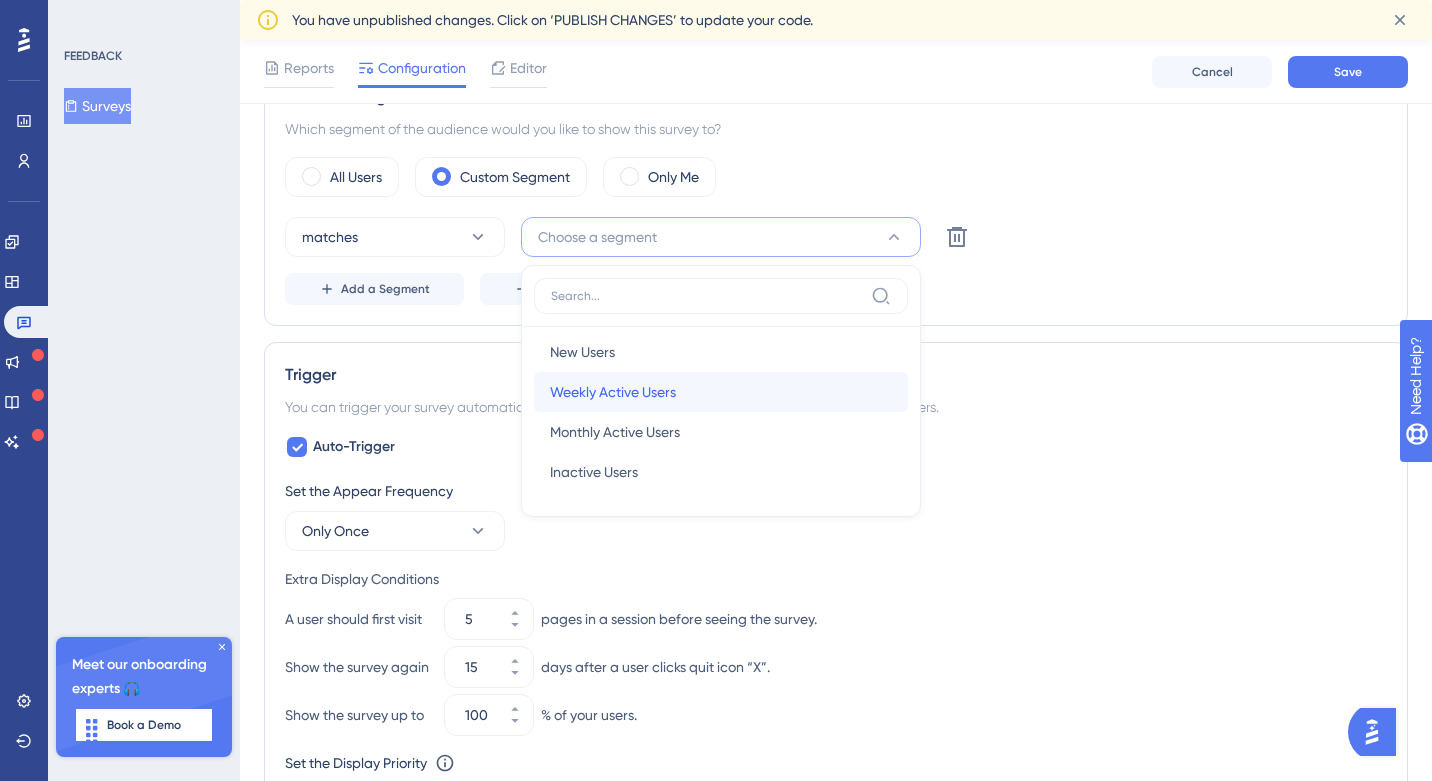 click on "Weekly Active Users" at bounding box center [613, 392] 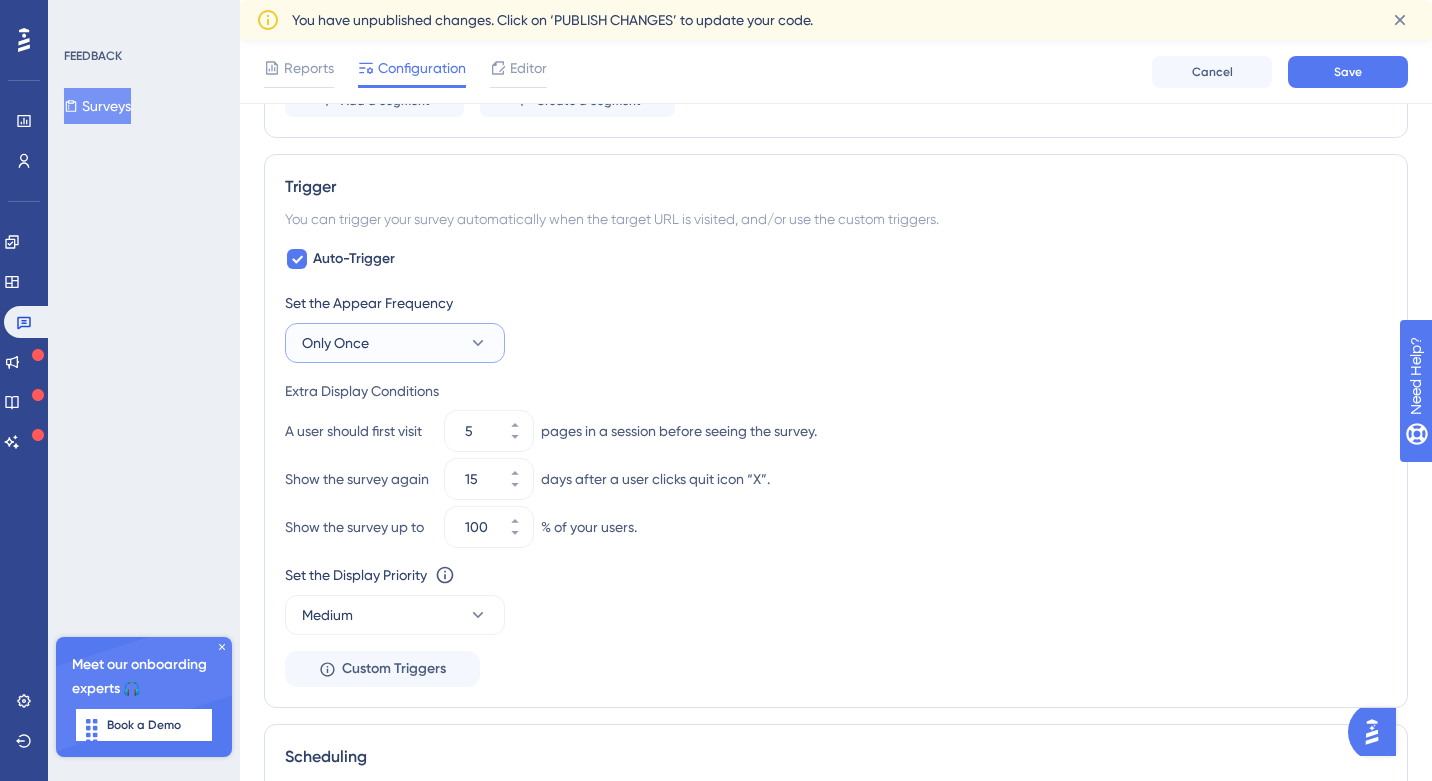 click on "Only Once" at bounding box center [395, 343] 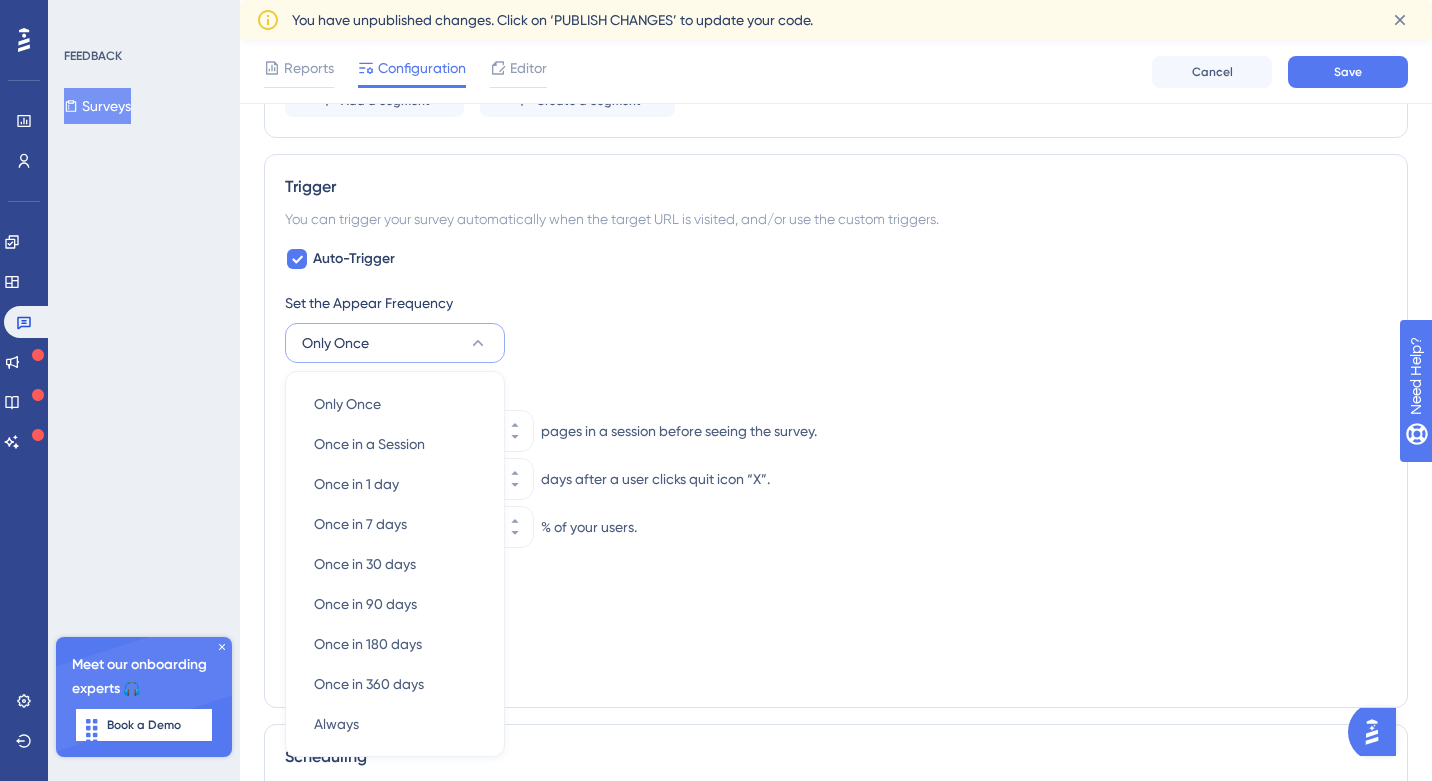 scroll, scrollTop: 1018, scrollLeft: 0, axis: vertical 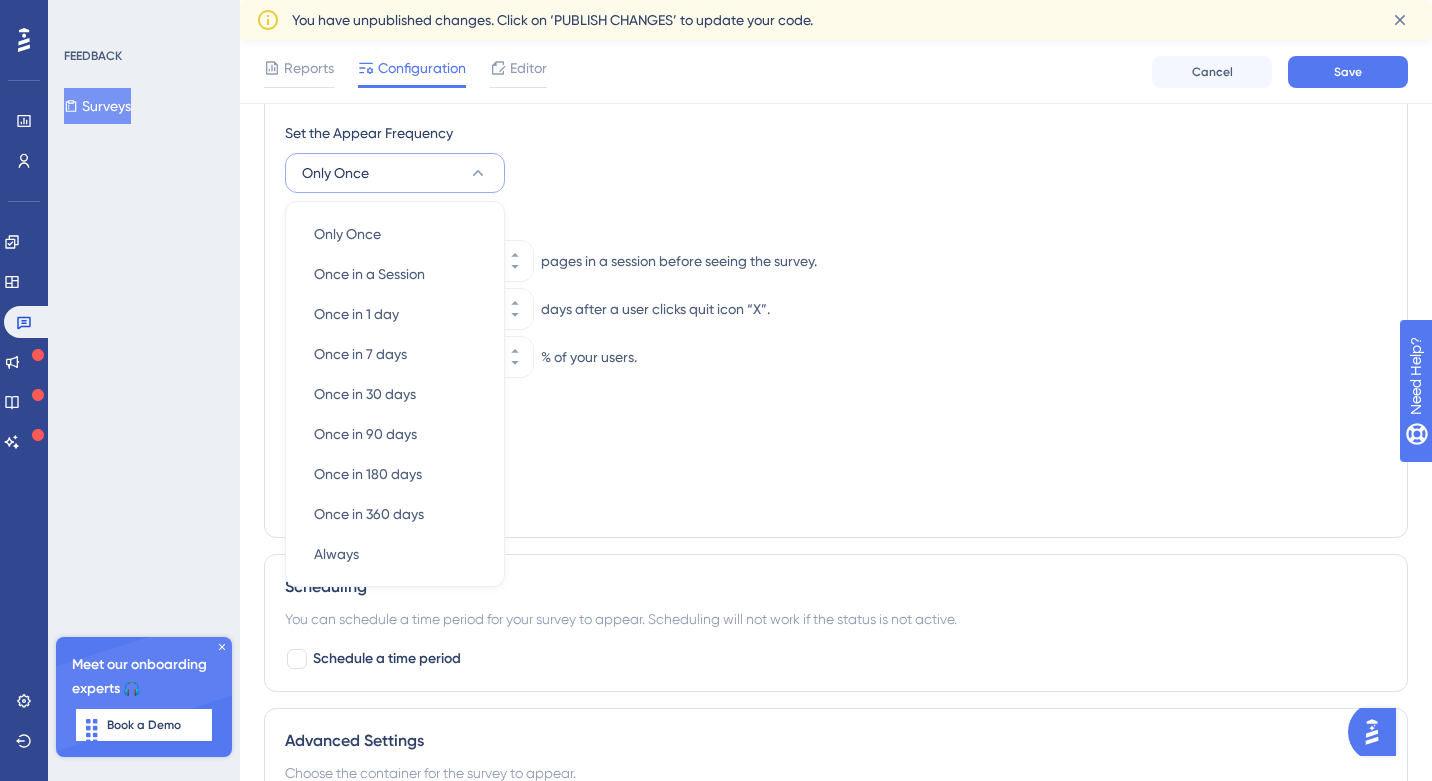 click on "Only Once" at bounding box center [395, 173] 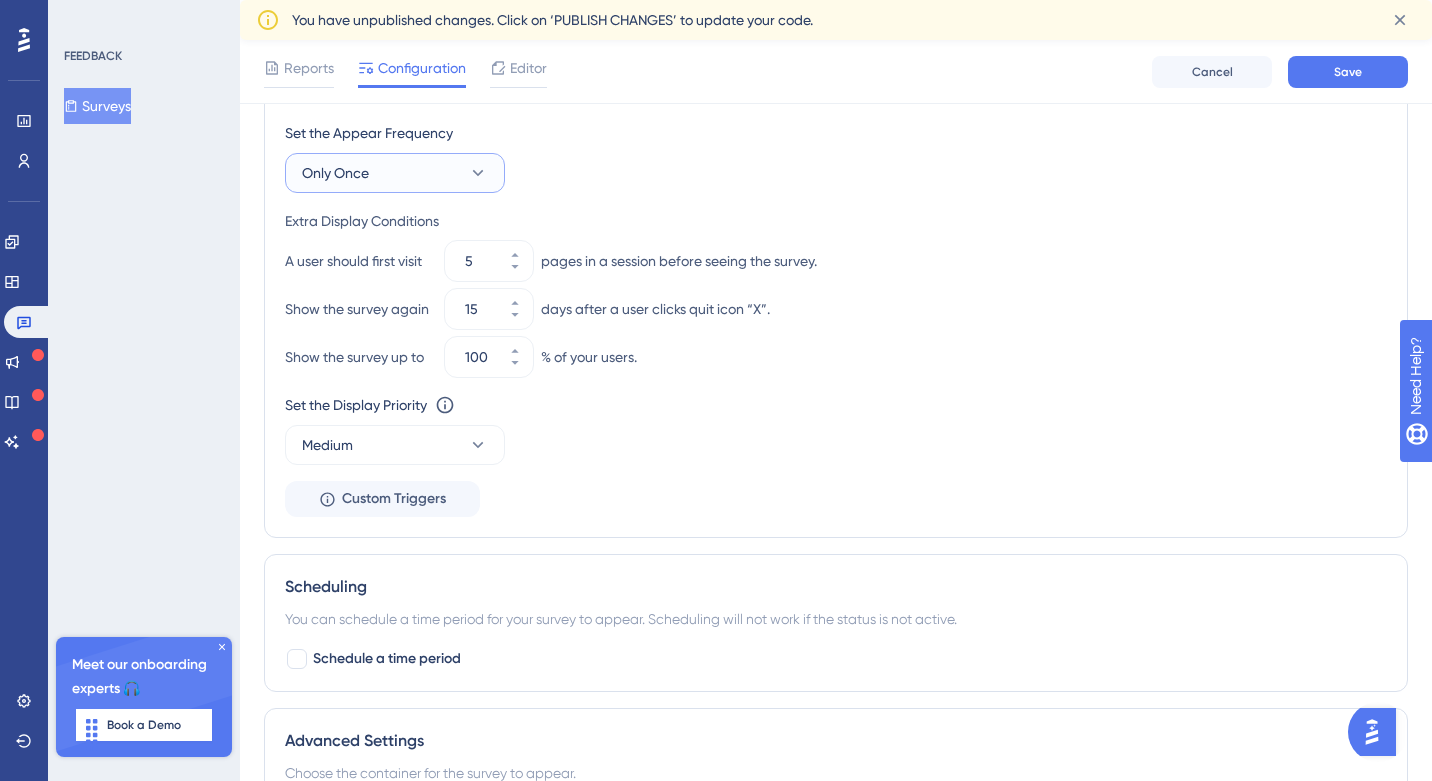 click on "Only Once" at bounding box center (395, 173) 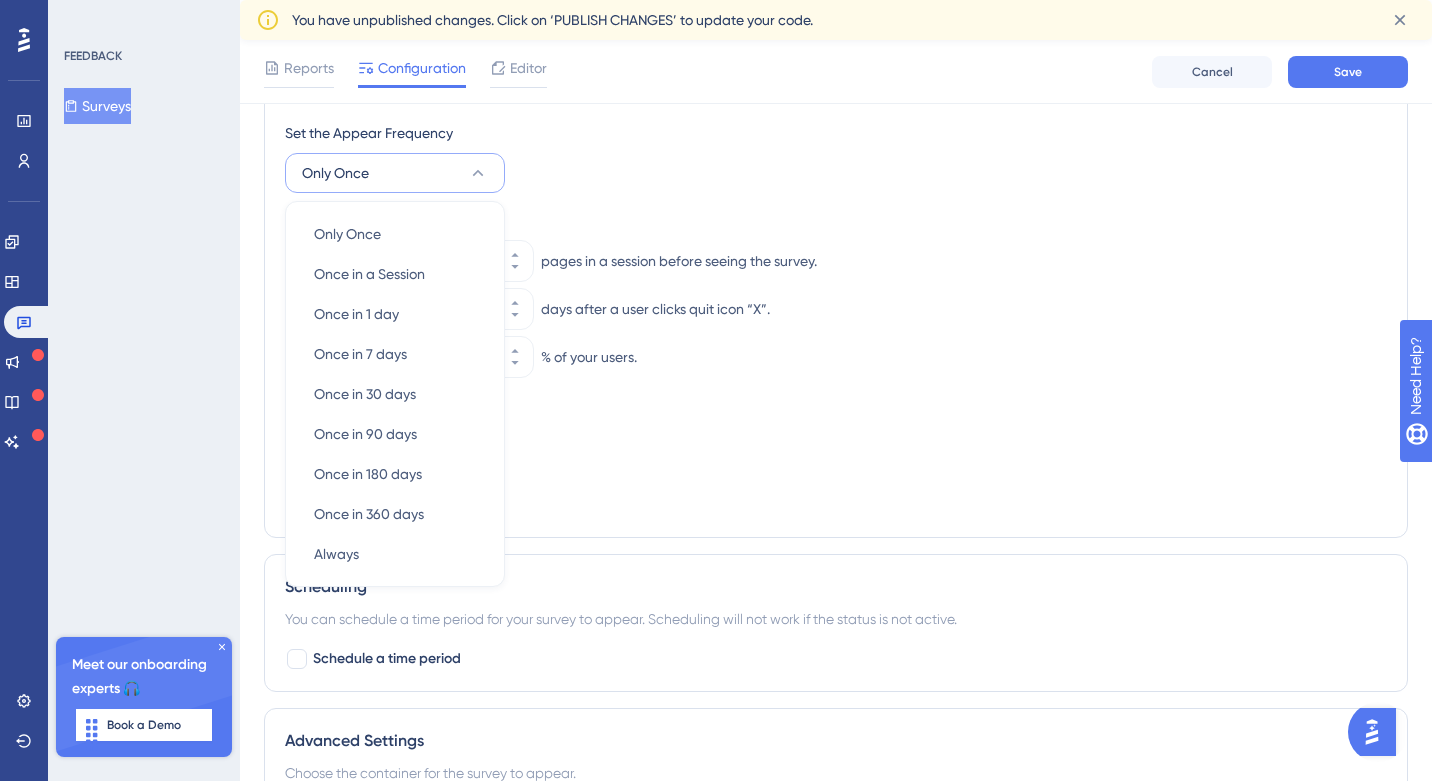 scroll, scrollTop: 1021, scrollLeft: 0, axis: vertical 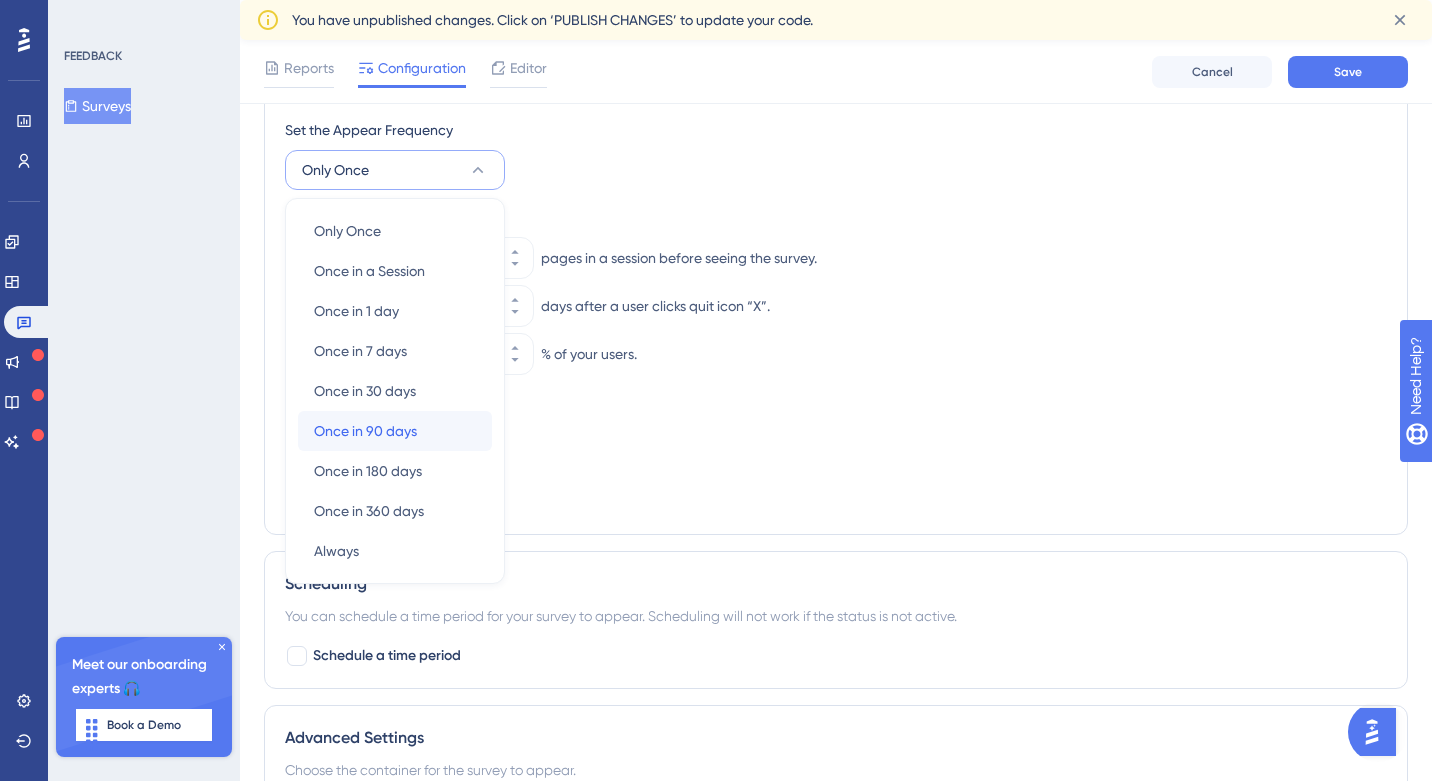 click on "Once in 90 days" at bounding box center [365, 431] 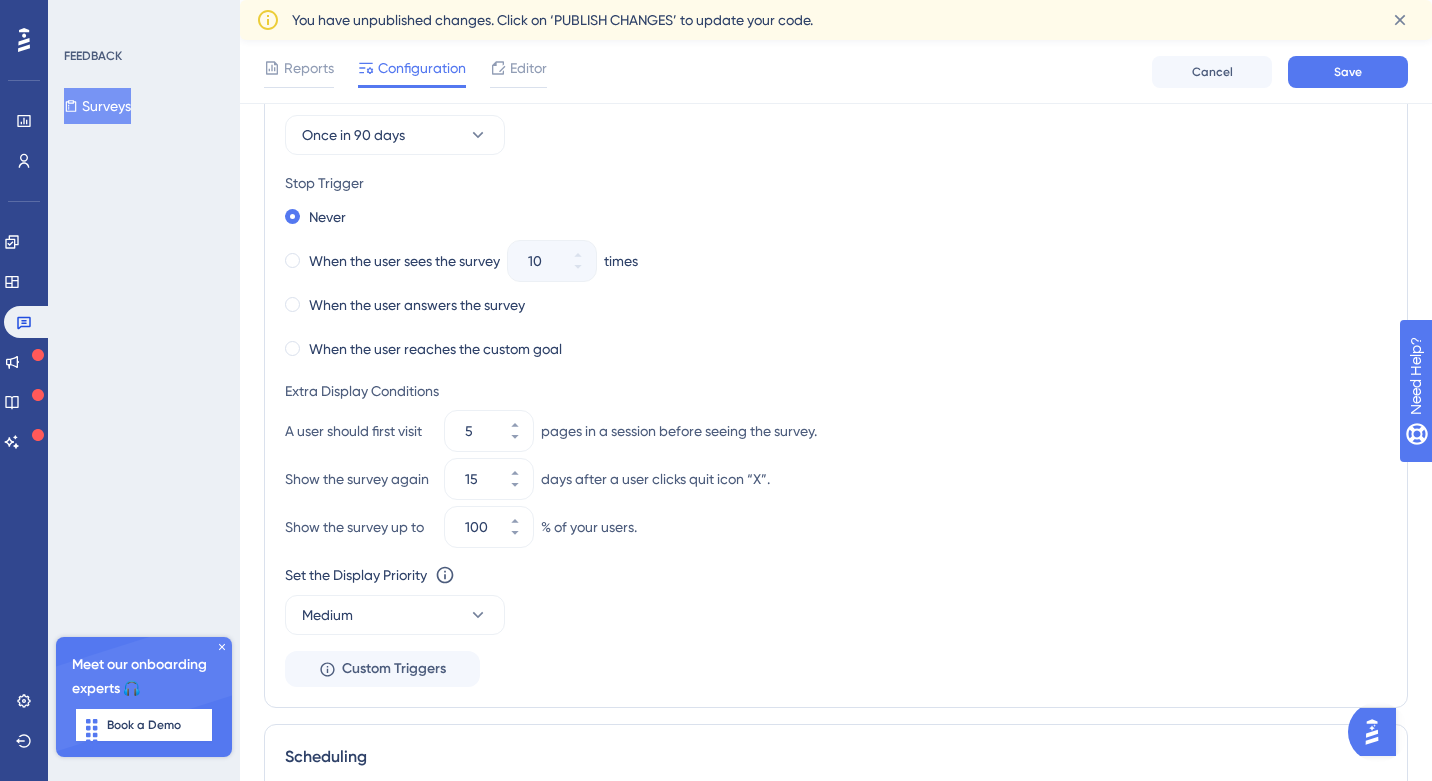 scroll, scrollTop: 1135, scrollLeft: 0, axis: vertical 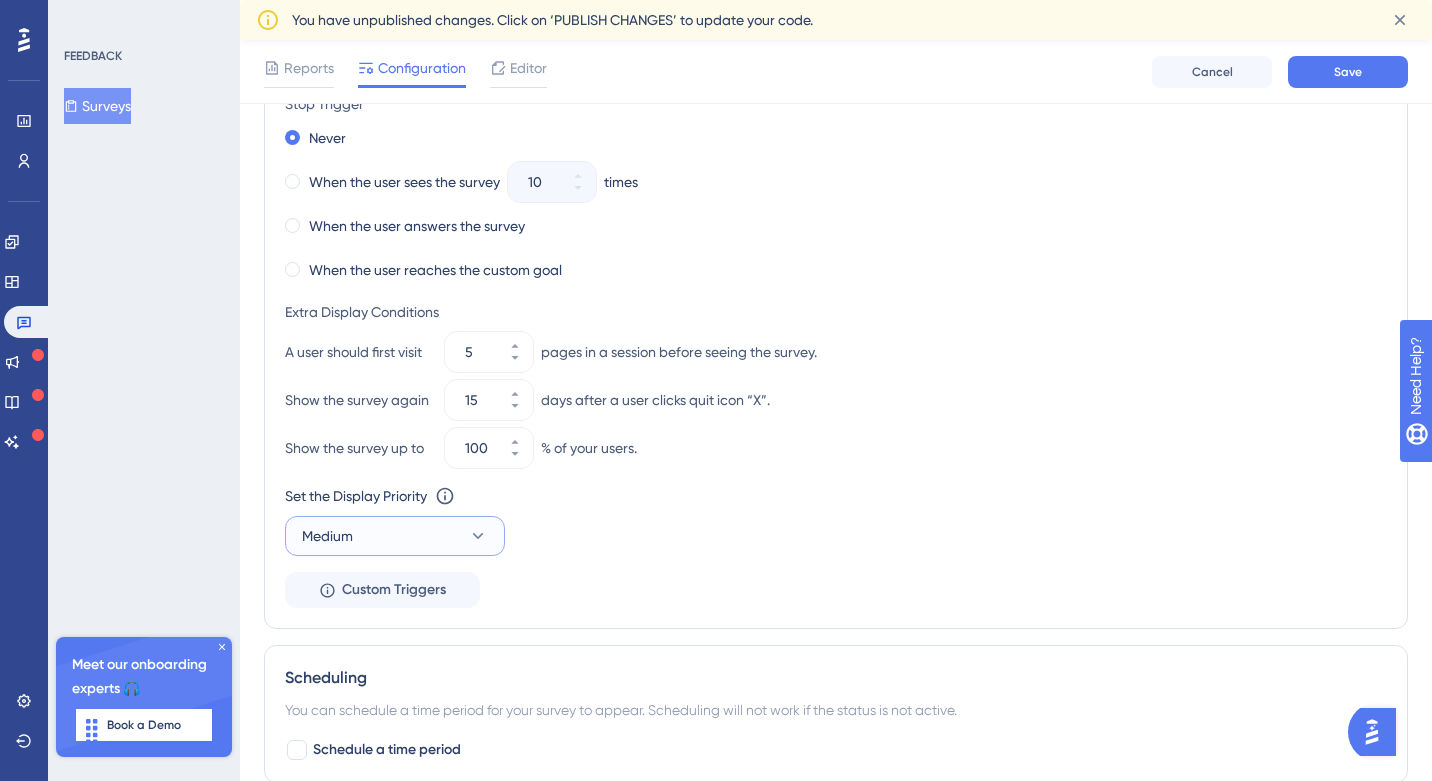 click on "Medium" at bounding box center [395, 536] 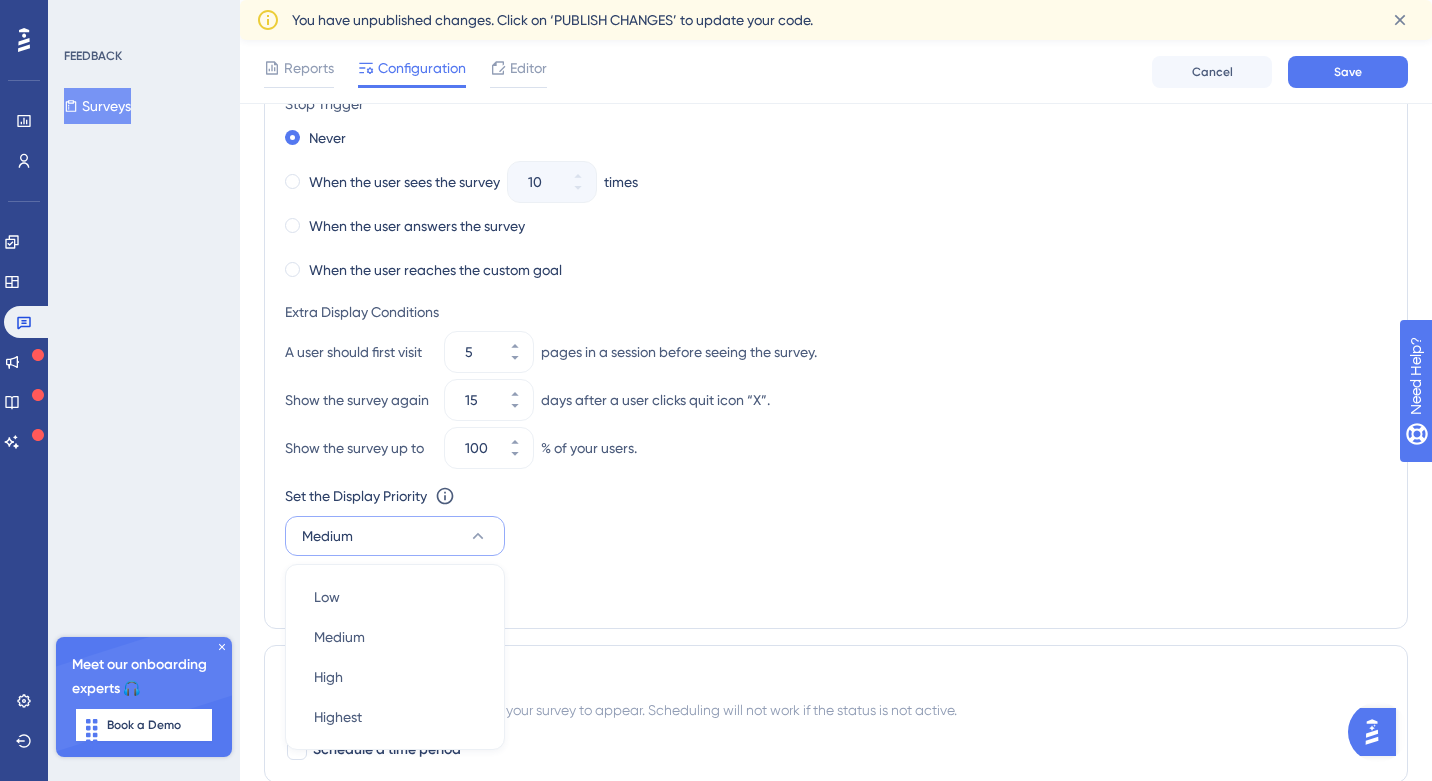 scroll, scrollTop: 1401, scrollLeft: 0, axis: vertical 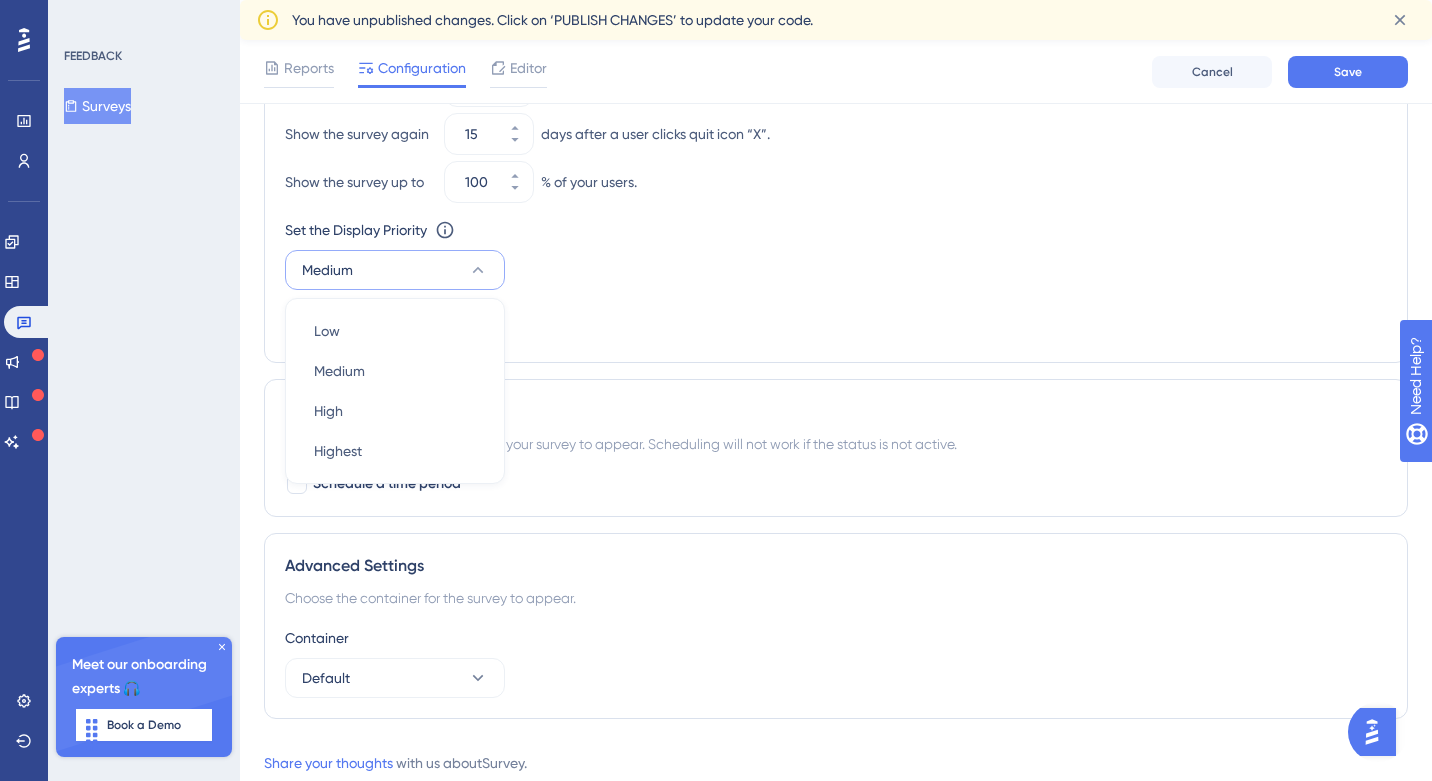 click on "Trigger You can trigger your survey automatically when the target URL is visited, and/or use the custom triggers. Auto-Trigger Set the Appear Frequency Once in 90 days Stop Trigger Never When the user sees the survey 10 times When the user answers the survey When the user reaches the custom goal Extra Display Conditions A user should first visit 5 pages in a session before seeing the survey. Show the survey again 15 days after a user clicks quit icon “X”. Show the survey up to 100 % of your users. Set the Display Priority This option will set the display priority between auto-triggered materials in cases of conflicts between multiple materials Medium Low Low Medium Medium High High Highest Highest Custom Triggers" at bounding box center [836, -18] 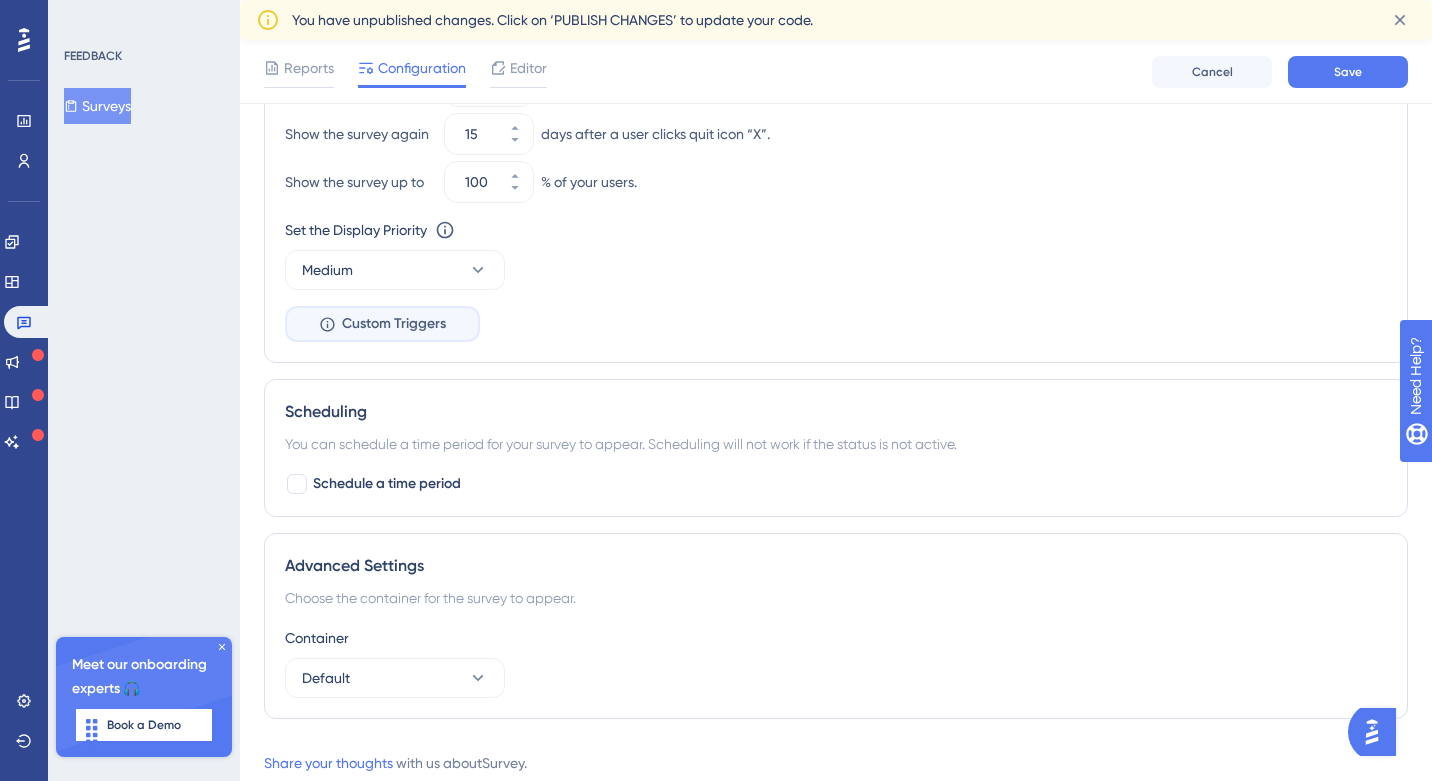 click on "Custom Triggers" at bounding box center (394, 324) 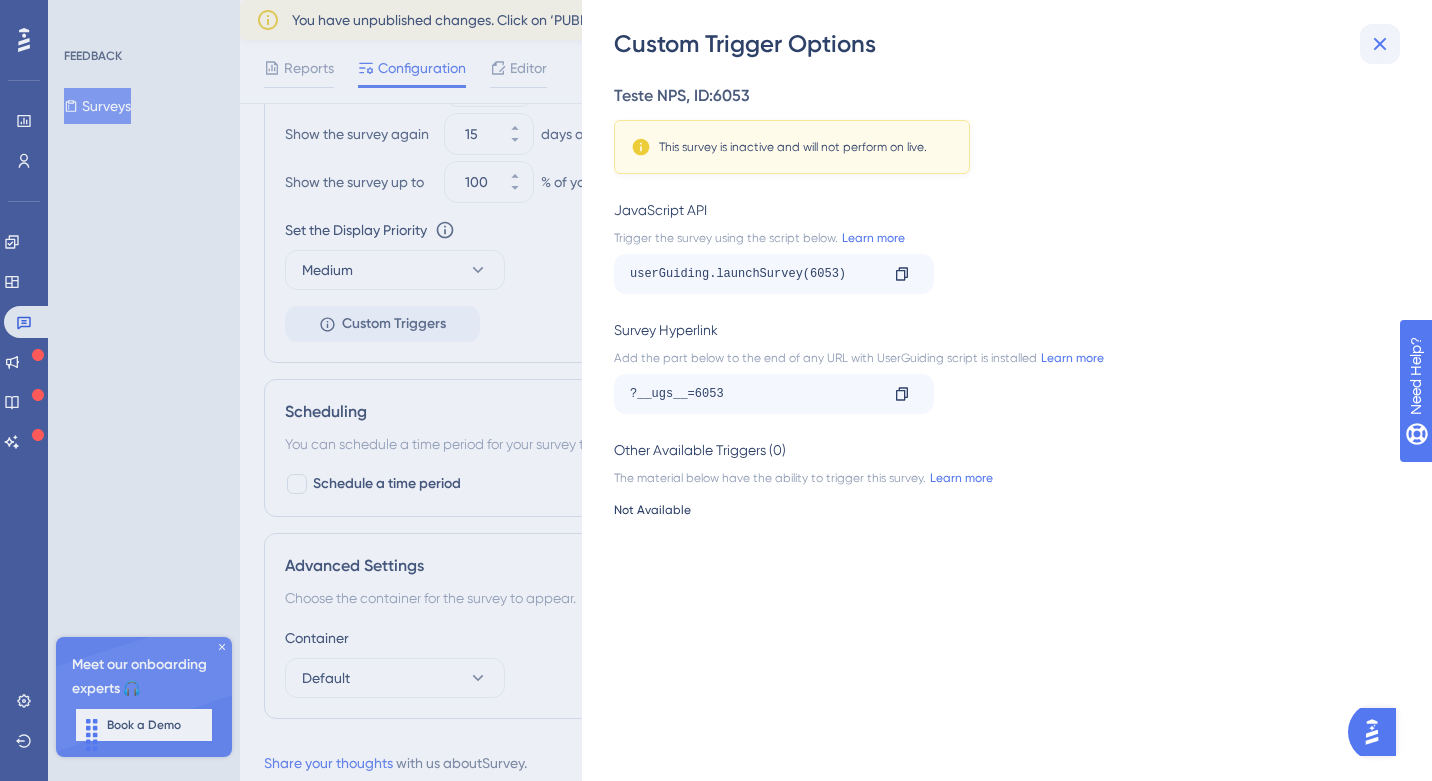click at bounding box center (1380, 44) 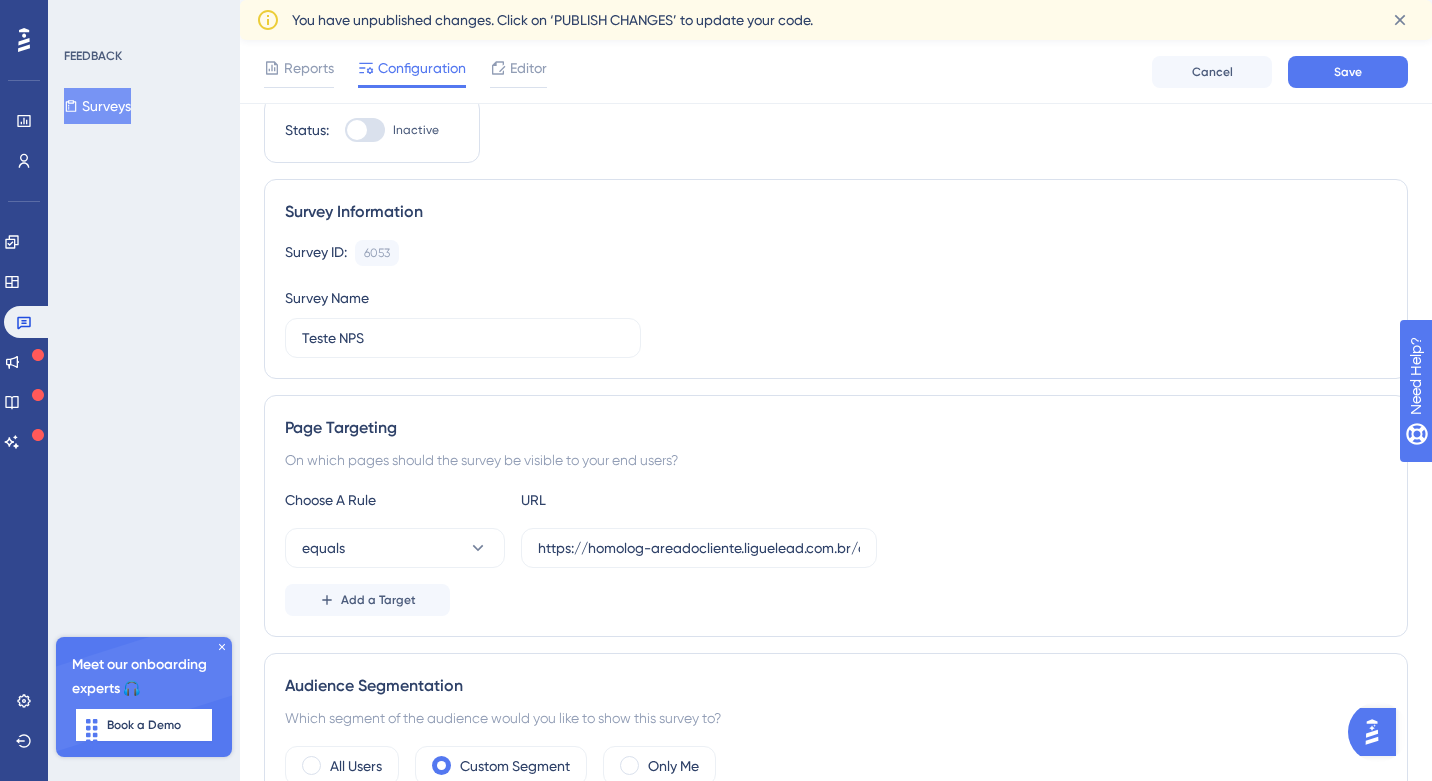 scroll, scrollTop: 0, scrollLeft: 0, axis: both 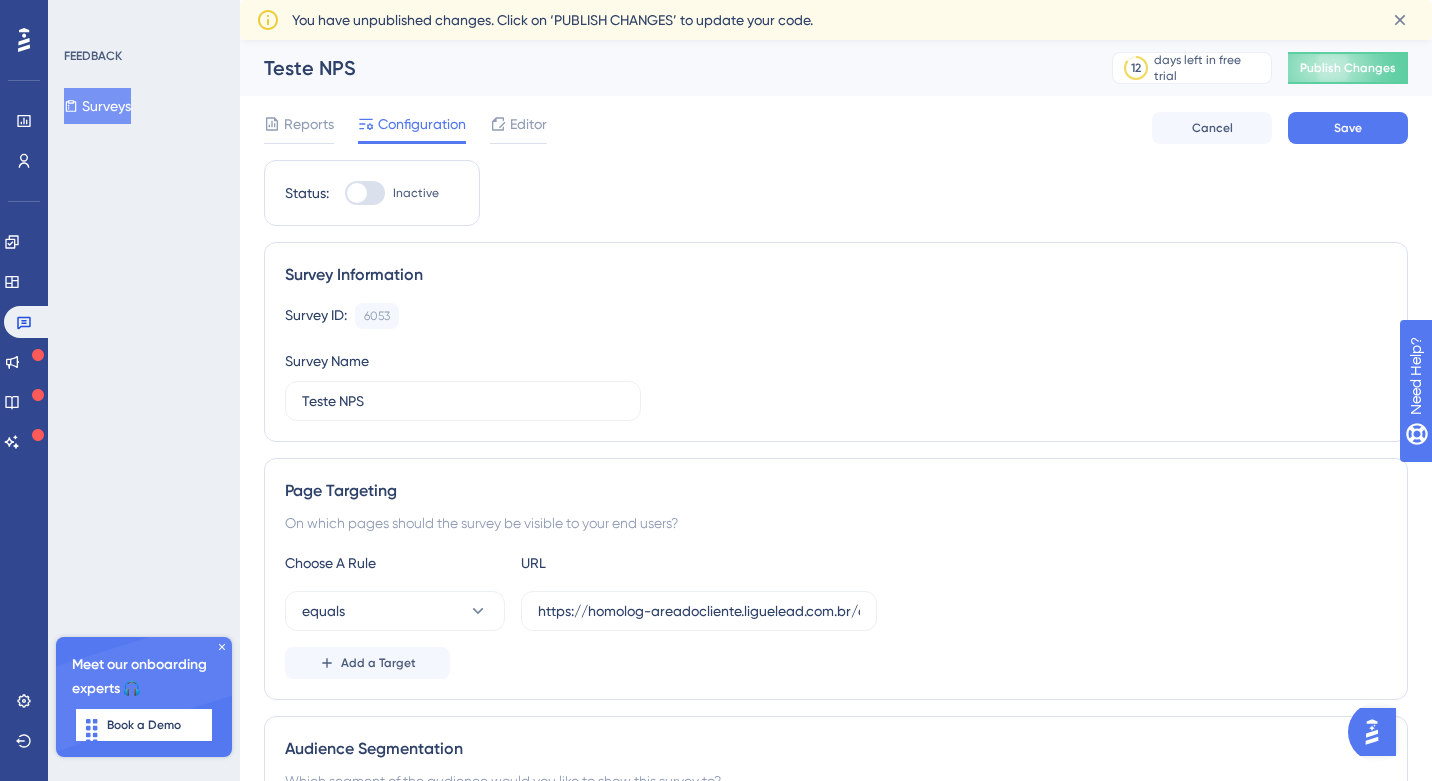 click on "Reports Configuration Editor Cancel Save" at bounding box center [836, 128] 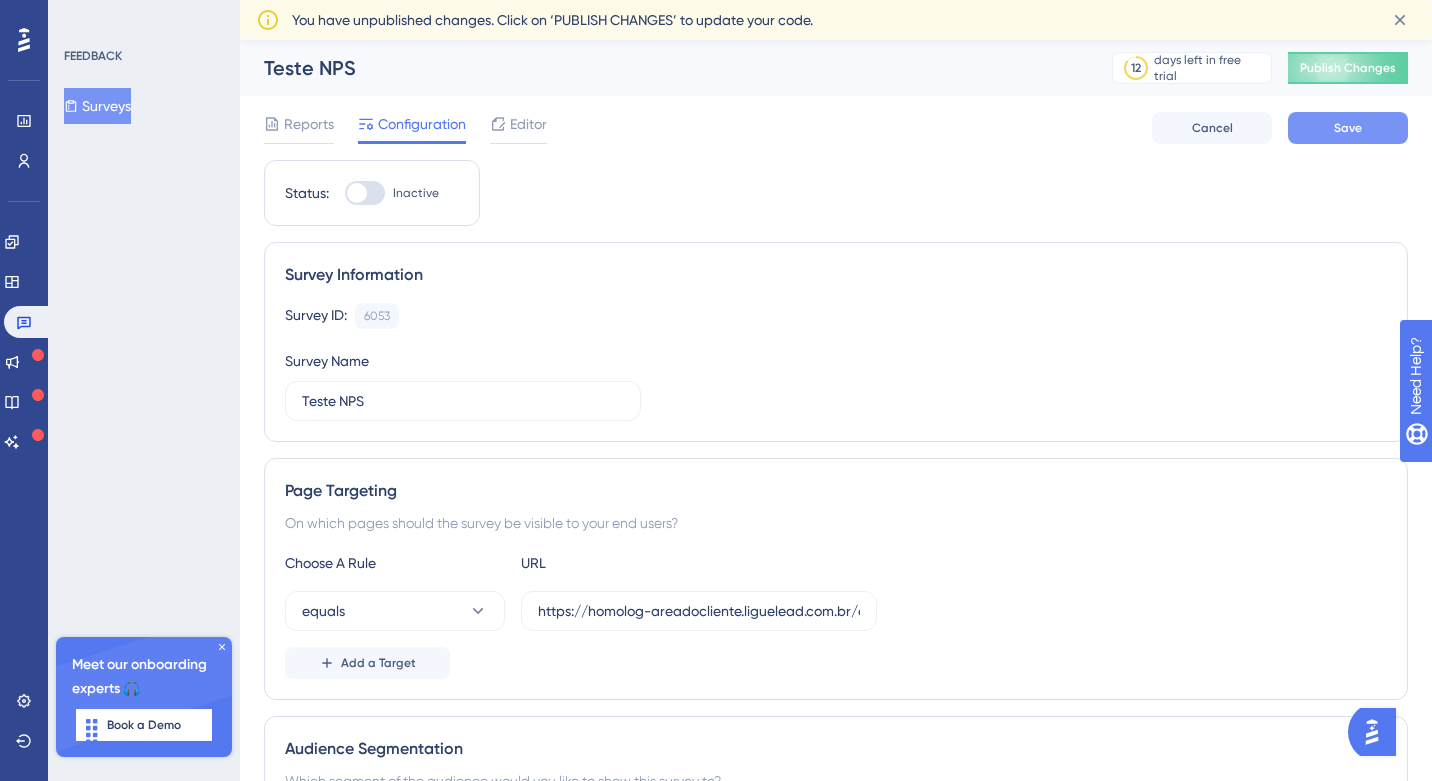 click on "Save" at bounding box center [1348, 128] 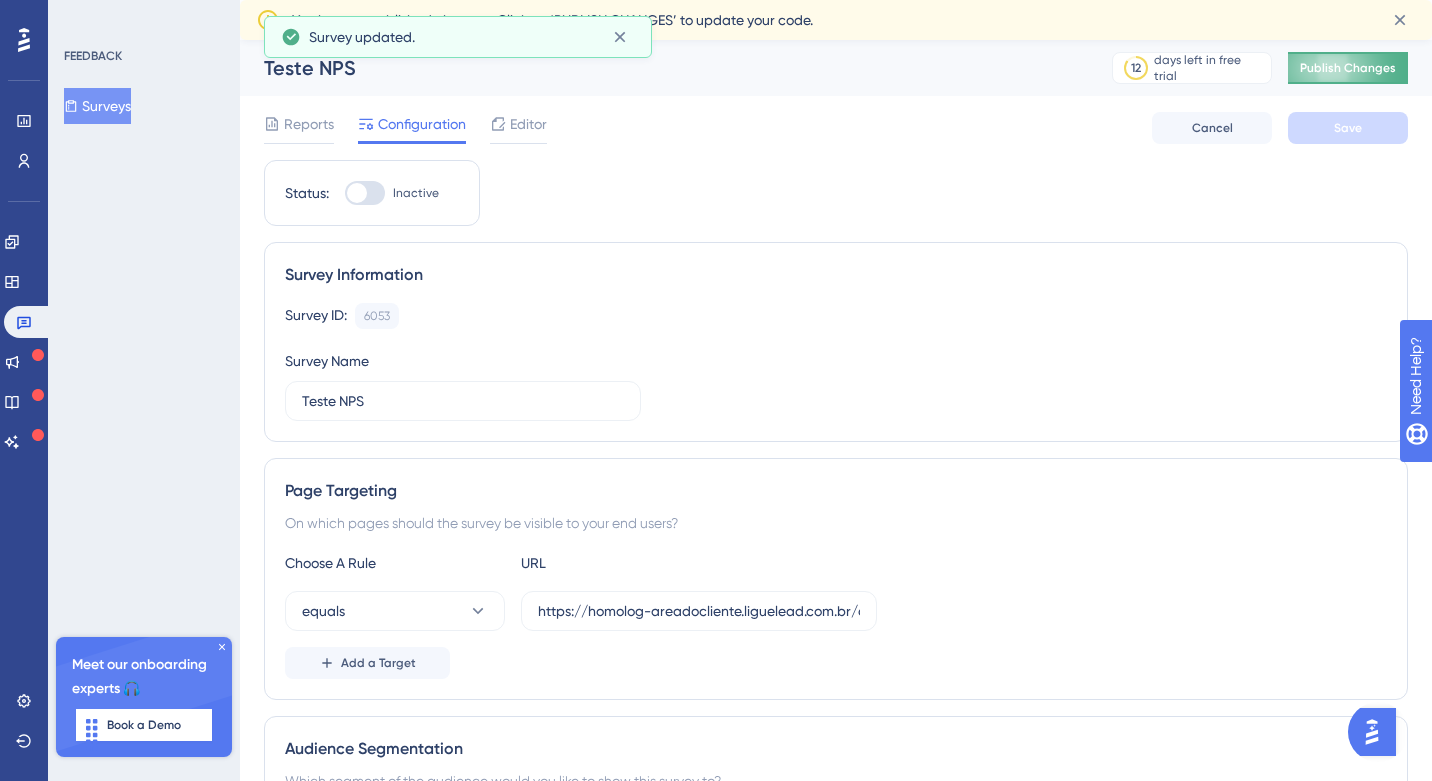 click on "Publish Changes" at bounding box center (1348, 68) 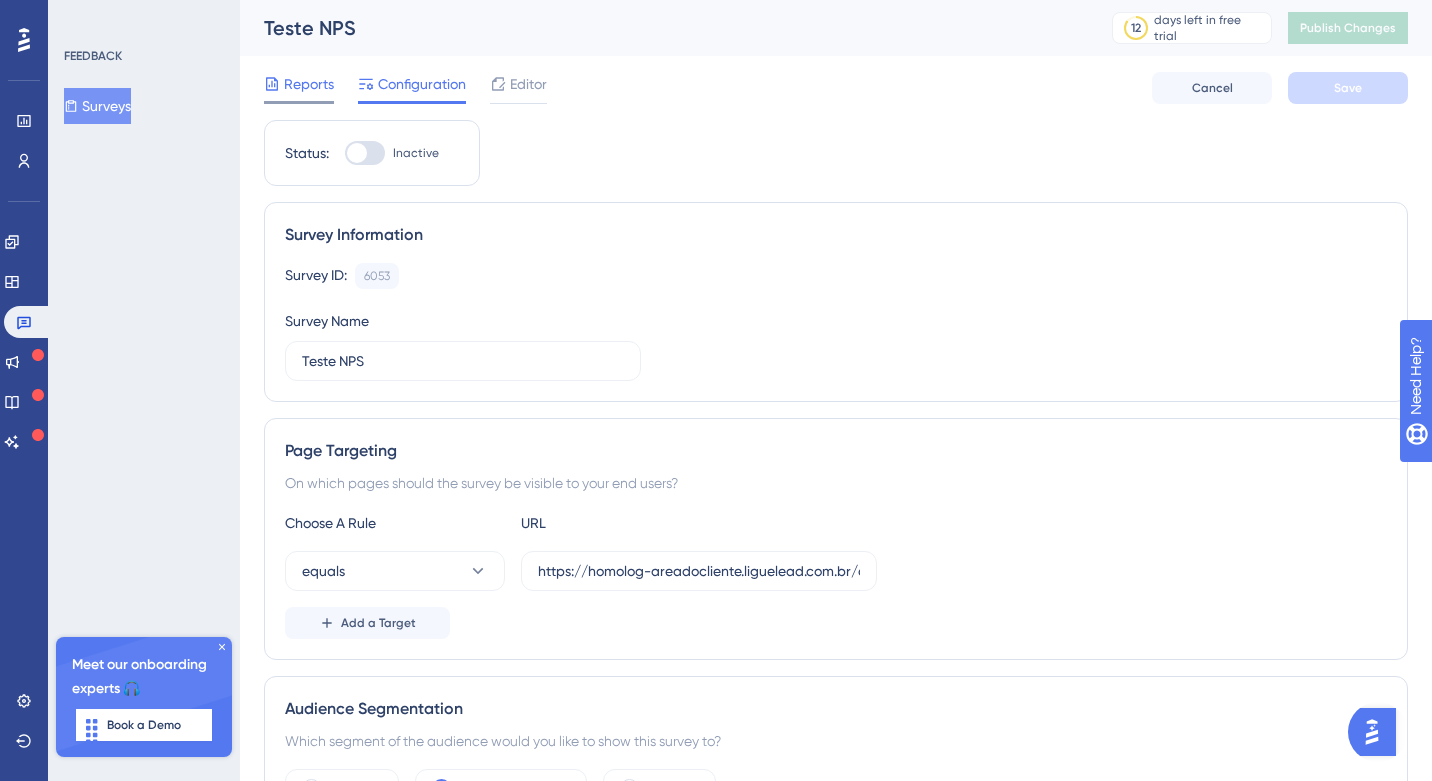 click on "Reports" at bounding box center [309, 84] 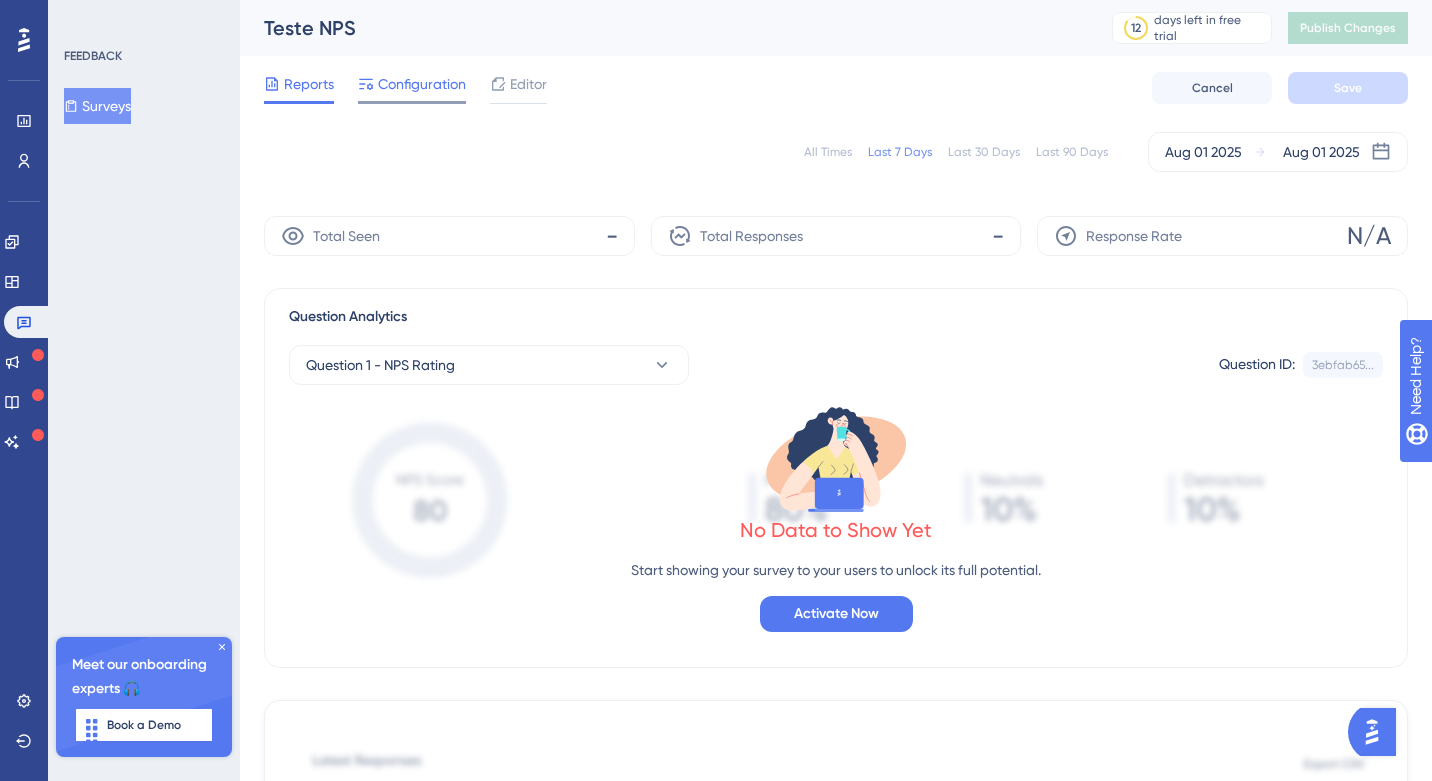 click on "Configuration" at bounding box center [422, 84] 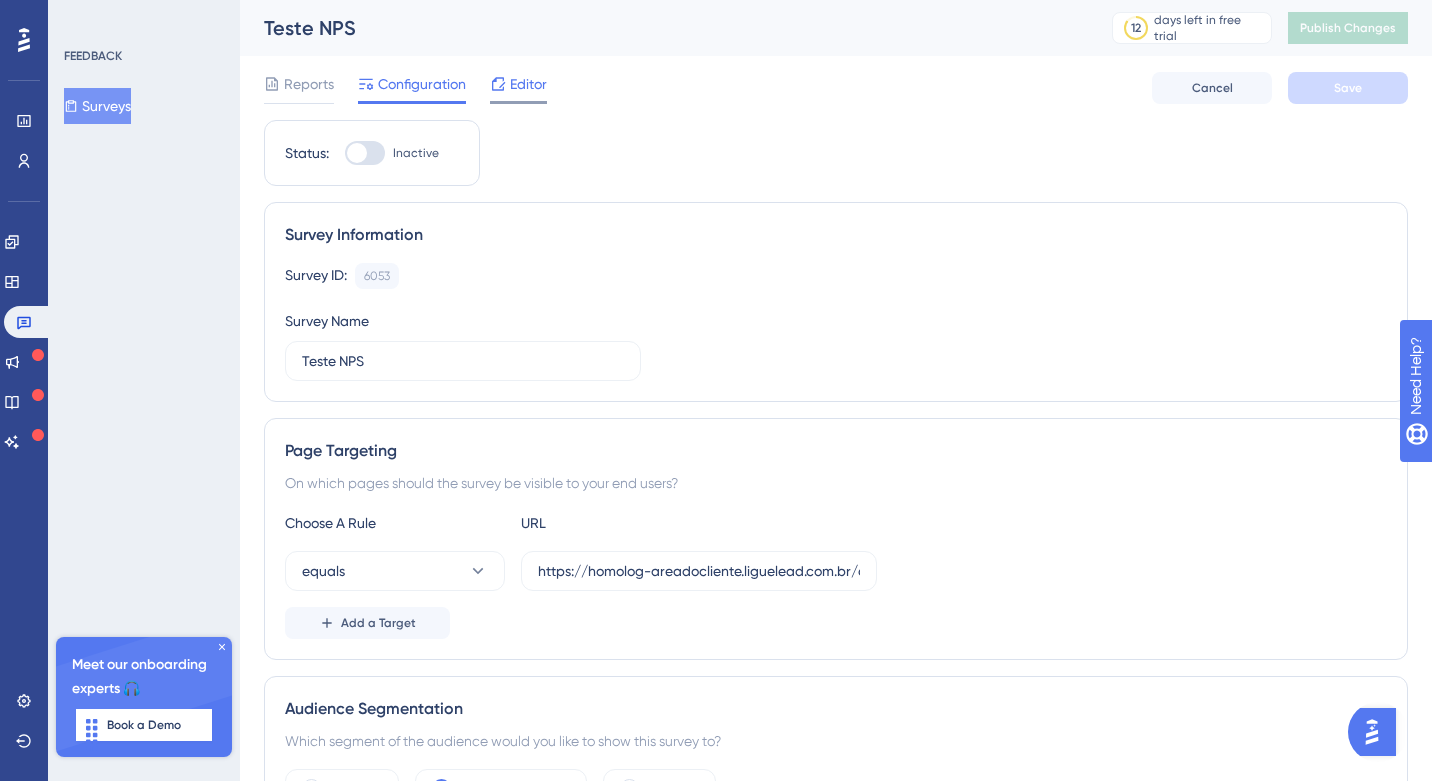 click on "Editor" at bounding box center (518, 88) 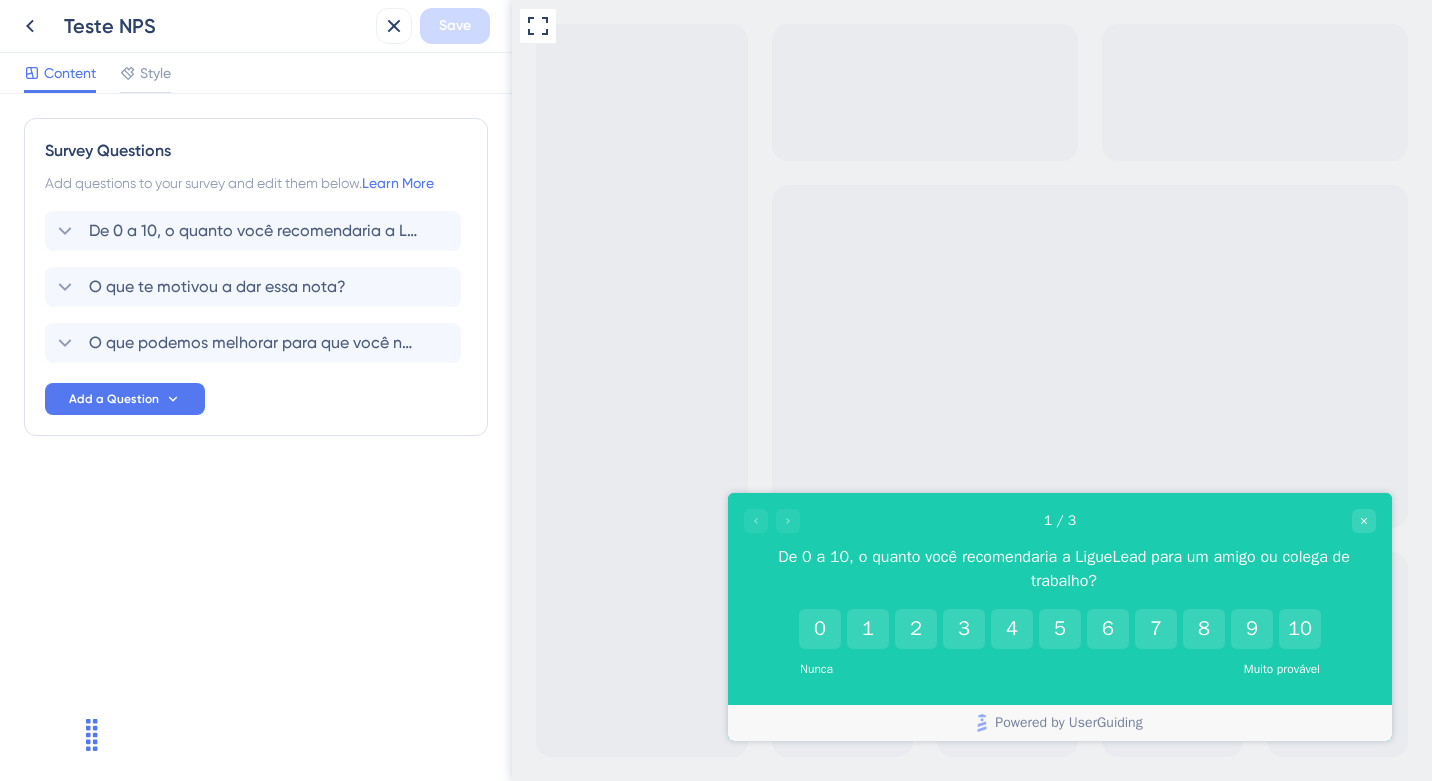 scroll, scrollTop: 0, scrollLeft: 0, axis: both 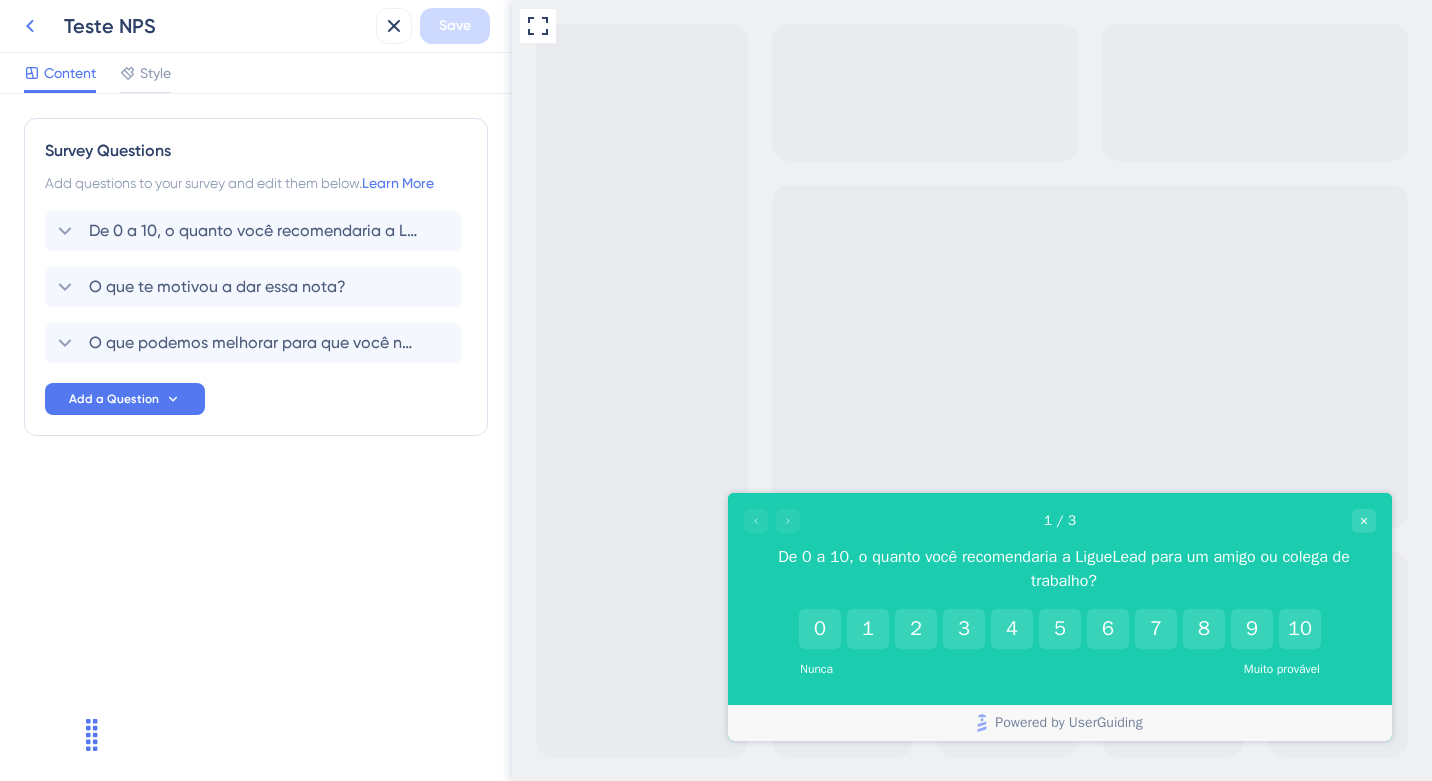 click 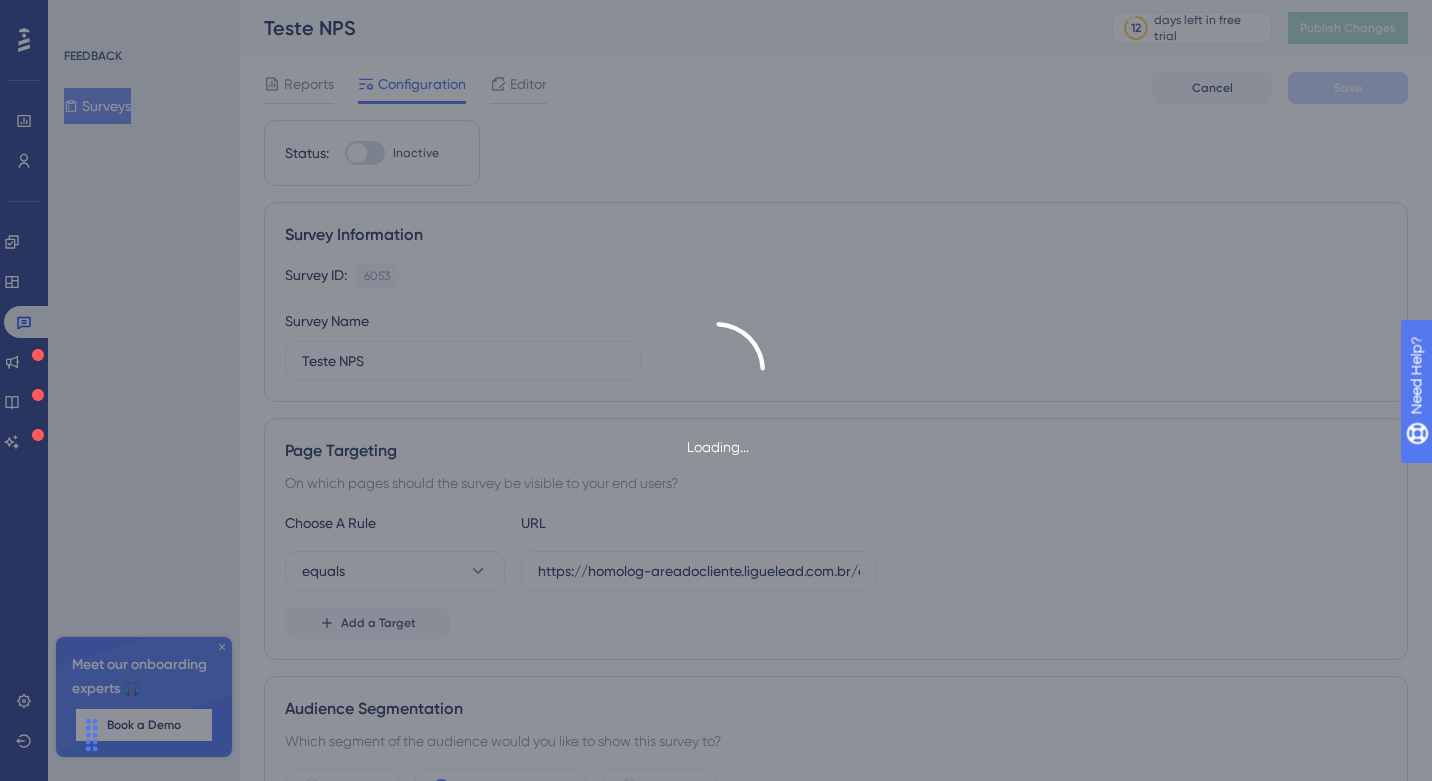 scroll, scrollTop: 0, scrollLeft: 0, axis: both 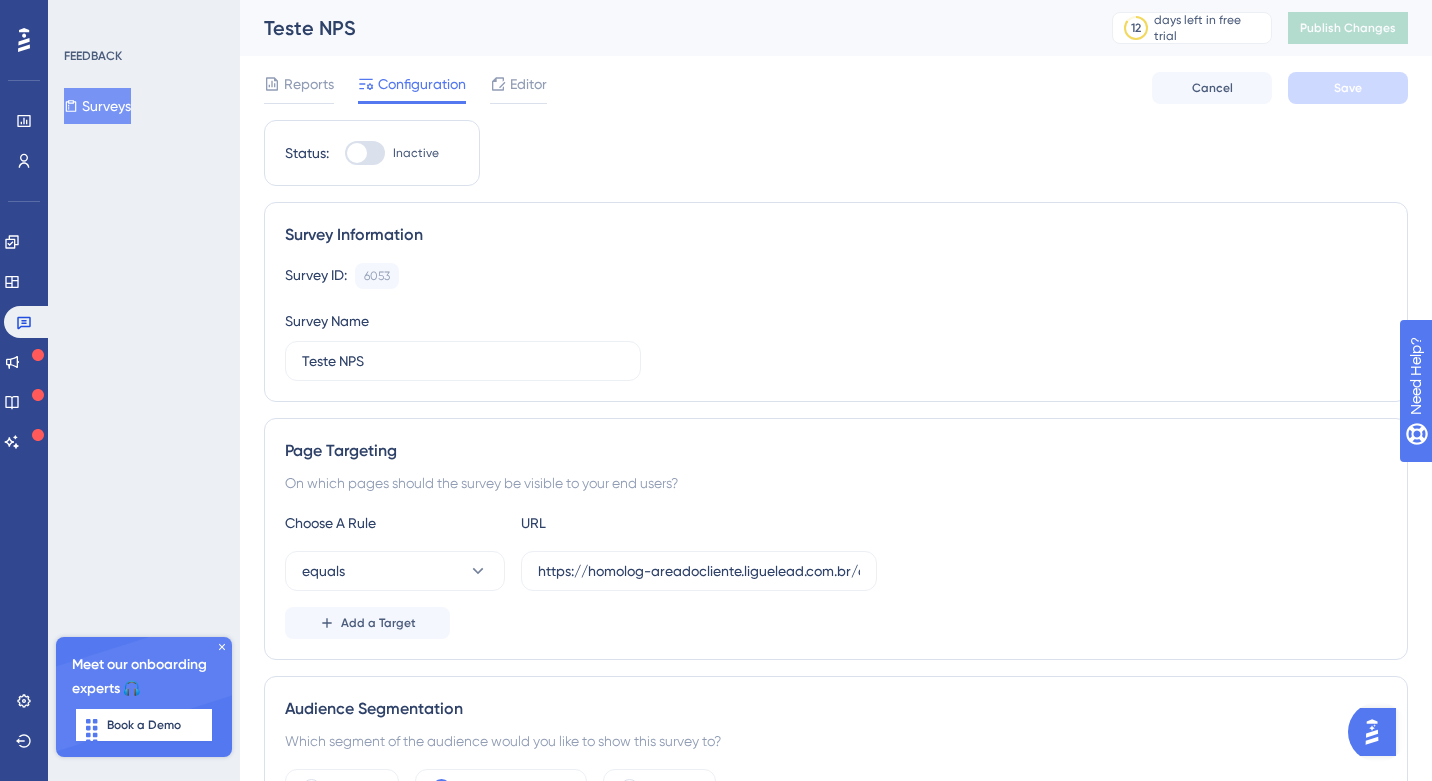 click at bounding box center (365, 153) 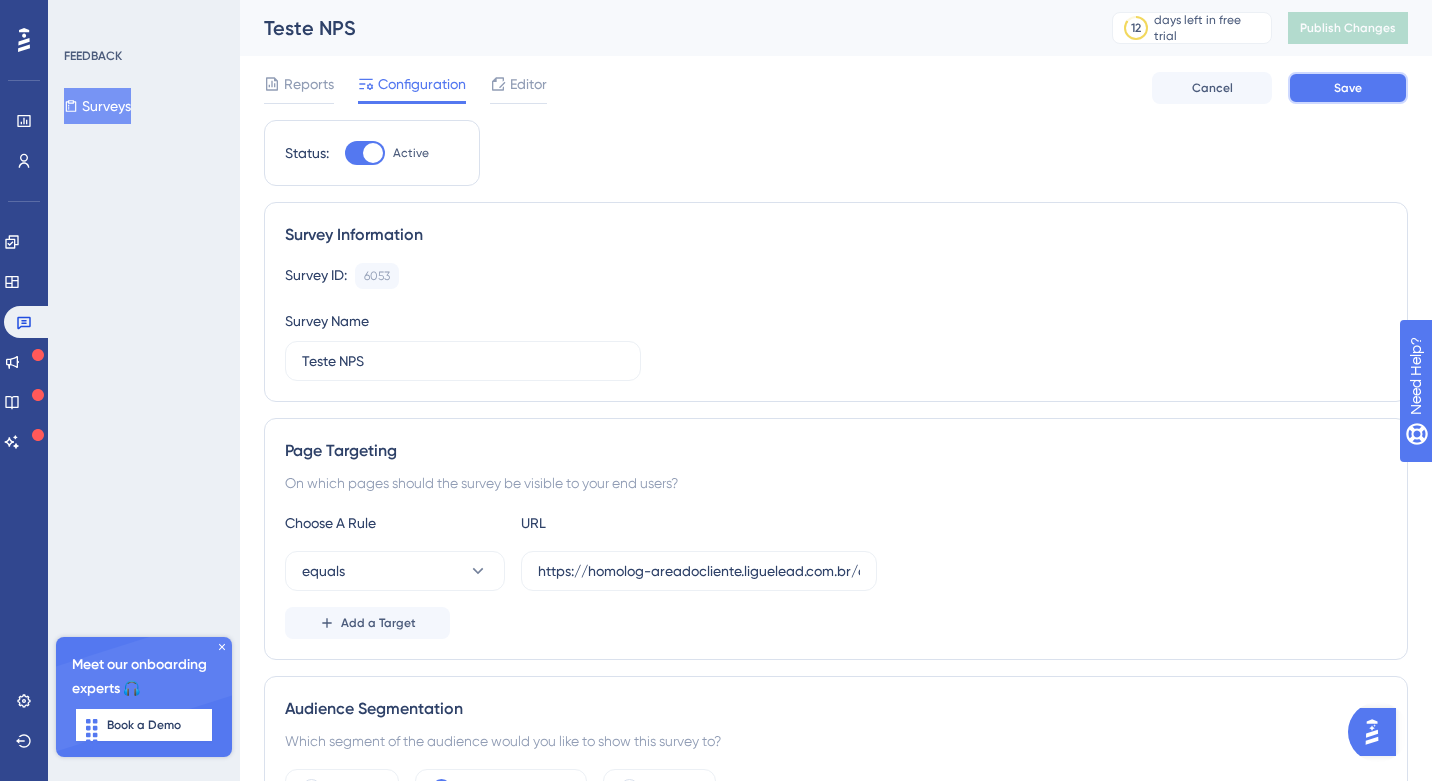 click on "Save" at bounding box center (1348, 88) 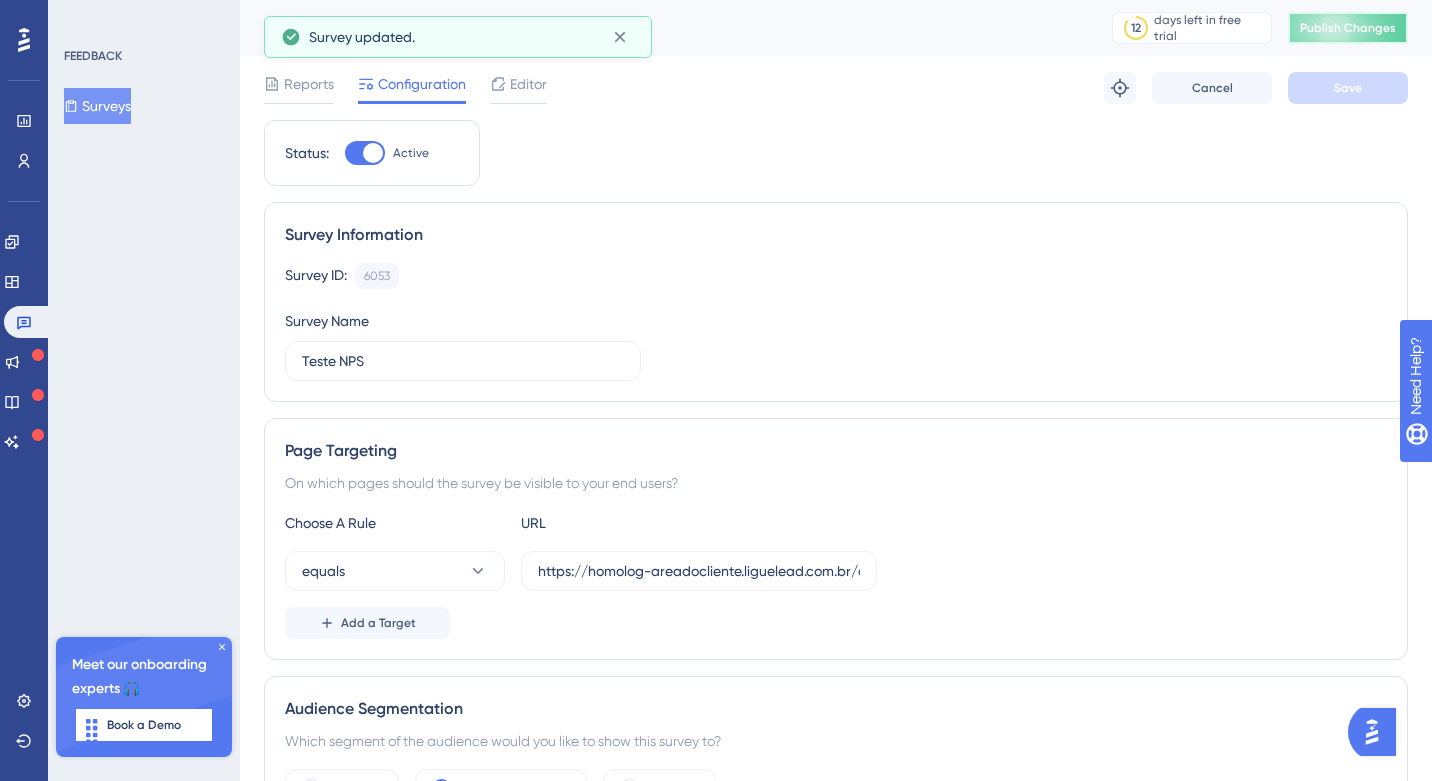 click on "Publish Changes" at bounding box center [1348, 28] 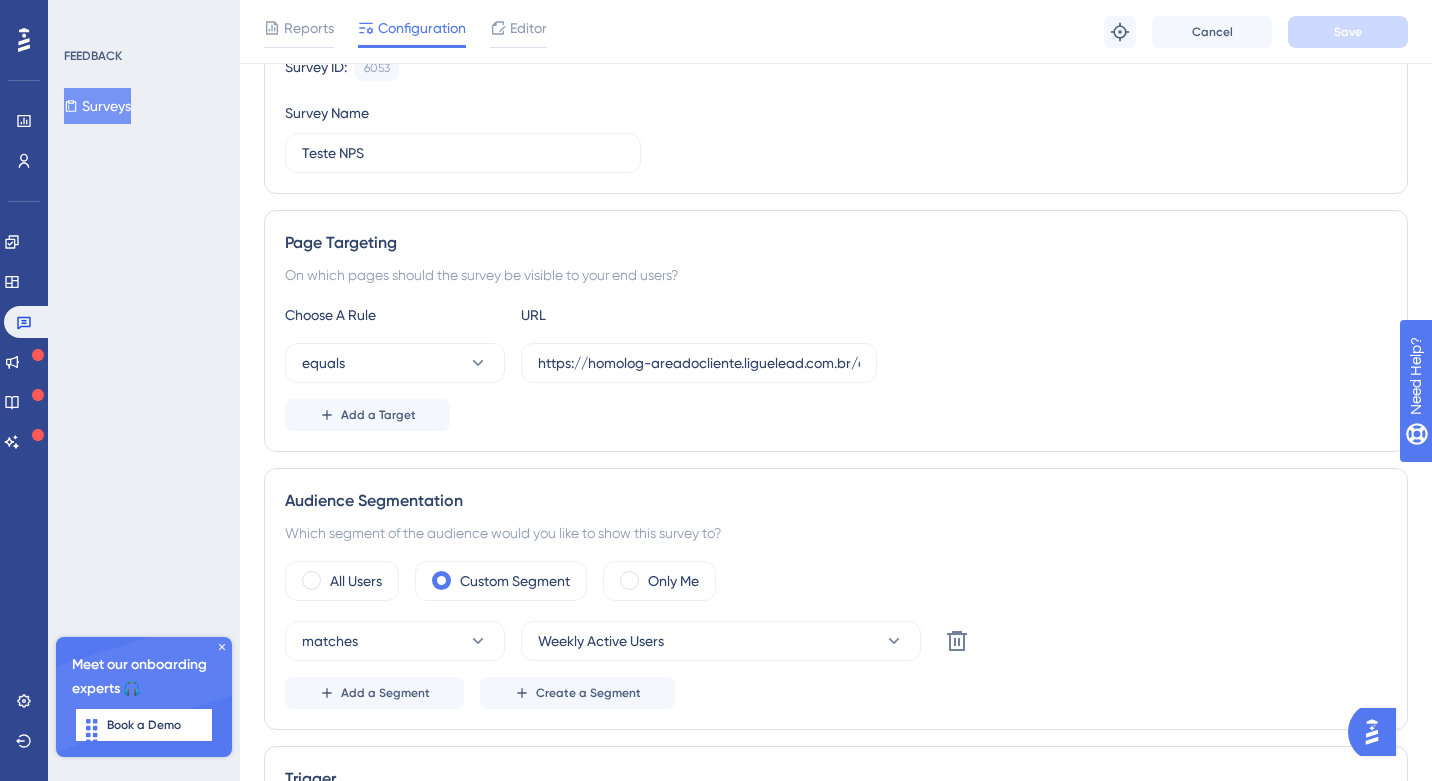 scroll, scrollTop: 0, scrollLeft: 0, axis: both 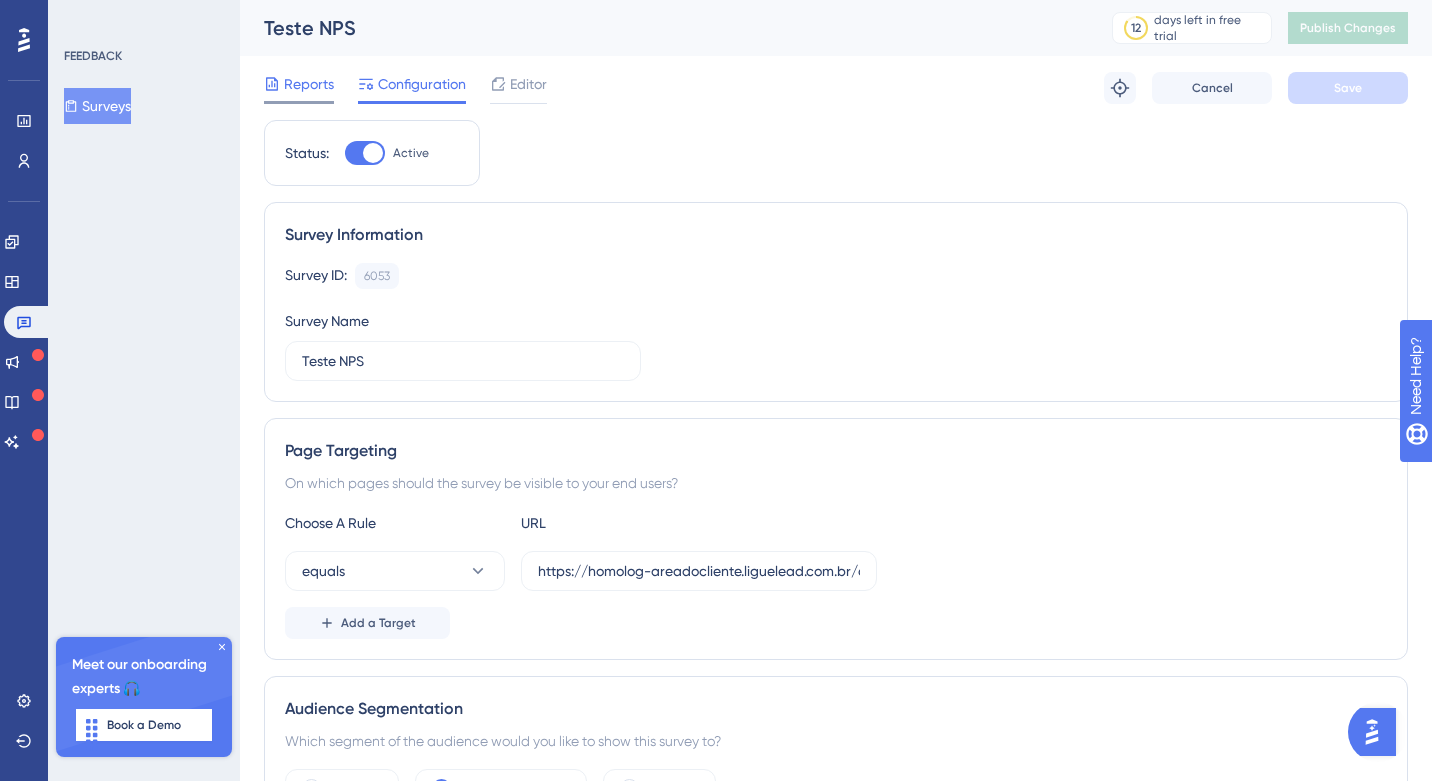 click on "Reports" at bounding box center (309, 84) 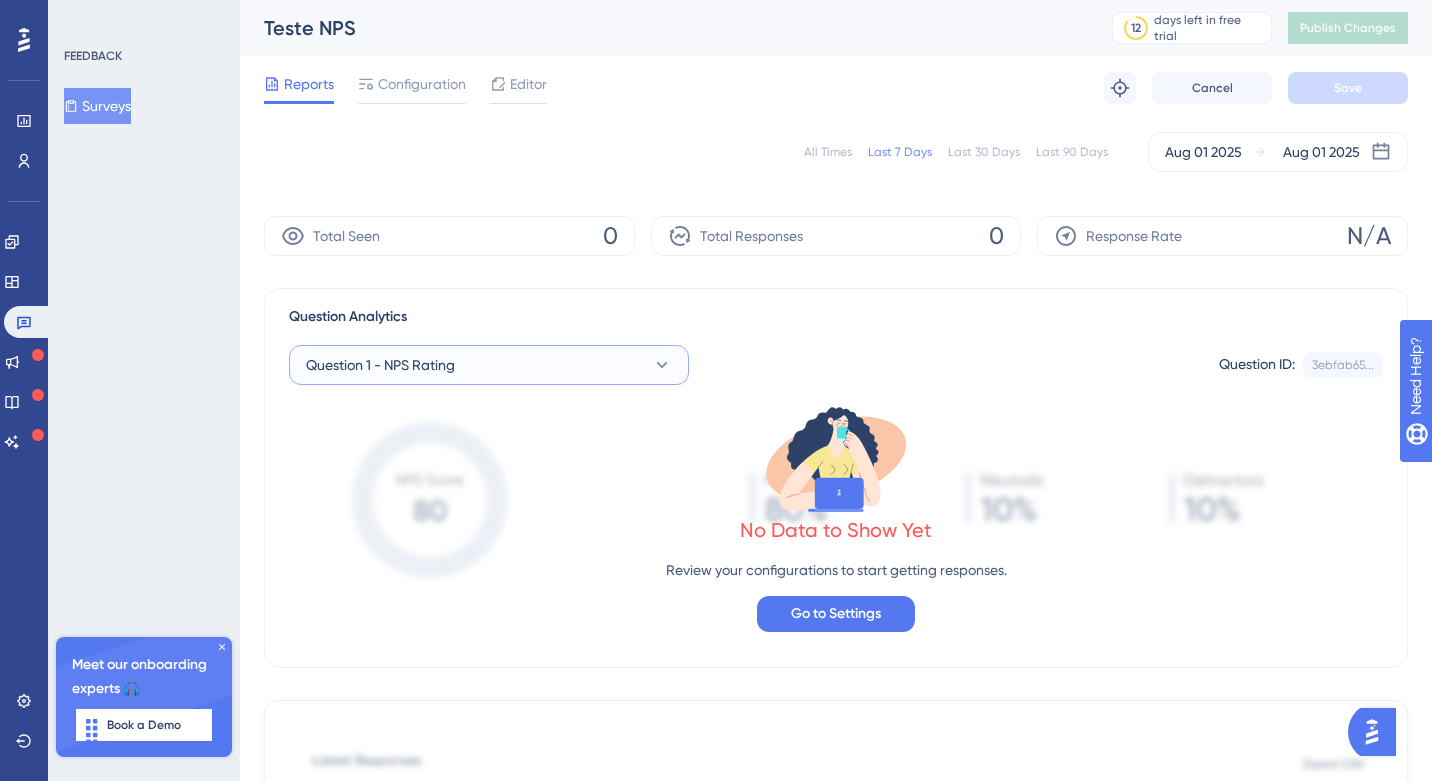 click on "Question 1 - NPS Rating" at bounding box center (489, 365) 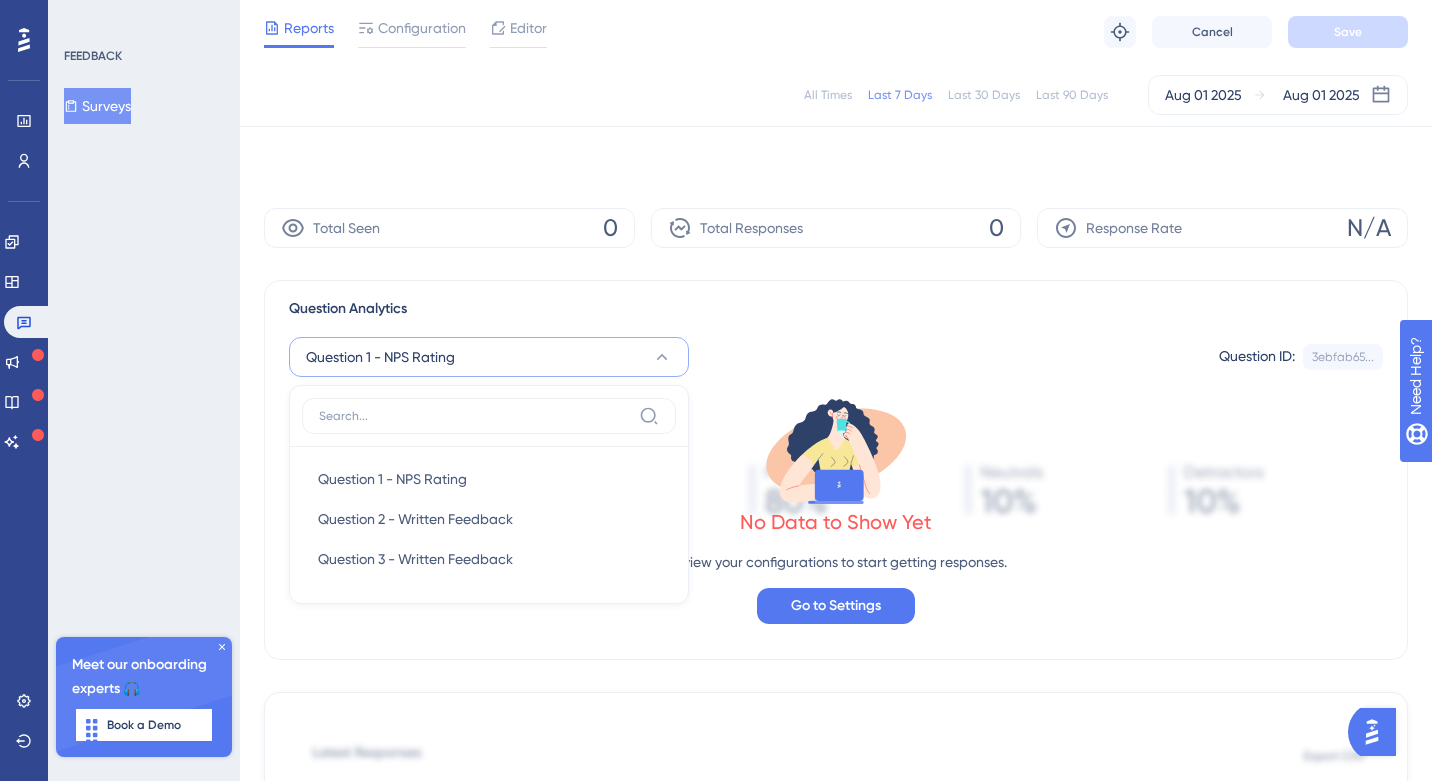 scroll, scrollTop: 112, scrollLeft: 0, axis: vertical 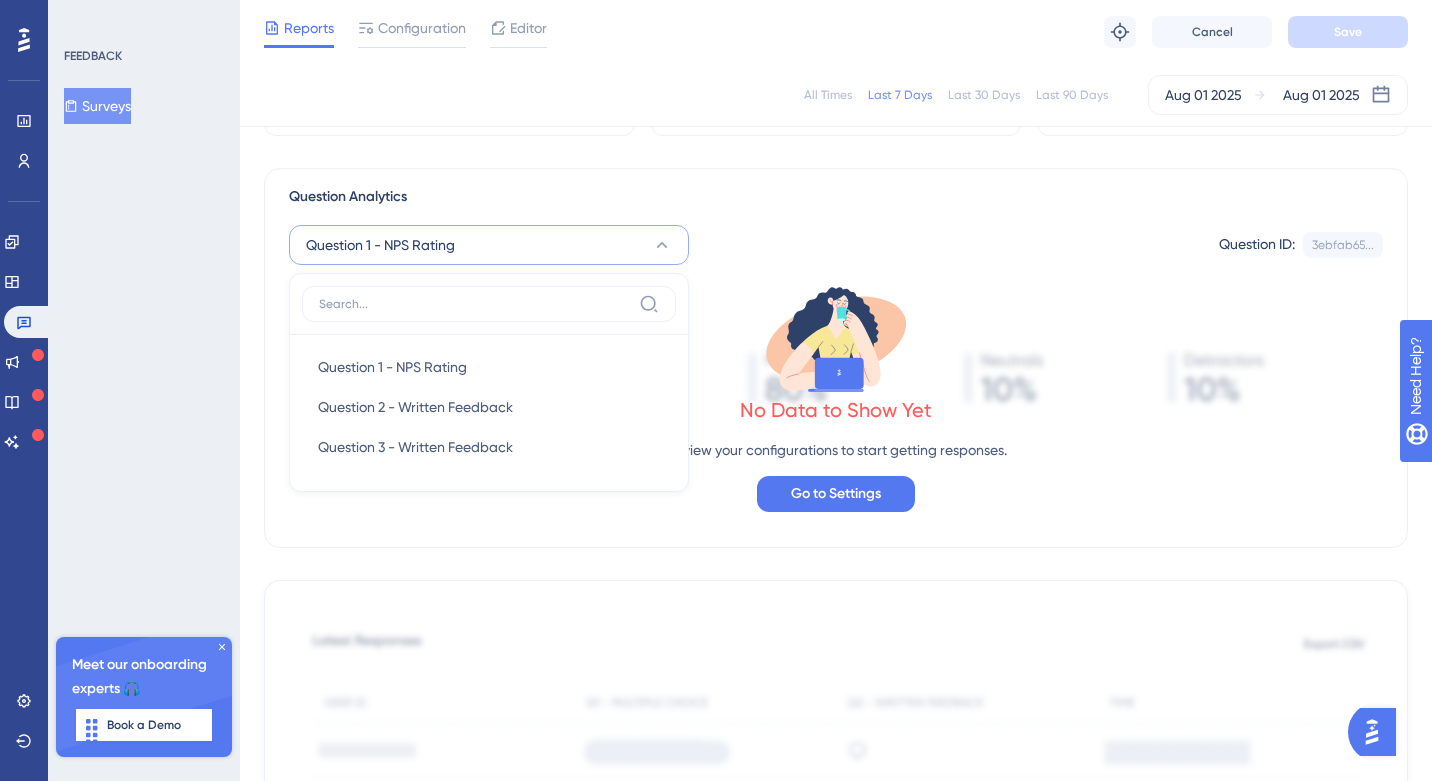 click at bounding box center [489, 304] 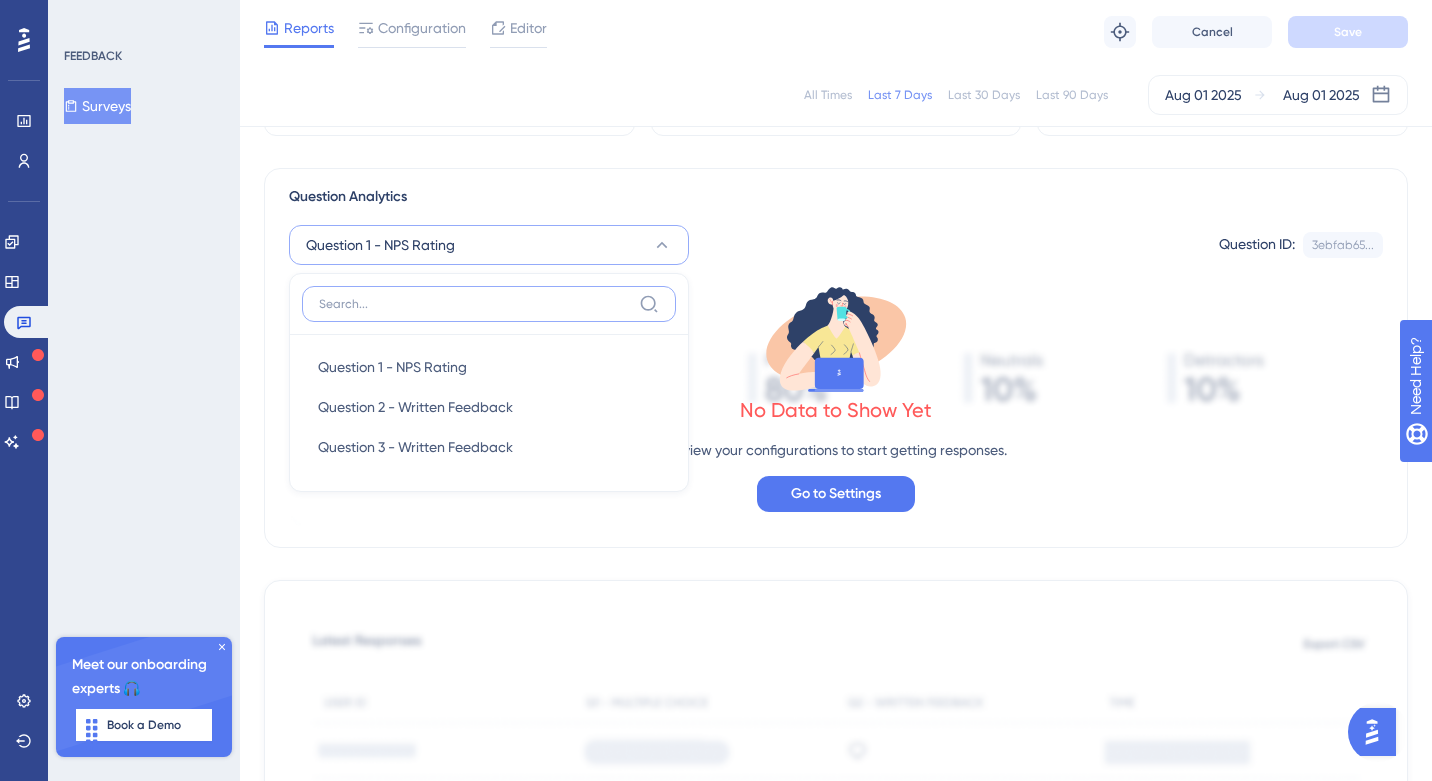 click at bounding box center [475, 304] 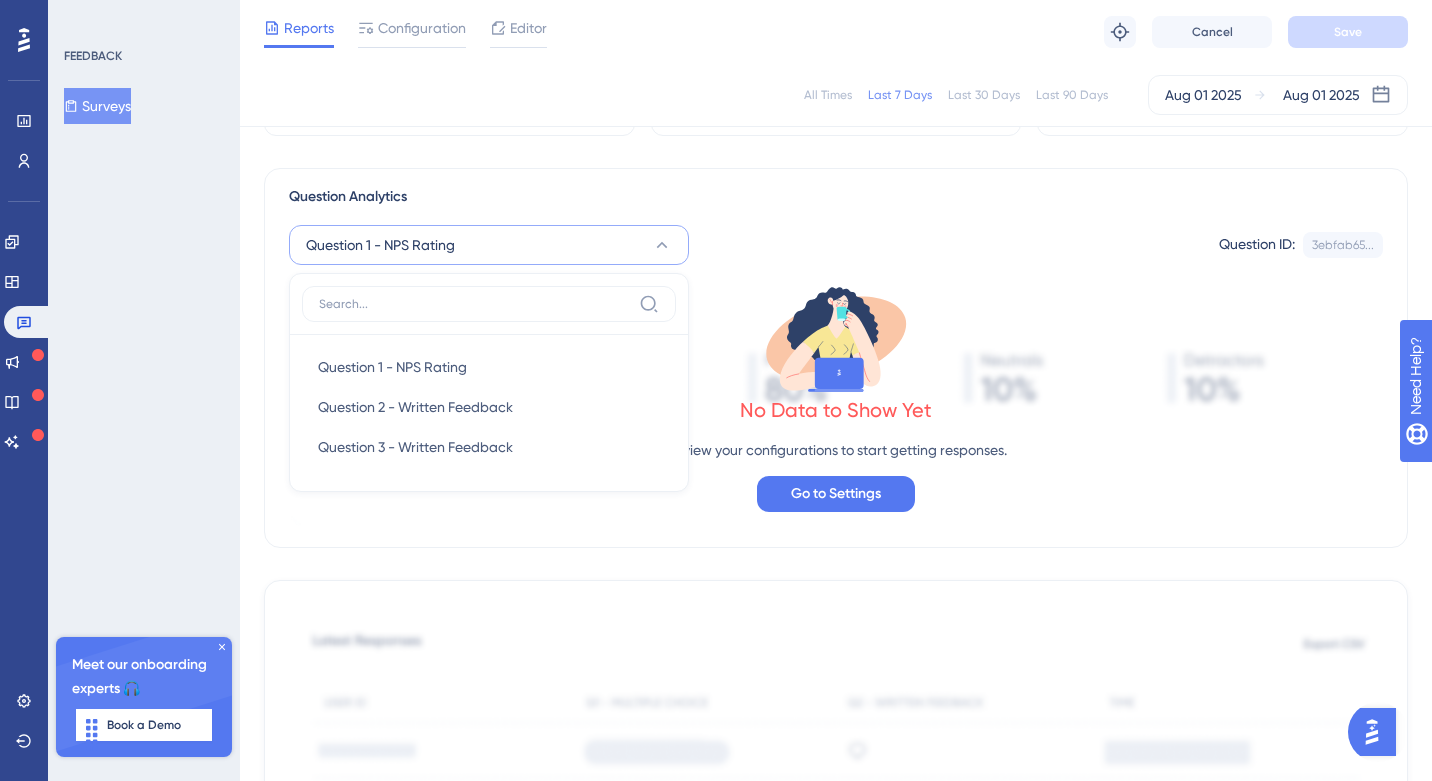 click on "Question 1 - NPS Rating" at bounding box center [489, 245] 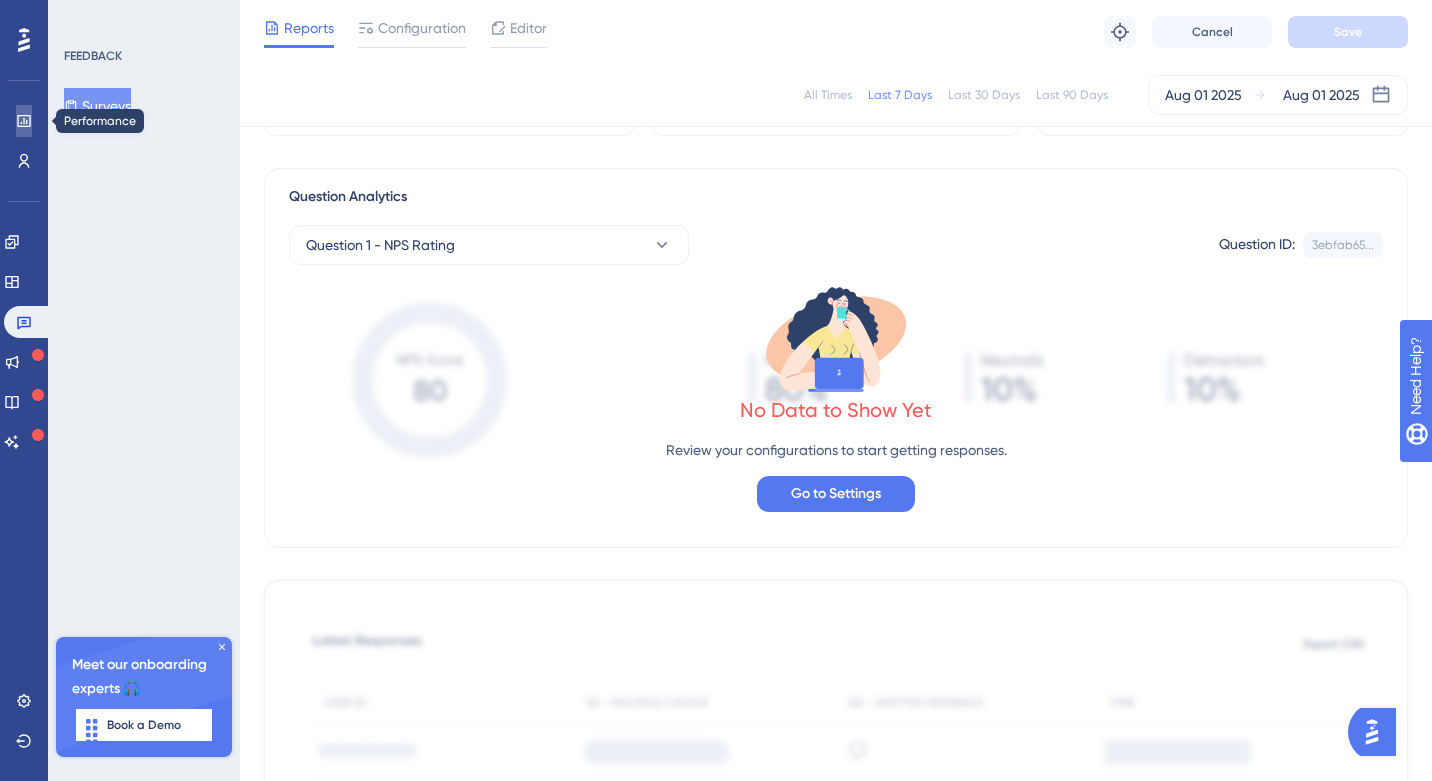click 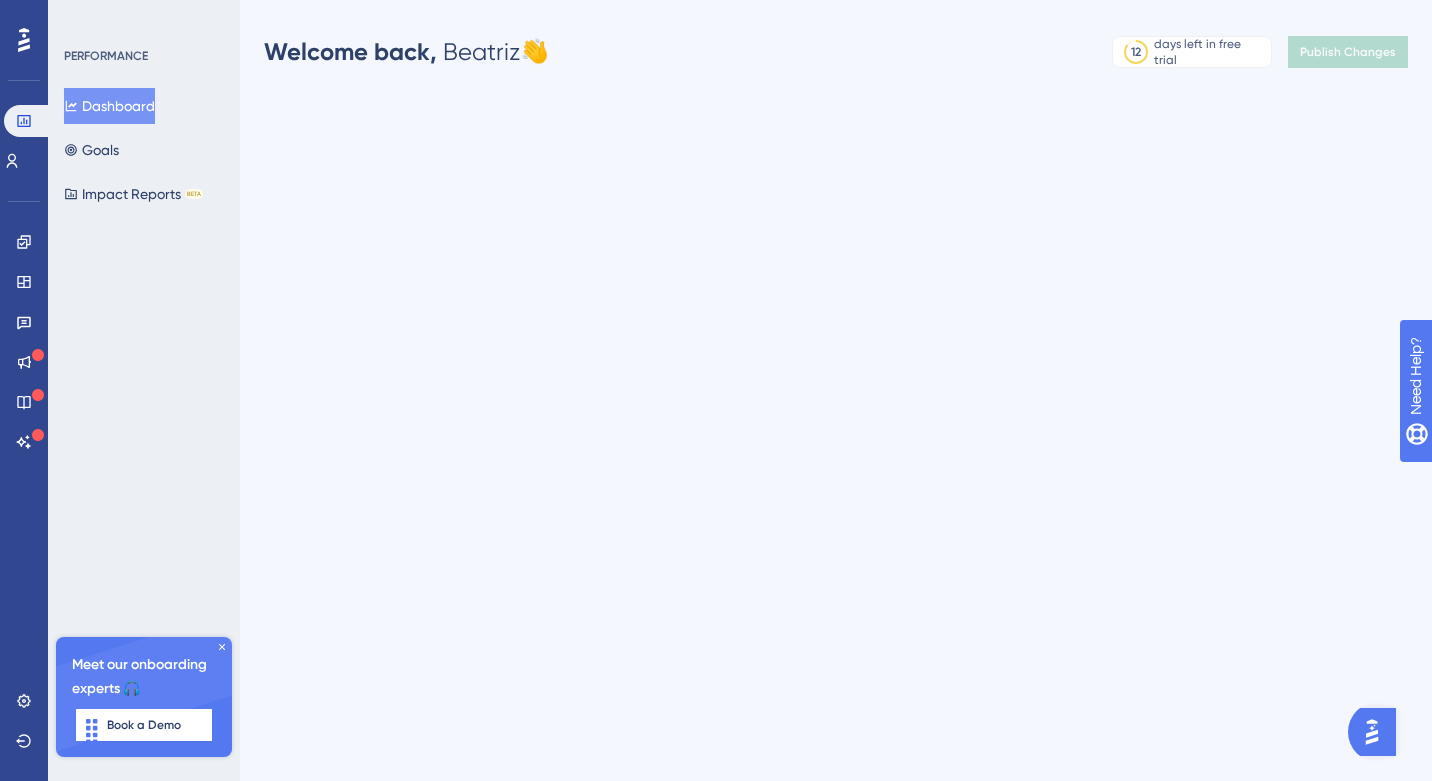 scroll, scrollTop: 0, scrollLeft: 0, axis: both 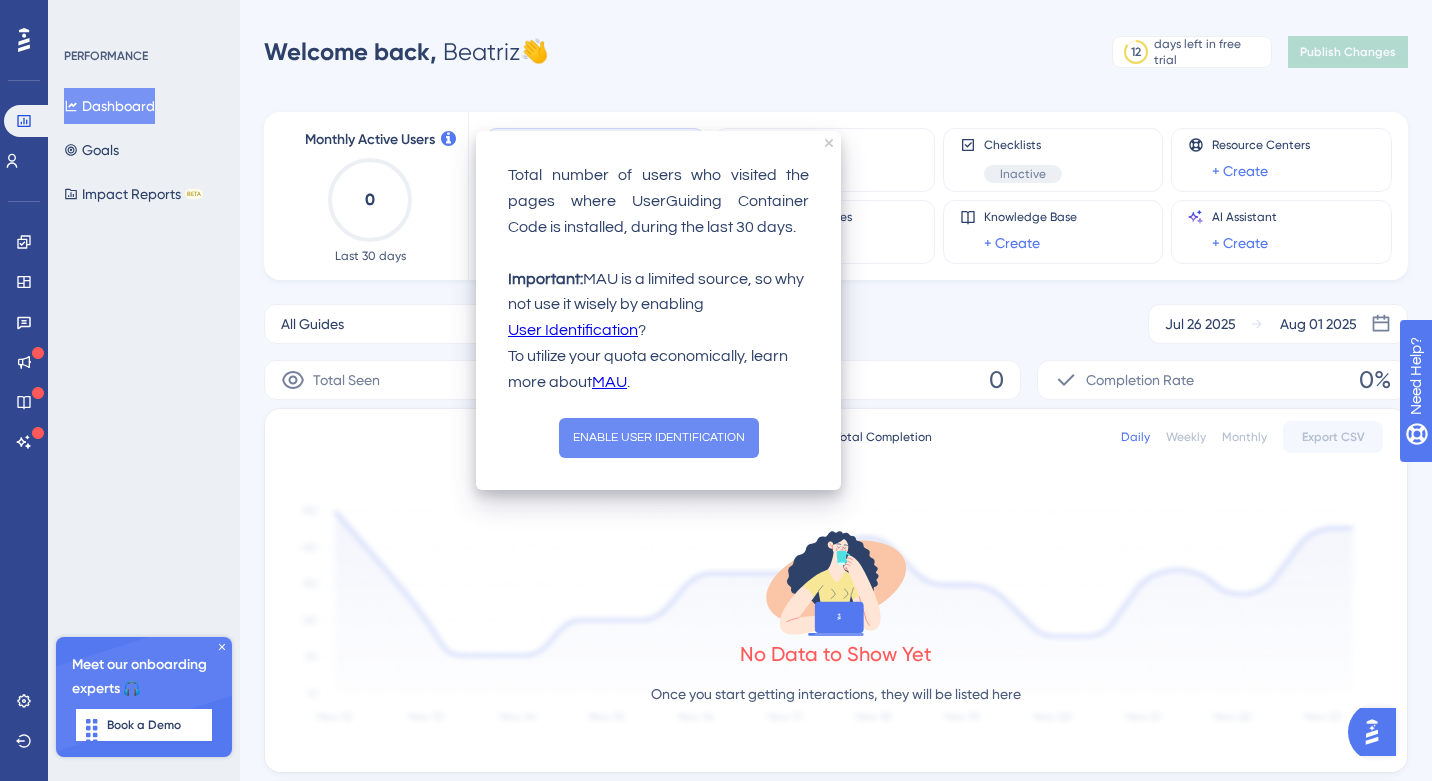 click on "ENABLE USER IDENTIFICATION" at bounding box center (659, 438) 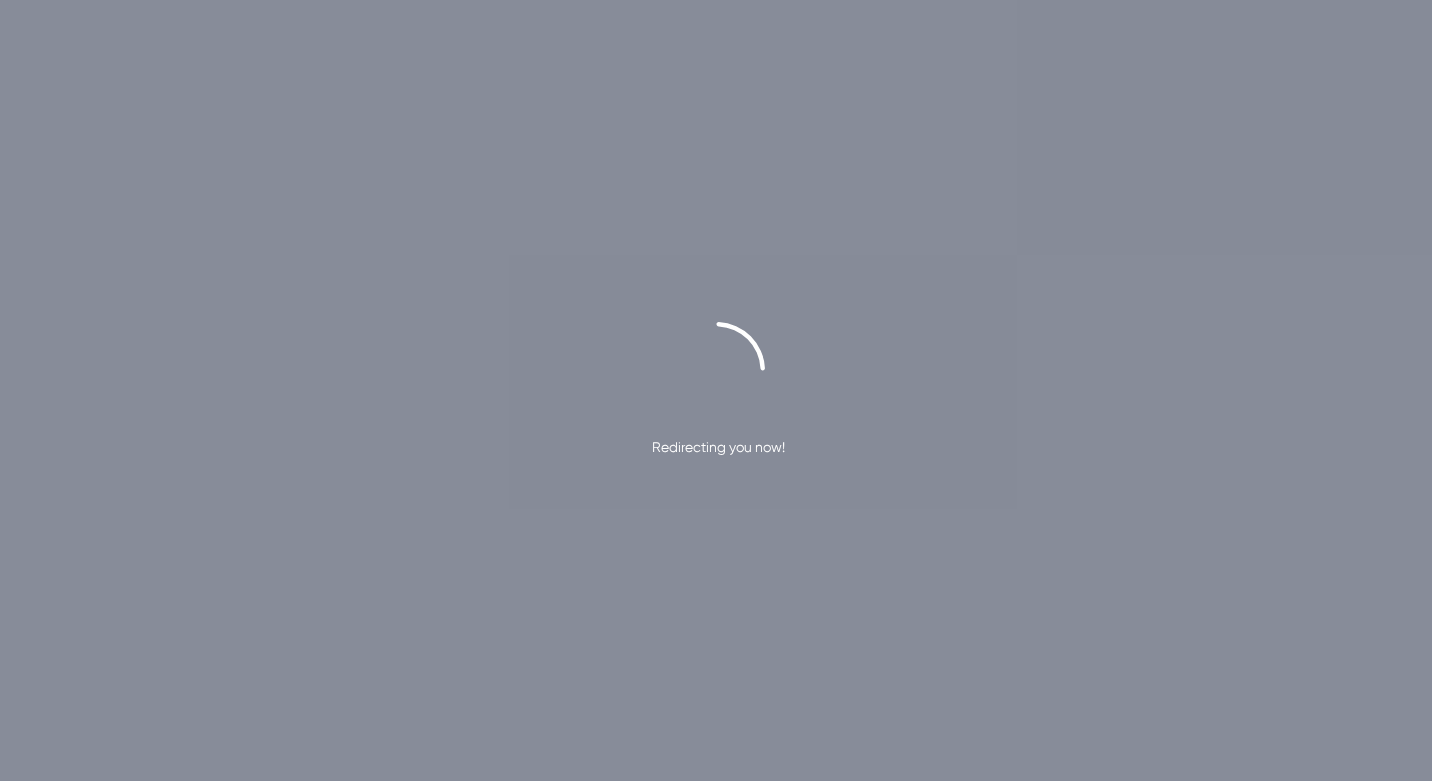 scroll, scrollTop: 0, scrollLeft: 0, axis: both 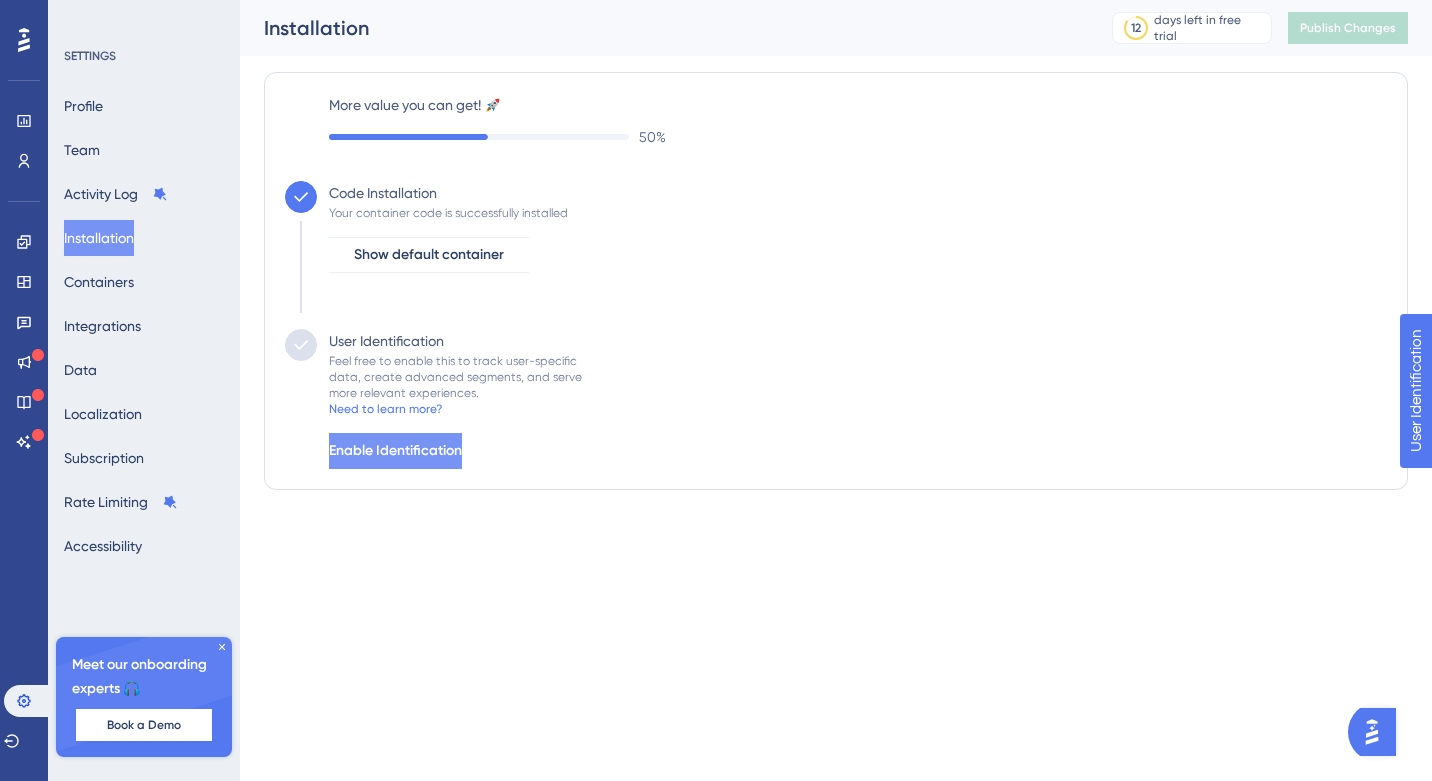 click on "Enable Identification" at bounding box center (395, 451) 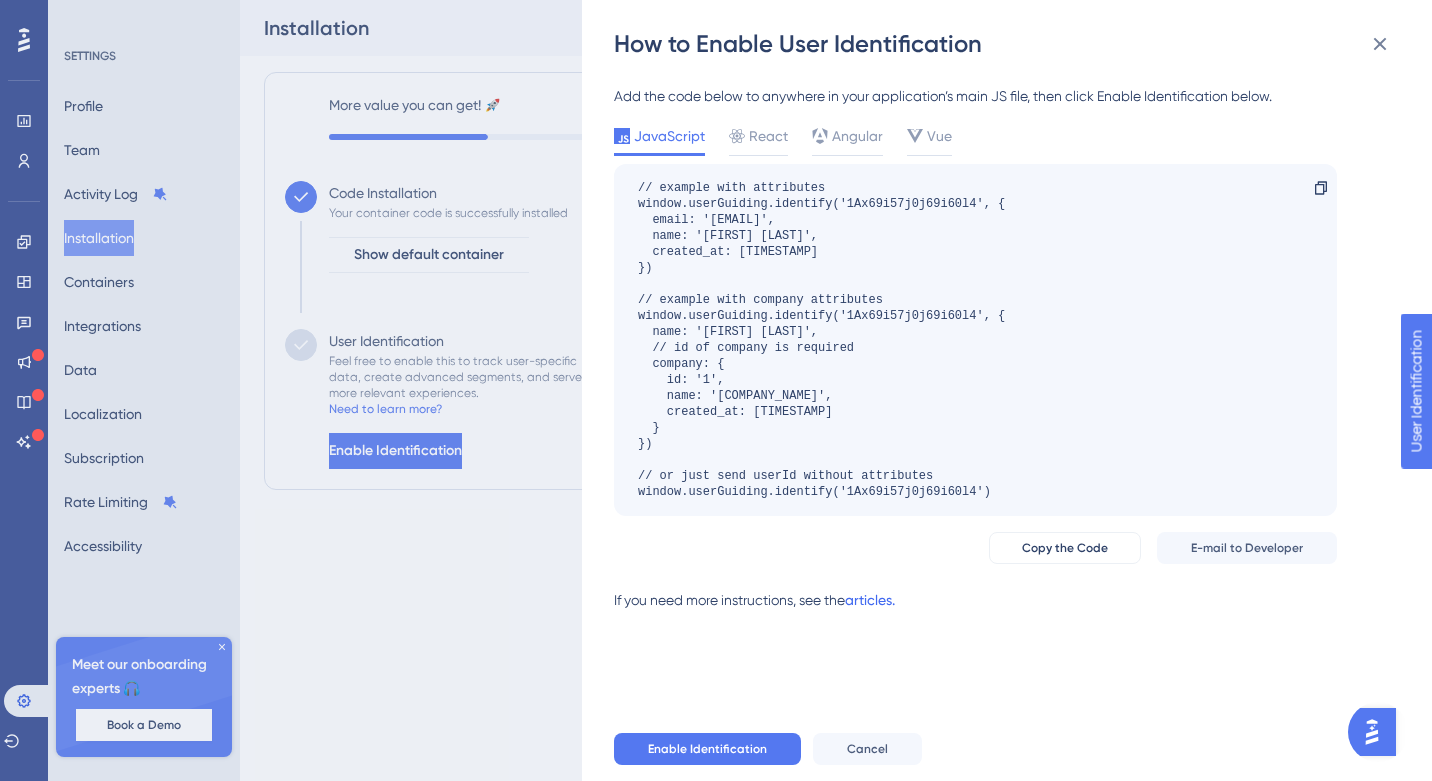 click on "articles." at bounding box center [870, 608] 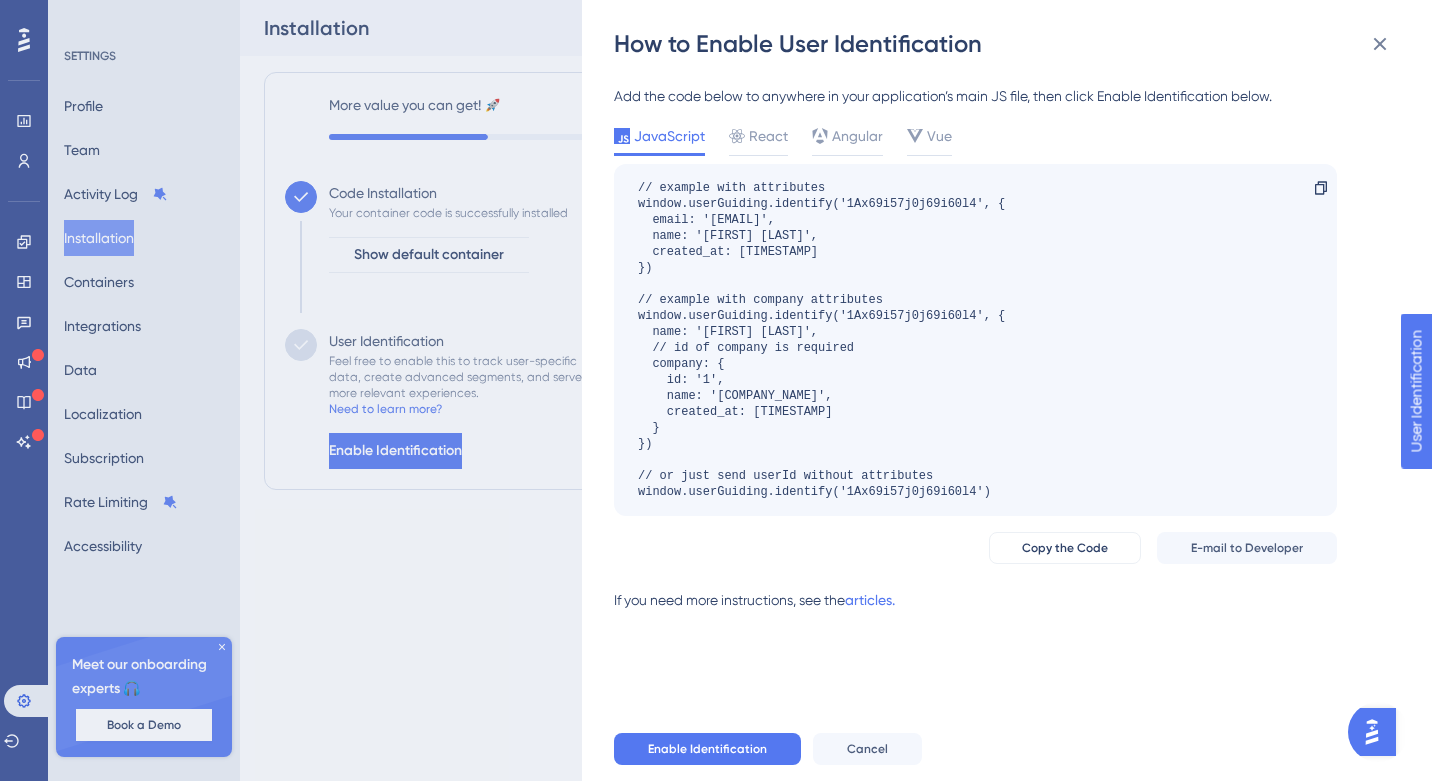 click on "How to Enable User Identification Add the code below to anywhere in your application’s main JS file, then click Enable Identification below. JavaScript React Angular Vue // example with attributes
window.userGuiding.identify('1Ax69i57j0j69i60l4', {
email: 'user@awesome.com',
name: 'Awesome User',
created_at: 1644403436643,
})
// example with company attributes
window.userGuiding.identify('1Ax69i57j0j69i60l4', {
name: 'Awesome User',
// id of company is required
company: {
id: '1',
name: 'Awesome Company',
created_at: 1644403436643,
}
})
// or just send userId without attributes
window.userGuiding.identify('1Ax69i57j0j69i60l4')
Copy Copy the Code E-mail to Developer If you need more instructions, see the  articles. Enable Identification Cancel" at bounding box center (716, 390) 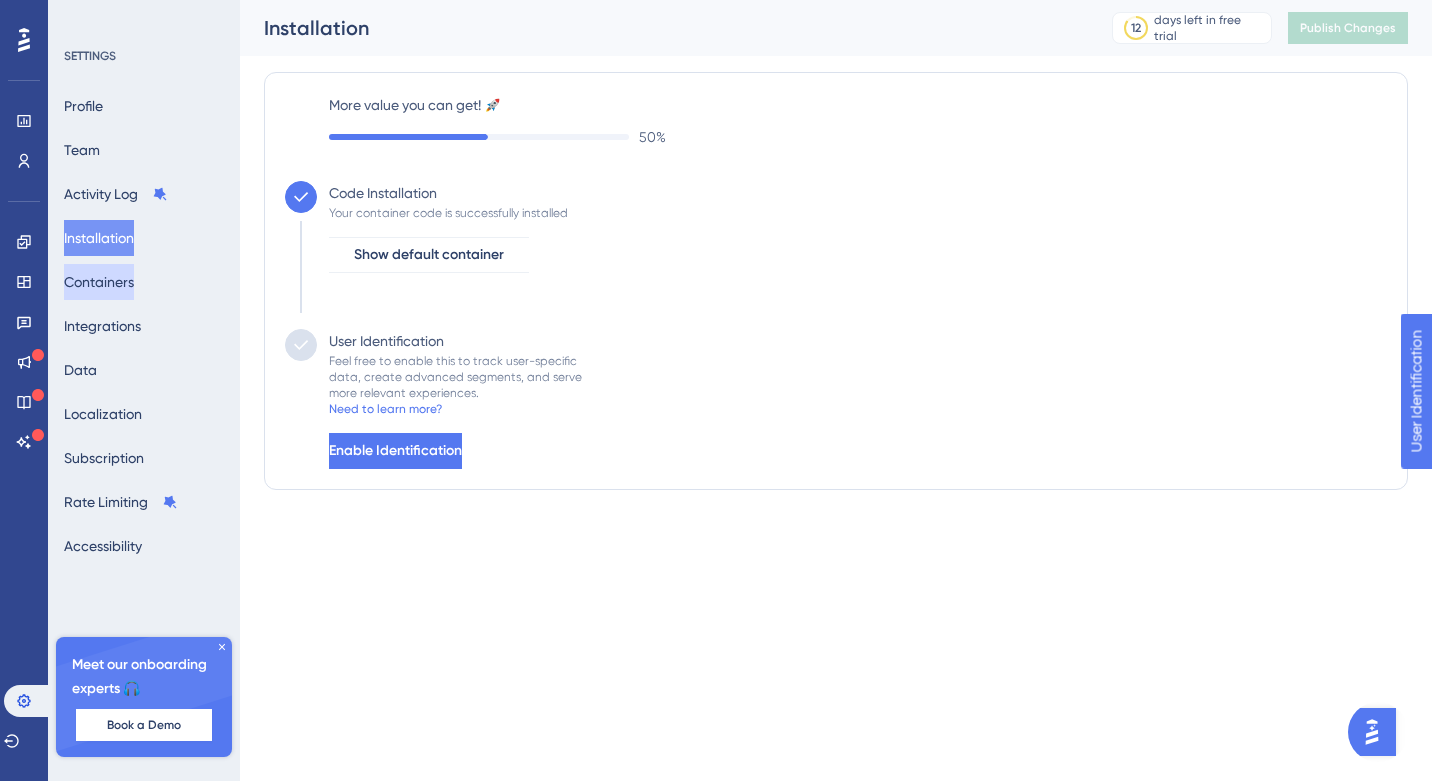 click on "Containers" at bounding box center (99, 282) 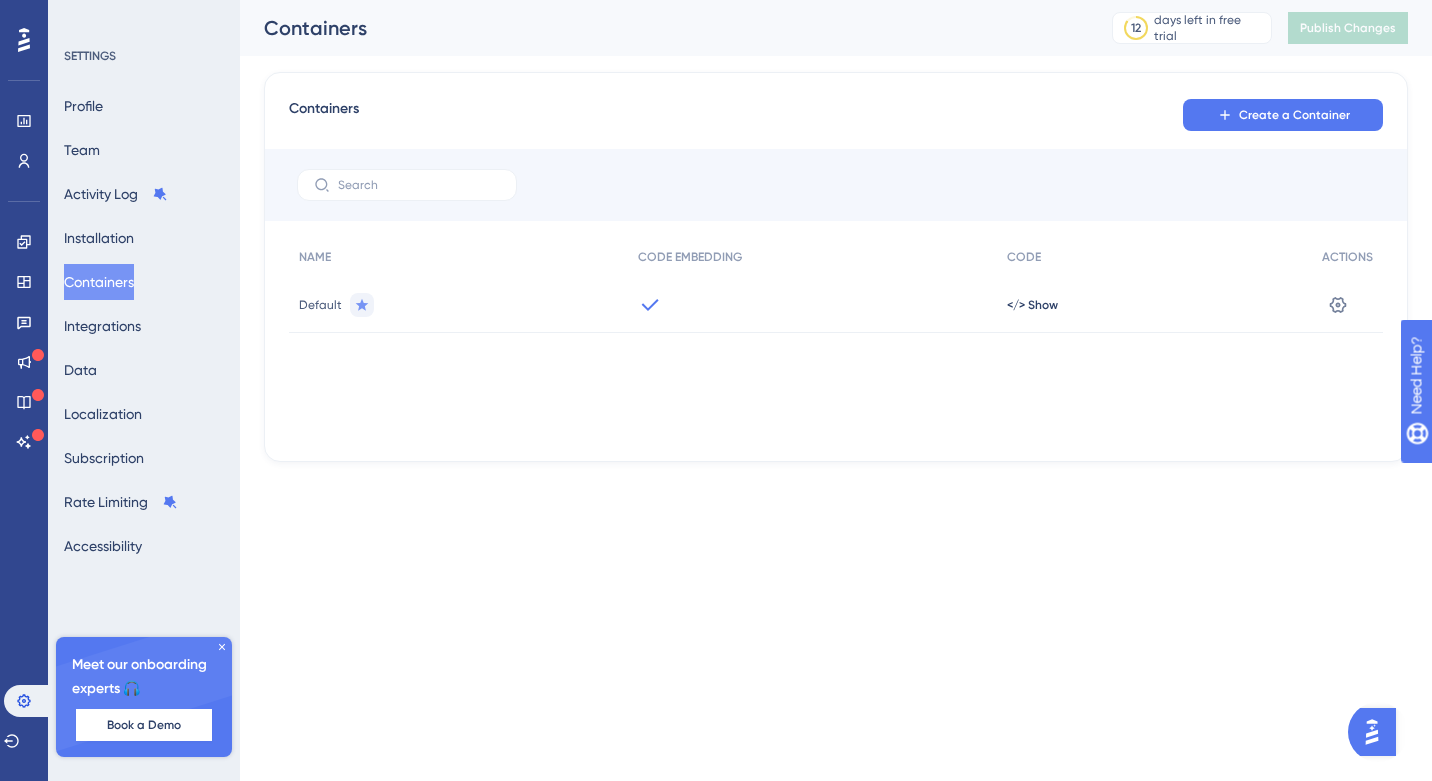 scroll, scrollTop: 0, scrollLeft: 0, axis: both 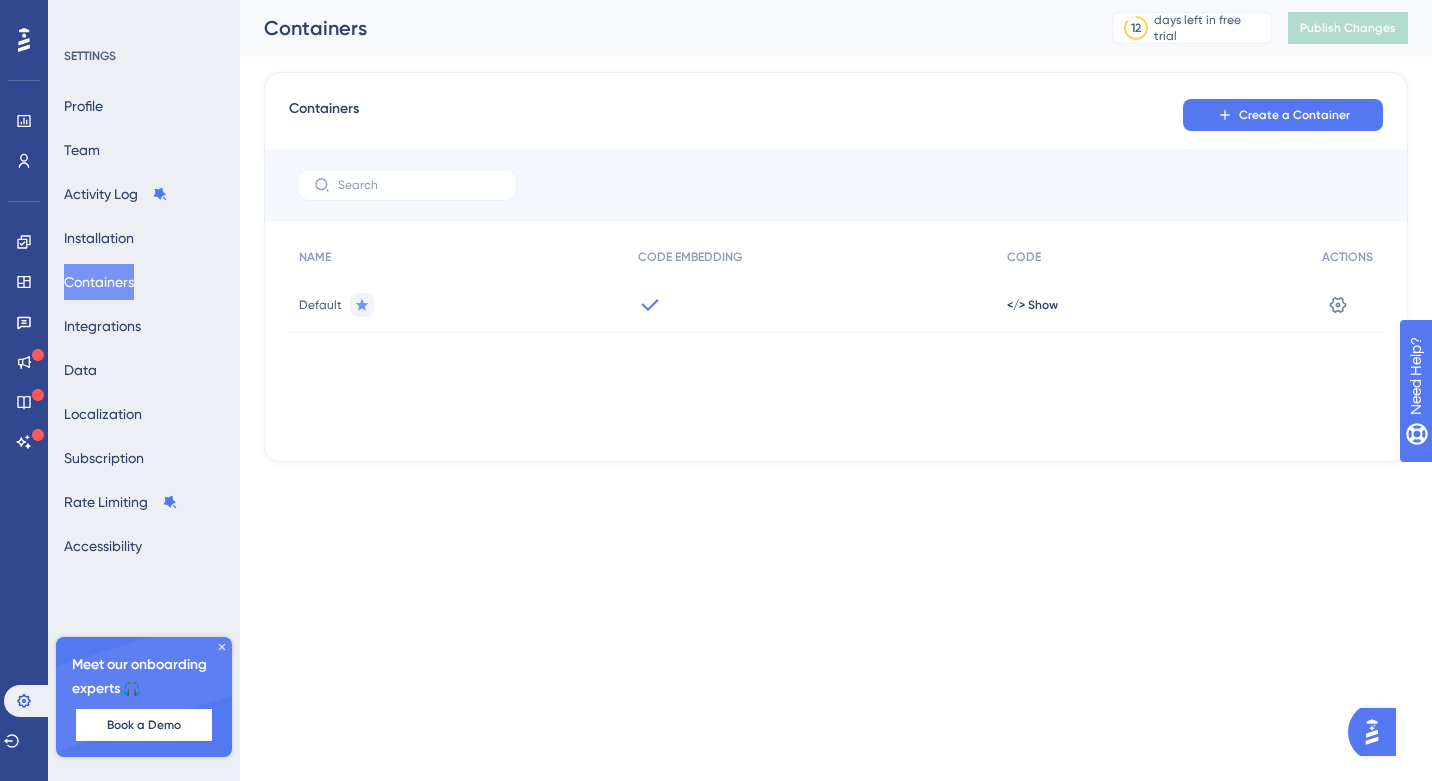 click on "Containers Create a Container NAME CODE EMBEDDING CODE ACTIONS Default </> Show Settings" at bounding box center [836, 267] 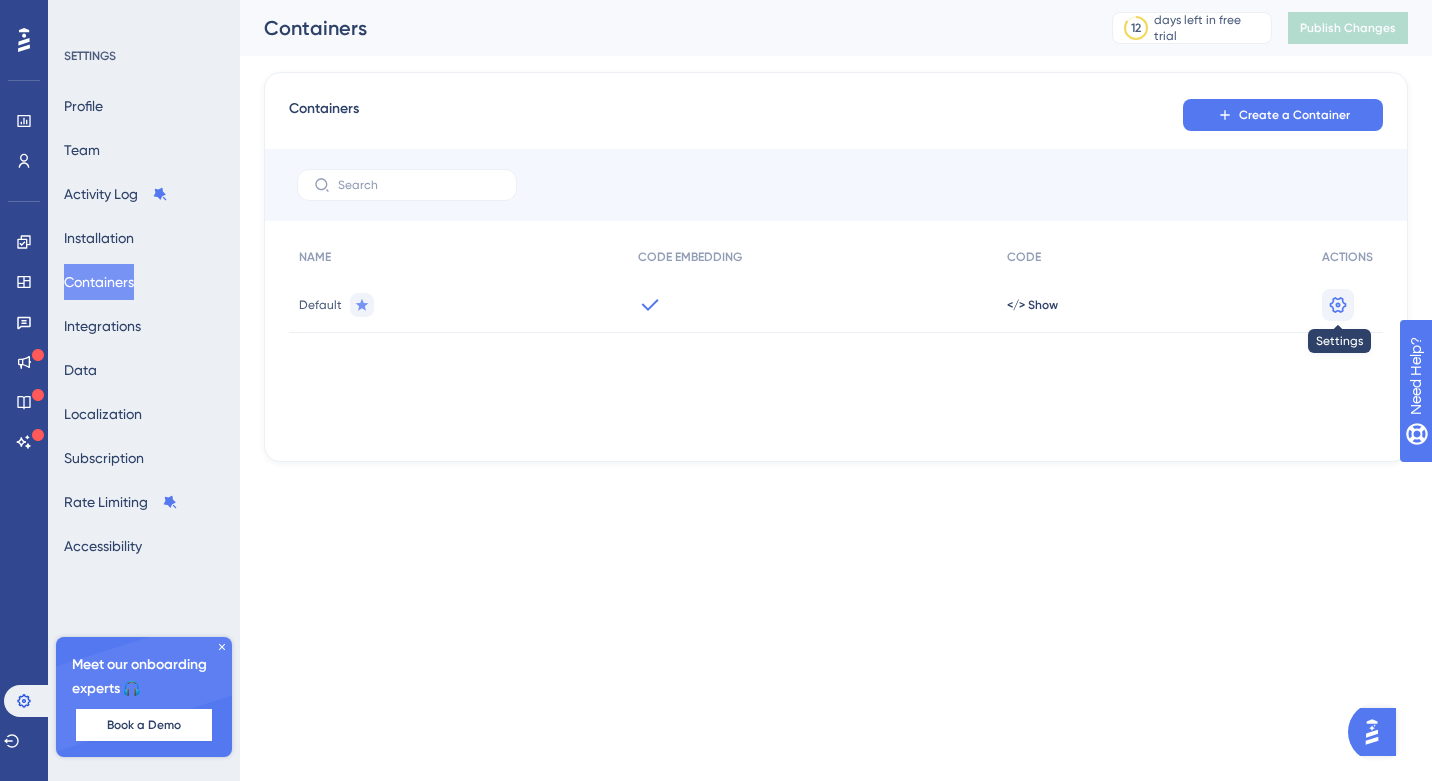 click 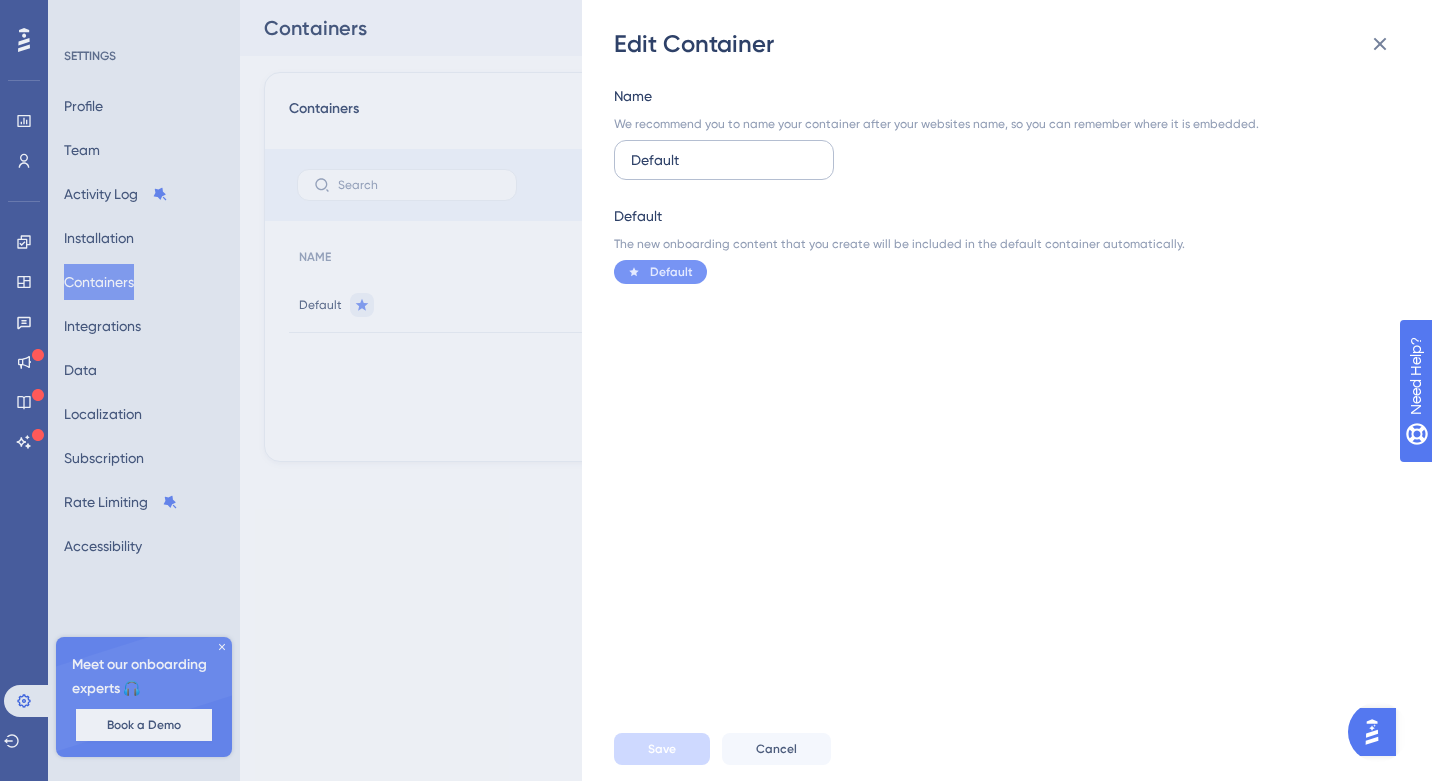 click on "Default" at bounding box center [724, 160] 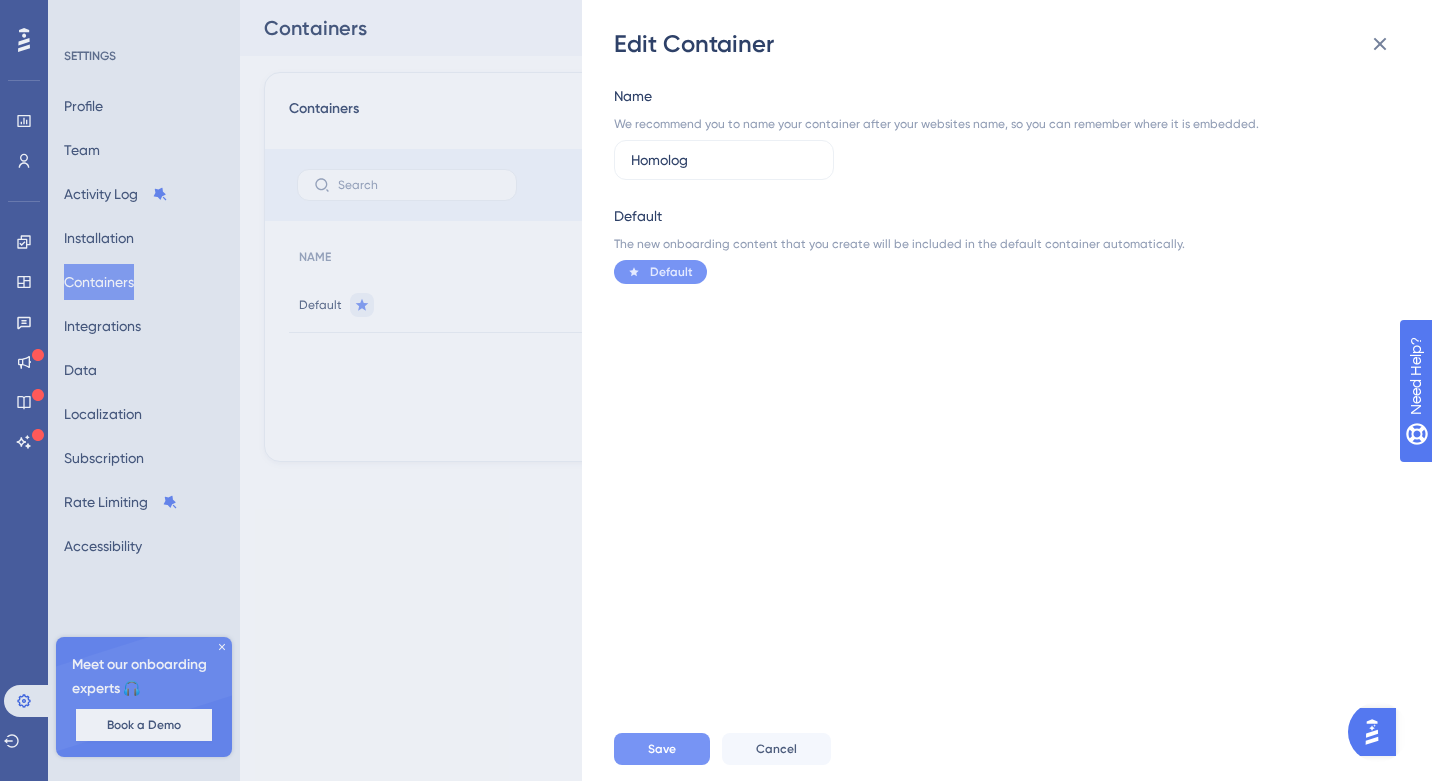 type on "Homolog" 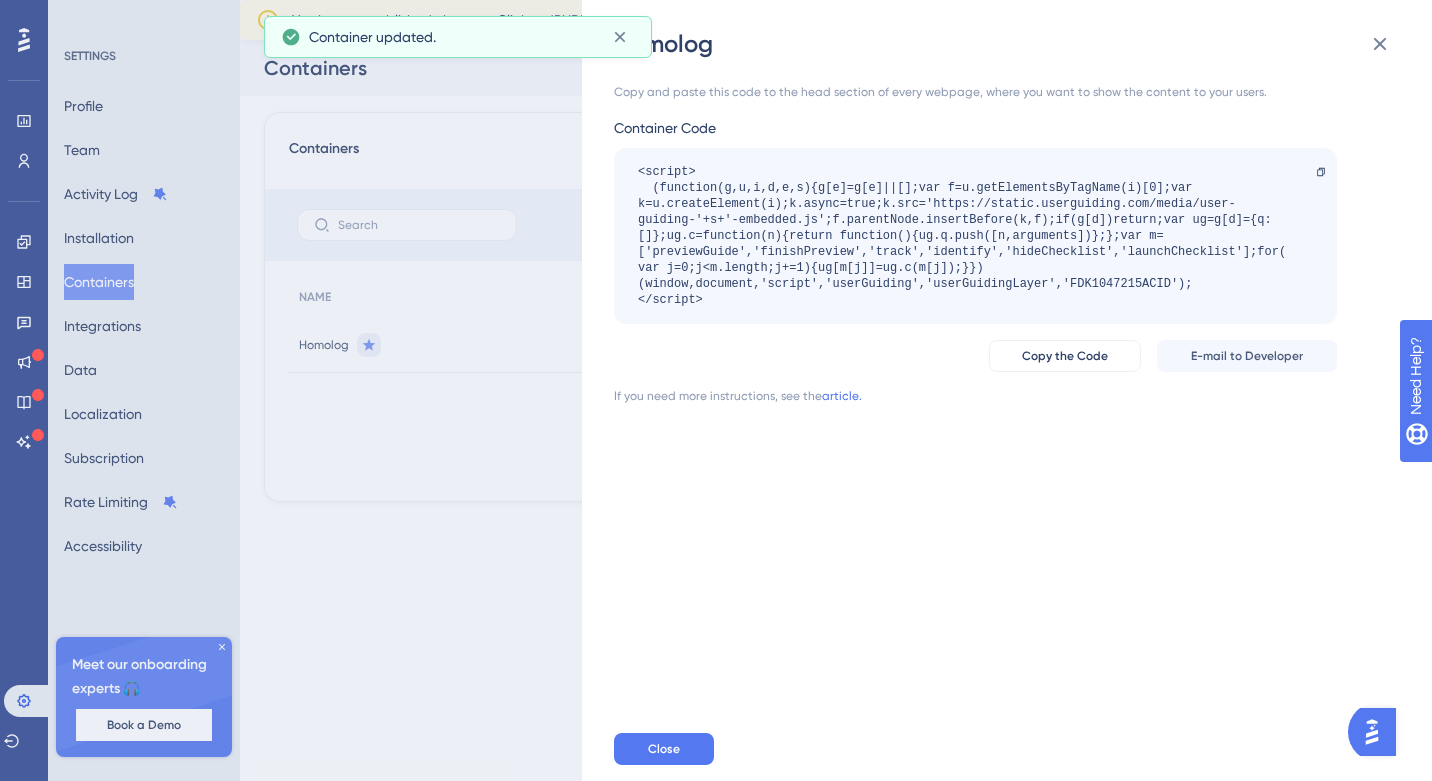click on "<script>
(function(g,u,i,d,e,s){g[e]=g[e]||[];var f=u.getElementsByTagName(i)[0];var k=u.createElement(i);k.async=true;k.src='https://static.userguiding.com/media/user-guiding-'+s+'-embedded.js';f.parentNode.insertBefore(k,f);if(g[d])return;var ug=g[d]={q:[]};ug.c=function(n){return function(){ug.q.push([n,arguments])};};var m=['previewGuide','finishPreview','track','identify','hideChecklist','launchChecklist'];for(var j=0;j<m.length;j+=1){ug[m[j]]=ug.c(m[j]);}})(window,document,'script','userGuiding','userGuidingLayer','FDK1047215ACID');
</script>" at bounding box center [965, 236] 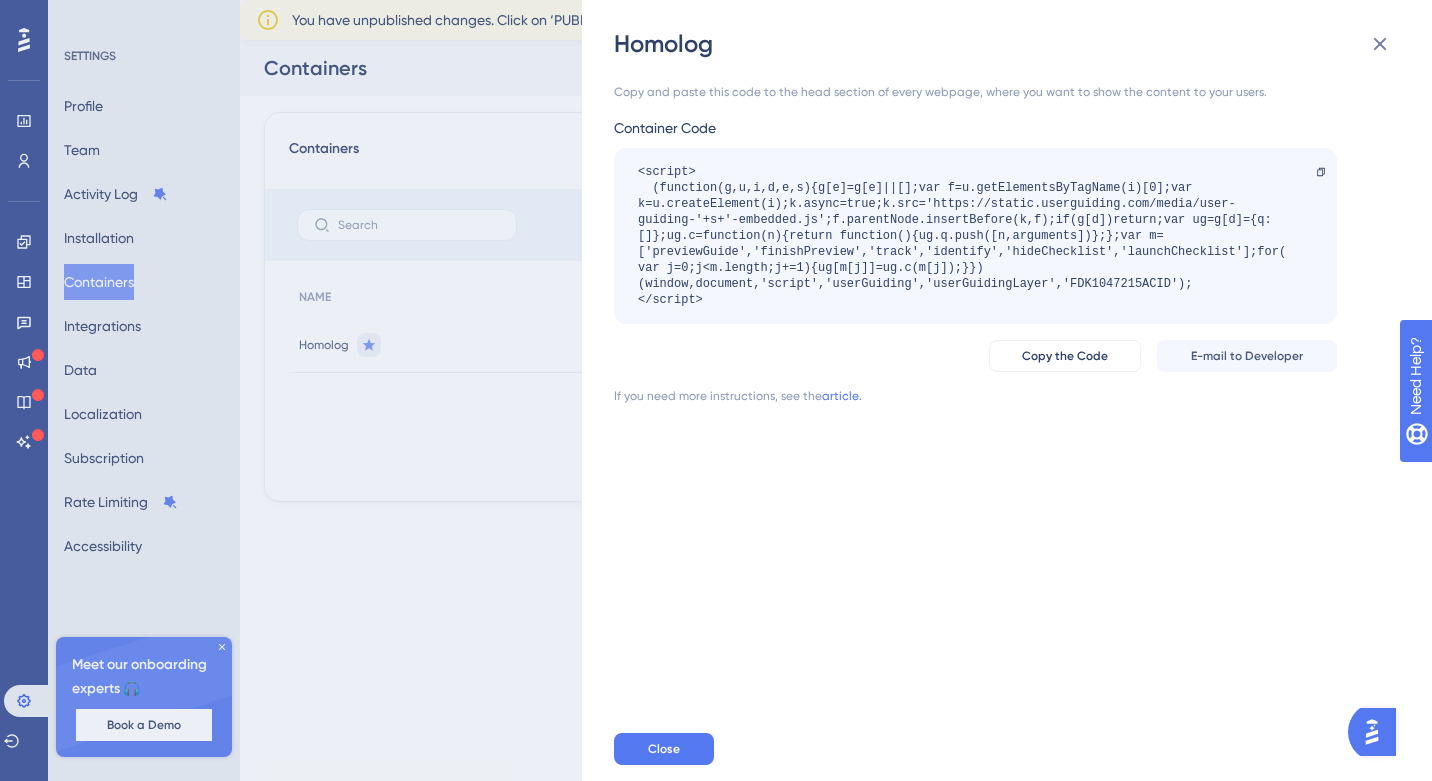 click on "Homolog Copy and paste this code to the head section of every webpage, where you want to show the content to your users. Container Code <script>
(function(g,u,i,d,e,s){g[e]=g[e]||[];var f=u.getElementsByTagName(i)[0];var k=u.createElement(i);k.async=true;k.src='https://static.userguiding.com/media/user-guiding-'+s+'-embedded.js';f.parentNode.insertBefore(k,f);if(g[d])return;var ug=g[d]={q:[]};ug.c=function(n){return function(){ug.q.push([n,arguments])};};var m=['previewGuide','finishPreview','track','identify','hideChecklist','launchChecklist'];for(var j=0;j<m.length;j+=1){ug[m[j]]=ug.c(m[j]);}})(window,document,'script','userGuiding','userGuidingLayer','FDK1047215ACID');
</script>
Copy Copy the Code E-mail to Developer If you need more instructions, see the  article. Close" at bounding box center [716, 390] 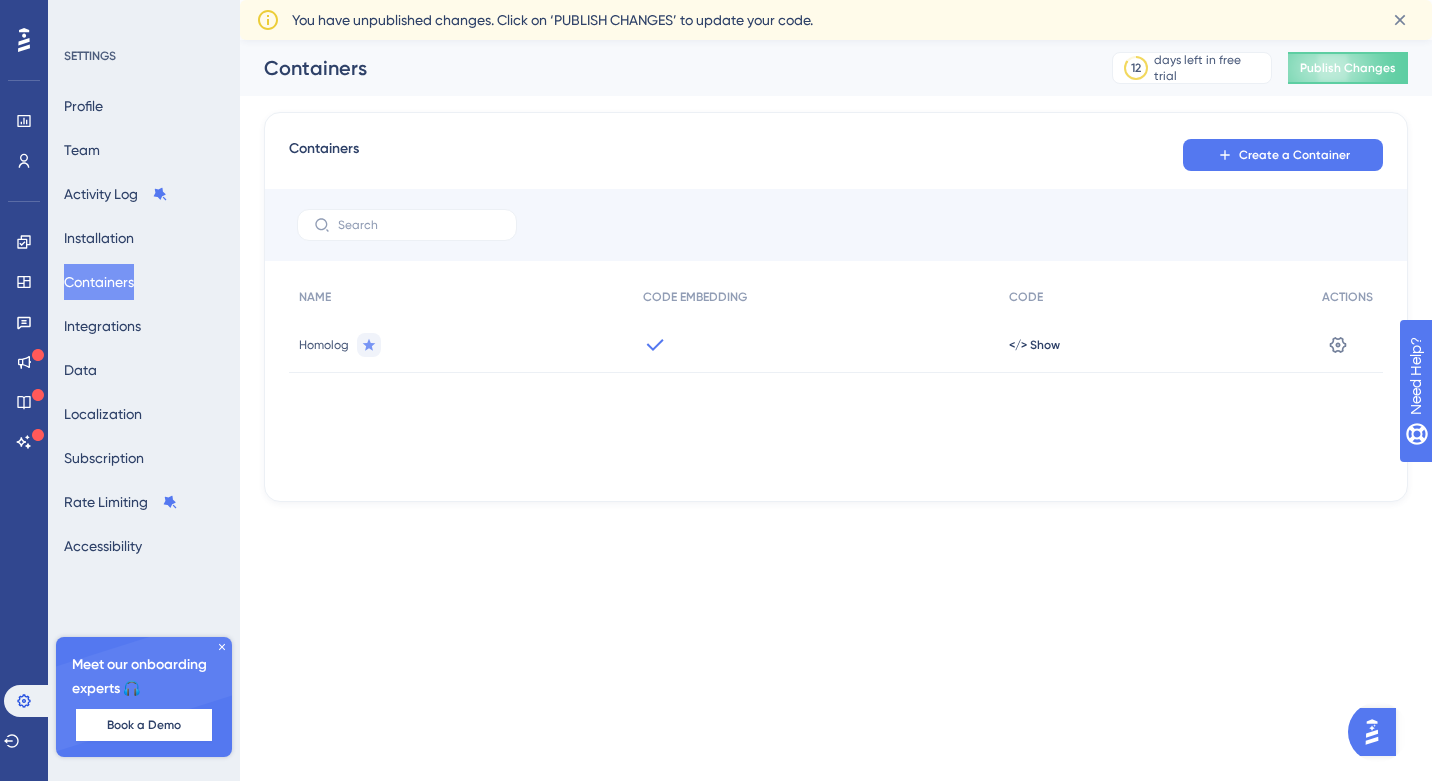 click 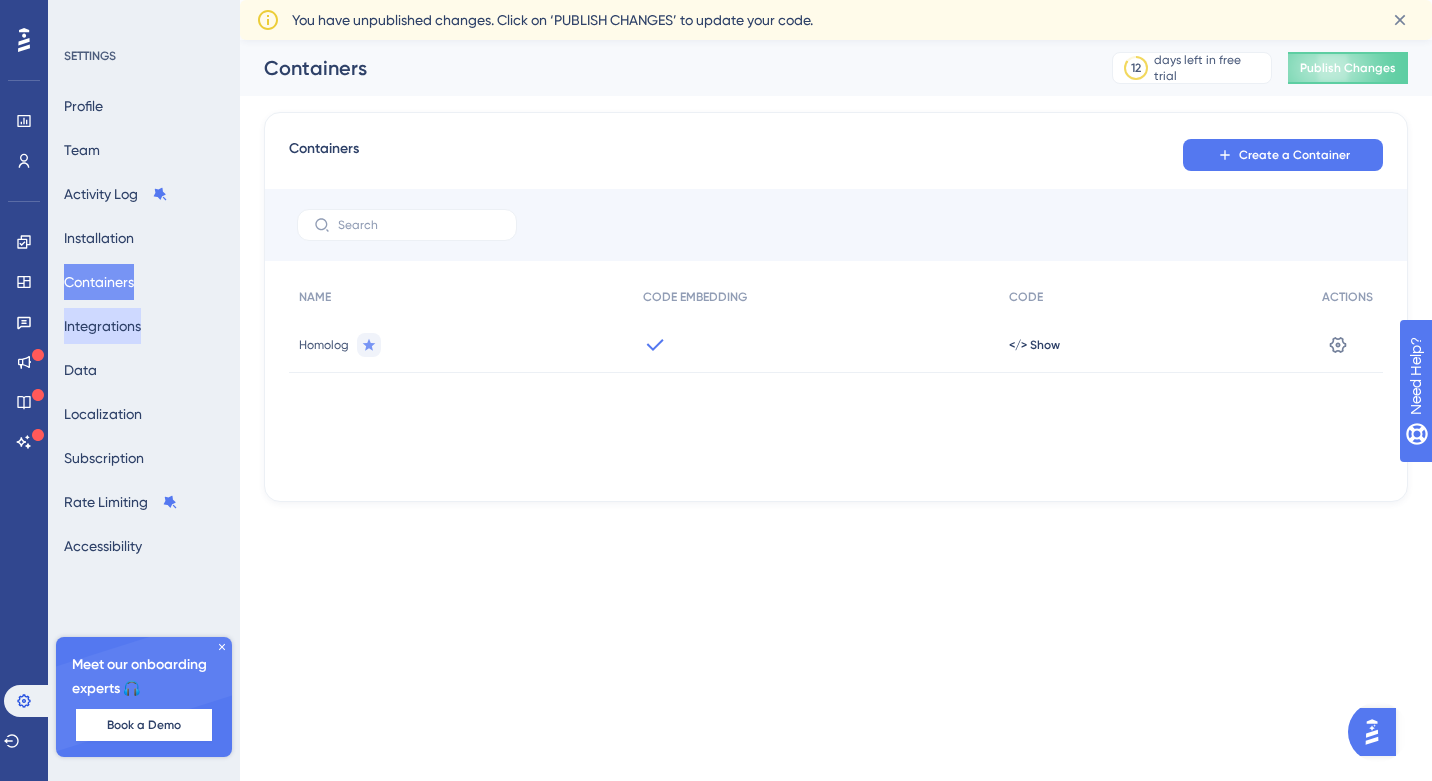 click on "Integrations" at bounding box center (102, 326) 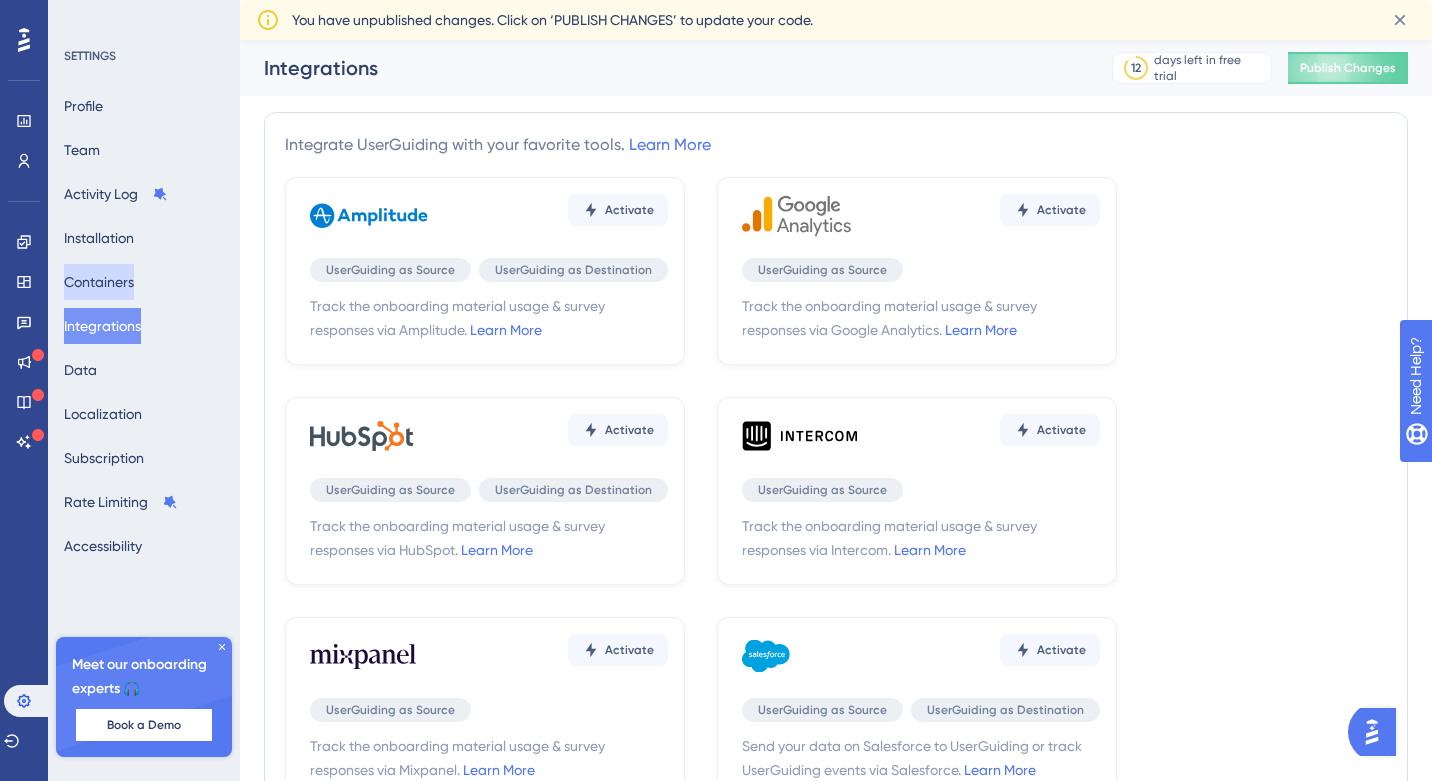 click on "Containers" at bounding box center (99, 282) 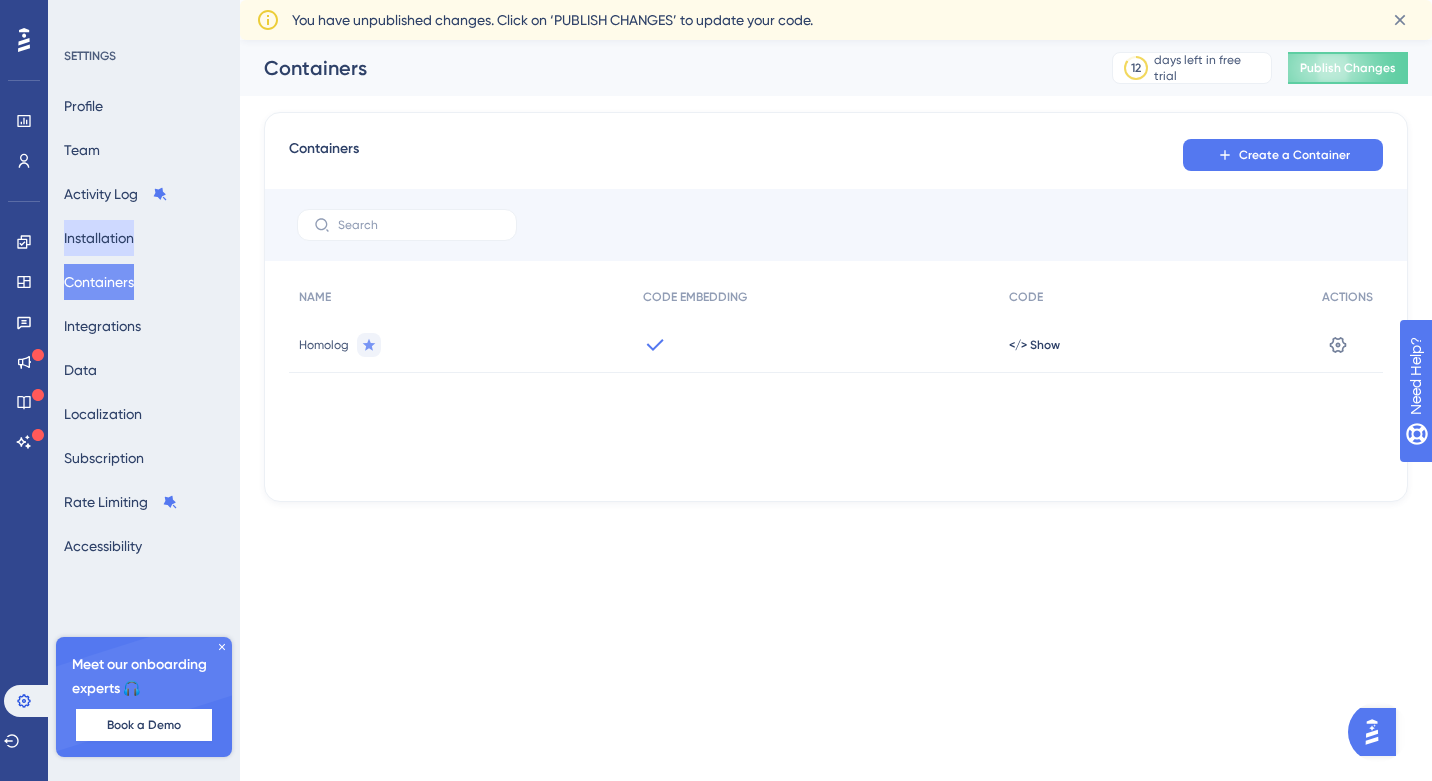 click on "Installation" at bounding box center [99, 238] 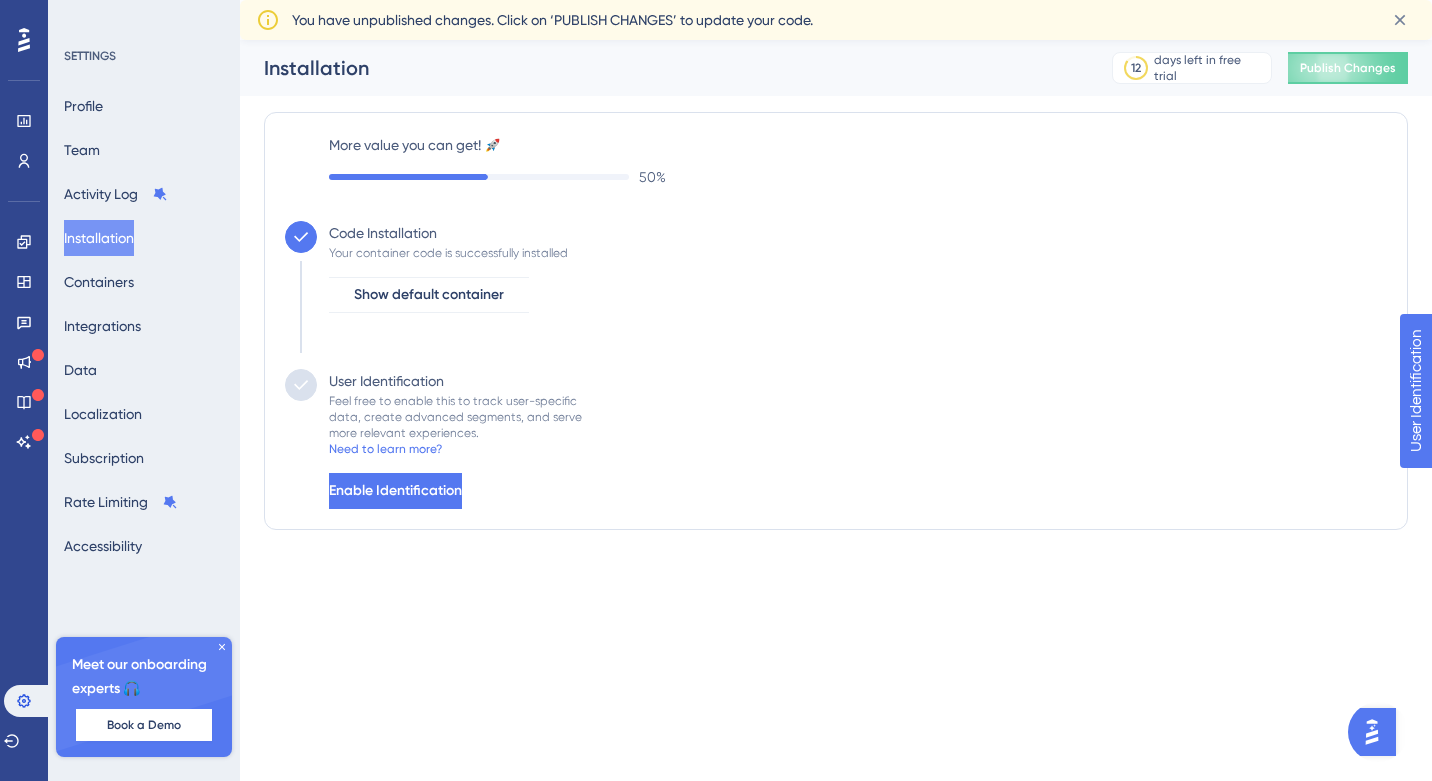 scroll, scrollTop: 0, scrollLeft: 0, axis: both 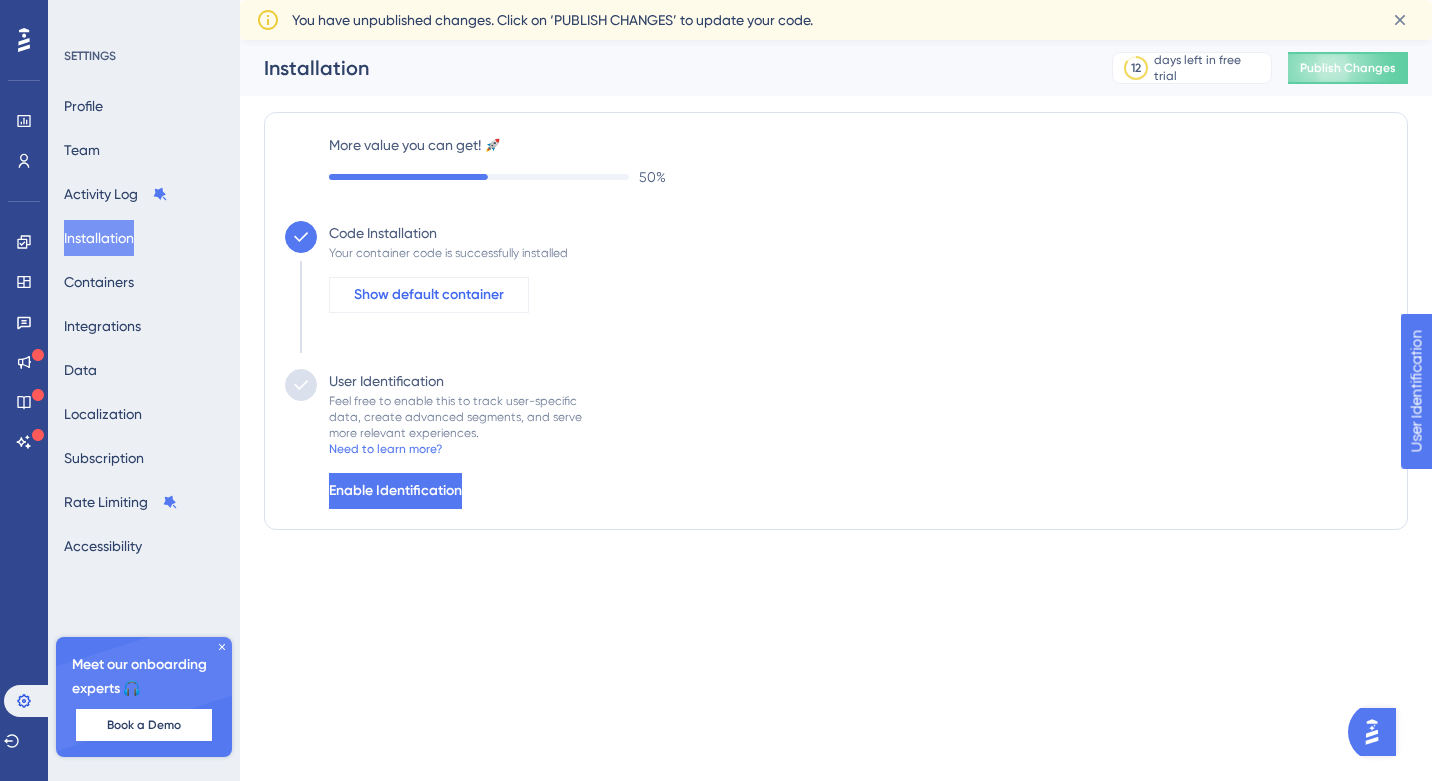 click on "Show default container" at bounding box center (429, 295) 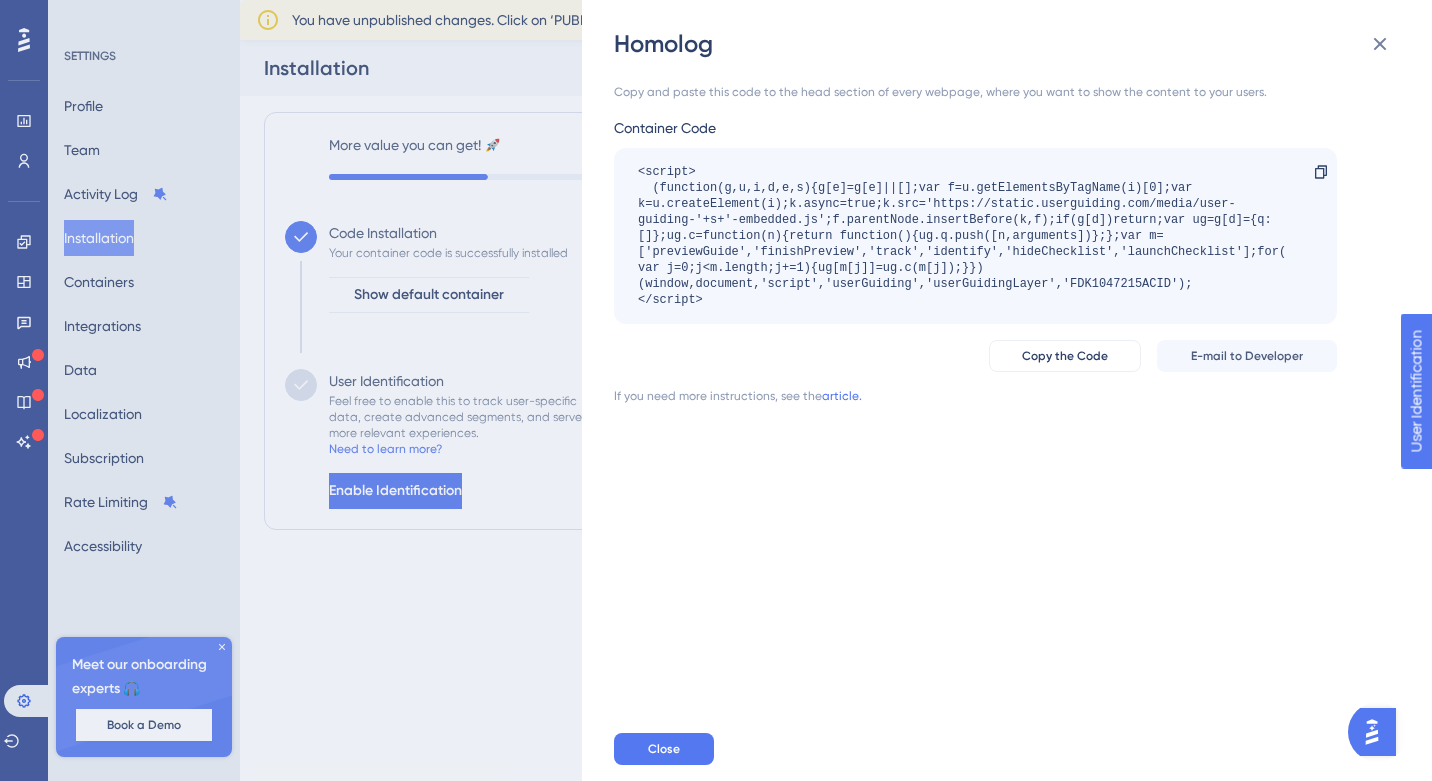 click on "Homolog Copy and paste this code to the head section of every webpage, where you want to show the content to your users. Container Code <script>
(function(g,u,i,d,e,s){g[e]=g[e]||[];var f=u.getElementsByTagName(i)[0];var k=u.createElement(i);k.async=true;k.src='https://static.userguiding.com/media/user-guiding-'+s+'-embedded.js';f.parentNode.insertBefore(k,f);if(g[d])return;var ug=g[d]={q:[]};ug.c=function(n){return function(){ug.q.push([n,arguments])};};var m=['previewGuide','finishPreview','track','identify','hideChecklist','launchChecklist'];for(var j=0;j<m.length;j+=1){ug[m[j]]=ug.c(m[j]);}})(window,document,'script','userGuiding','userGuidingLayer','FDK1047215ACID');
</script>
Copy Copy the Code E-mail to Developer If you need more instructions, see the  article. Close" at bounding box center [716, 390] 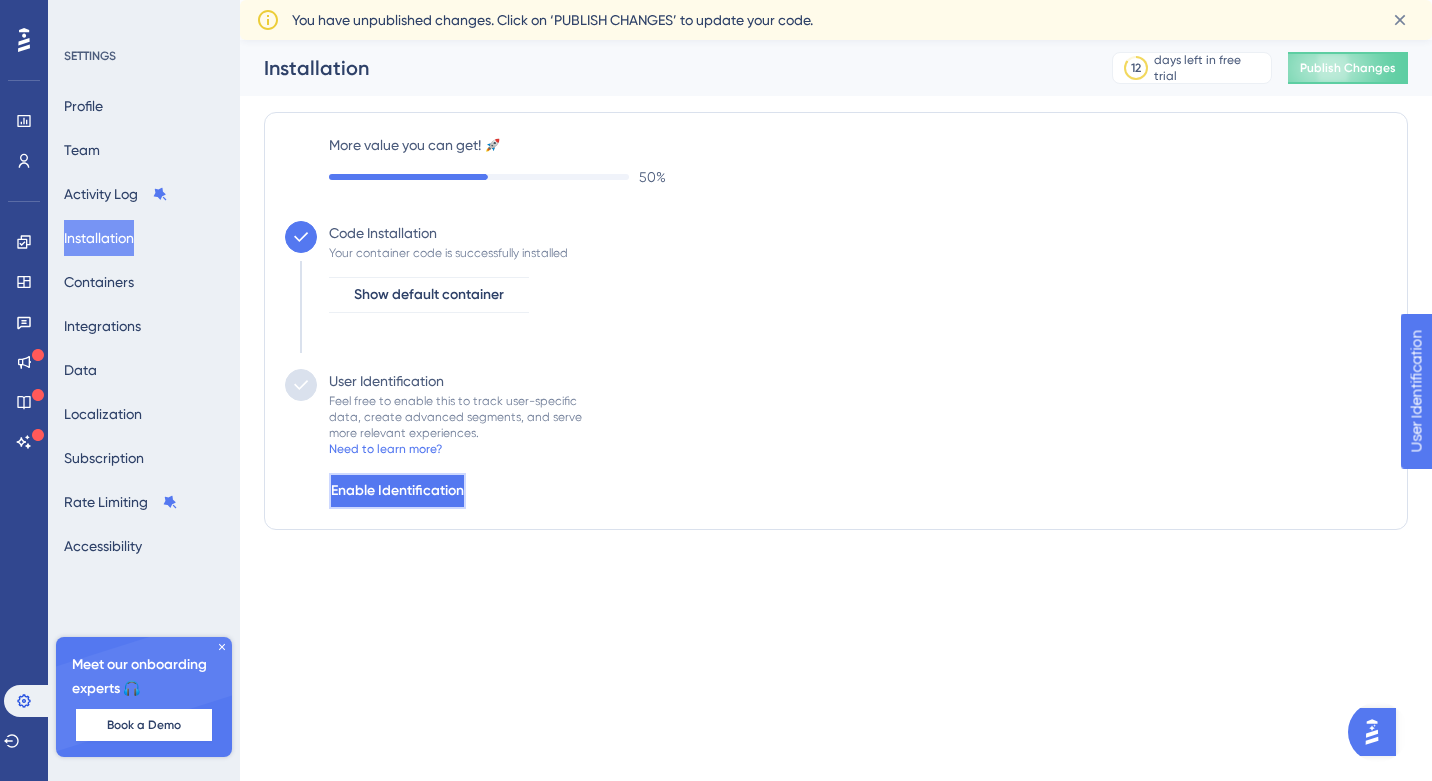 click on "Enable Identification" at bounding box center [397, 491] 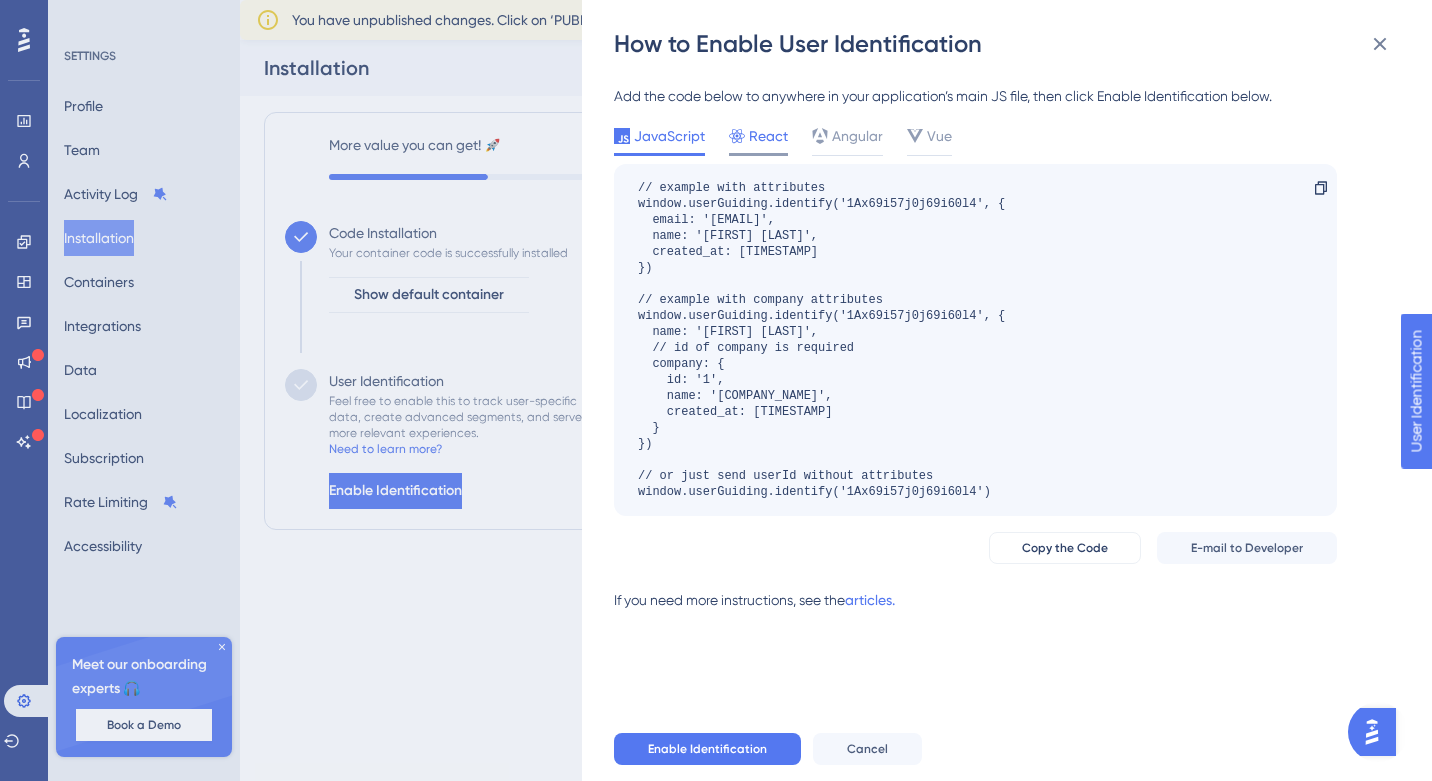 click on "React" at bounding box center (768, 136) 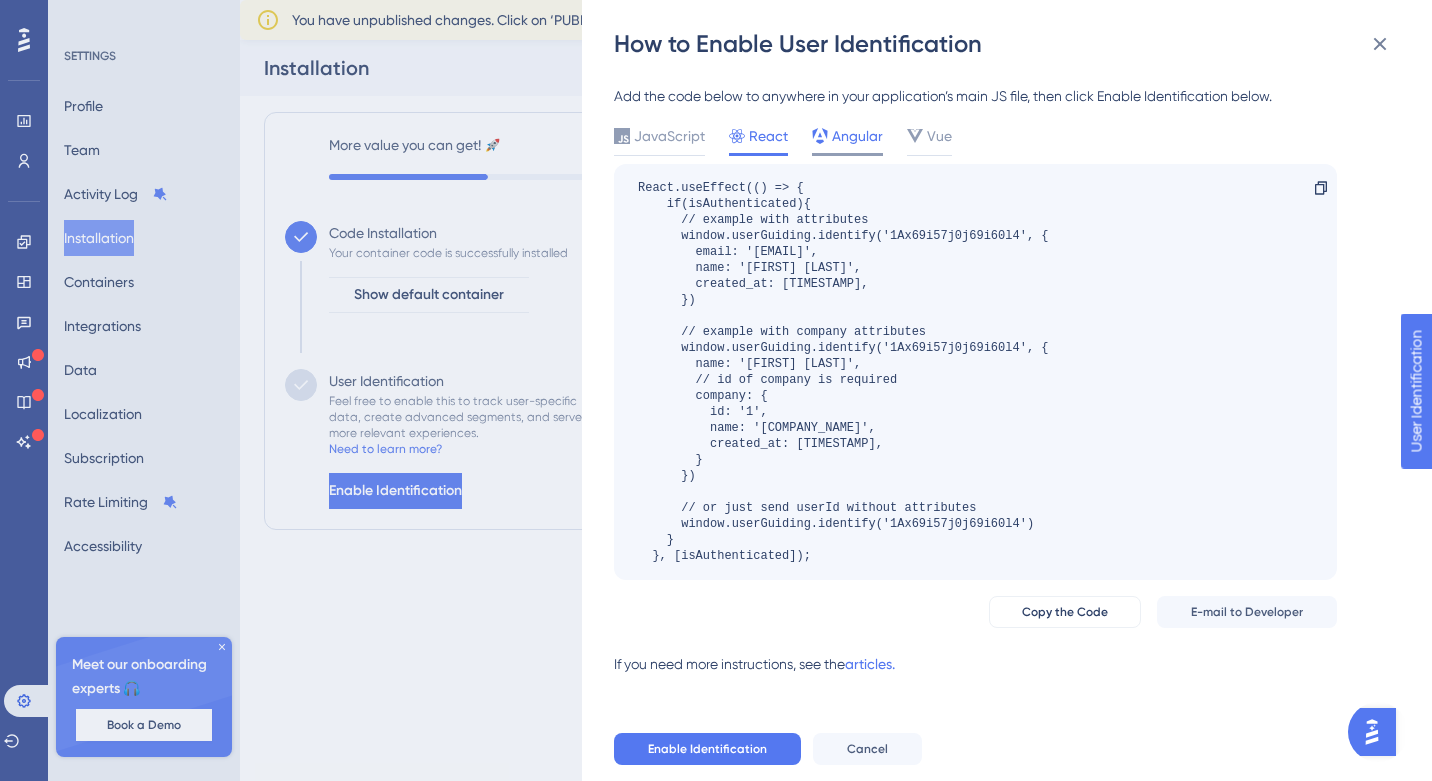 click on "Angular" at bounding box center (857, 136) 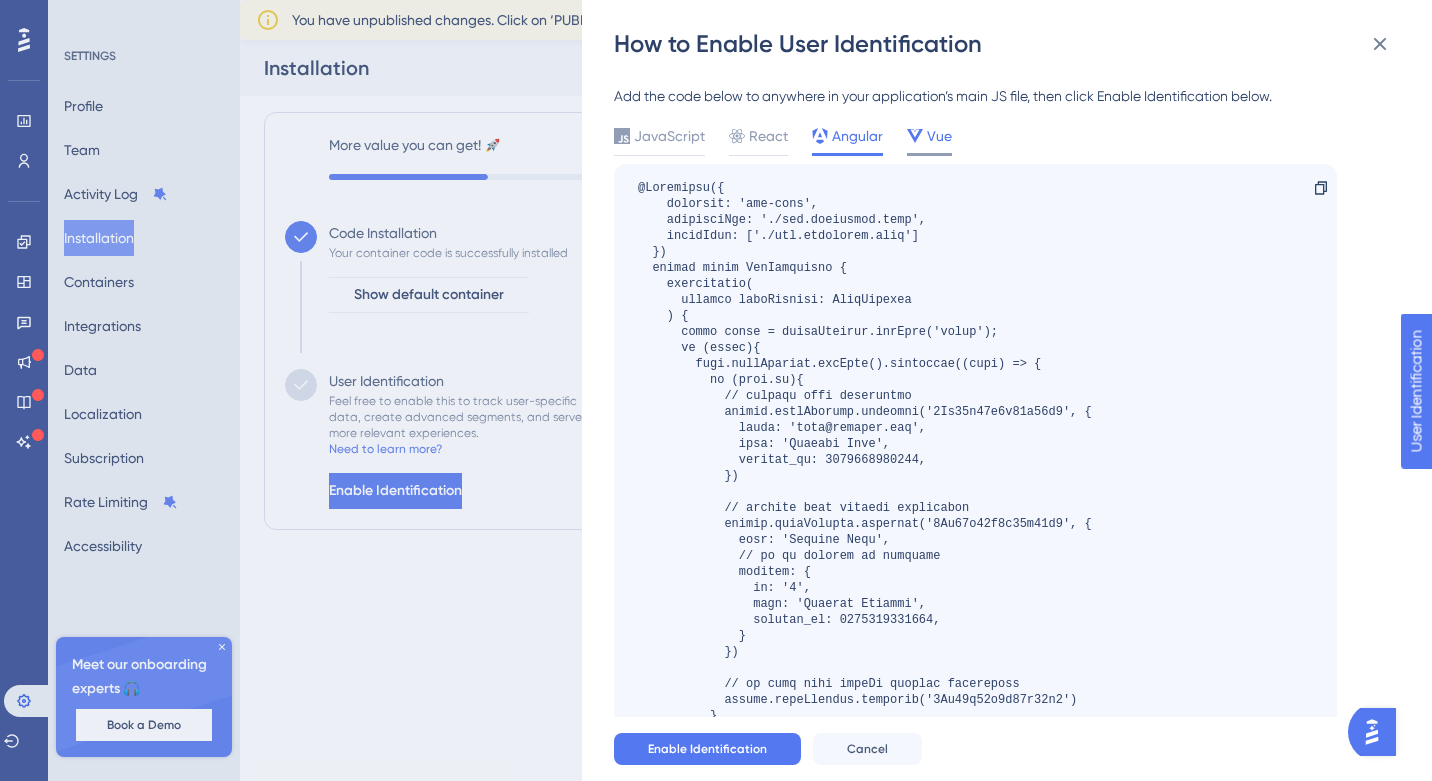 click at bounding box center (915, 136) 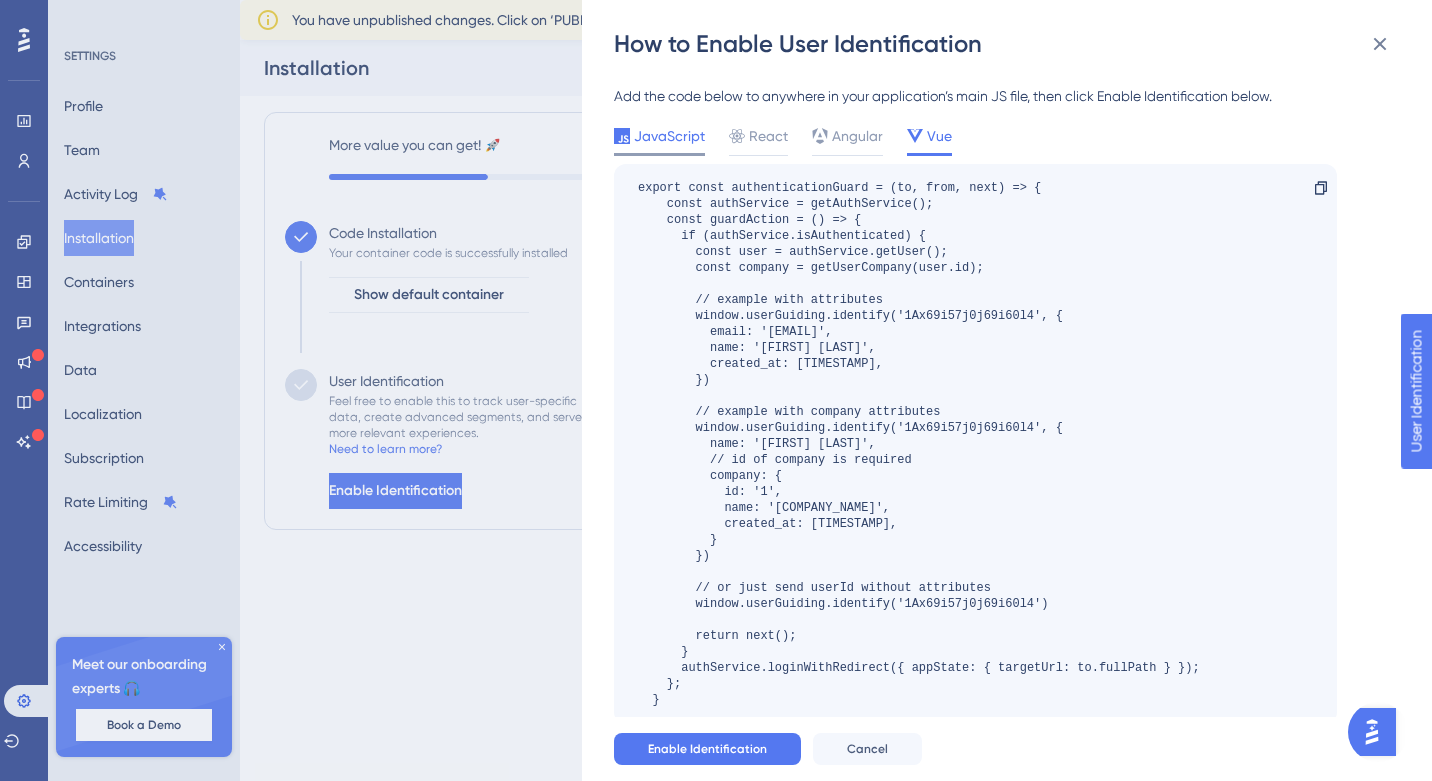 click on "JavaScript" at bounding box center (669, 136) 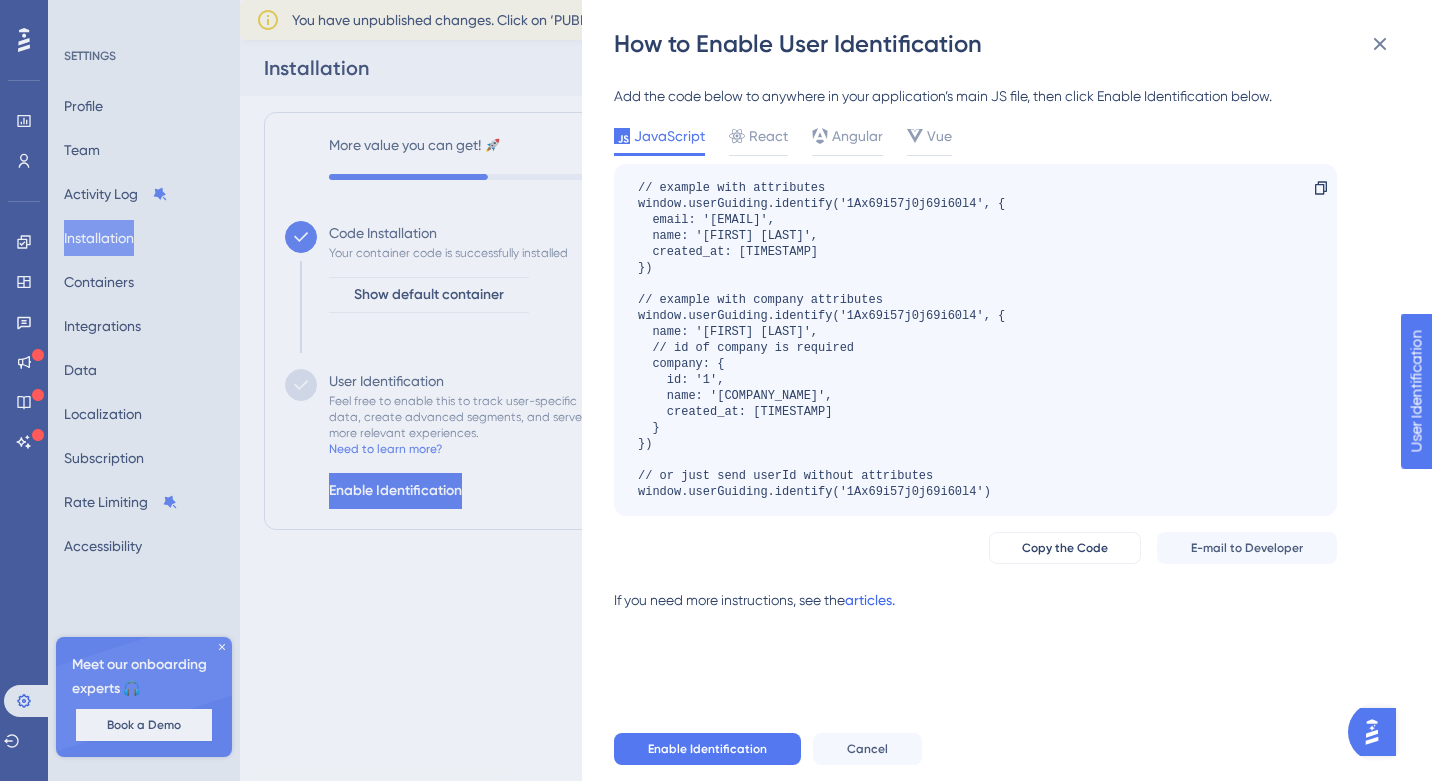 click on "articles." at bounding box center [870, 608] 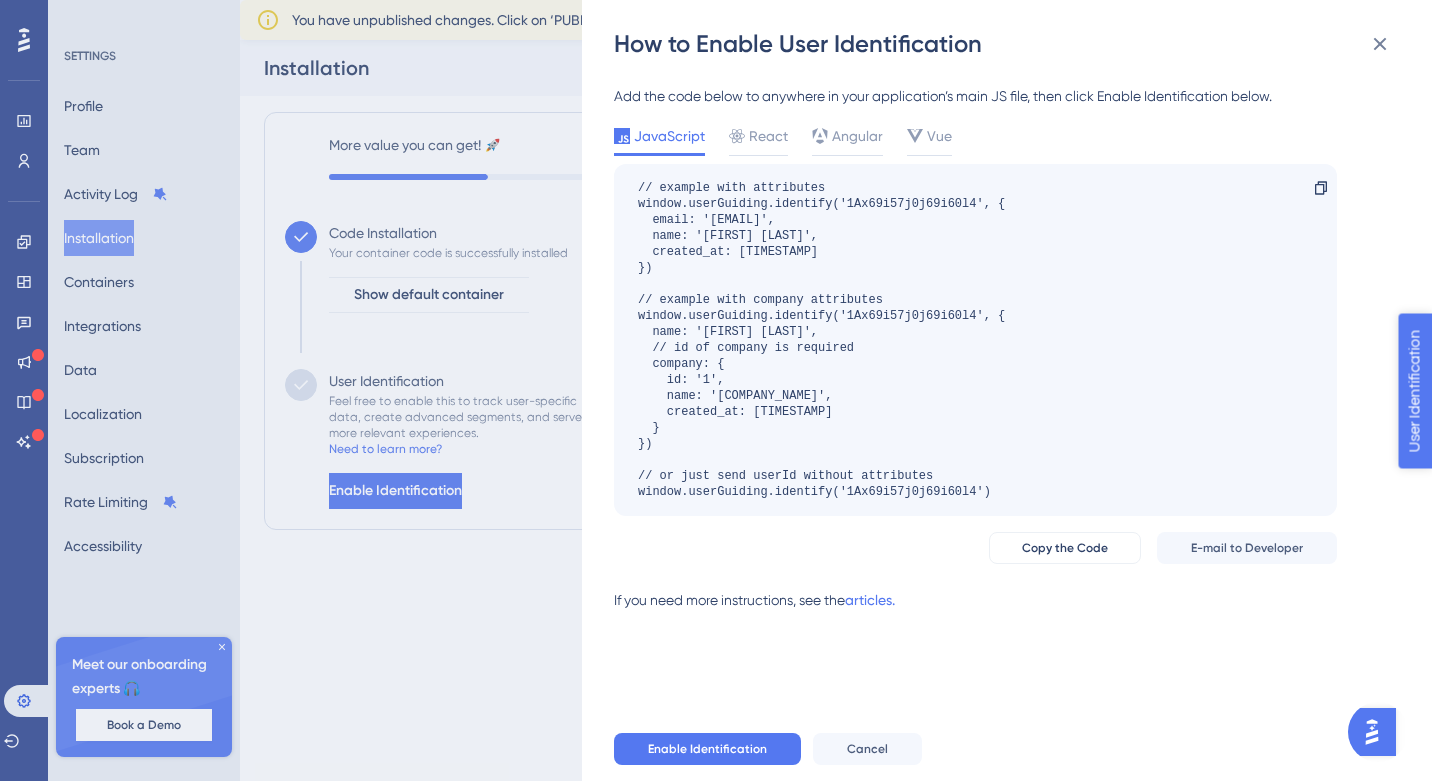 click on "User Identification" at bounding box center (1475, 485) 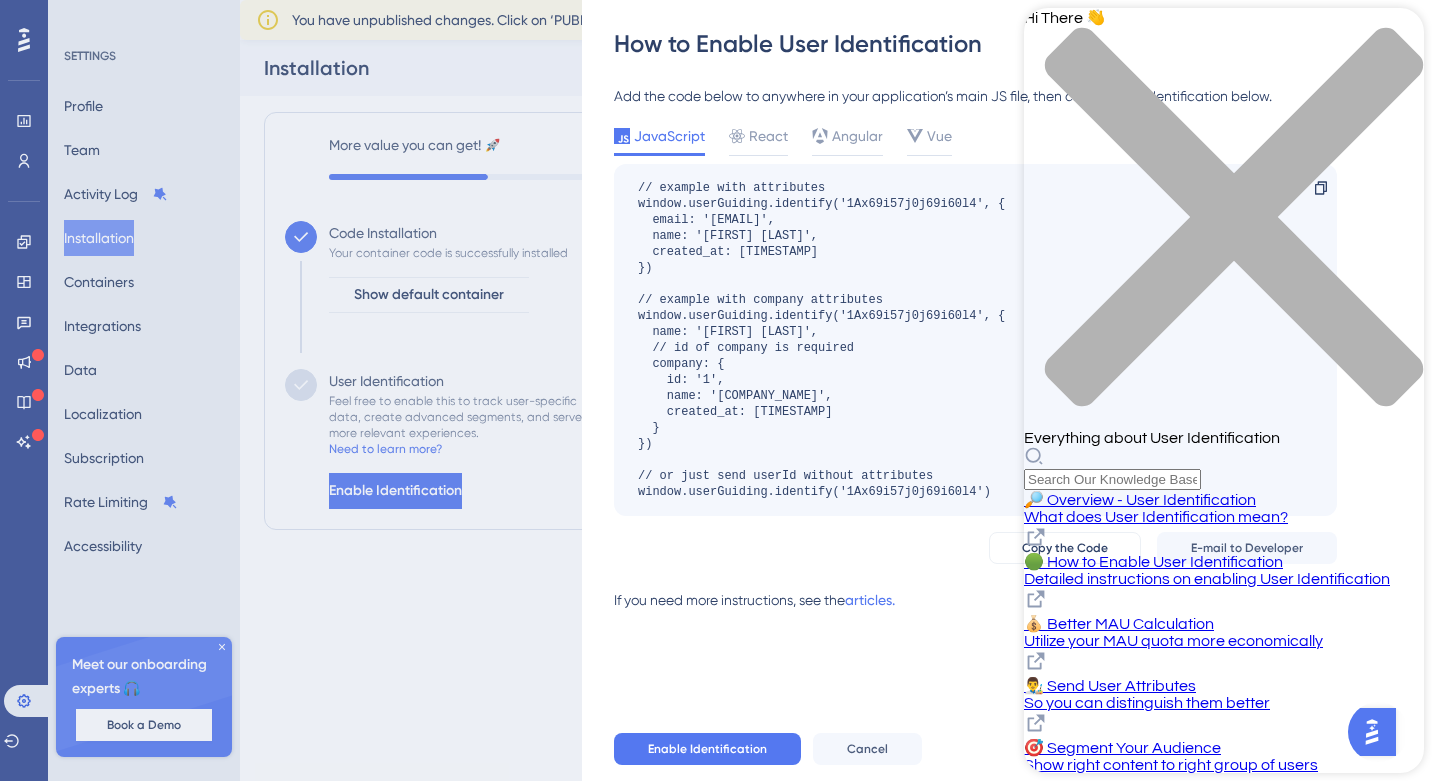 click on "🔎   Overview - User Identification What does User Identification mean?" at bounding box center [1224, 507] 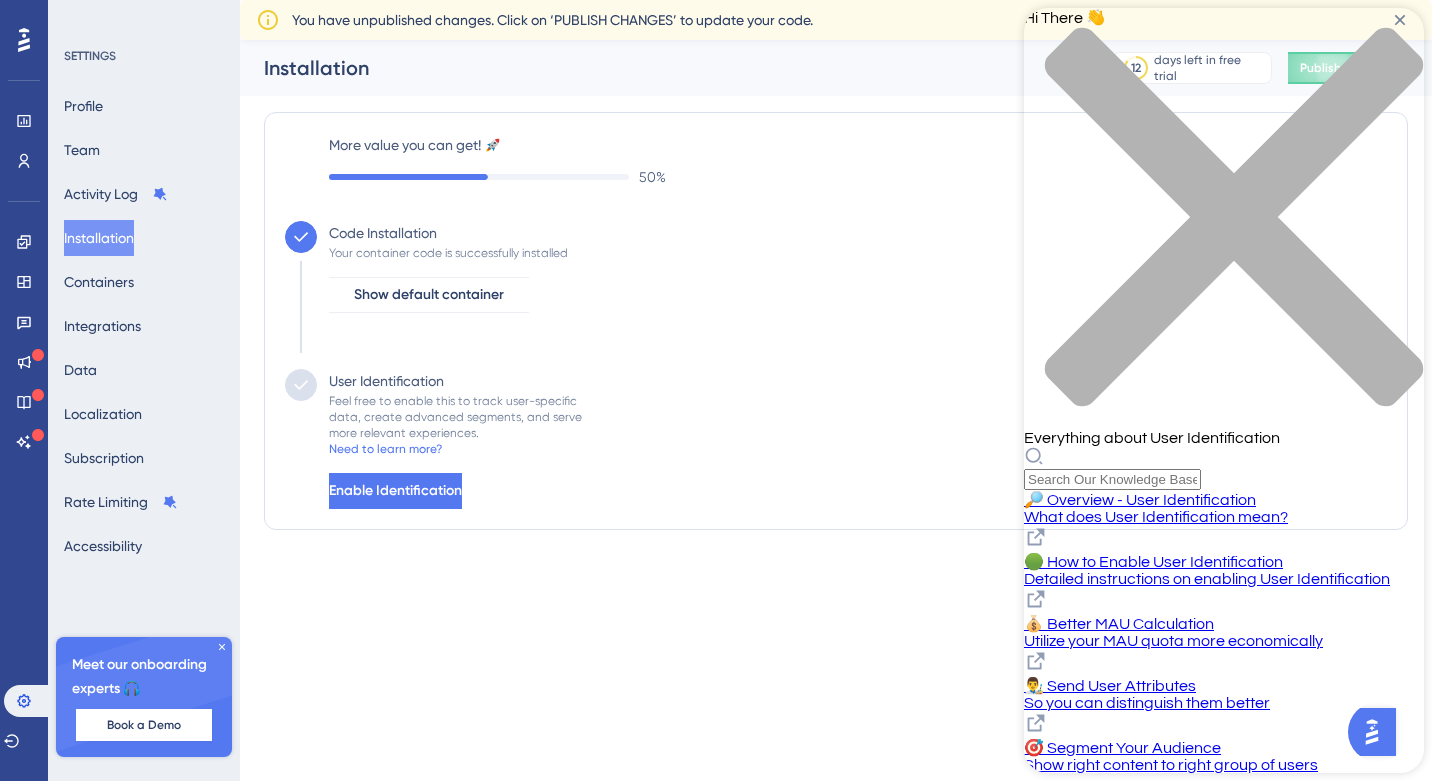 click at bounding box center [1224, 228] 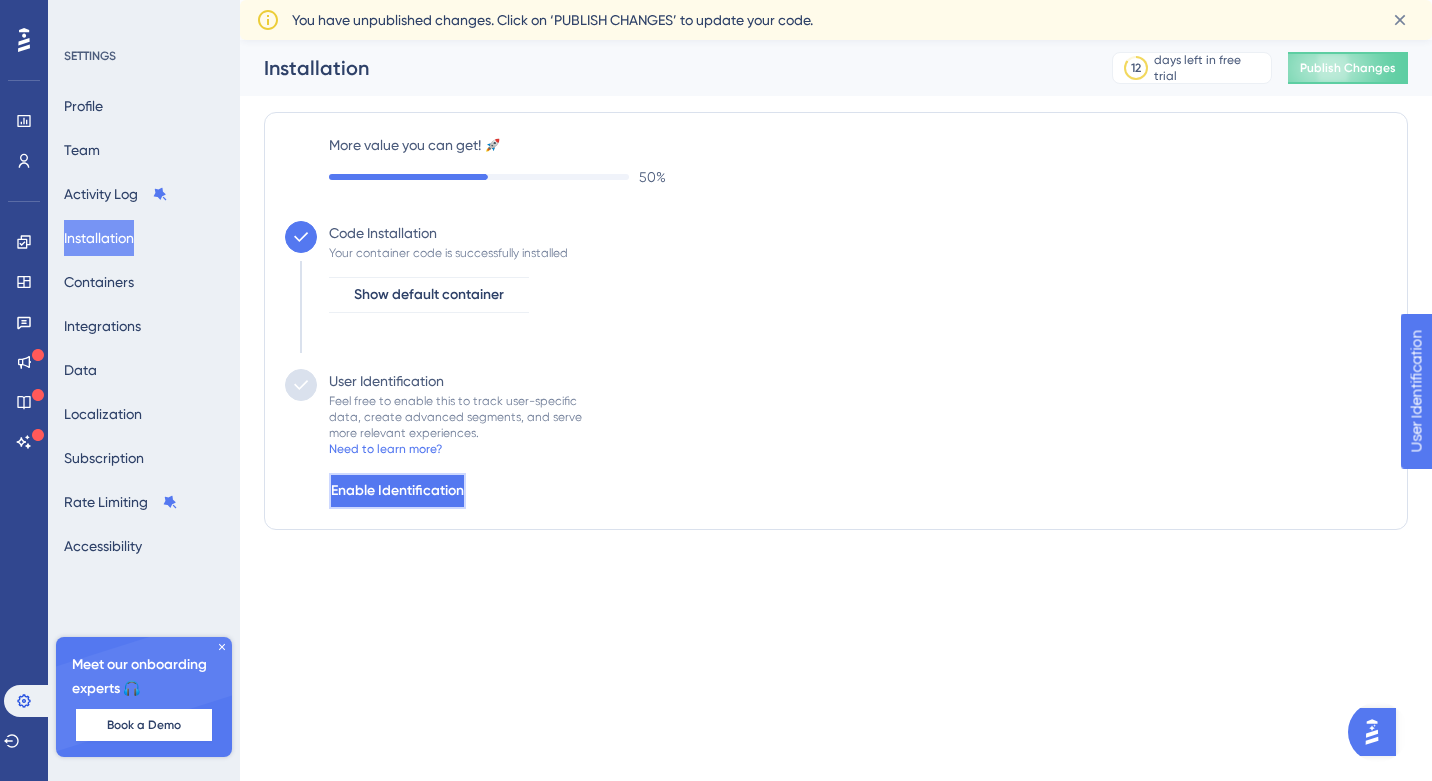 click on "Enable Identification" at bounding box center [397, 491] 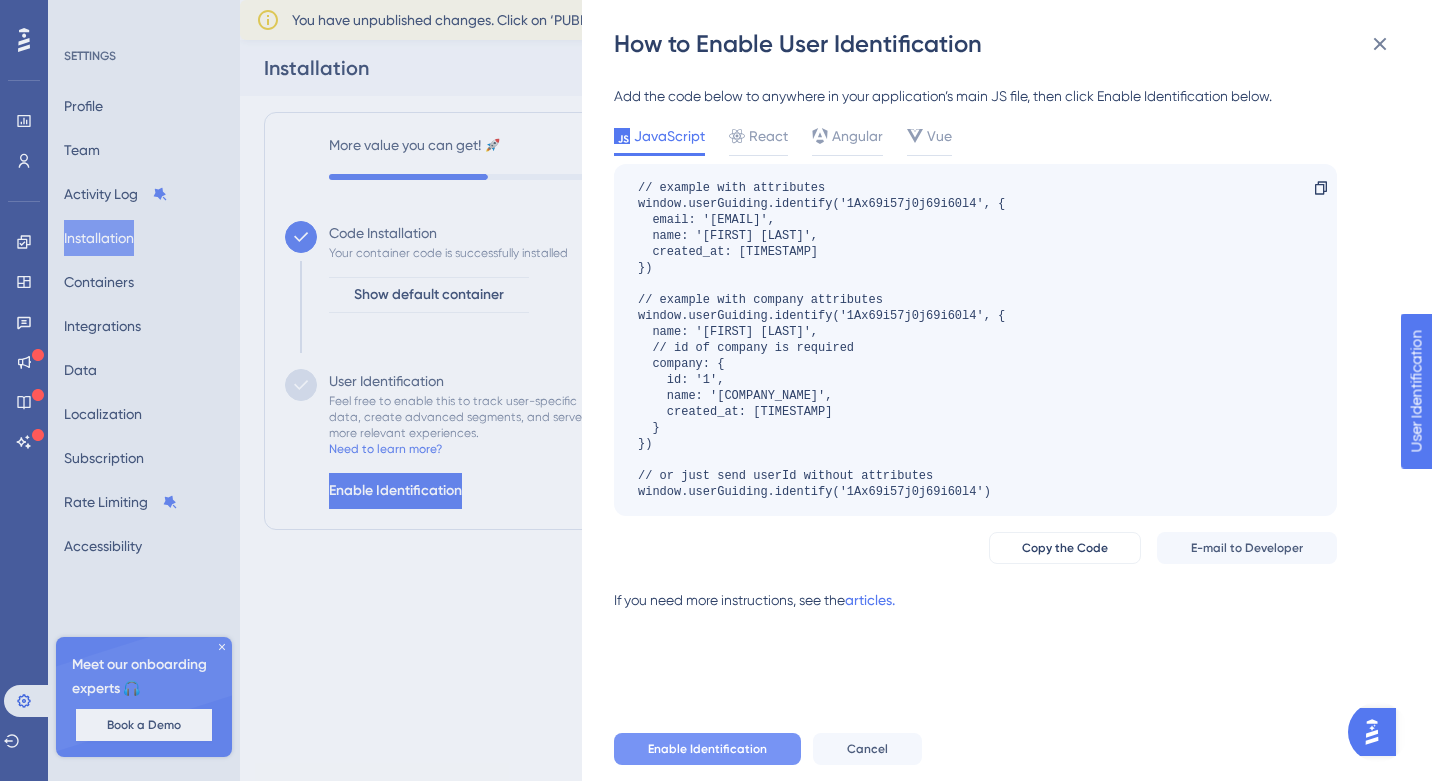 click on "Enable Identification" at bounding box center (707, 749) 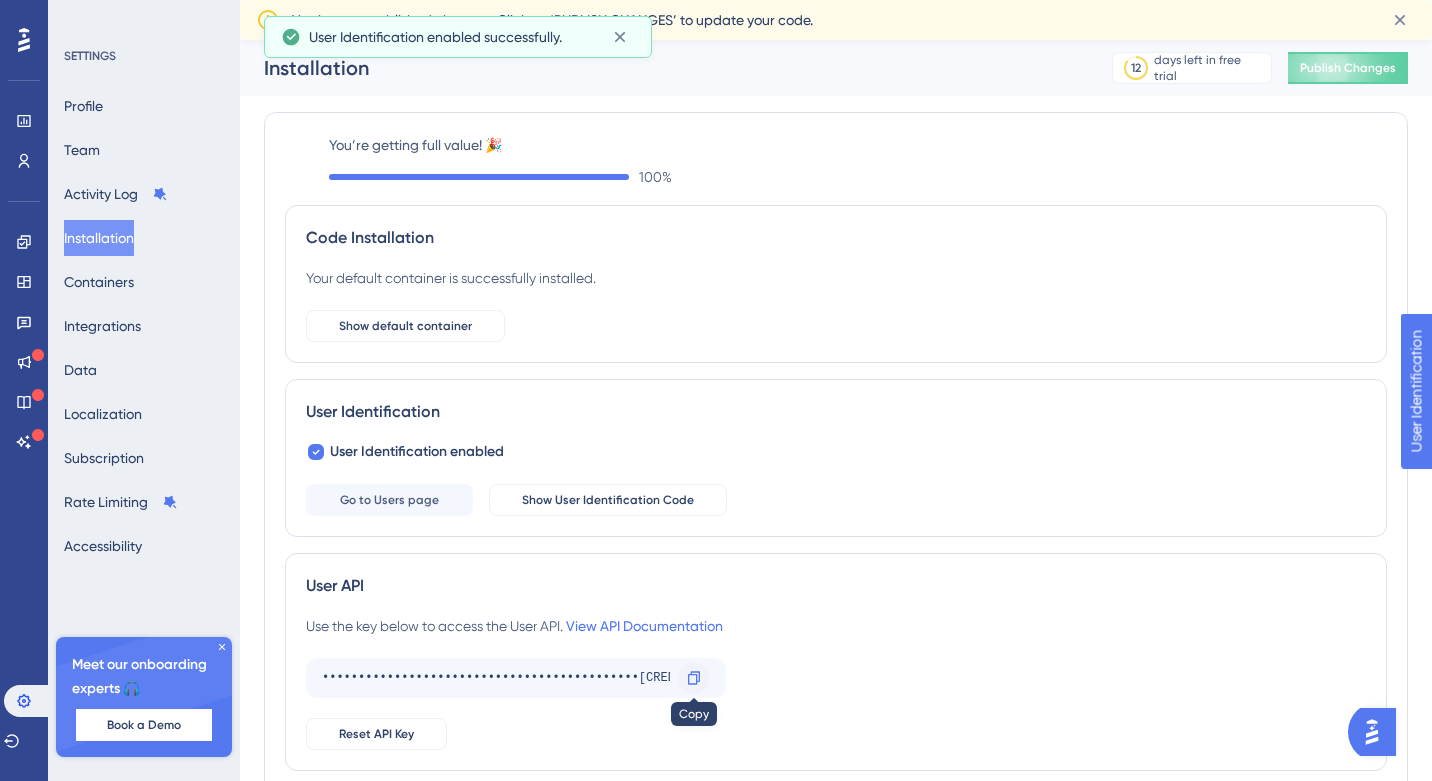 click 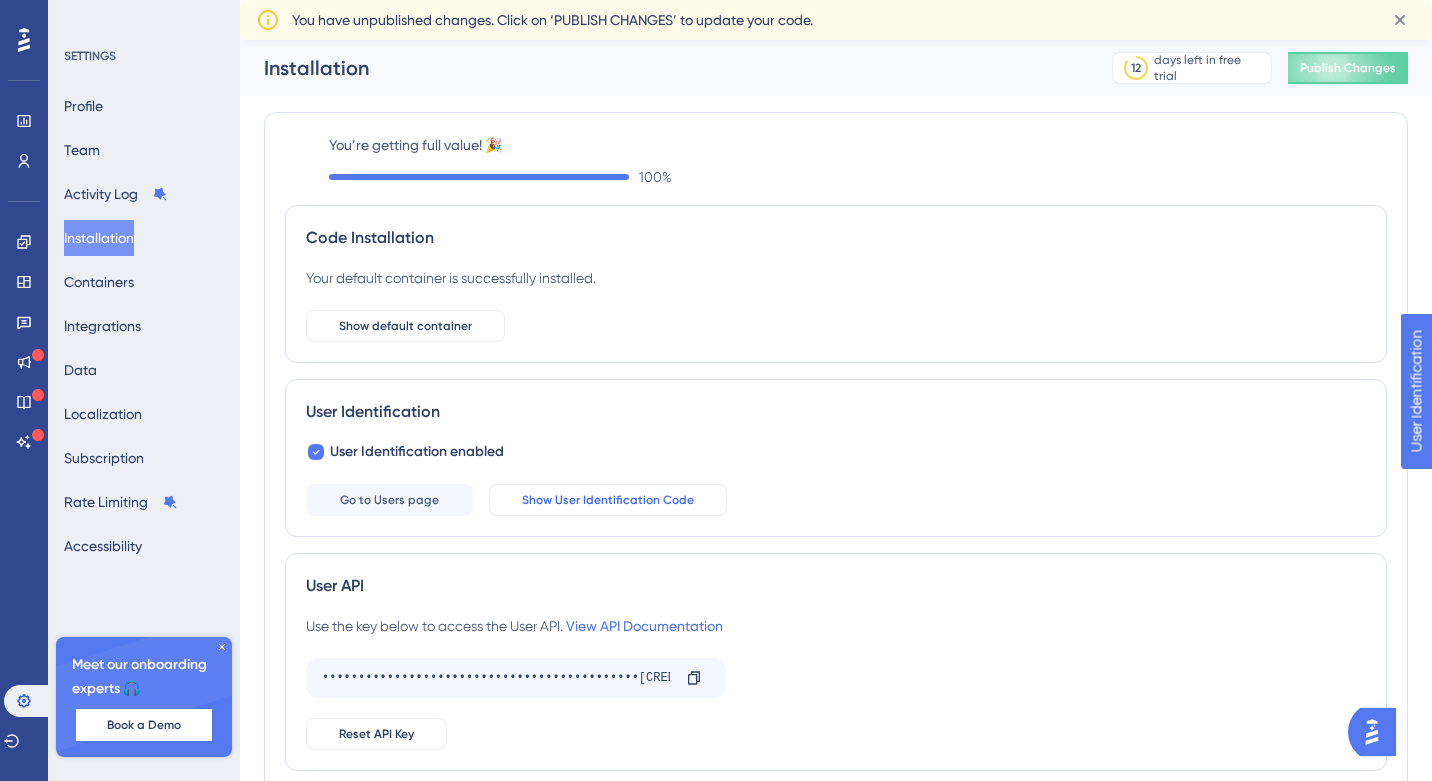 click on "Show User Identification Code" at bounding box center [608, 500] 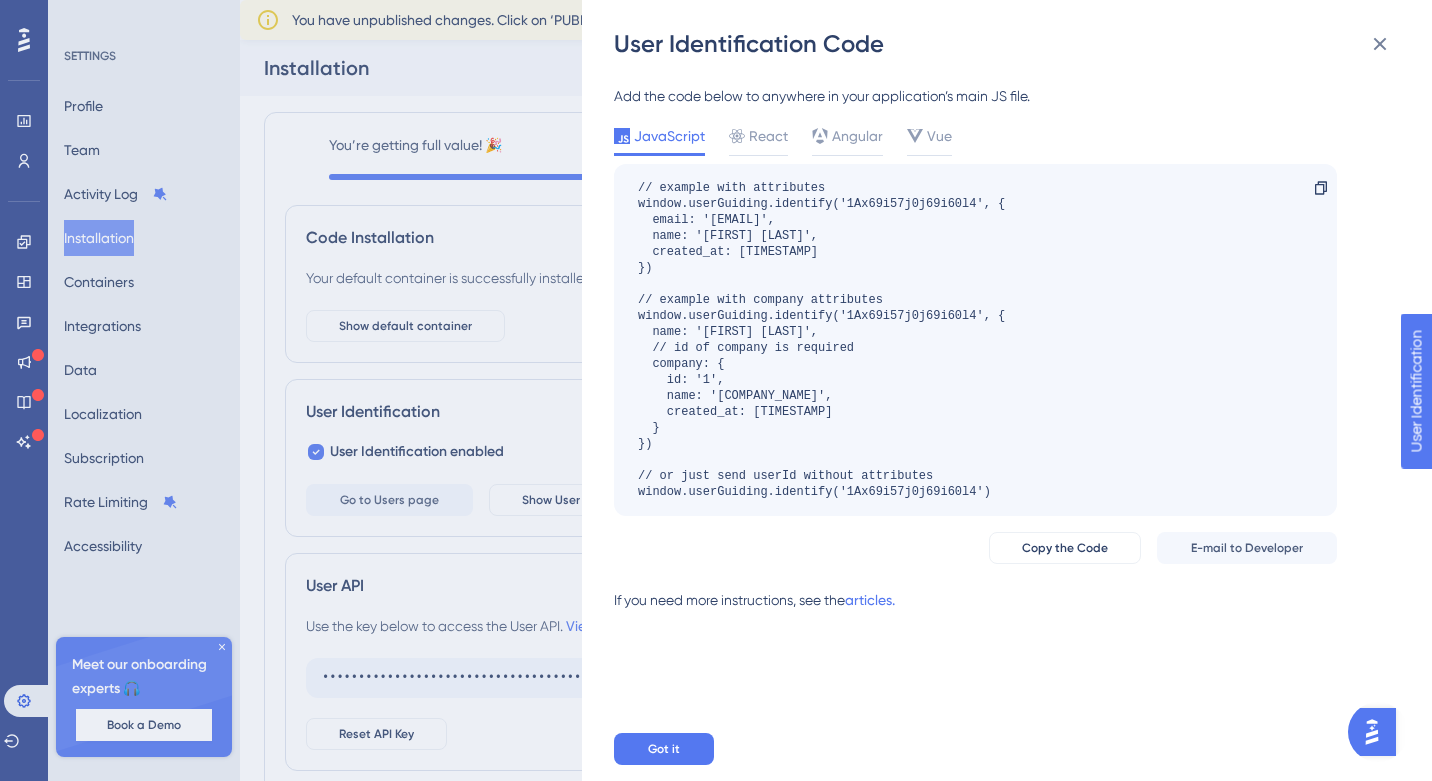 click on "User Identification Code Add the code below to anywhere in your application’s main JS file. JavaScript React Angular Vue // example with attributes
window.userGuiding.identify('1Ax69i57j0j69i60l4', {
email: 'user@awesome.com',
name: 'Awesome User',
created_at: 1644403436643,
})
// example with company attributes
window.userGuiding.identify('1Ax69i57j0j69i60l4', {
name: 'Awesome User',
// id of company is required
company: {
id: '1',
name: 'Awesome Company',
created_at: 1644403436643,
}
})
// or just send userId without attributes
window.userGuiding.identify('1Ax69i57j0j69i60l4')
Copy Copy the Code E-mail to Developer If you need more instructions, see the  articles. Got it" at bounding box center [716, 390] 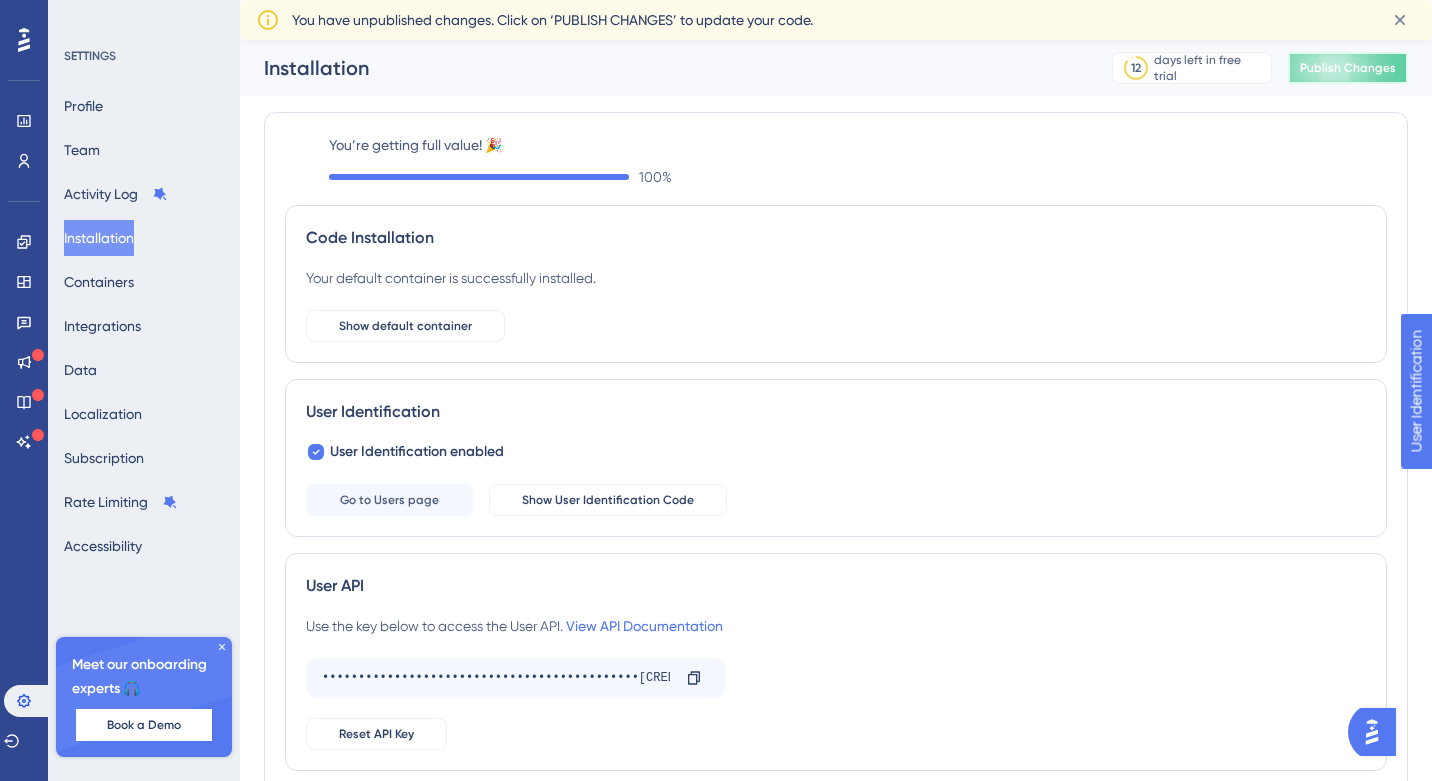 click on "Publish Changes" at bounding box center [1348, 68] 